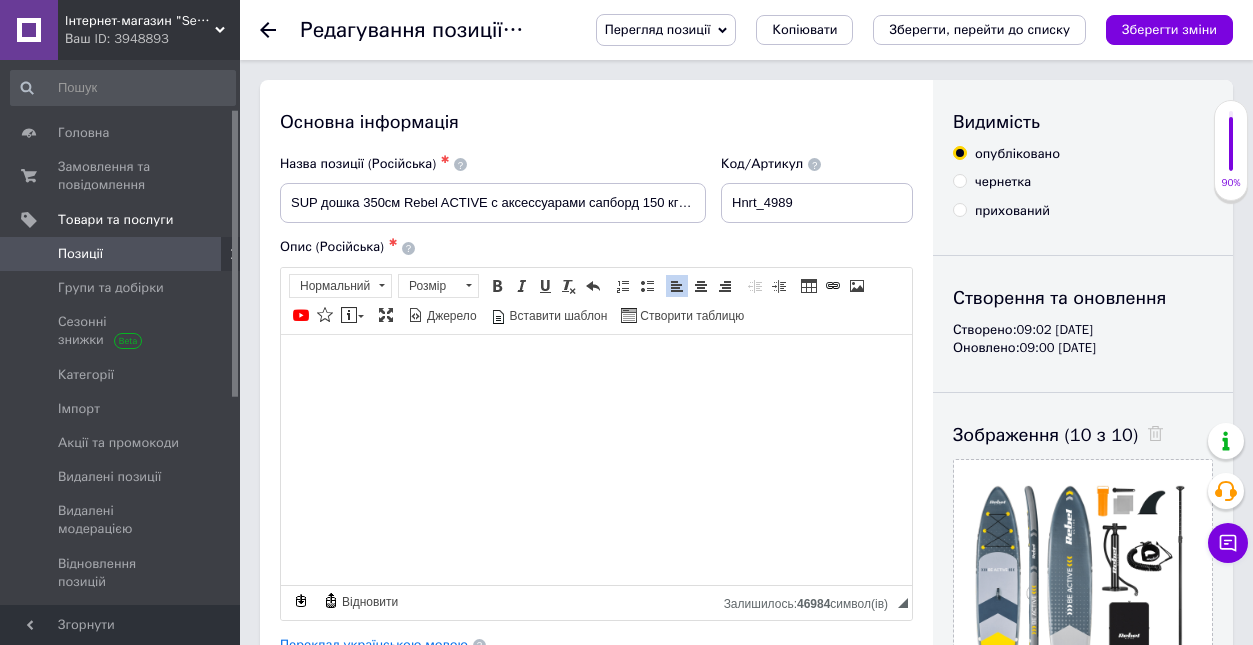 click on "Зберегти, перейти до списку" at bounding box center (528, 3276) 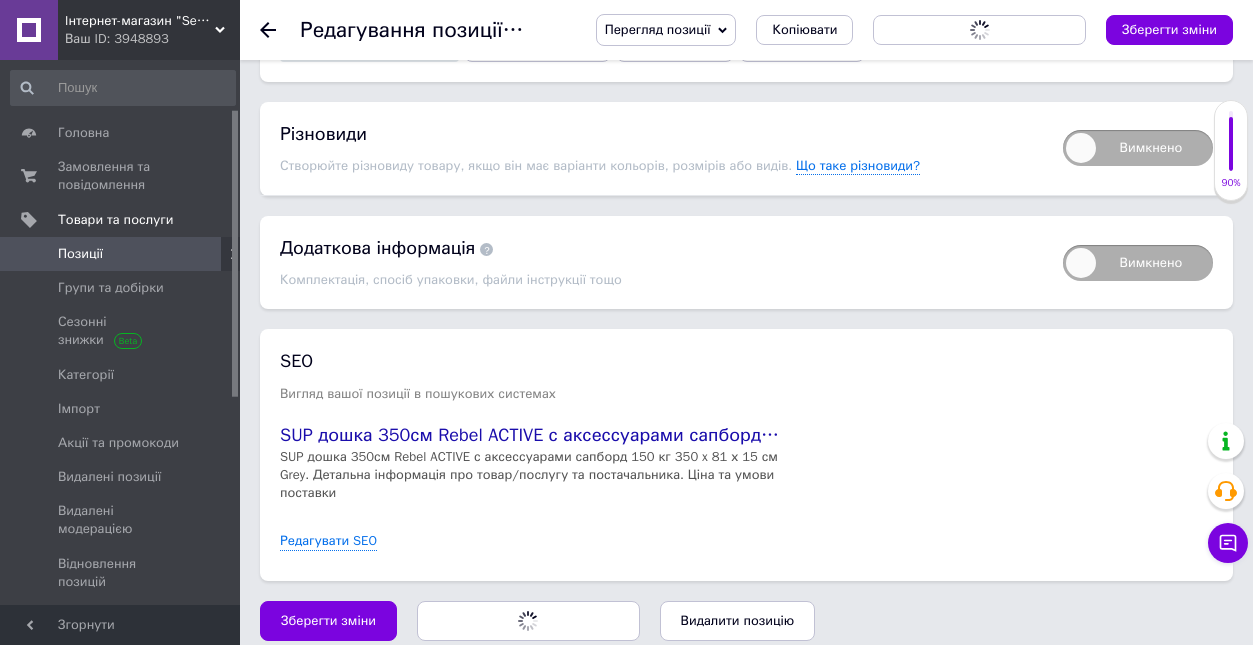 scroll, scrollTop: 2655, scrollLeft: 0, axis: vertical 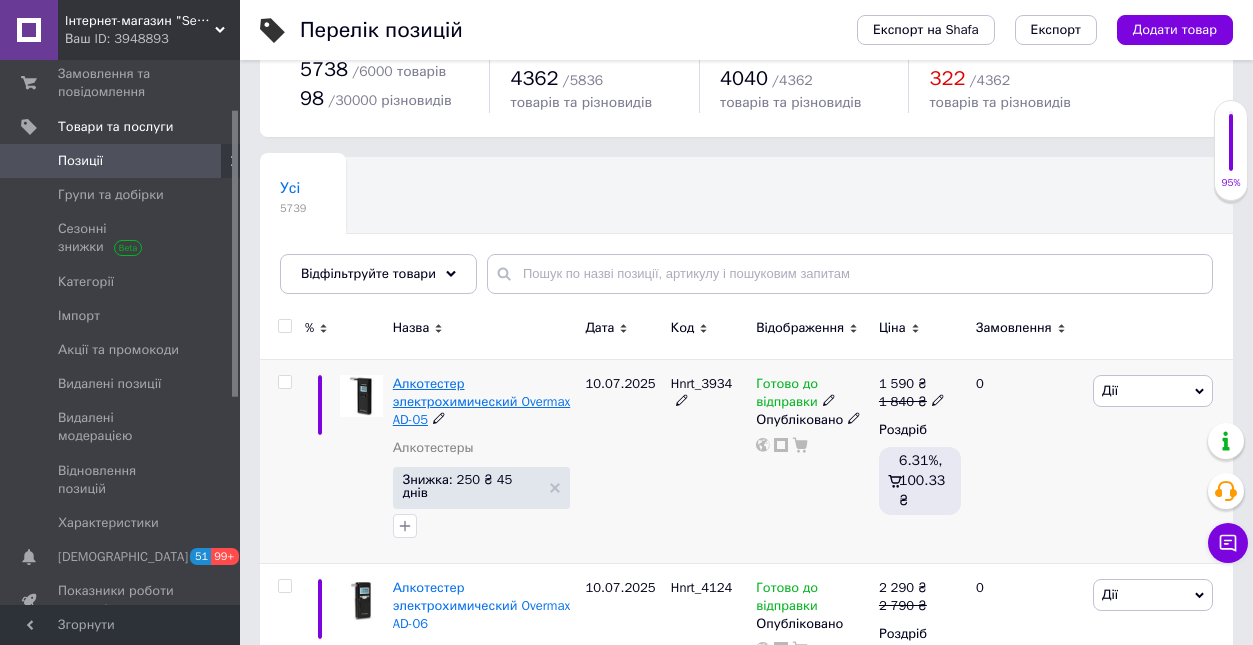 click on "Алкотестер электрохимический Overmax AD-05" at bounding box center [481, 401] 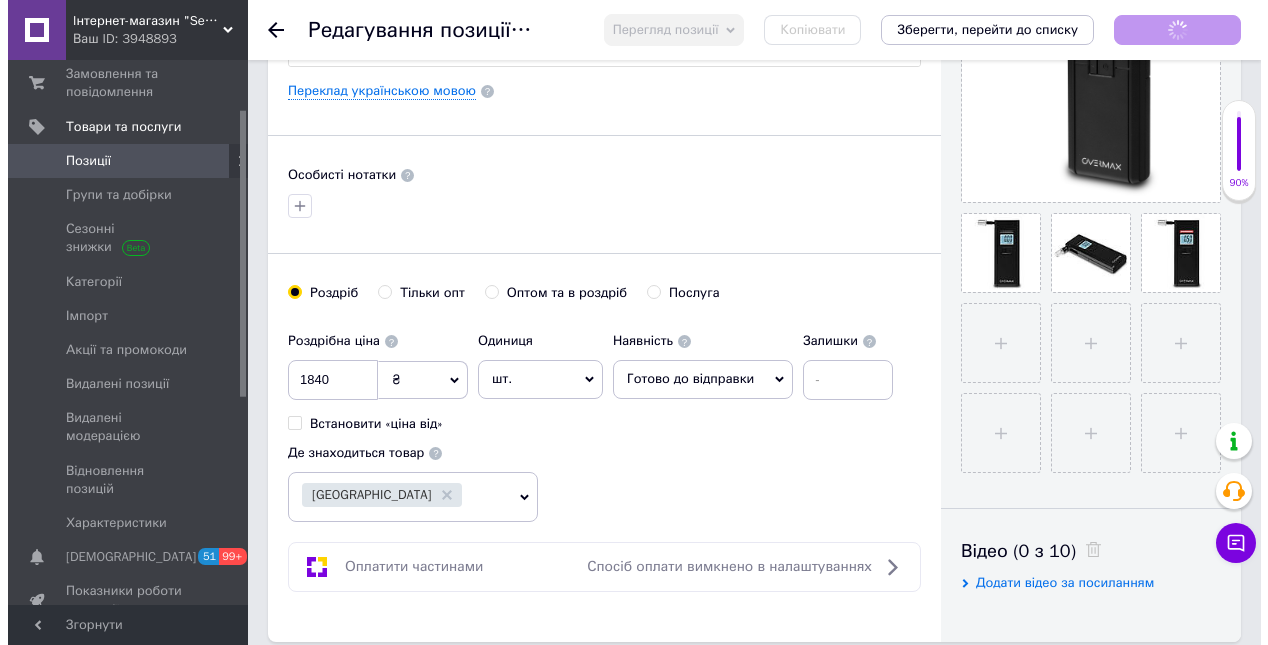 scroll, scrollTop: 298, scrollLeft: 0, axis: vertical 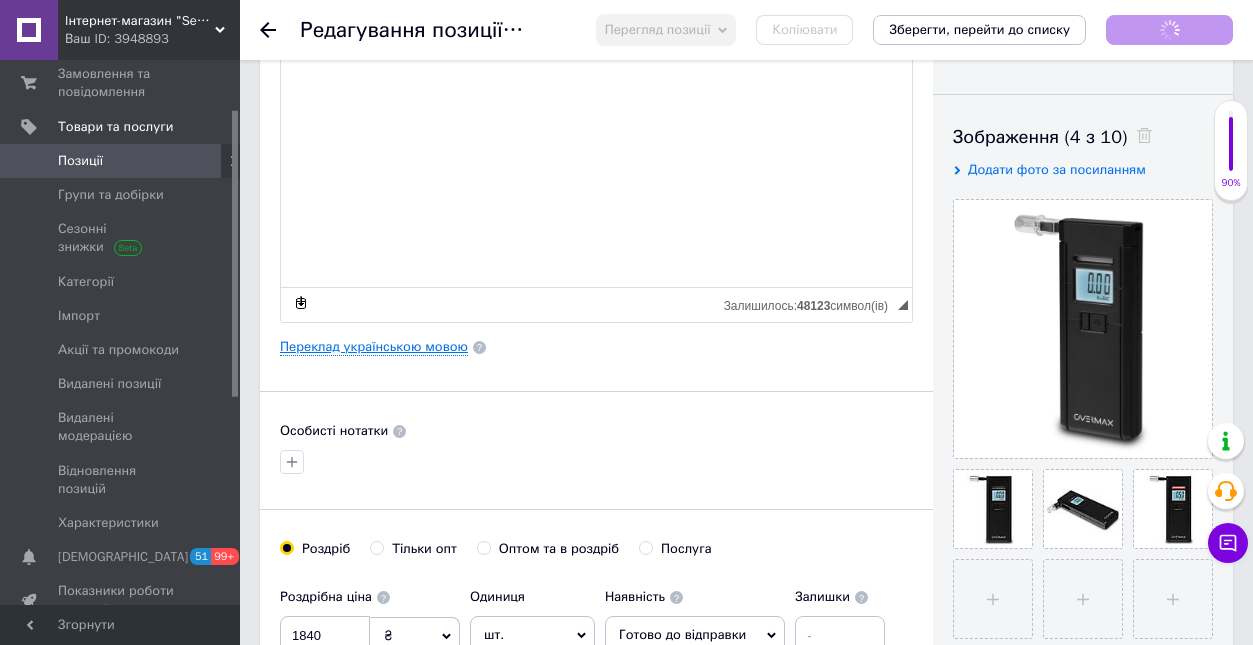 click on "Переклад українською мовою" at bounding box center (374, 347) 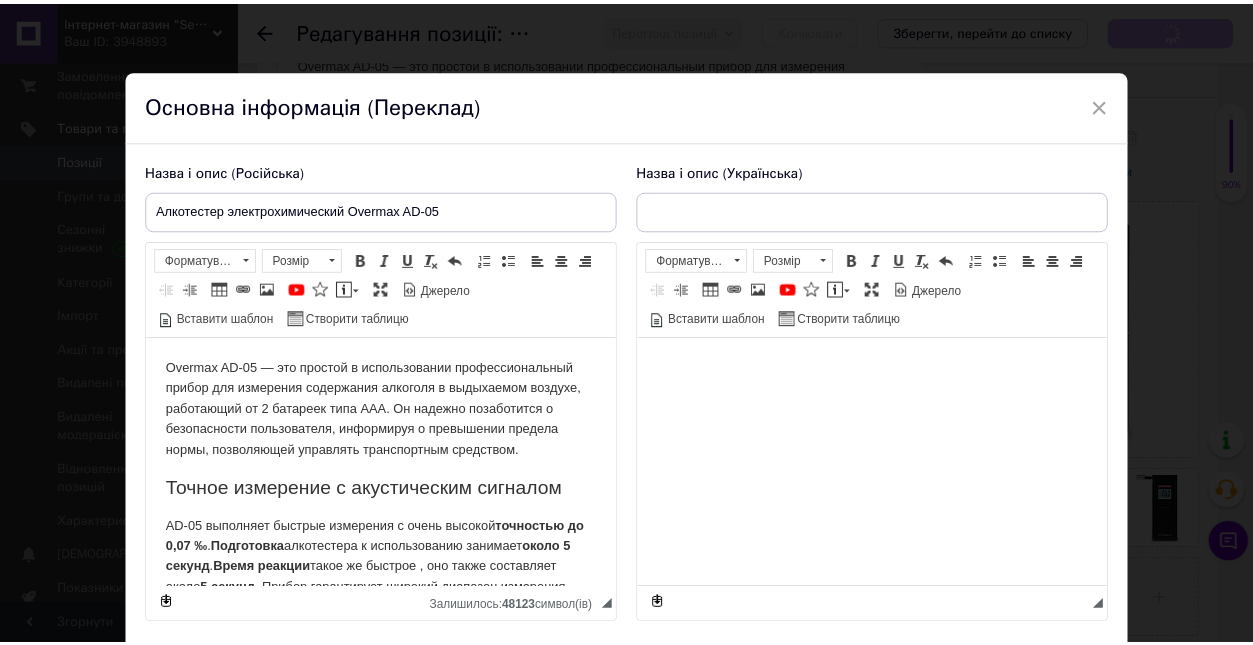 scroll, scrollTop: 0, scrollLeft: 0, axis: both 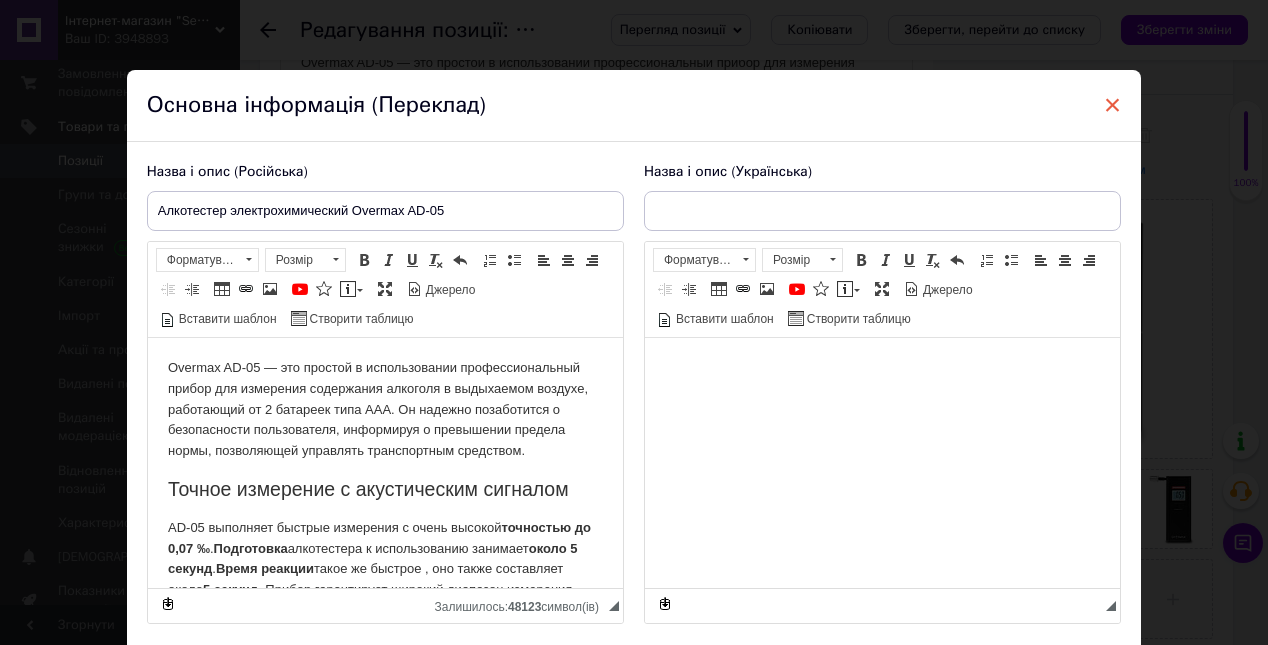 click on "×" at bounding box center [1113, 105] 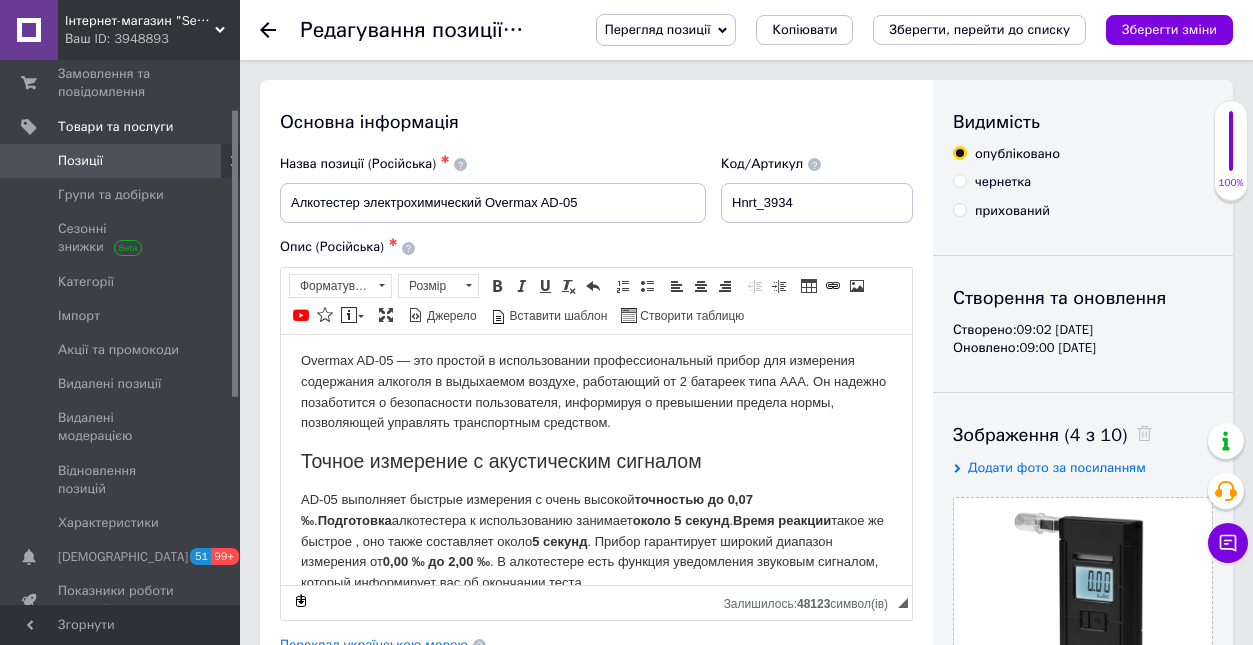 scroll, scrollTop: 0, scrollLeft: 0, axis: both 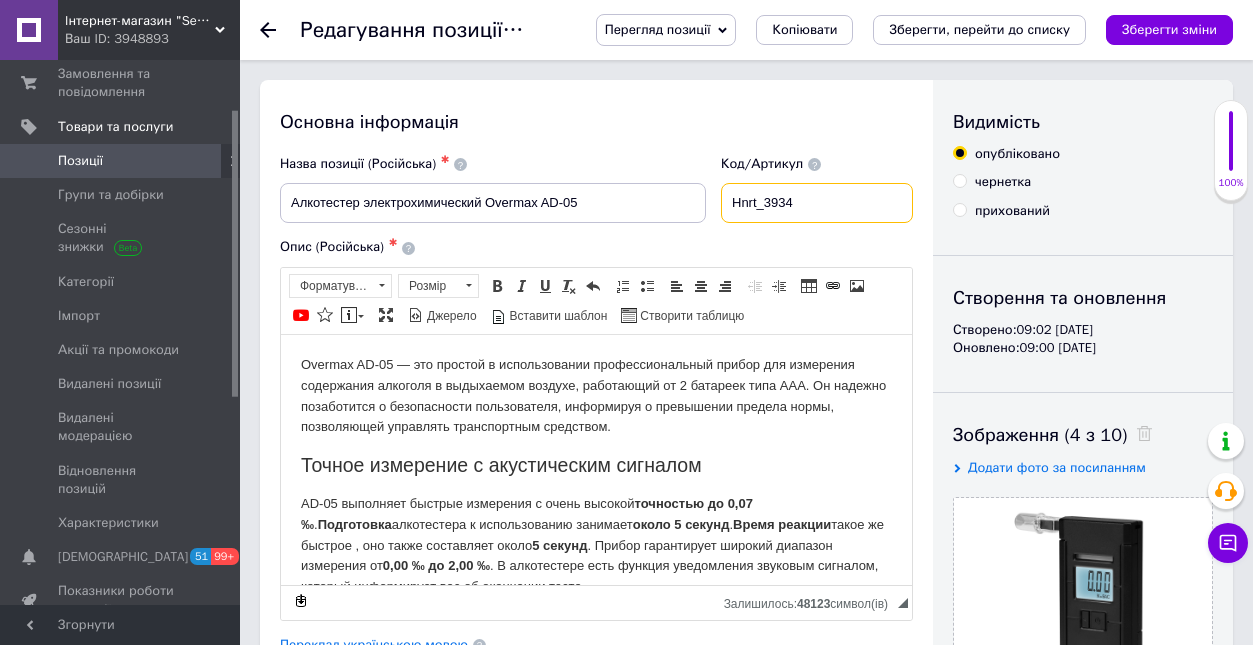 drag, startPoint x: 820, startPoint y: 206, endPoint x: 784, endPoint y: 206, distance: 36 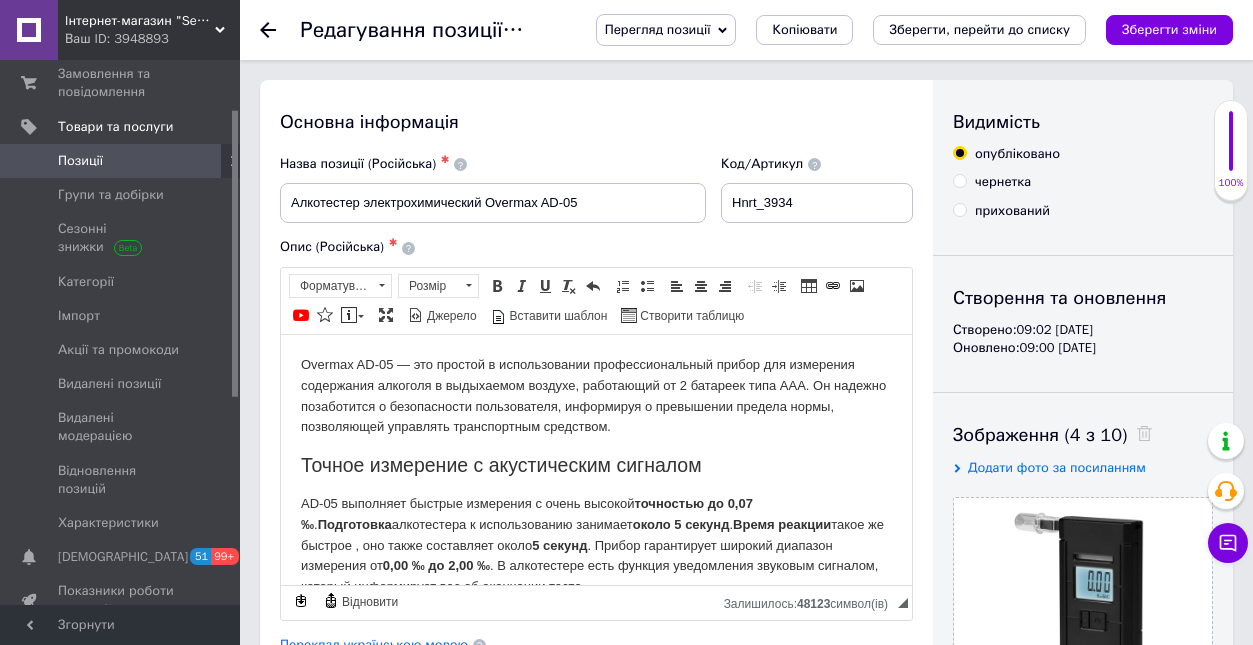 click on "Основна інформація Назва позиції (Російська) ✱ Алкотестер электрохимический Overmax AD-05 Код/Артикул Hnrt_3934 Опис (Російська) ✱ Overmax AD-05 — это простой в использовании профессиональный прибор для измерения содержания алкоголя в выдыхаемом воздухе, работающий от 2 батареек типа ААА. Он надежно позаботится о безопасности пользователя, информируя о превышении предела нормы, позволяющей управлять транспортным средством.
Точное измерение с акустическим сигналом
AD-05 выполняет быстрые измерения с очень высокой  точностью до 0,07 ‰  .  Подготовка около 5 секунд  .  3" at bounding box center [596, 638] 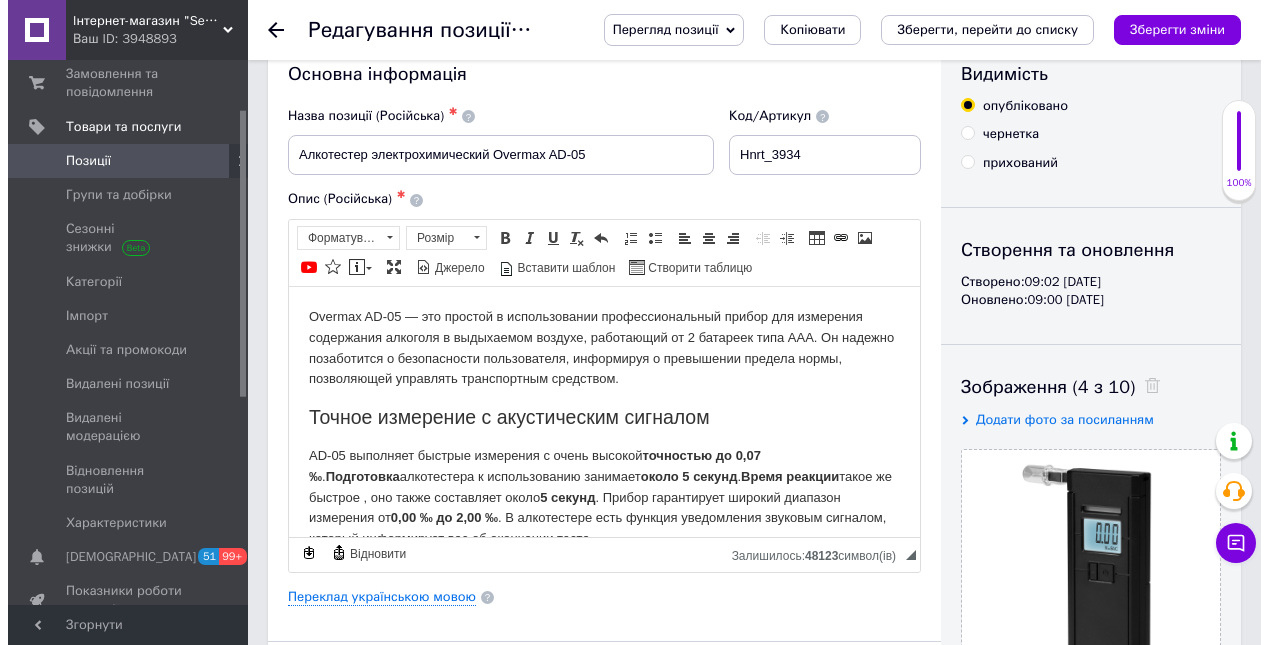 scroll, scrollTop: 4, scrollLeft: 0, axis: vertical 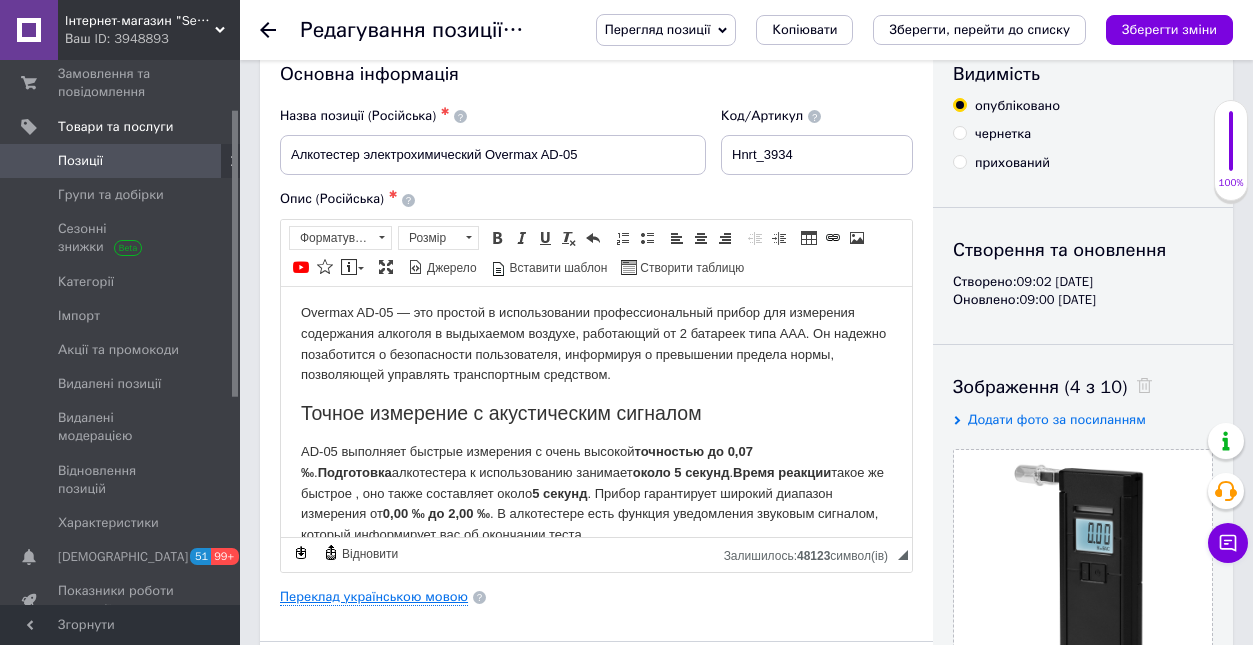 click on "Переклад українською мовою" at bounding box center [374, 597] 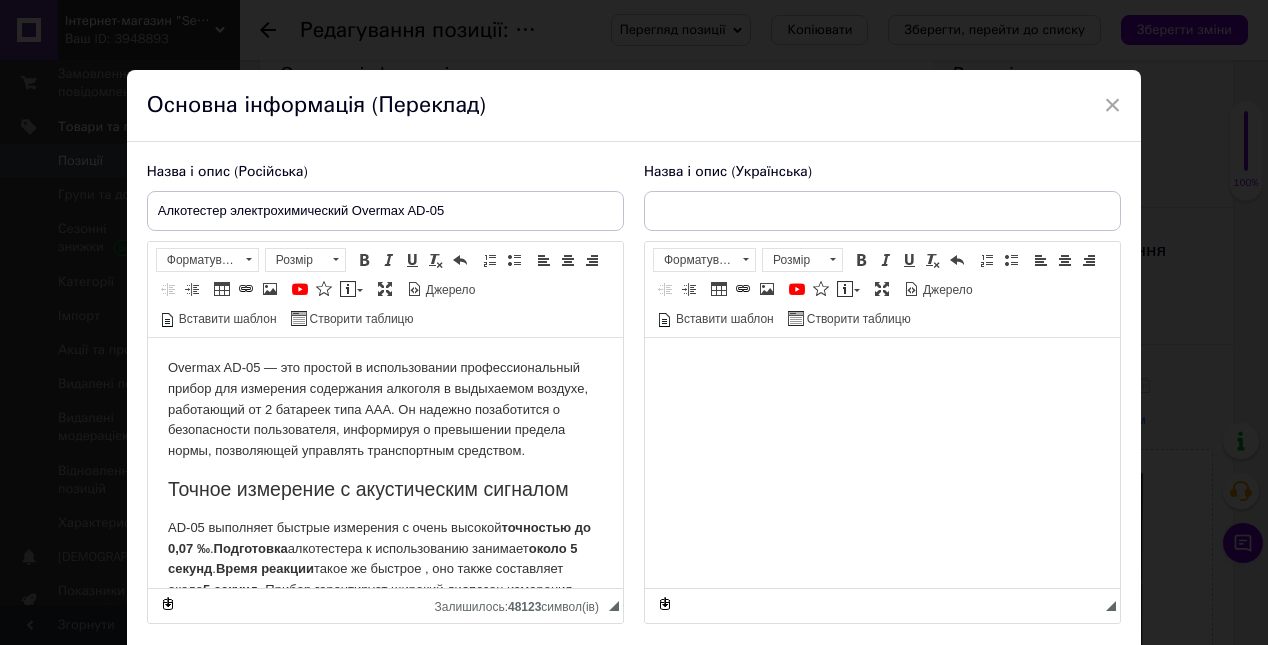 scroll, scrollTop: 0, scrollLeft: 0, axis: both 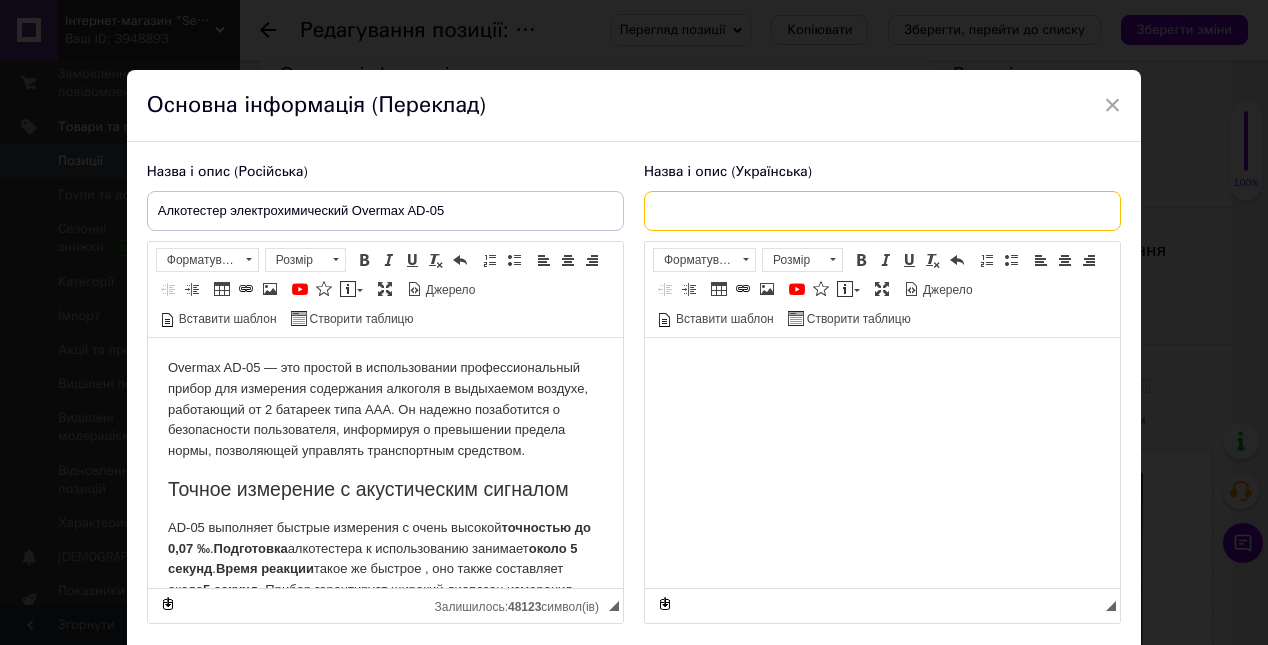 click at bounding box center (882, 211) 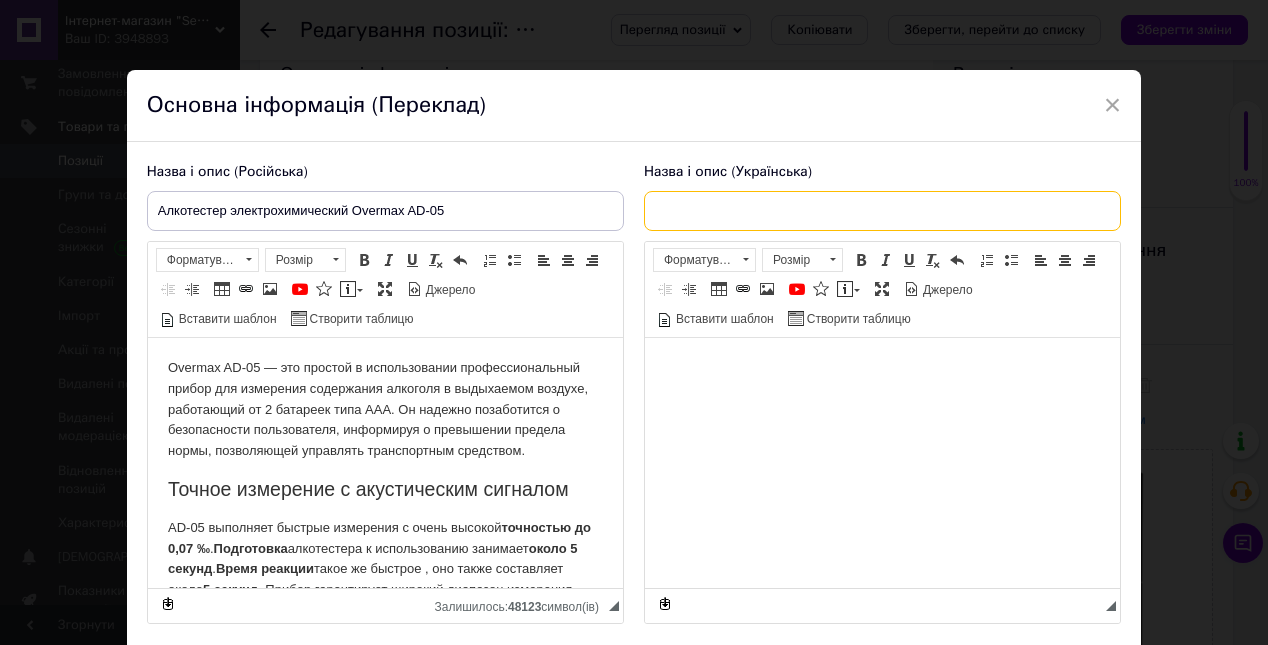 paste on "Алкотестер електрохімічний Overmax AD-05" 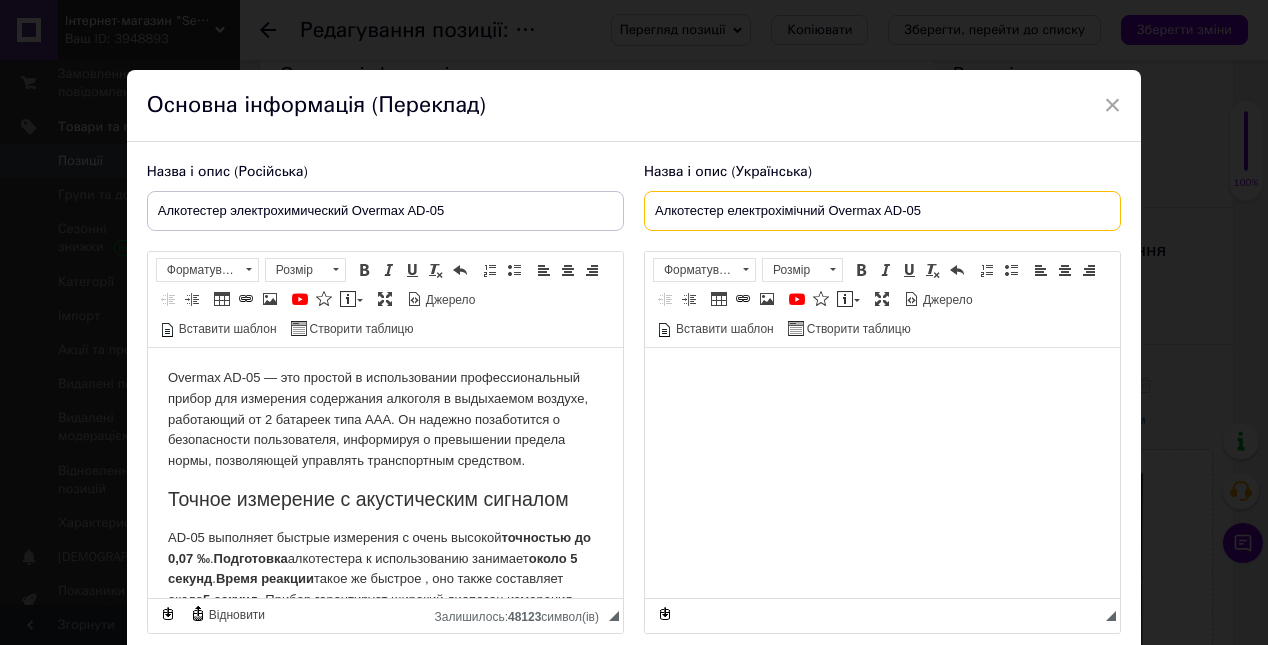 type on "Алкотестер електрохімічний Overmax AD-05" 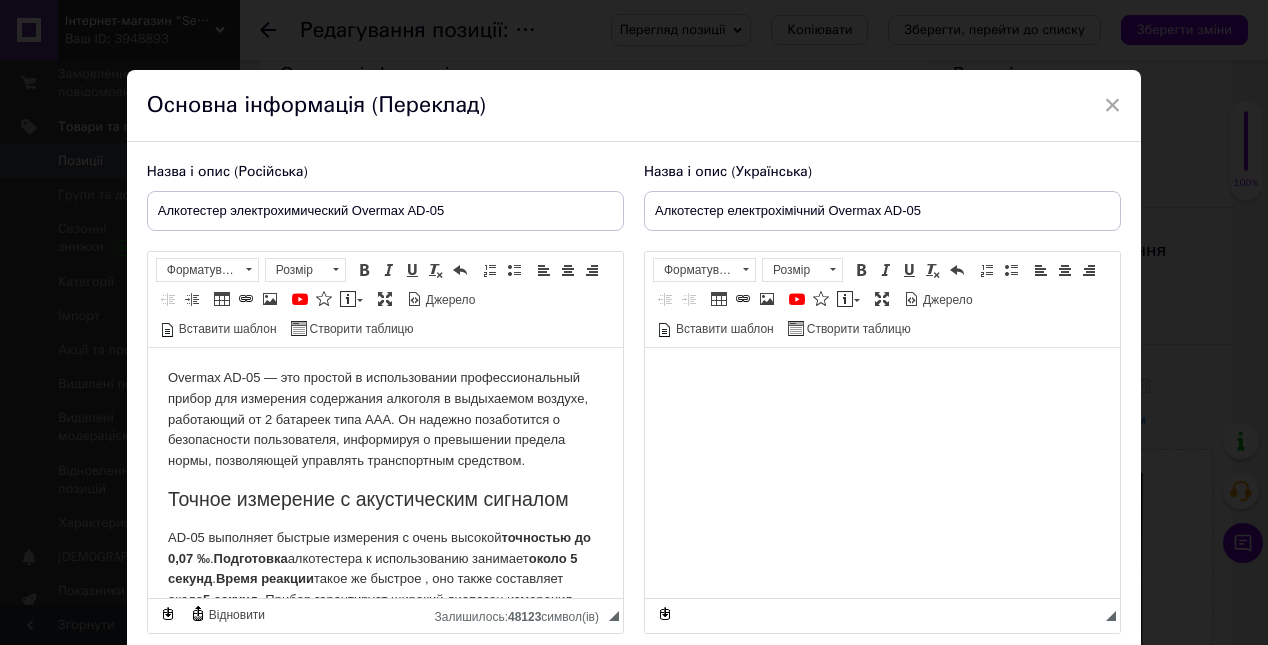 click at bounding box center (881, 378) 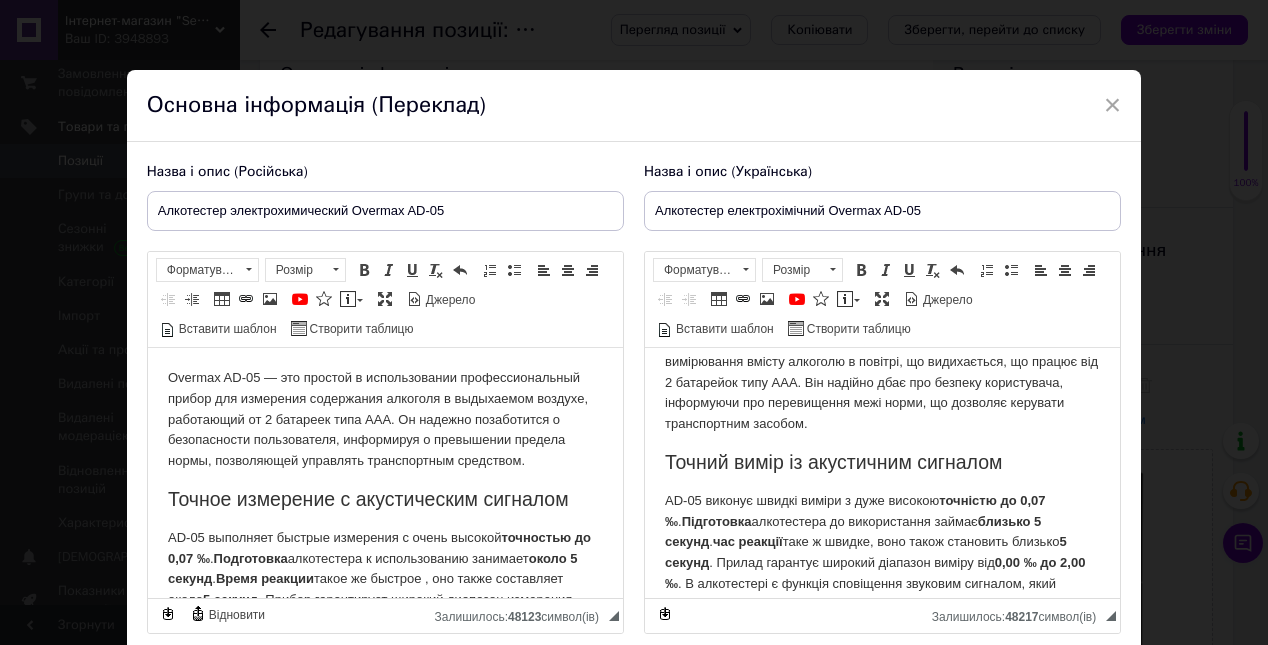 scroll, scrollTop: 653, scrollLeft: 0, axis: vertical 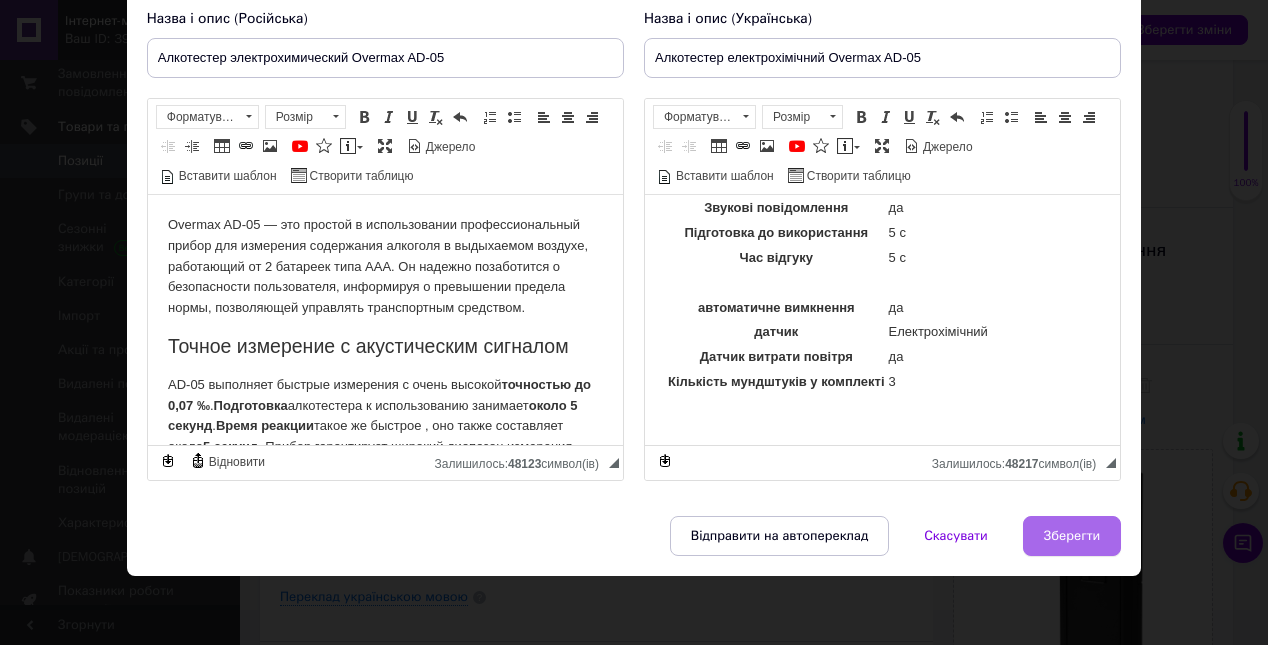 click on "Зберегти" at bounding box center [1072, 536] 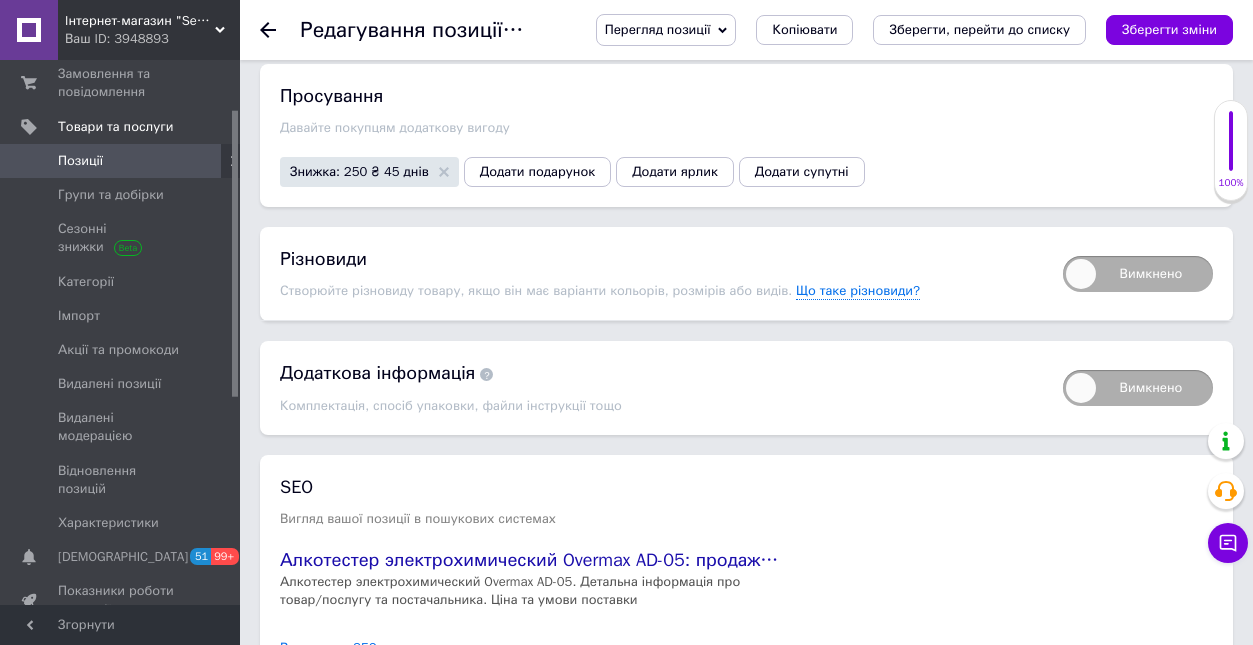 scroll, scrollTop: 2492, scrollLeft: 0, axis: vertical 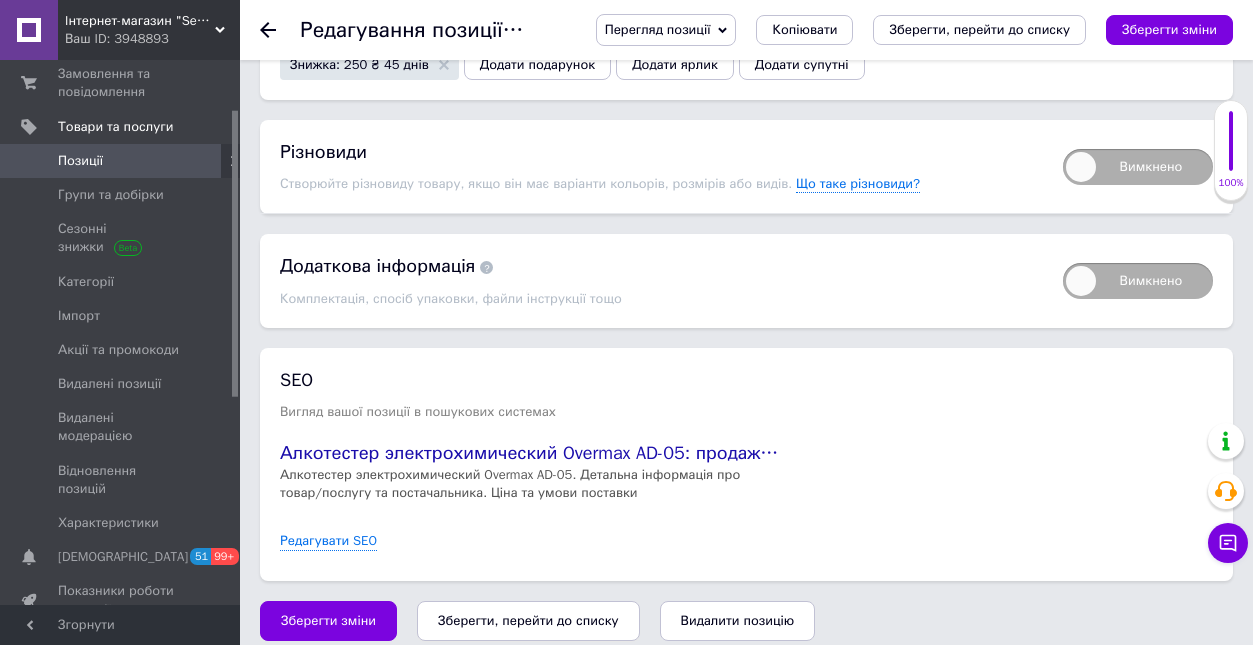 click on "Зберегти, перейти до списку" at bounding box center [528, 620] 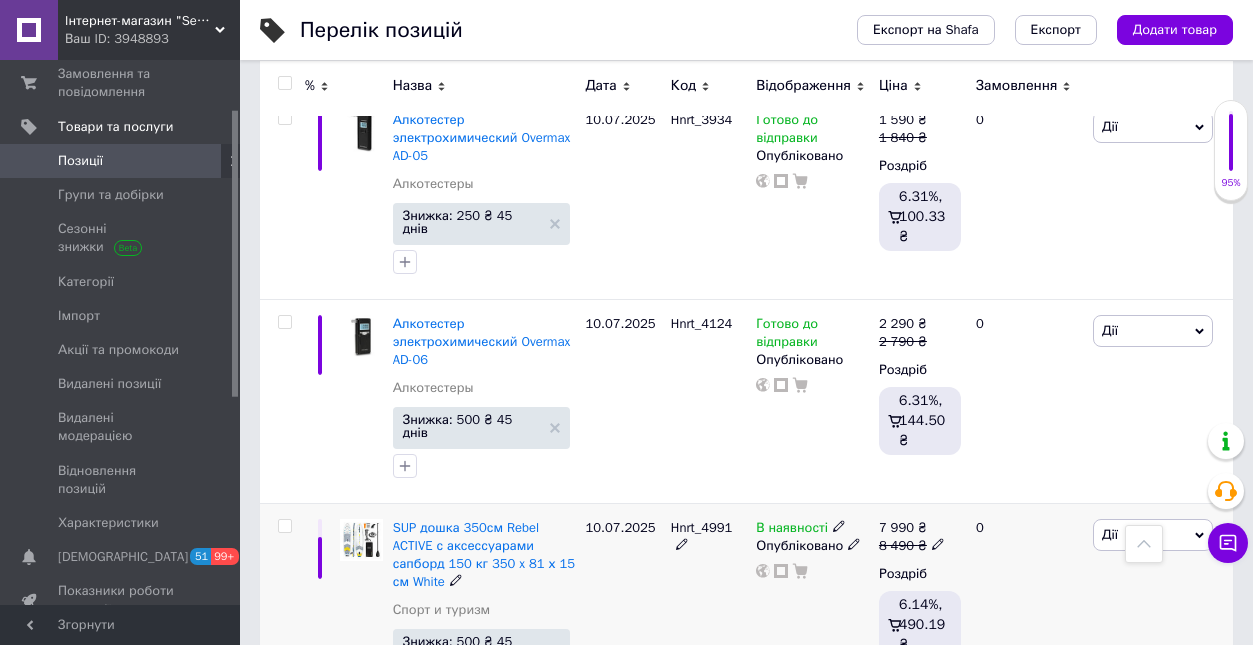 scroll, scrollTop: 213, scrollLeft: 0, axis: vertical 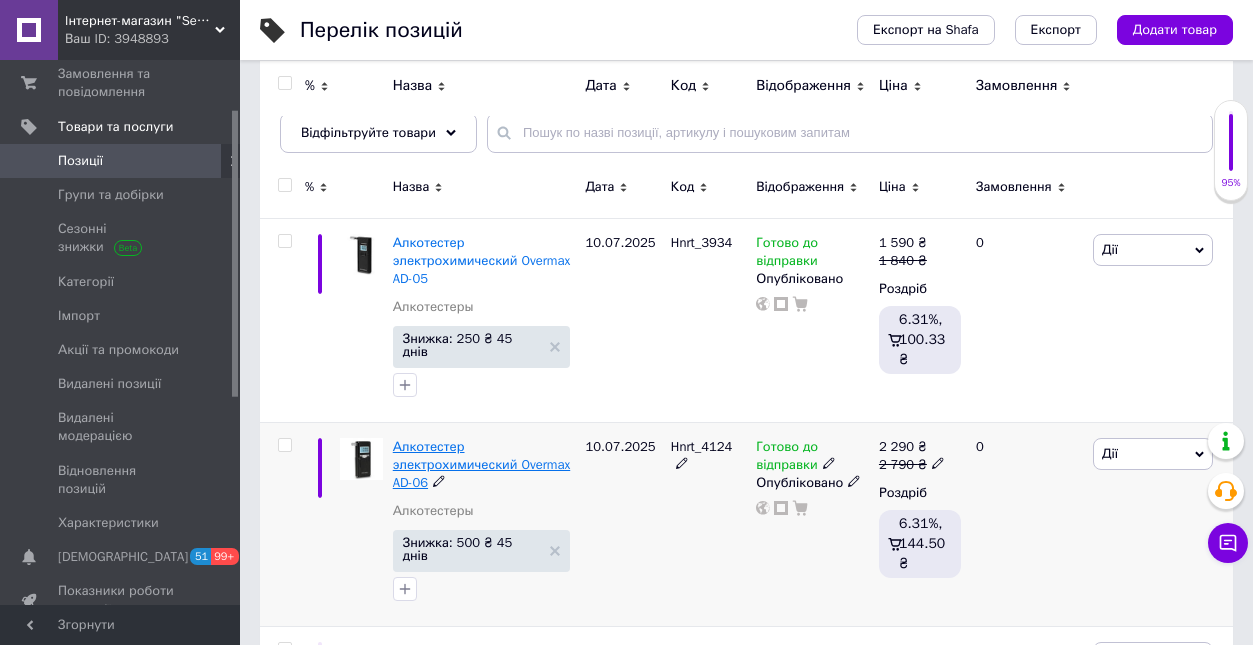 click on "Алкотестер электрохимический Overmax AD-06" at bounding box center [481, 464] 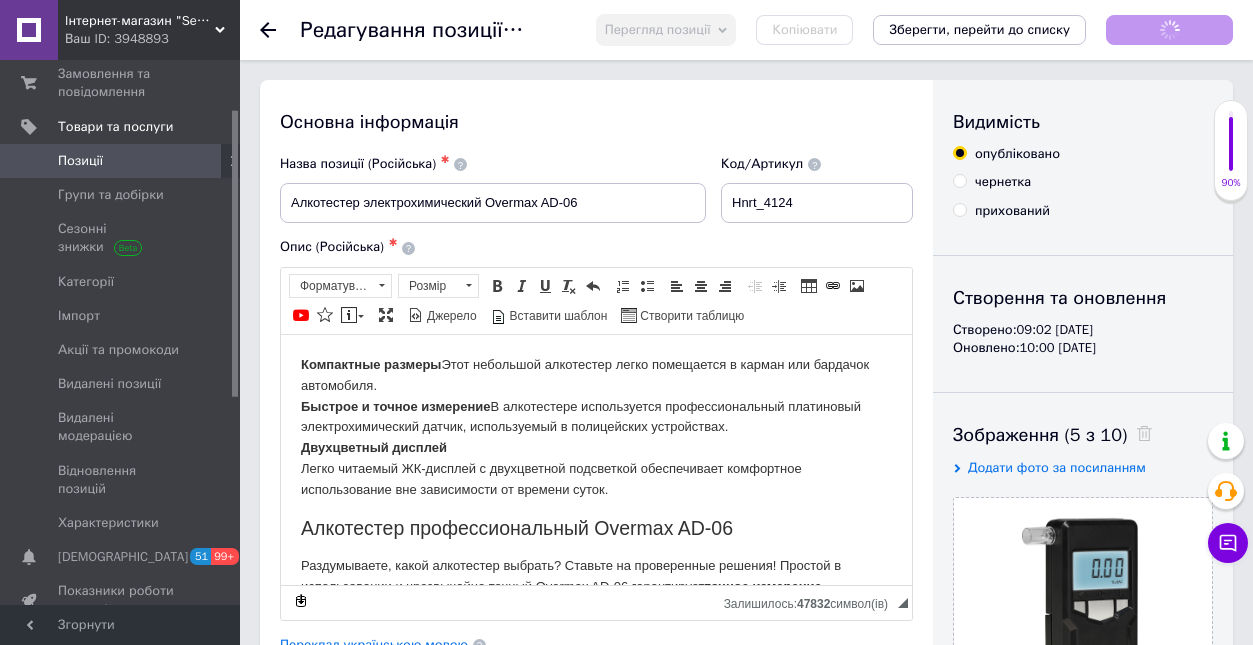 scroll, scrollTop: 0, scrollLeft: 0, axis: both 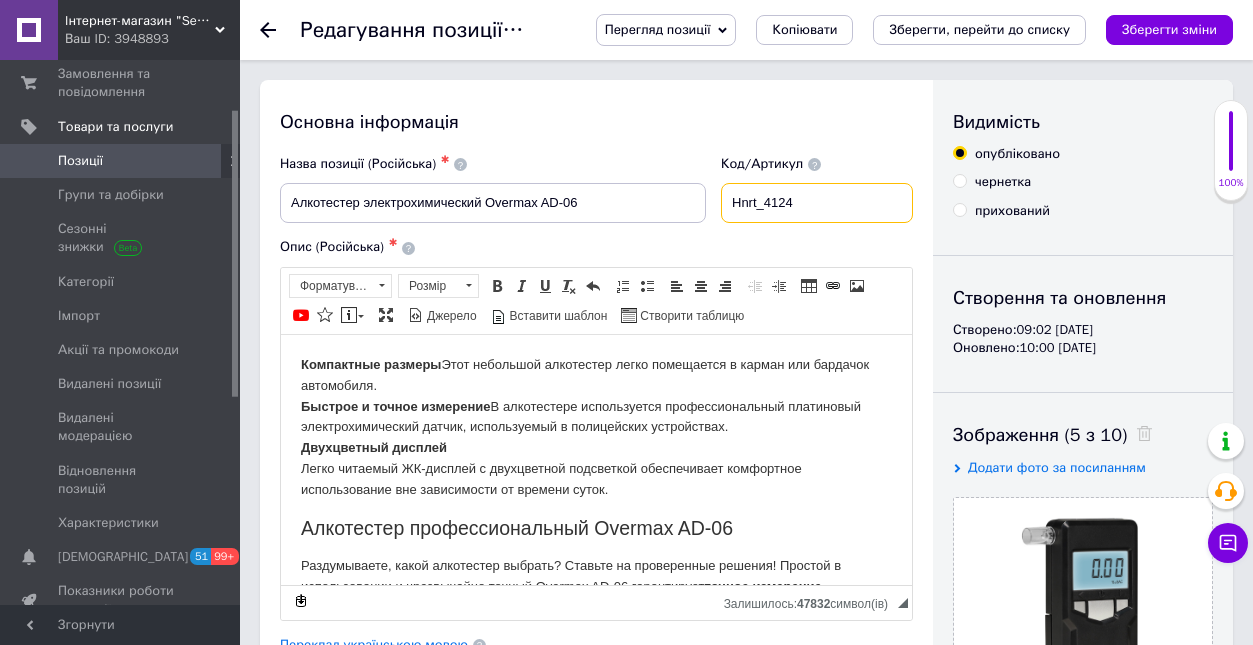 drag, startPoint x: 874, startPoint y: 206, endPoint x: 779, endPoint y: 205, distance: 95.005264 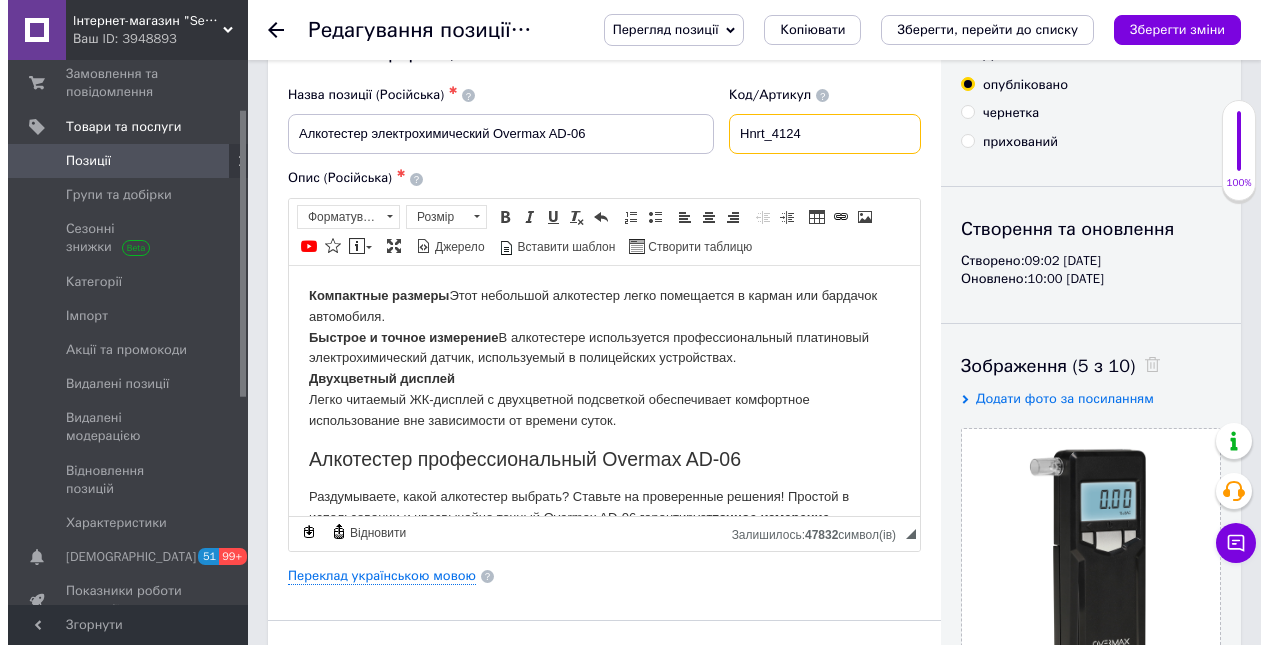 scroll, scrollTop: 73, scrollLeft: 0, axis: vertical 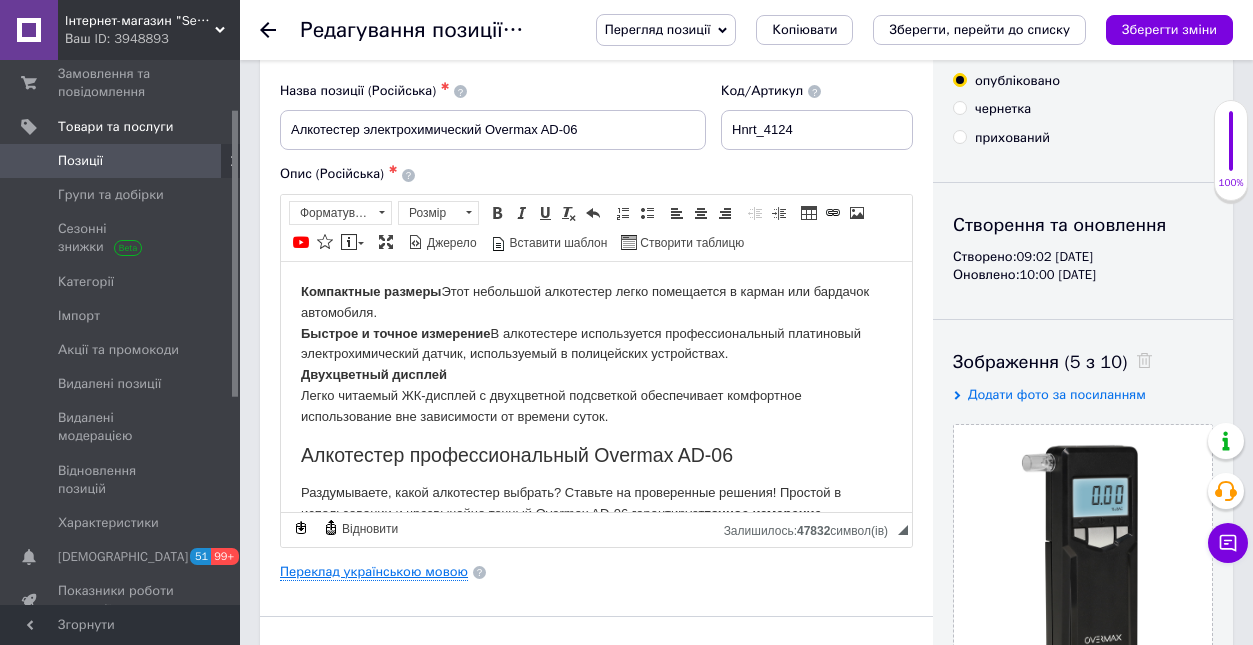click on "Переклад українською мовою" at bounding box center (374, 572) 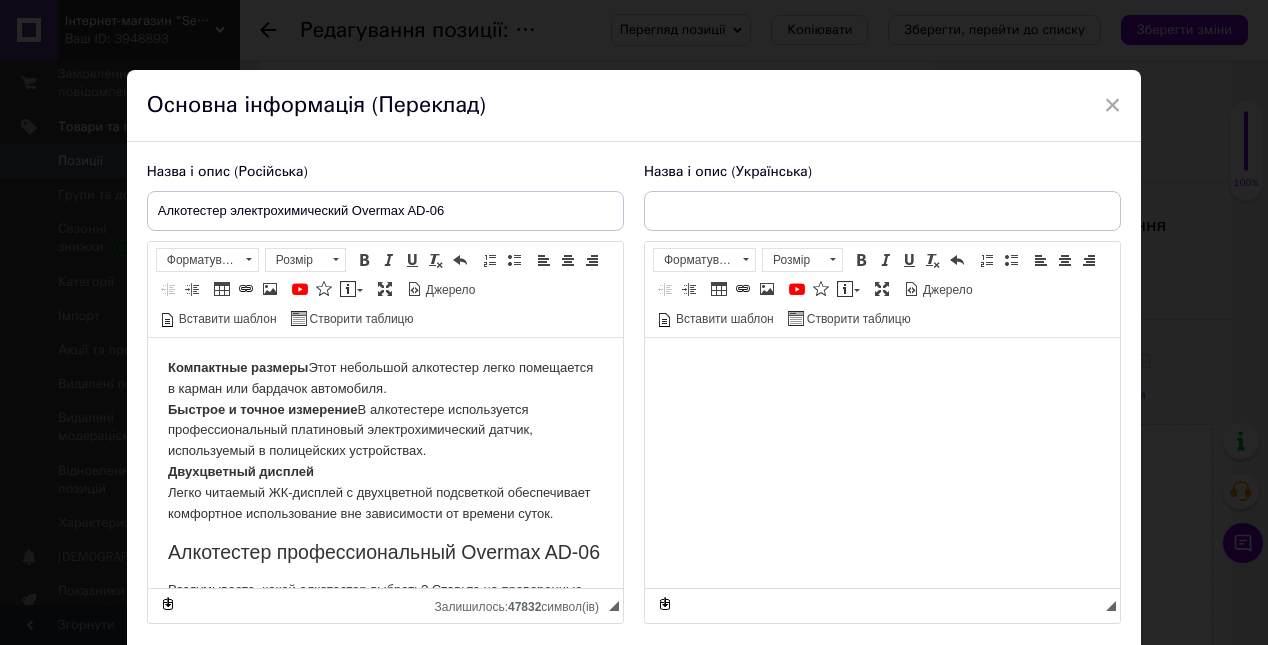 scroll, scrollTop: 0, scrollLeft: 0, axis: both 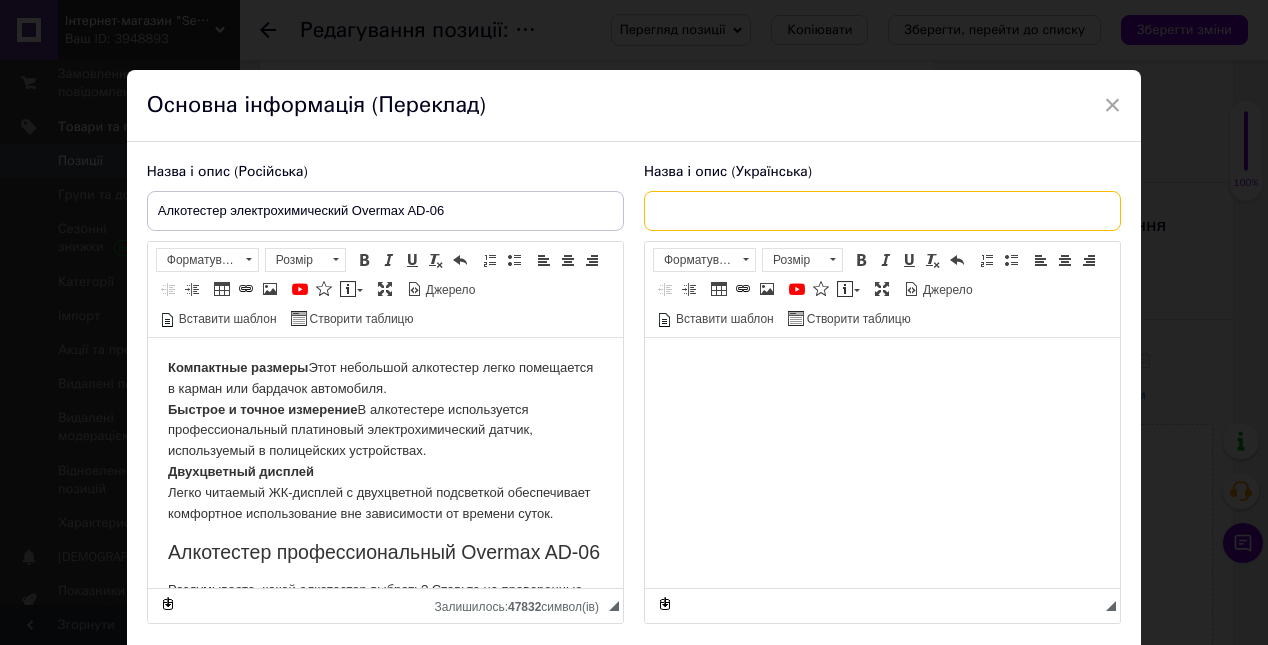 click at bounding box center [882, 211] 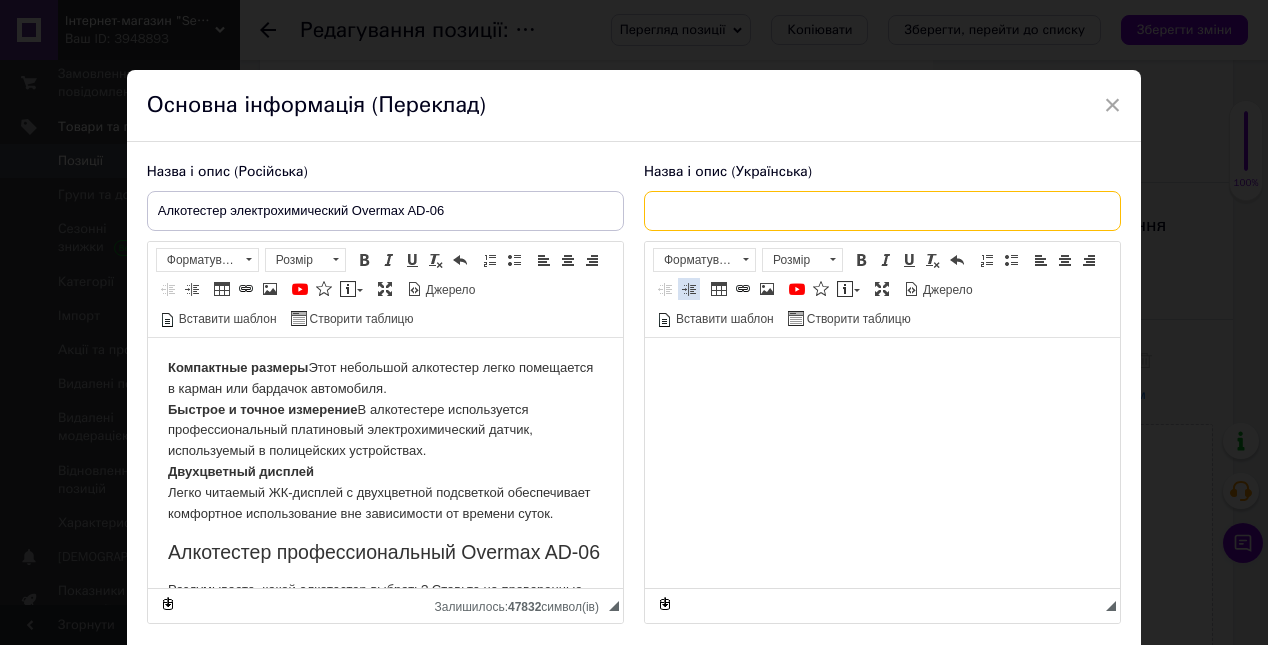 type on "Алкотестер електрохімічний Overmax AD-06" 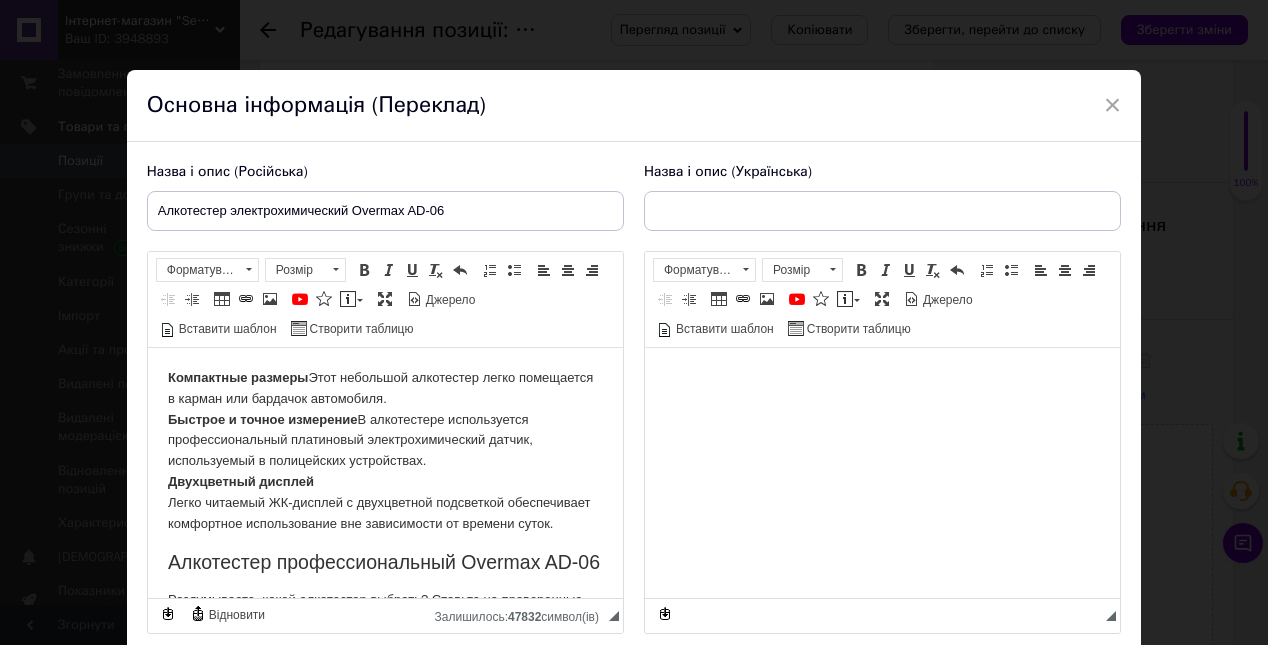 click at bounding box center (881, 378) 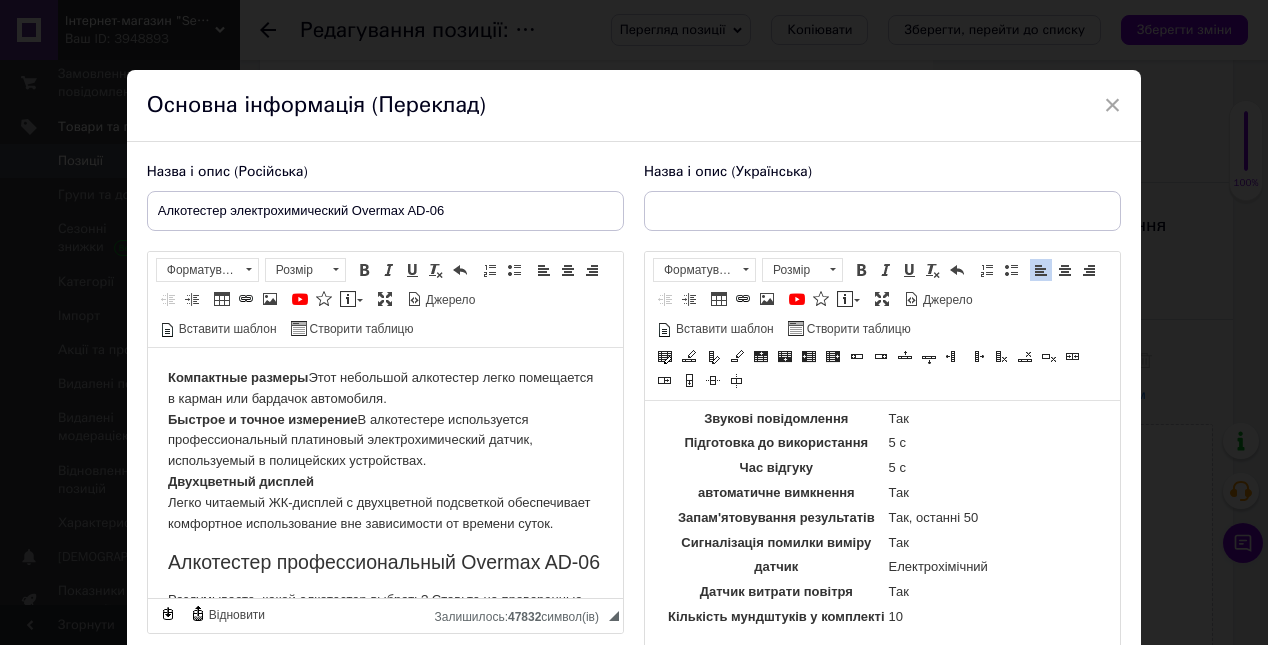 scroll, scrollTop: 0, scrollLeft: 0, axis: both 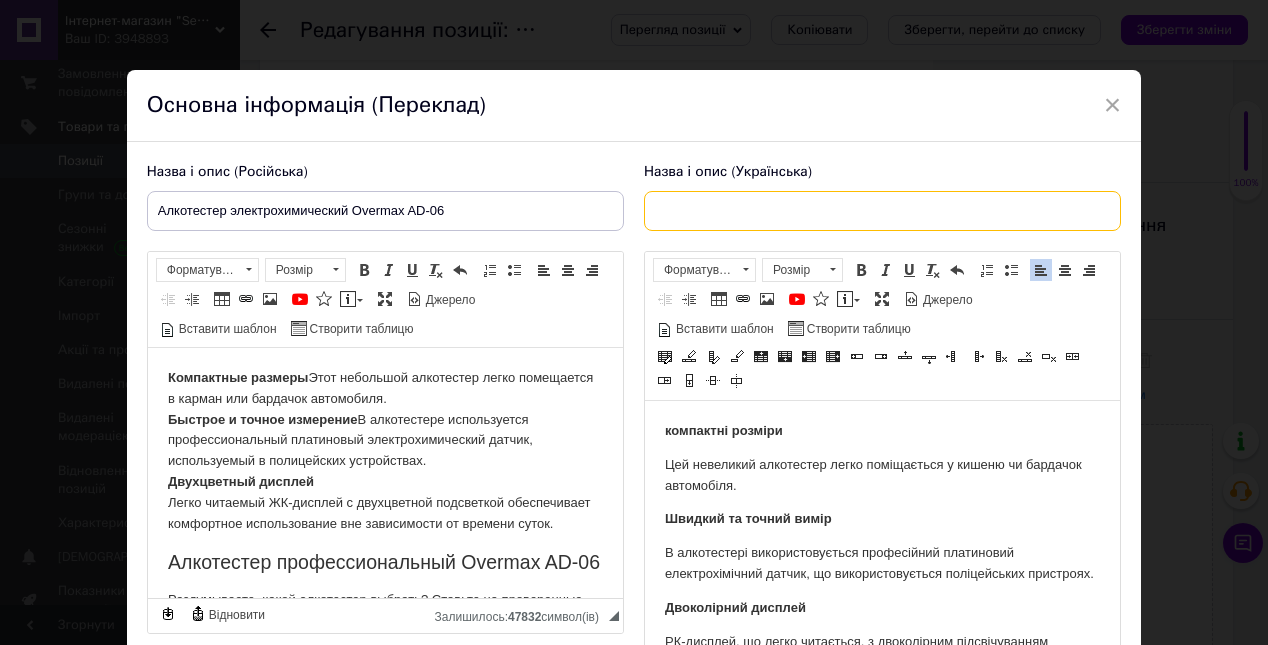click at bounding box center (882, 211) 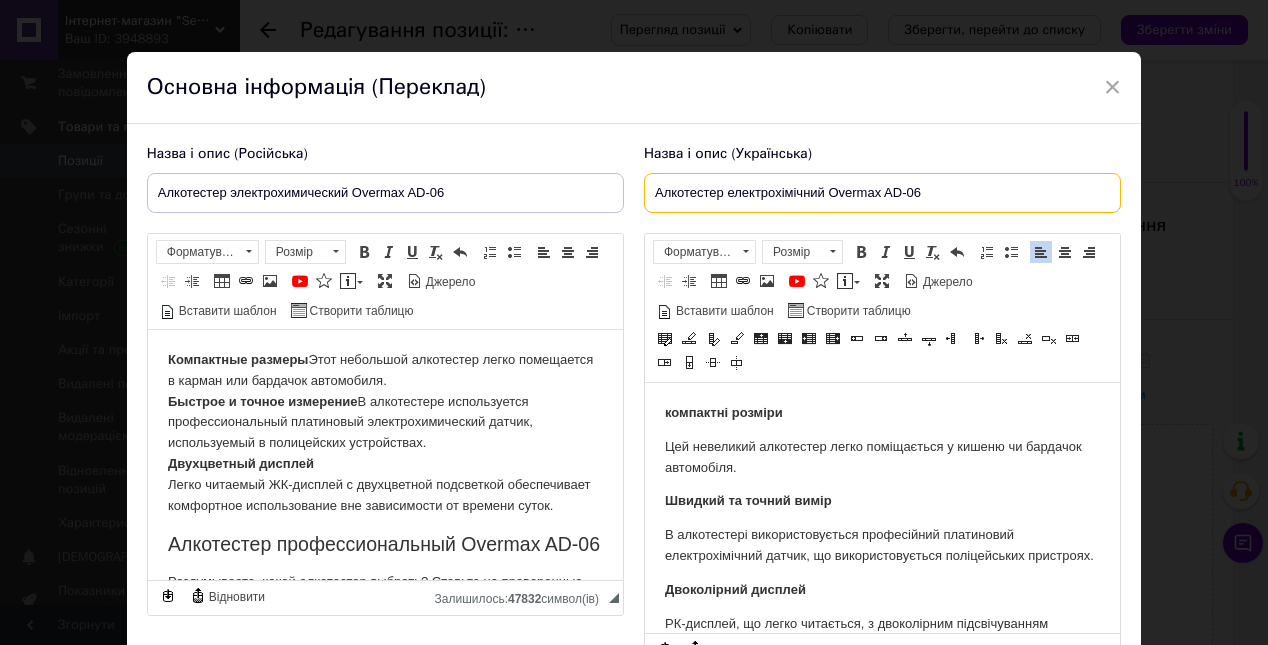 scroll, scrollTop: 60, scrollLeft: 0, axis: vertical 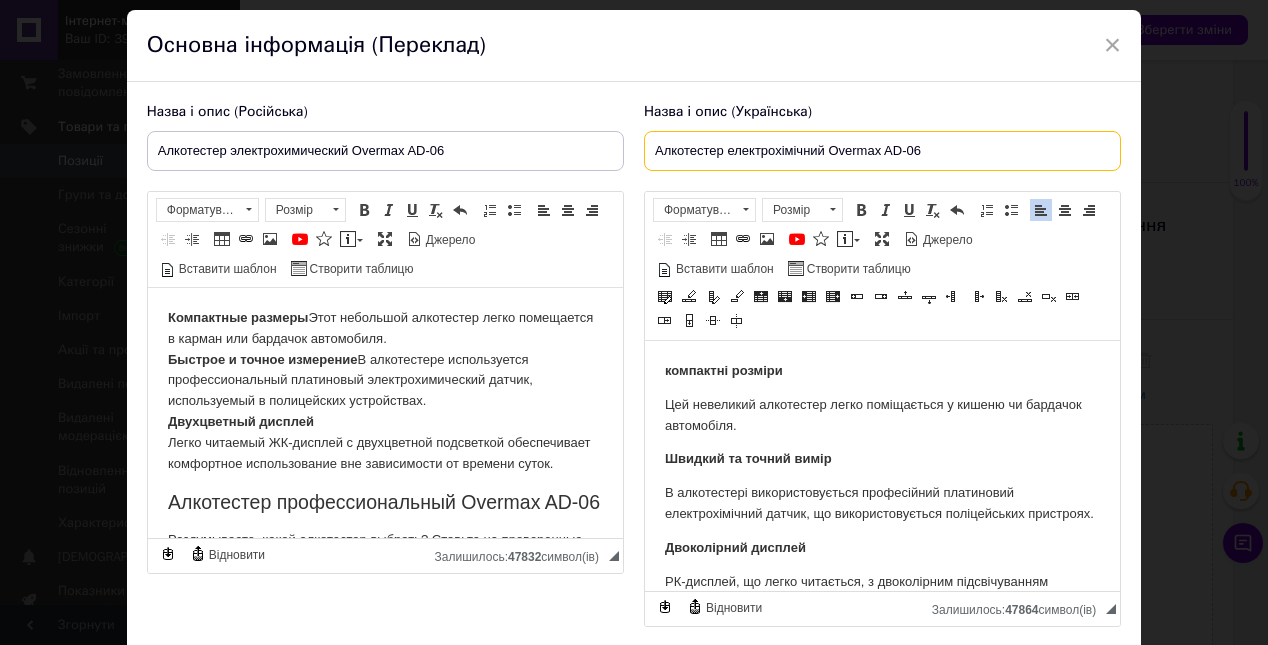 drag, startPoint x: 823, startPoint y: 150, endPoint x: 647, endPoint y: 150, distance: 176 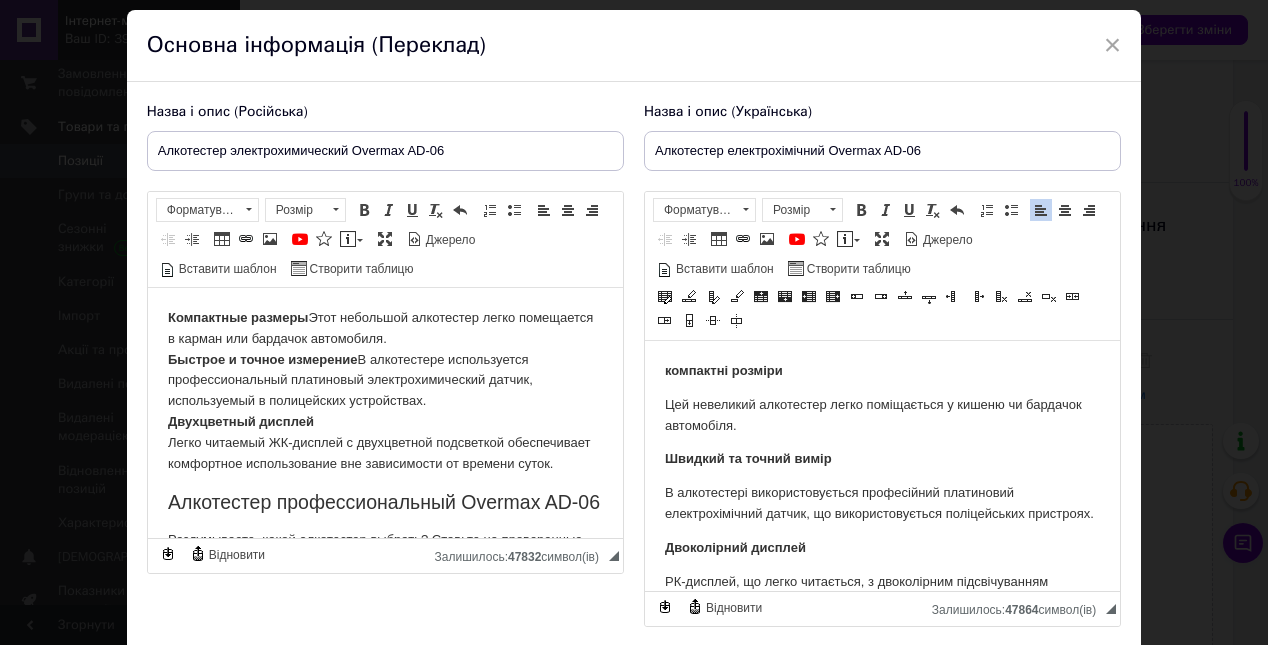 click on "Назва і опис (Українська) Алкотестер електрохімічний Overmax AD-06 компактні розміри
Цей невеликий алкотестер легко поміщається у кишеню чи бардачок автомобіля.
Швидкий та точний вимір
В алкотестері використовується професійний платиновий електрохімічний датчик, що використовується поліцейських пристроях.
Двоколірний дисплей
РК-дисплей, що легко читається, з двоколірним підсвічуванням забезпечує комфортне використання незалежно від часу доби.
Алкотестер професійний Overmax AD-06
точне вимірювання кількості алкоголю з точністю до 0,05 ‰," at bounding box center [882, 365] 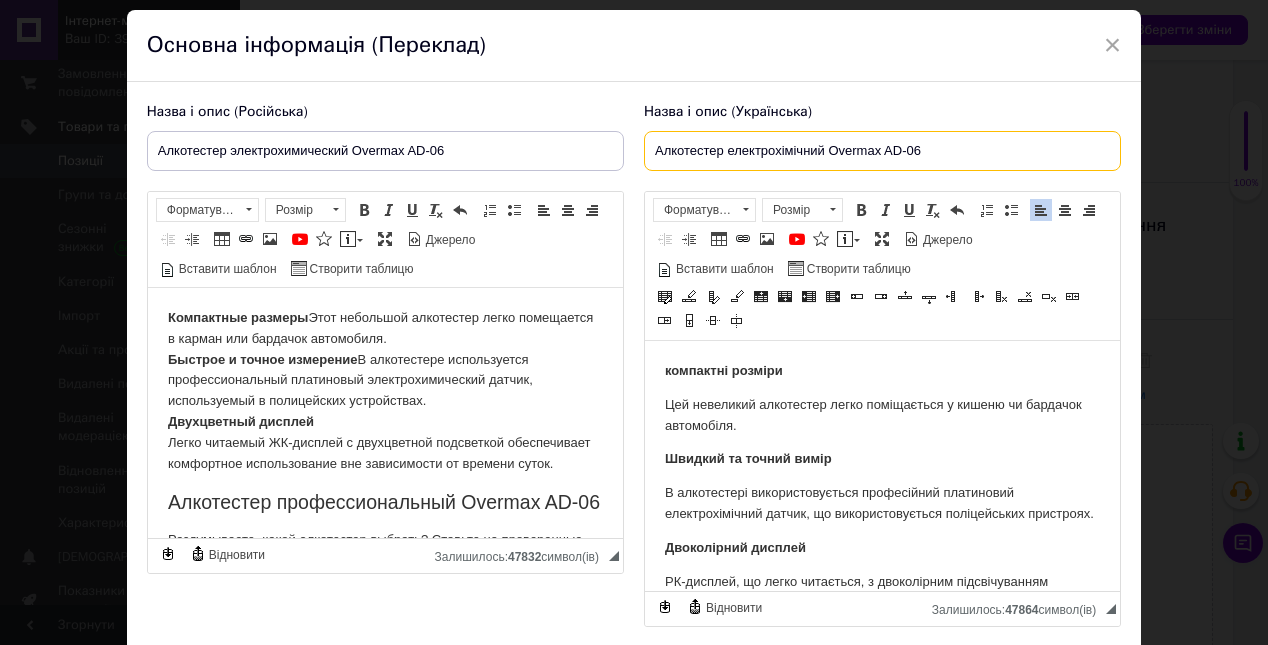 drag, startPoint x: 881, startPoint y: 151, endPoint x: 650, endPoint y: 154, distance: 231.01949 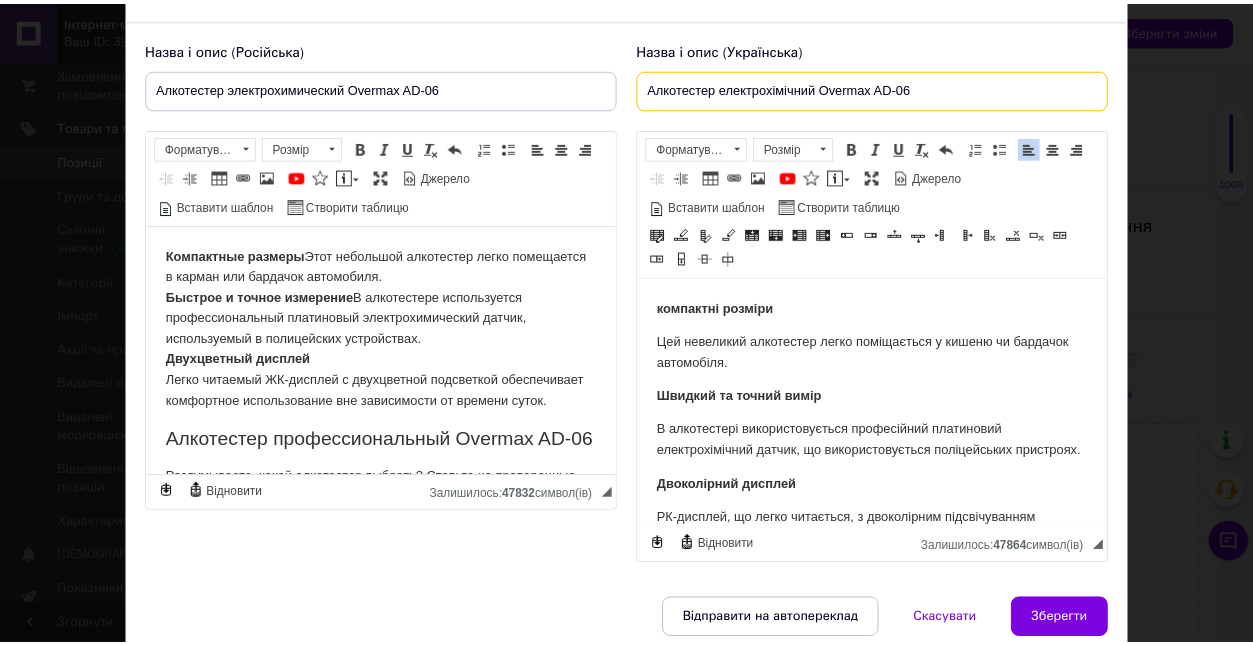 scroll, scrollTop: 206, scrollLeft: 0, axis: vertical 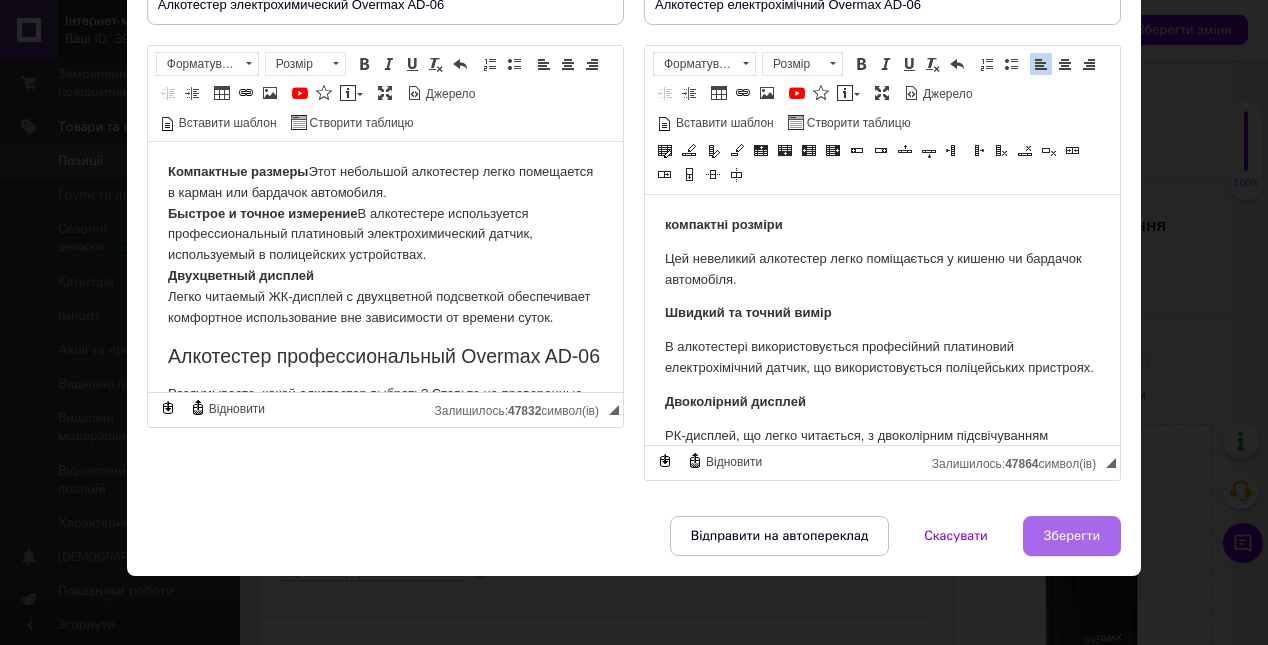 click on "Зберегти" at bounding box center (1072, 536) 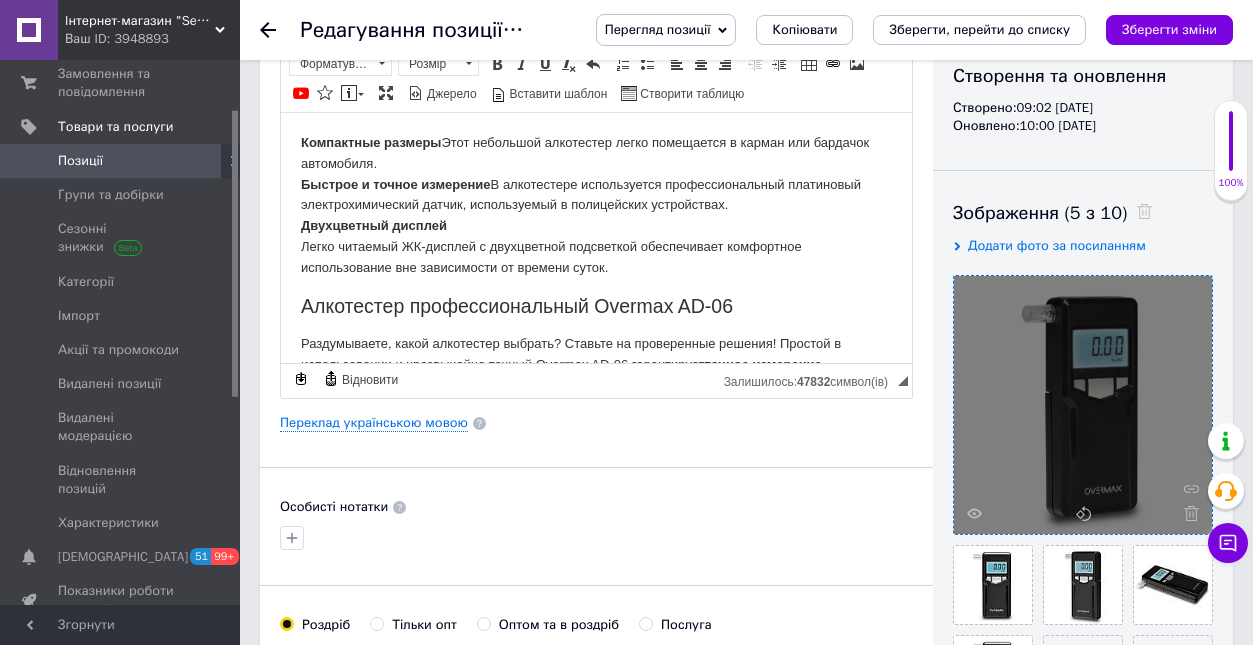 scroll, scrollTop: 302, scrollLeft: 0, axis: vertical 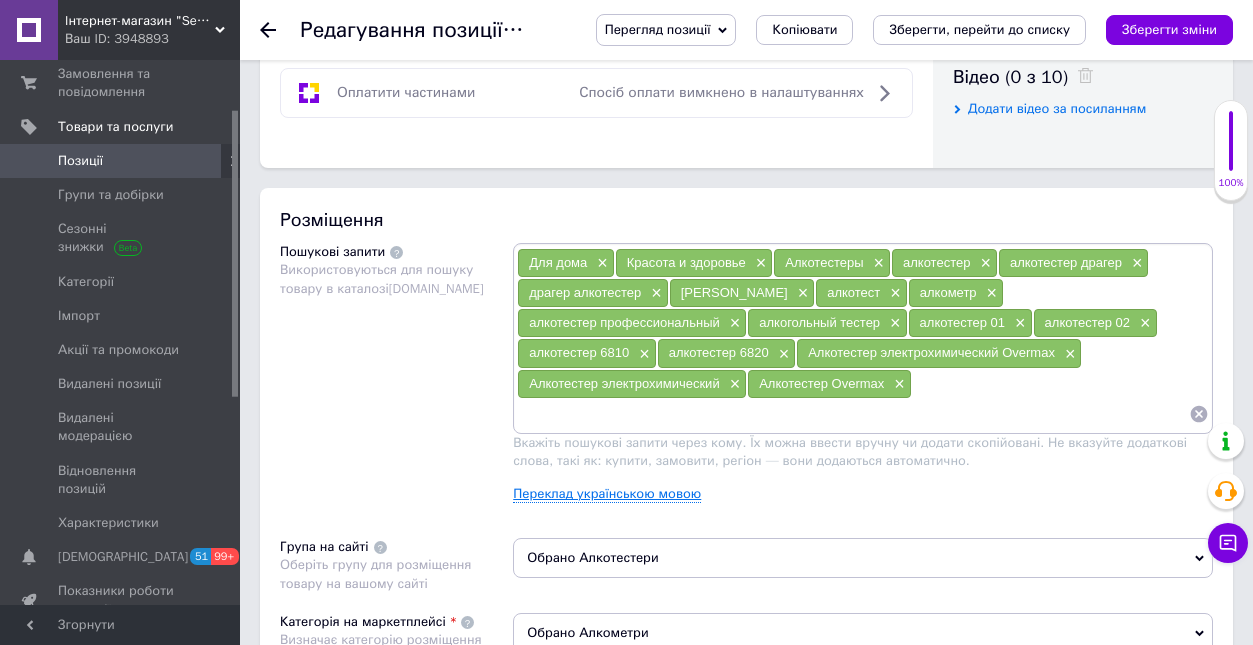 click on "Переклад українською мовою" at bounding box center [607, 494] 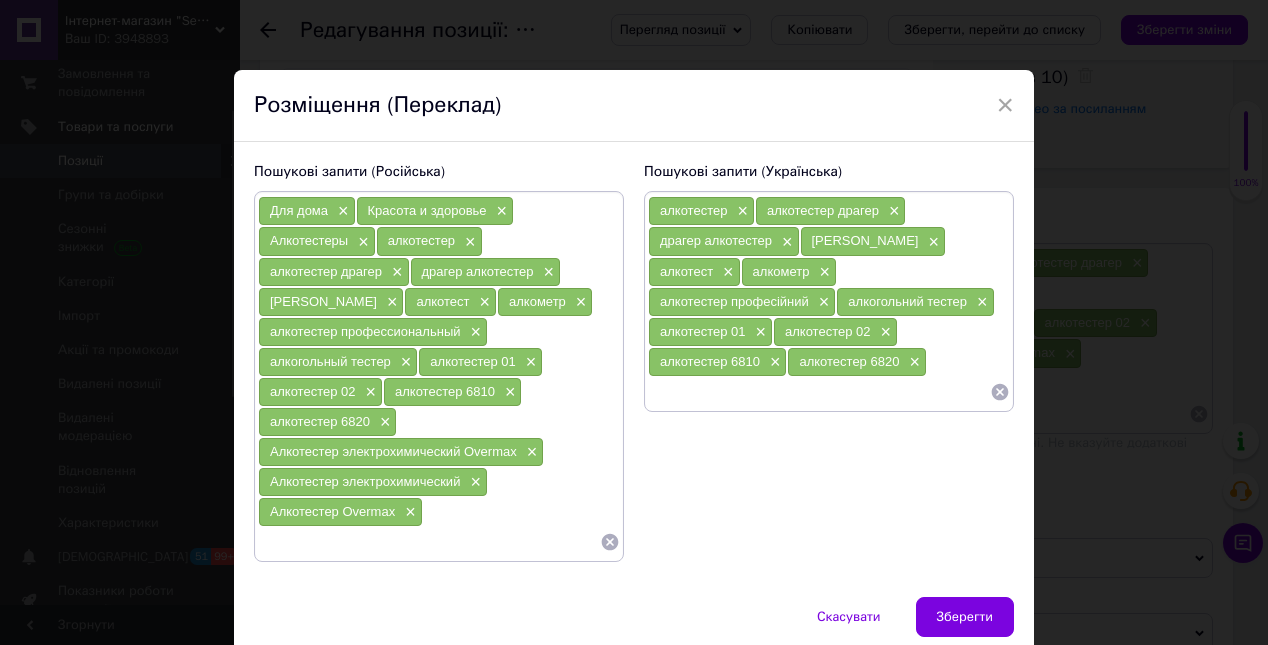click at bounding box center (819, 392) 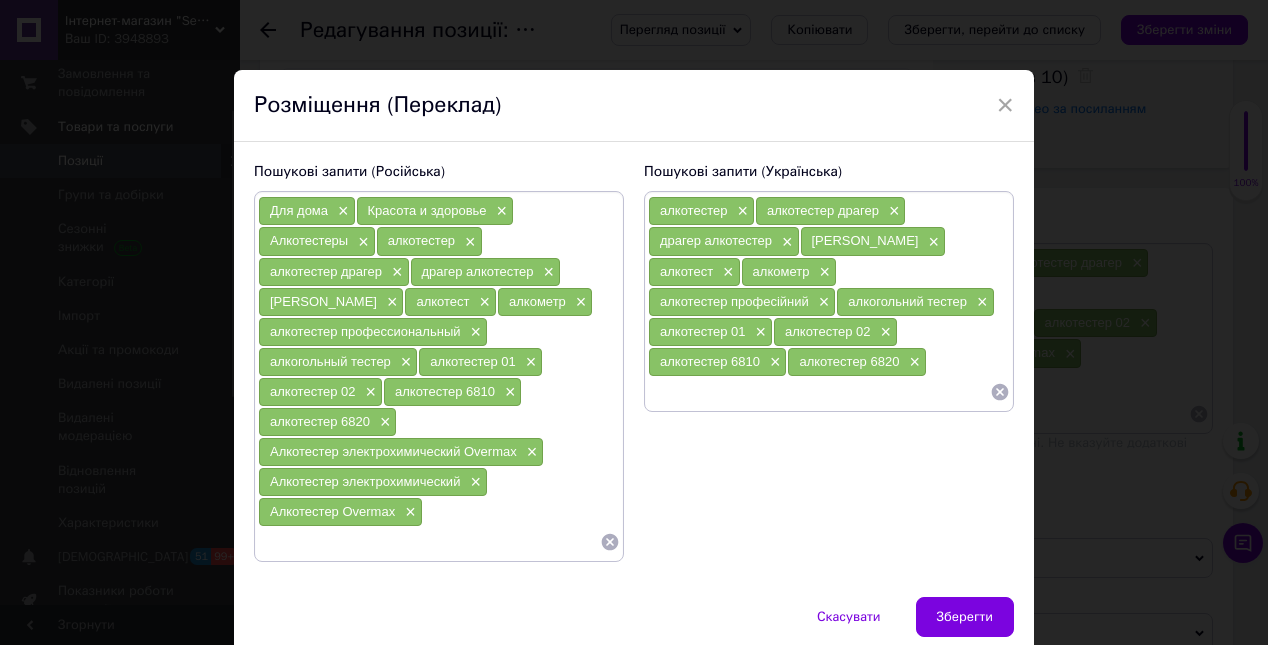 paste on "Алкотестер електрохімічний Overmax" 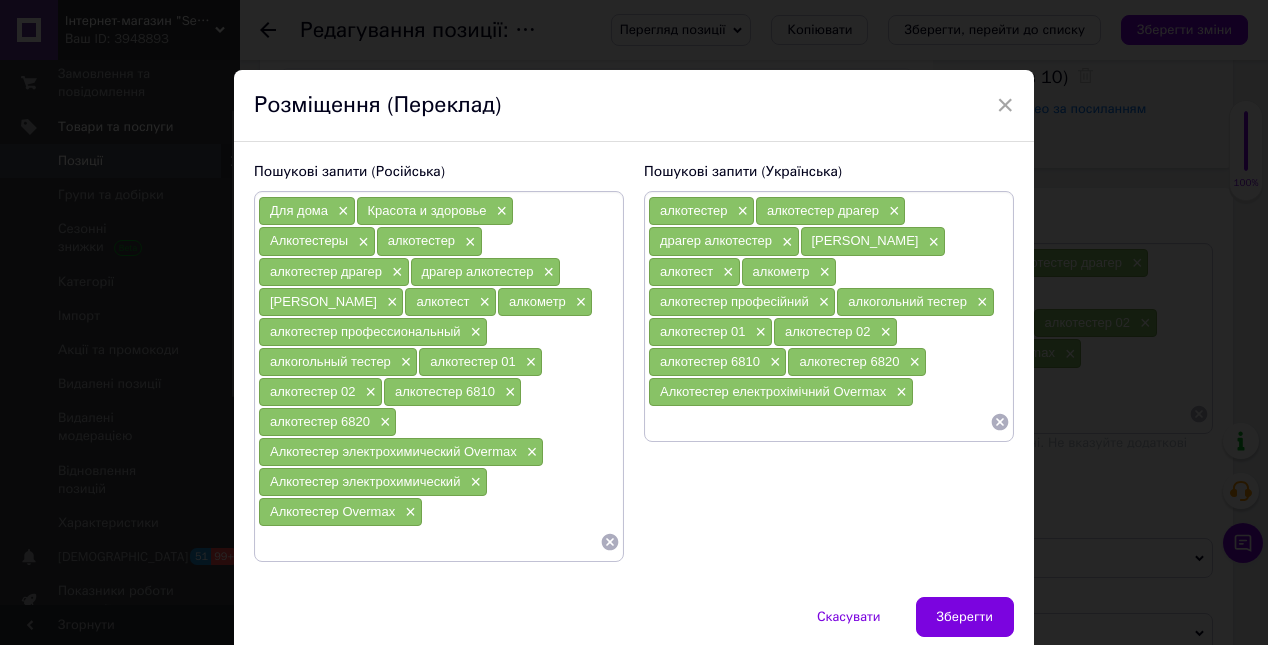 click at bounding box center [819, 422] 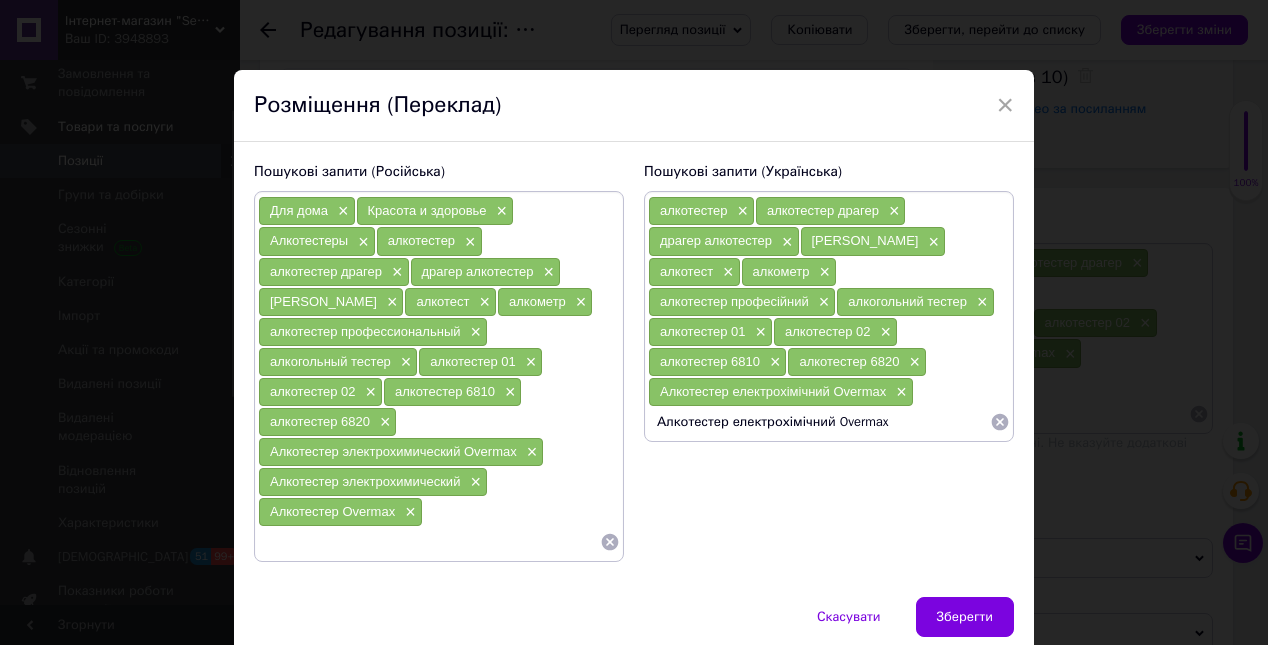 drag, startPoint x: 837, startPoint y: 422, endPoint x: 905, endPoint y: 422, distance: 68 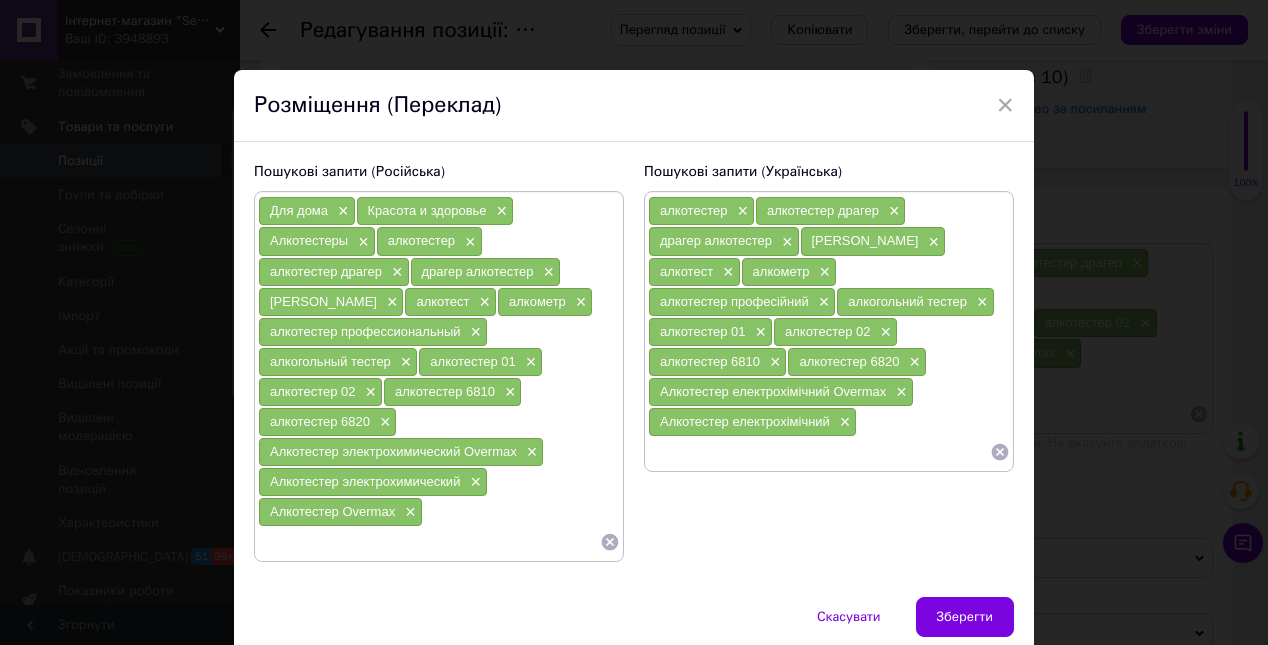 click at bounding box center (819, 452) 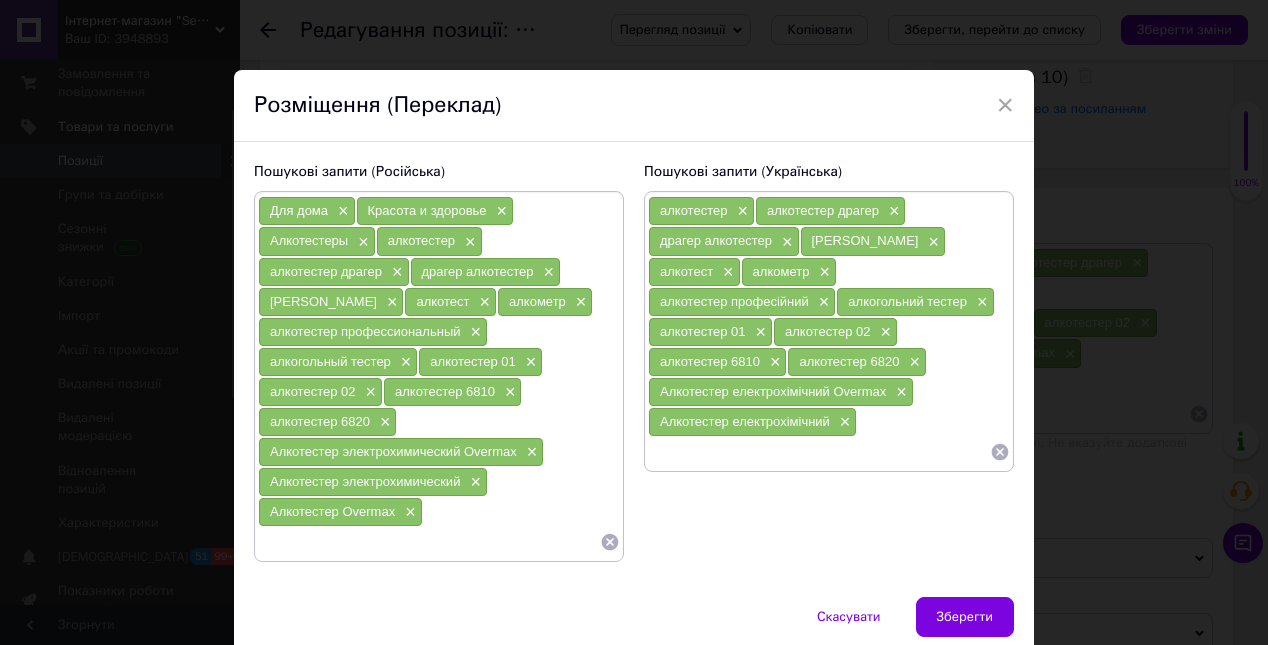 paste on "Алкотестер електрохімічний Overmax" 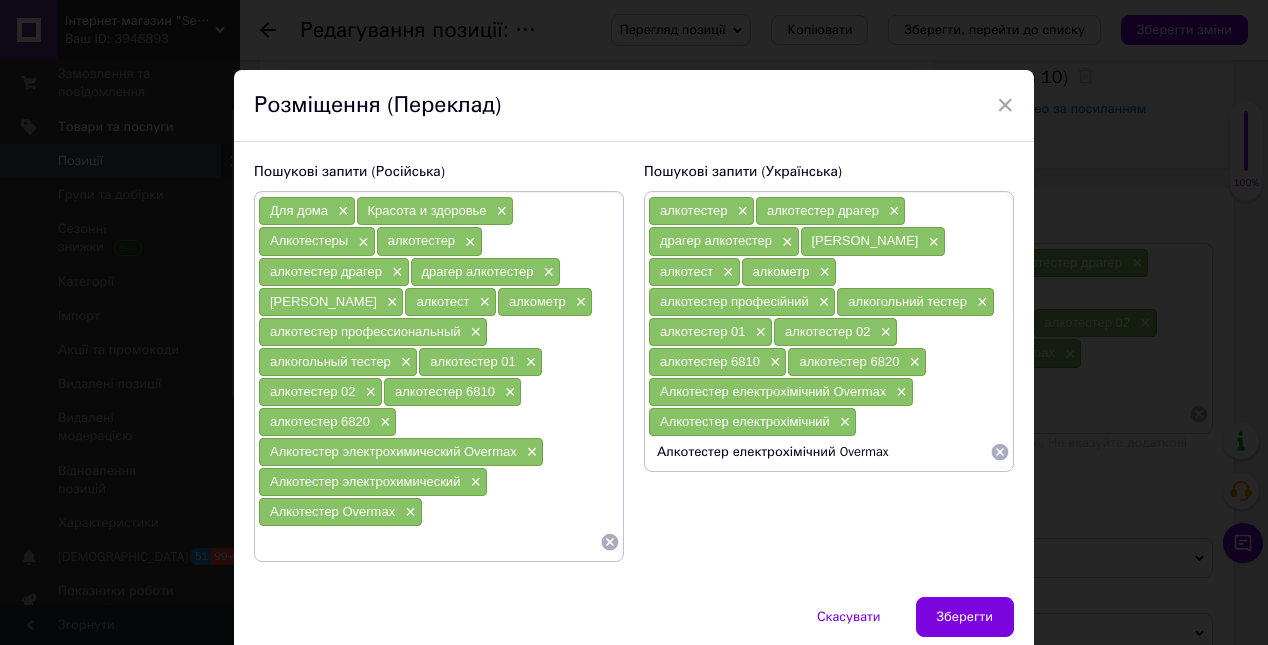 drag, startPoint x: 837, startPoint y: 450, endPoint x: 732, endPoint y: 454, distance: 105.076164 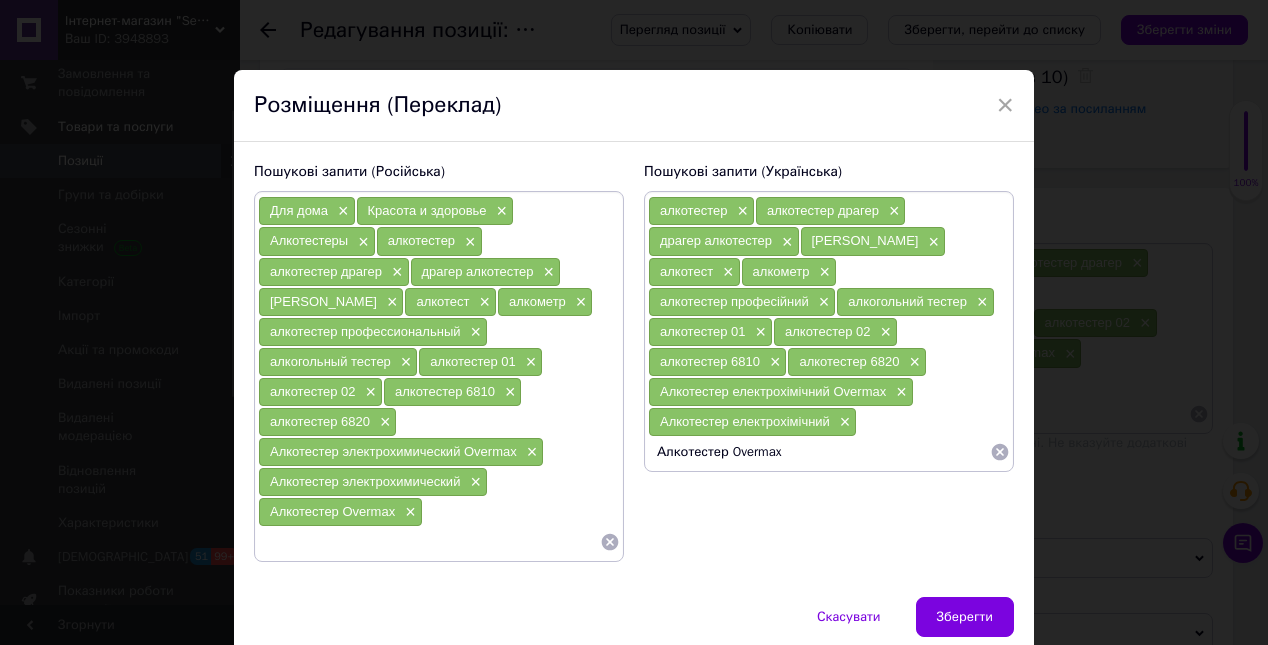 click on "Алкотестер Overmax" at bounding box center (819, 452) 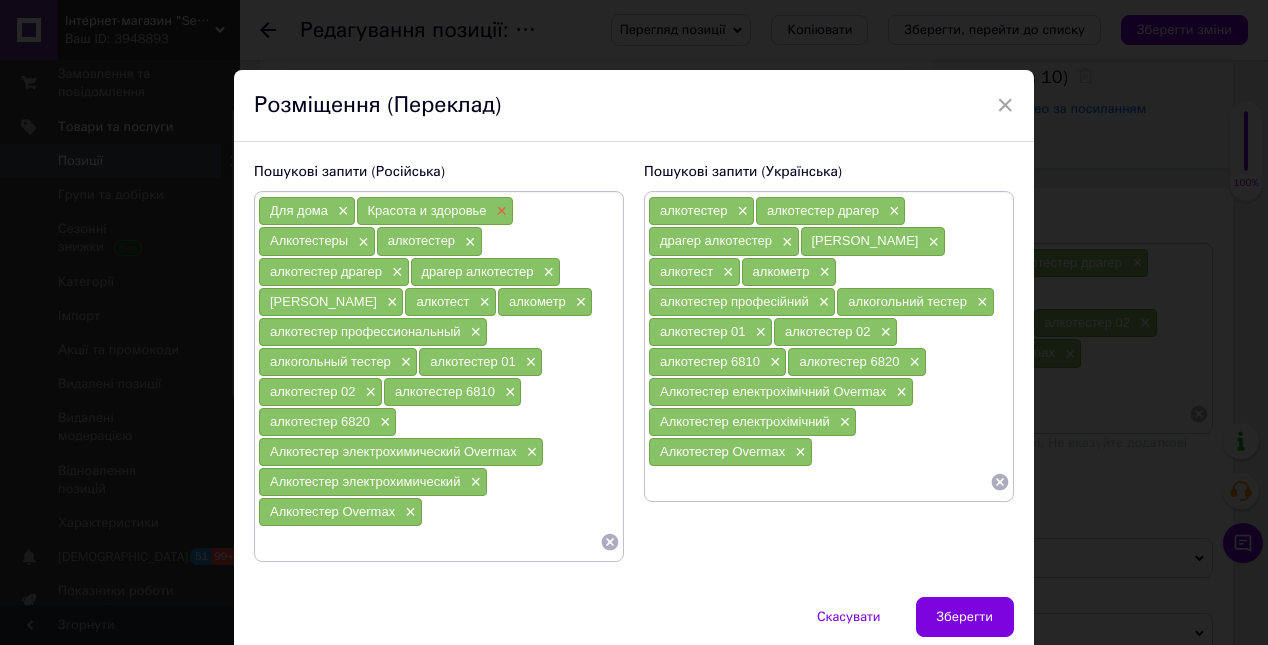 click on "×" at bounding box center (500, 211) 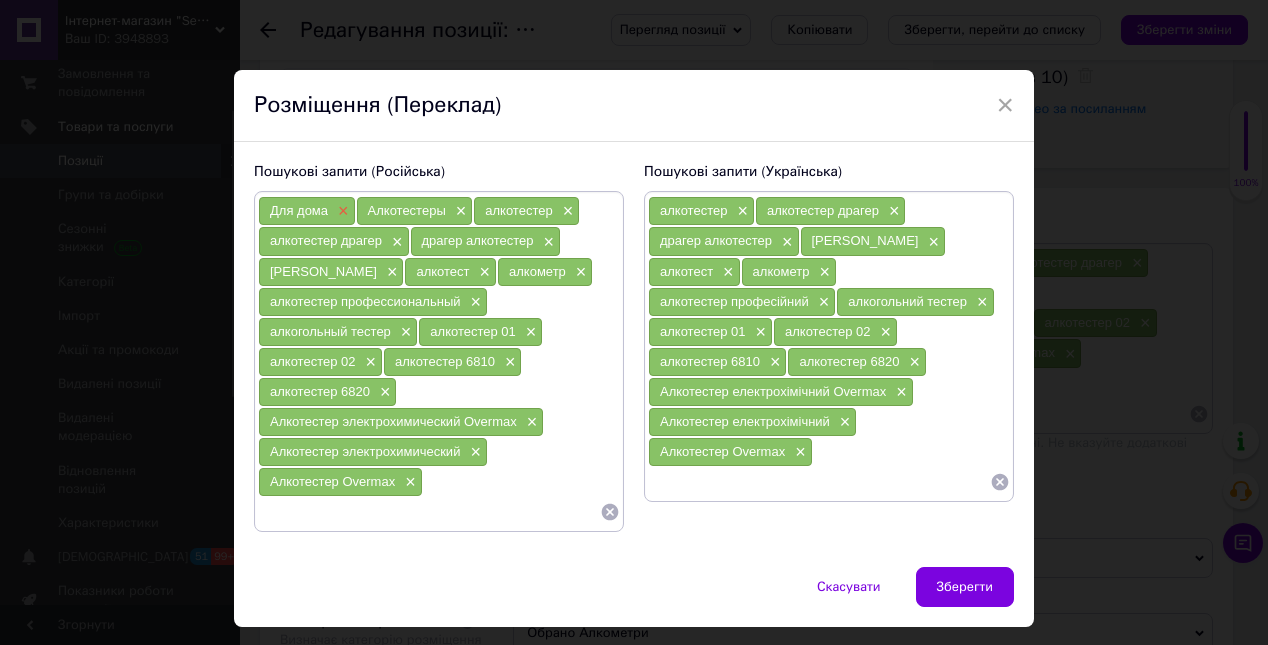 click on "×" at bounding box center (341, 211) 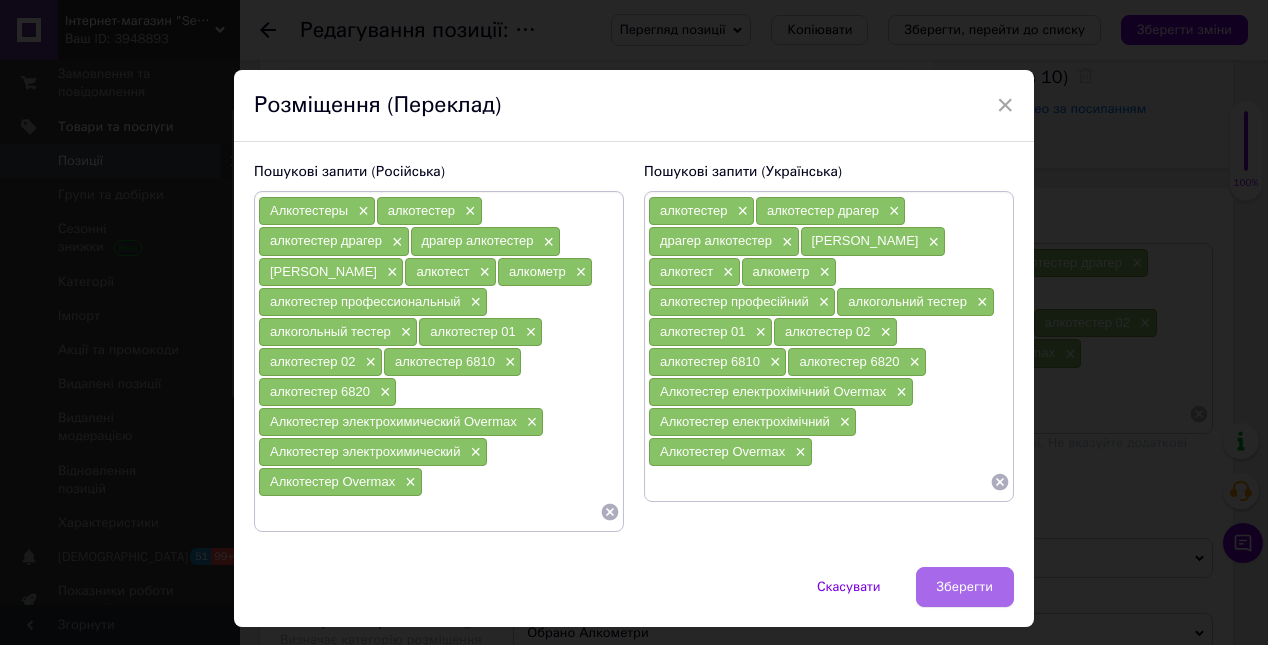 click on "Зберегти" at bounding box center [965, 587] 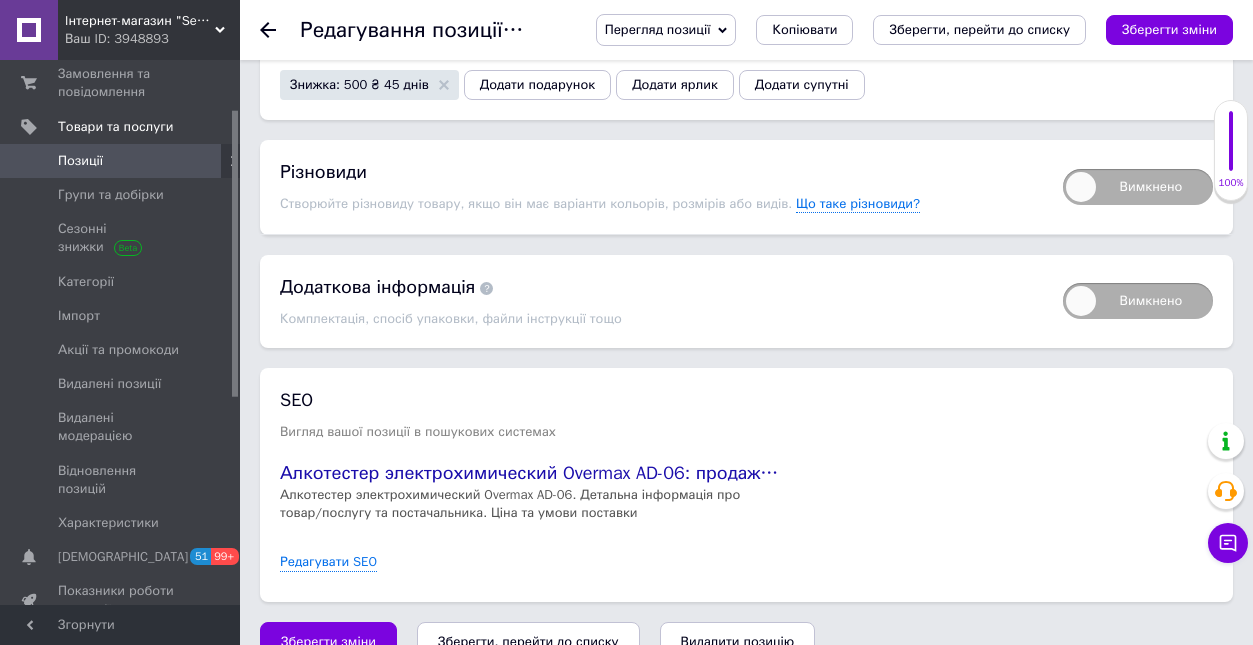scroll, scrollTop: 2545, scrollLeft: 0, axis: vertical 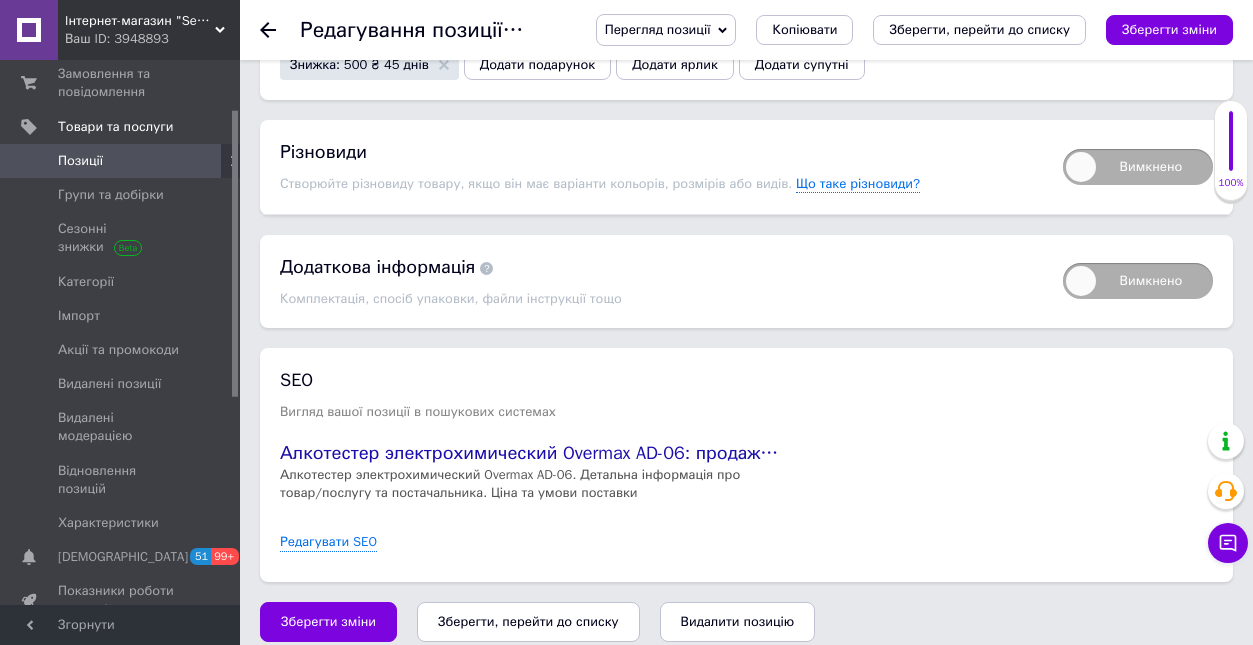 click on "Зберегти, перейти до списку" at bounding box center (528, 622) 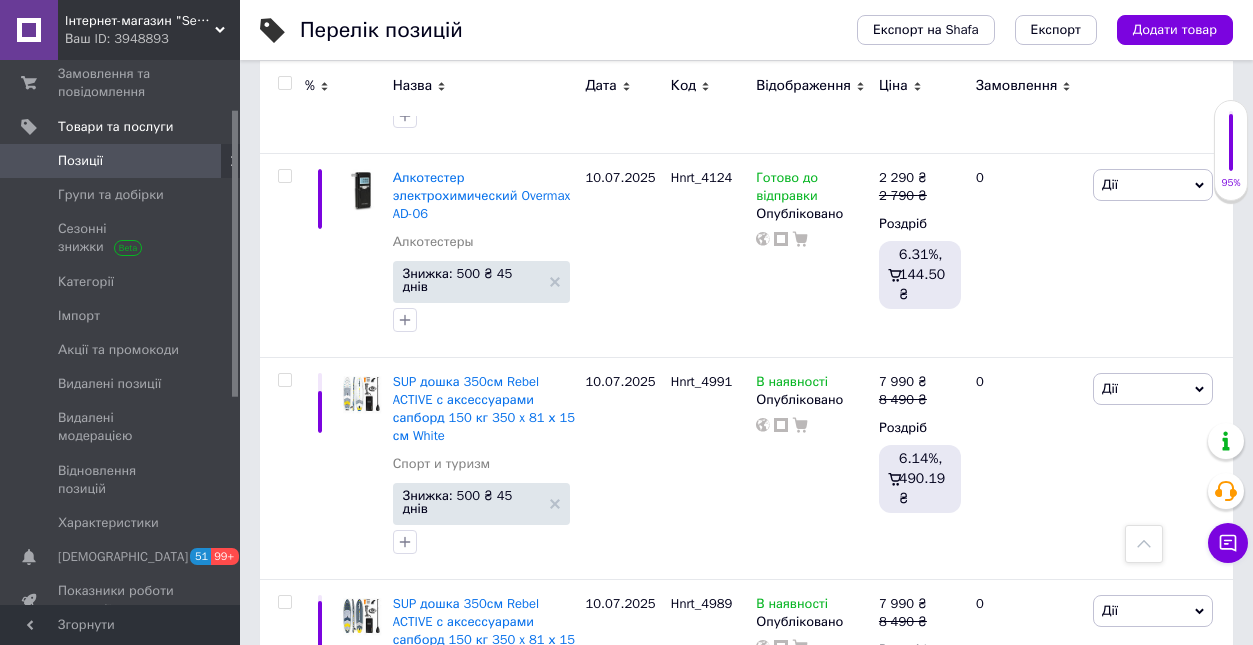 scroll, scrollTop: 489, scrollLeft: 0, axis: vertical 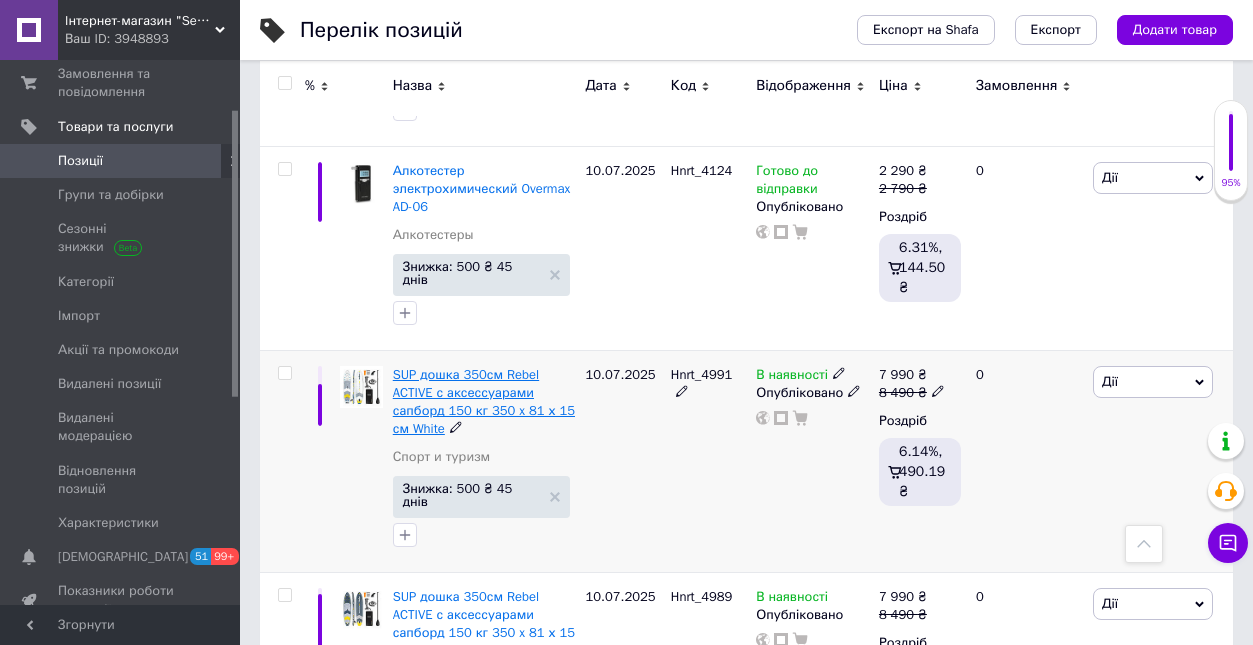click on "SUP дошка 350см Rebel ACTIVE с аксессуарами сапборд 150 кг 350 x 81 х 15 см White" at bounding box center [484, 402] 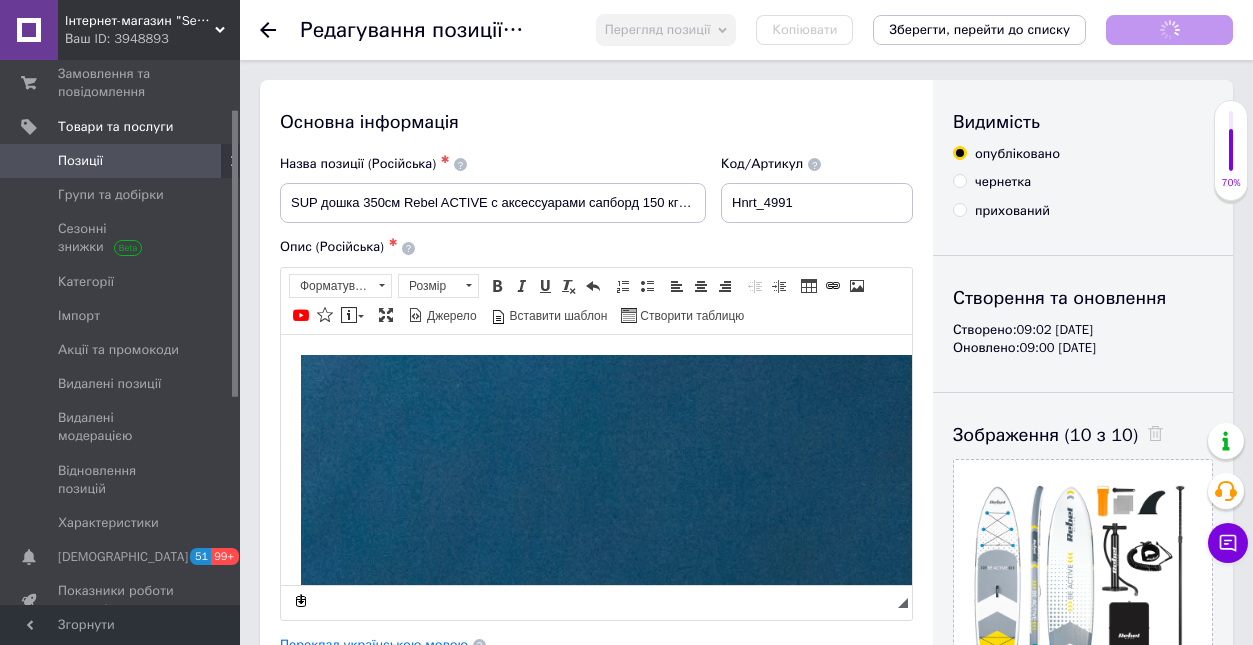 scroll, scrollTop: 0, scrollLeft: 0, axis: both 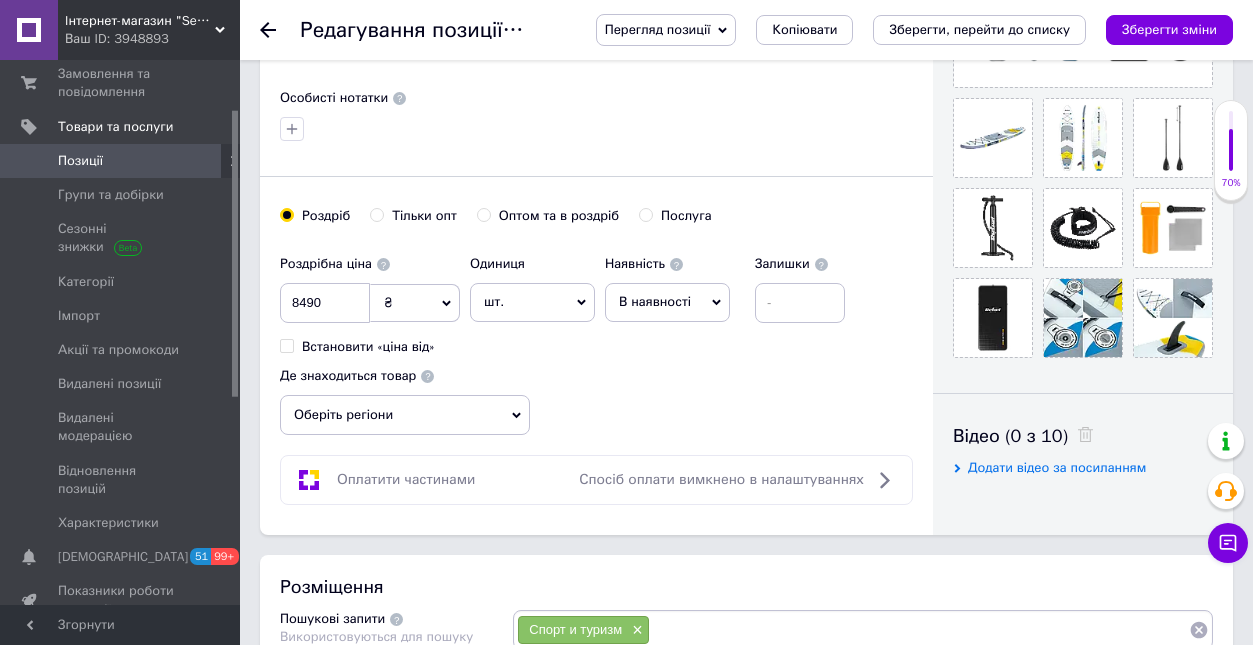 click on "В наявності" at bounding box center [667, 302] 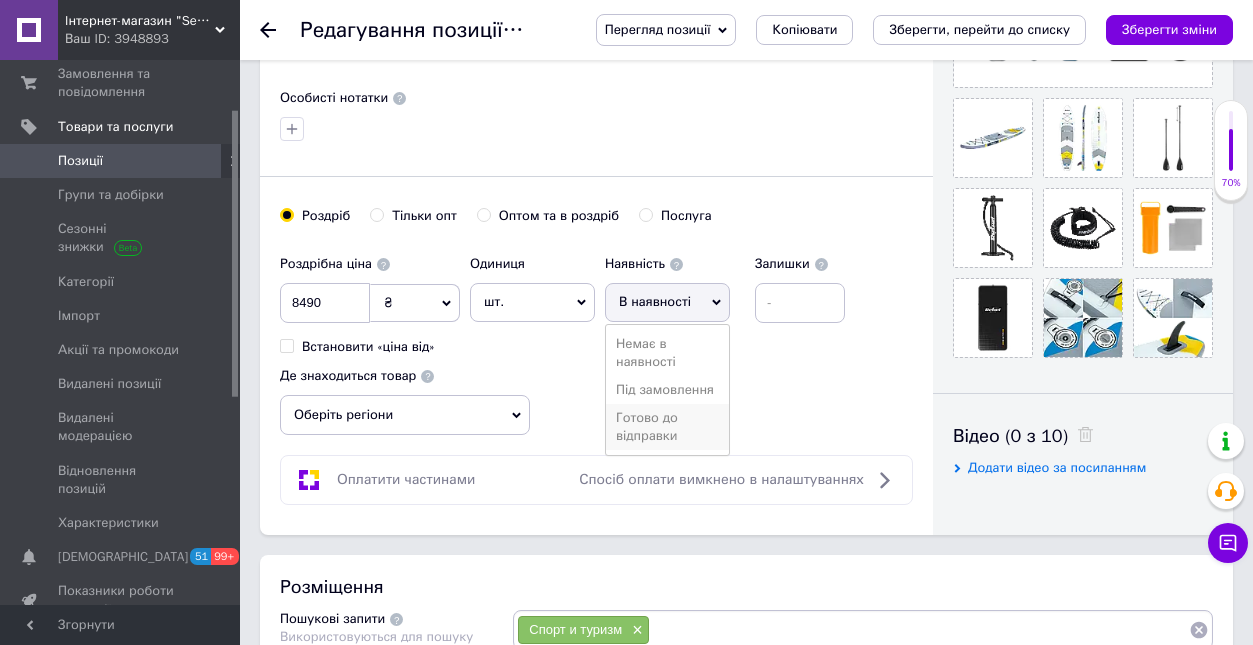 click on "Готово до відправки" at bounding box center (667, 427) 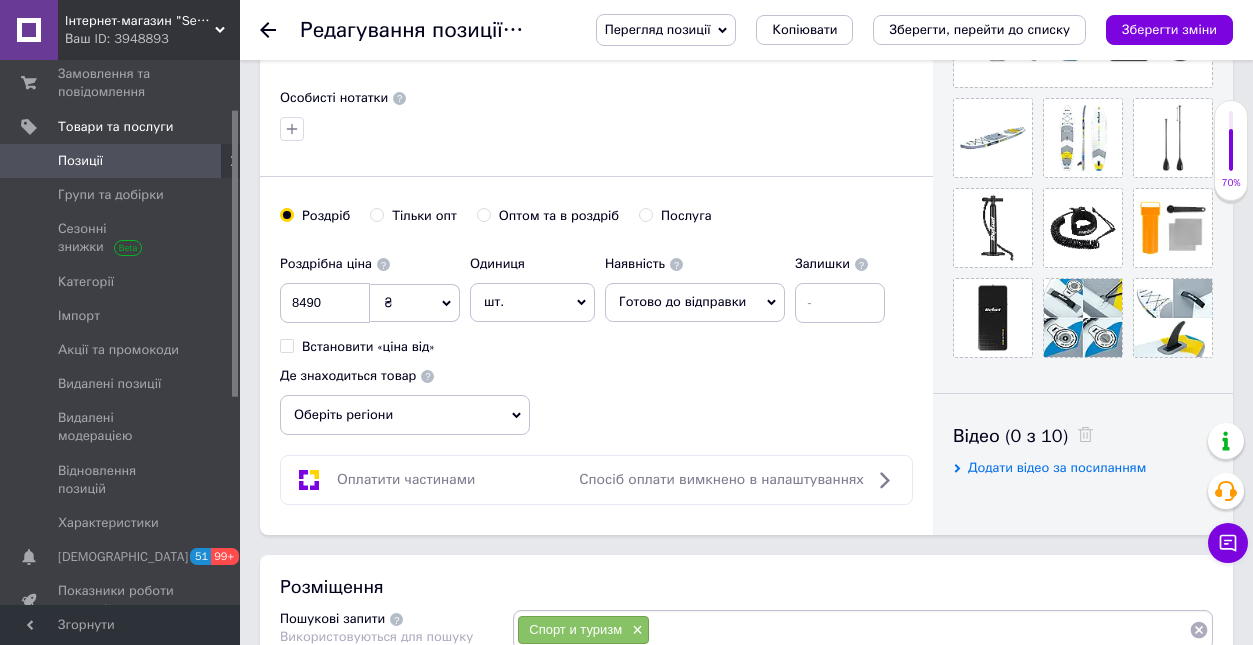 click 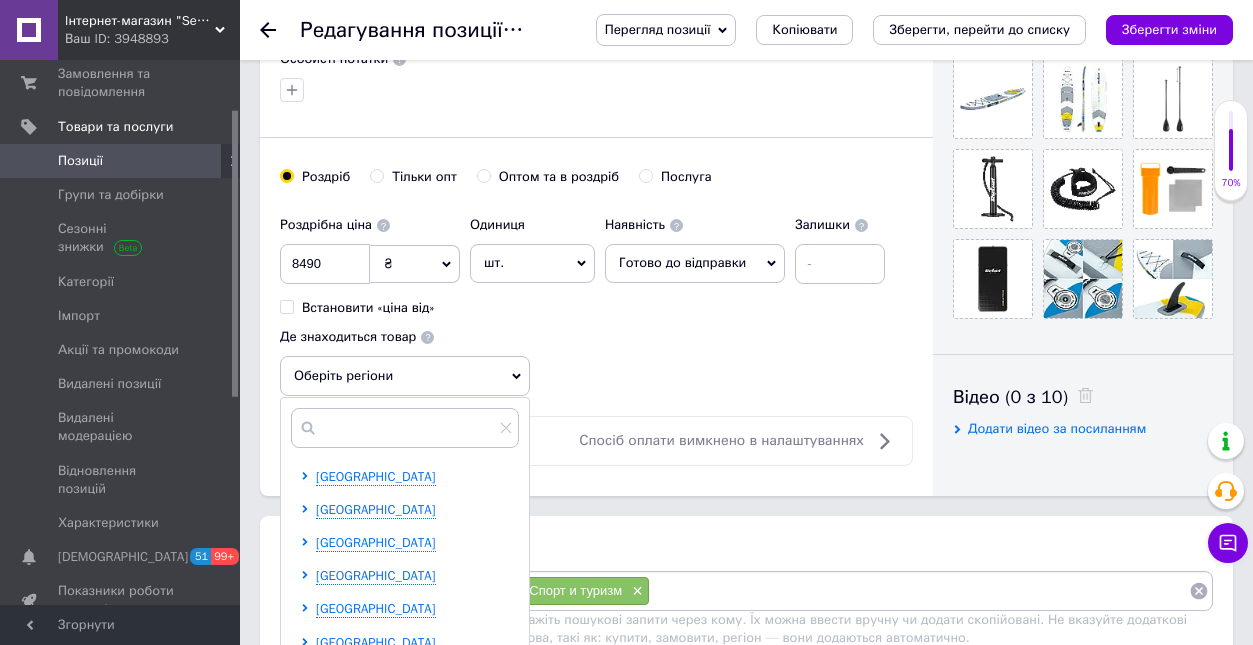 scroll, scrollTop: 674, scrollLeft: 0, axis: vertical 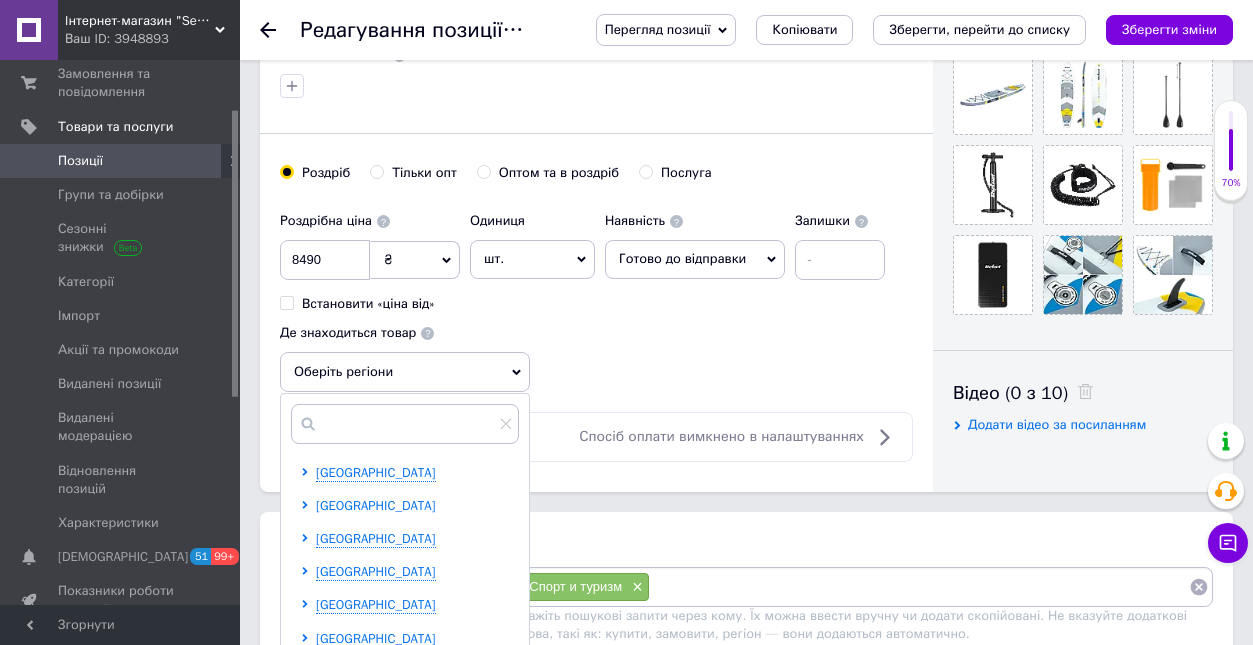 click on "Волинська область" at bounding box center [376, 505] 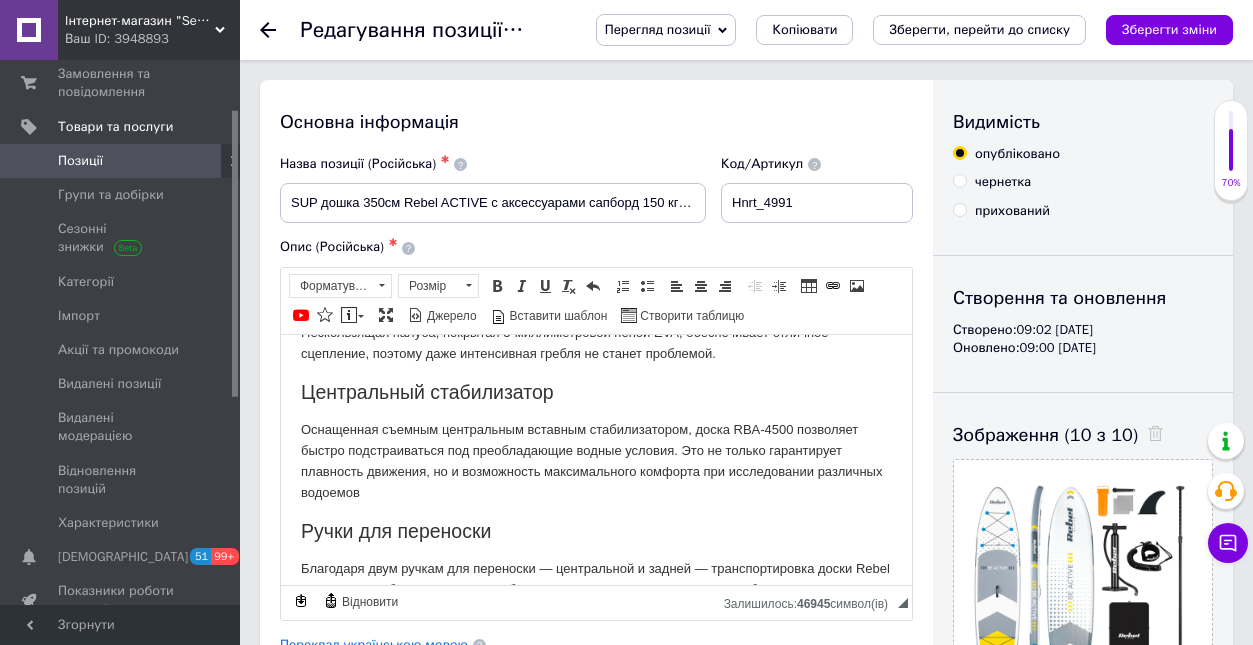 scroll, scrollTop: 1390, scrollLeft: 0, axis: vertical 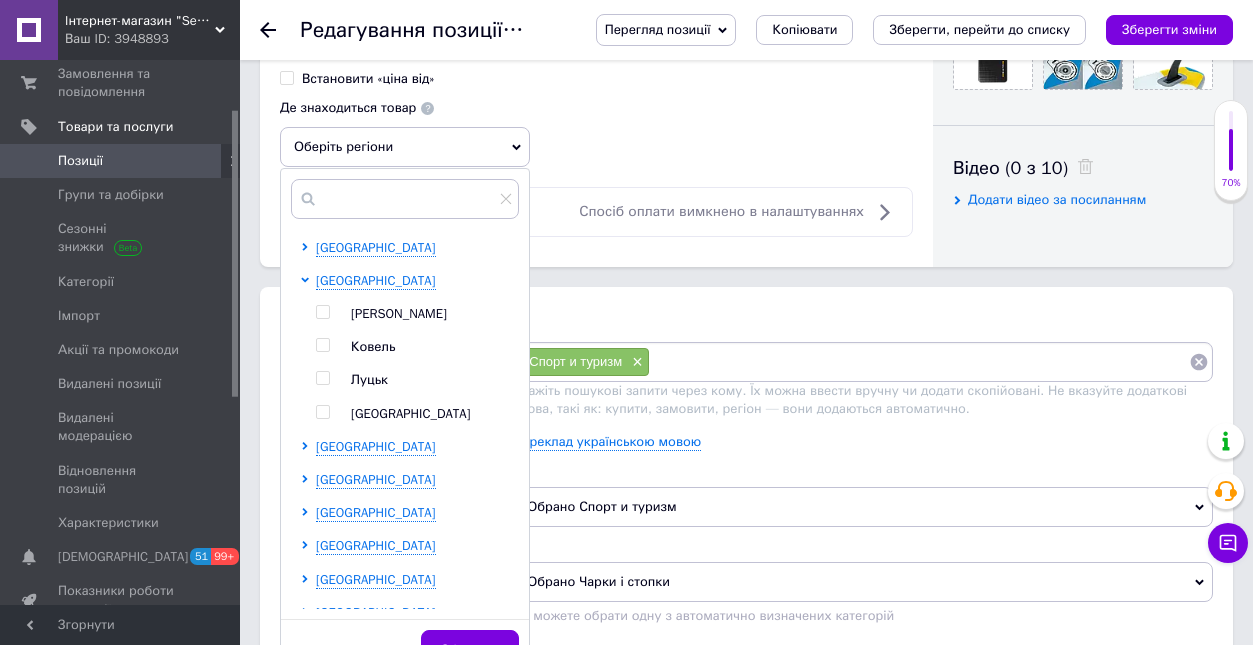click at bounding box center (322, 412) 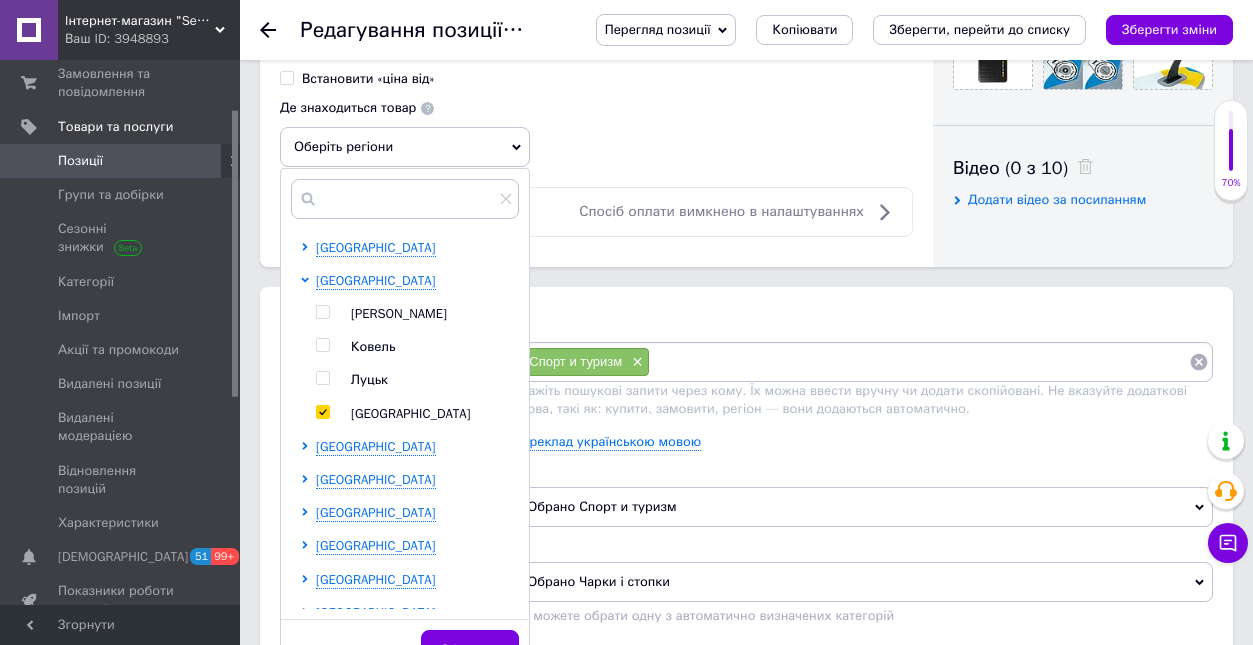 checkbox on "true" 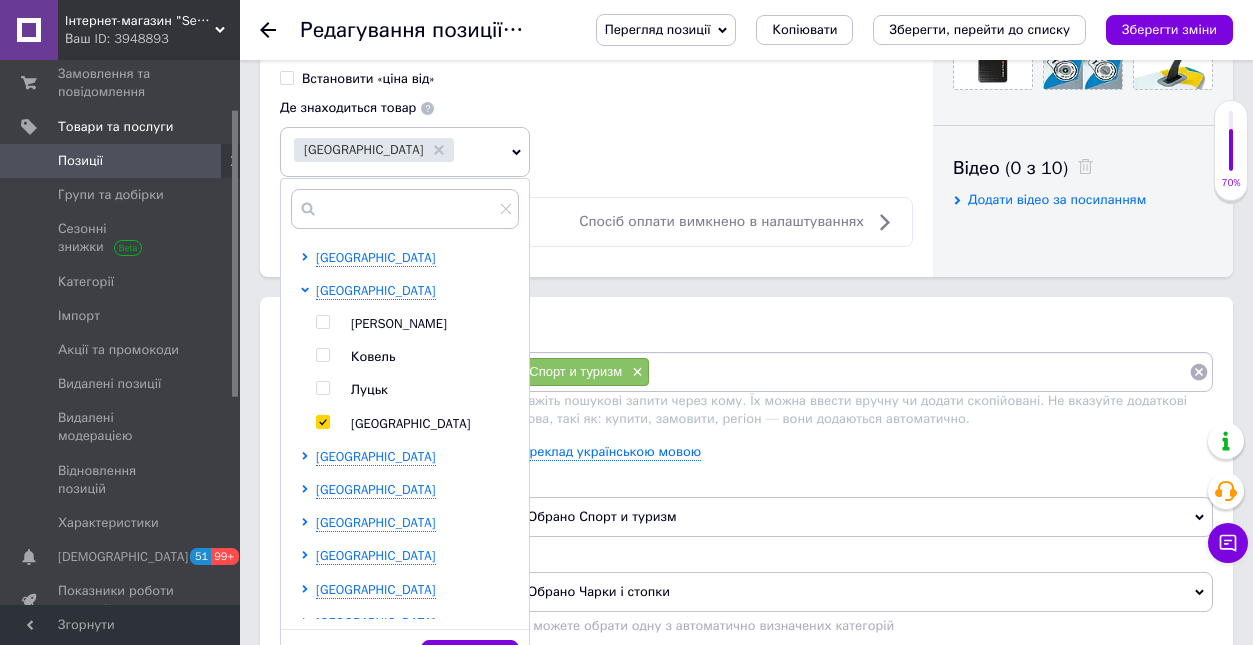 click on "Розміщення Пошукові запити Використовуються для пошуку товару в каталозі  Prom.ua Спорт и туризм × Вкажіть пошукові запити через кому. Їх можна ввести вручну чи додати скопійовані. Не вказуйте додаткові слова, такі як: купити, замовити, регіон — вони додаються автоматично. Переклад українською мовою Група на сайті Оберіть групу для розміщення товару на вашому сайті Обрано Спорт и туризм Категорія на маркетплейсі Визначає категорію розміщення вашого товару в каталозі  Prom.ua Обрано Чарки і стопки Ви можете обрати одну з автоматично визначених категорій" at bounding box center [746, 493] 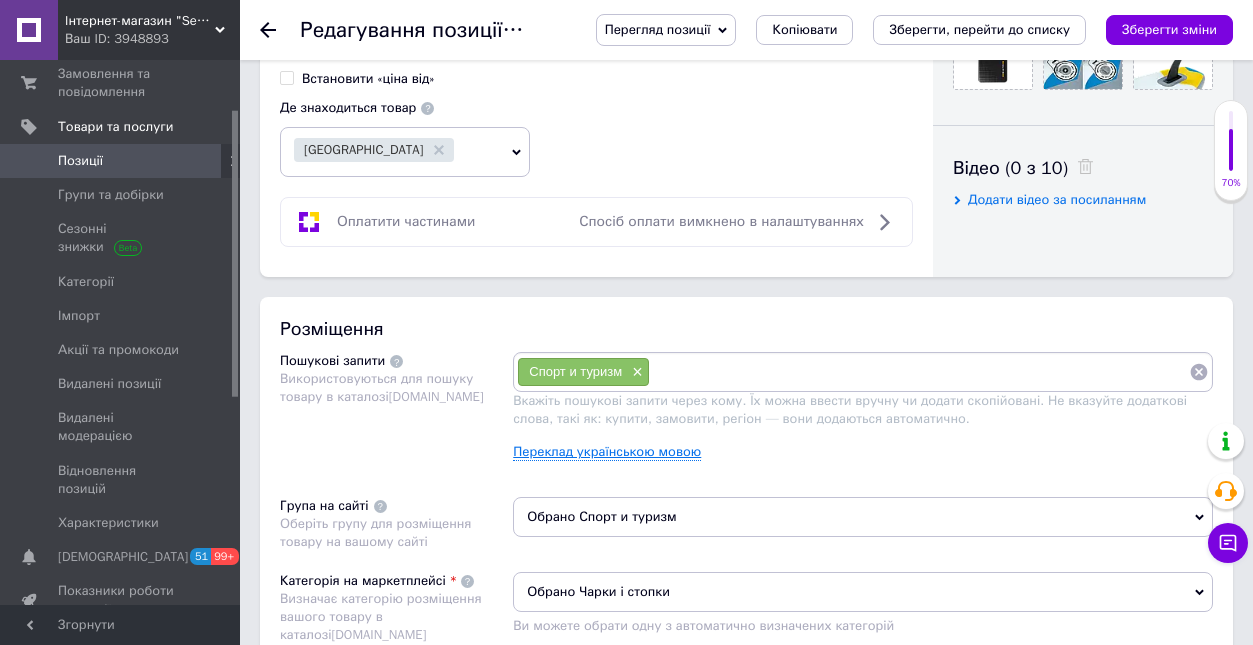 click on "Переклад українською мовою" at bounding box center [607, 452] 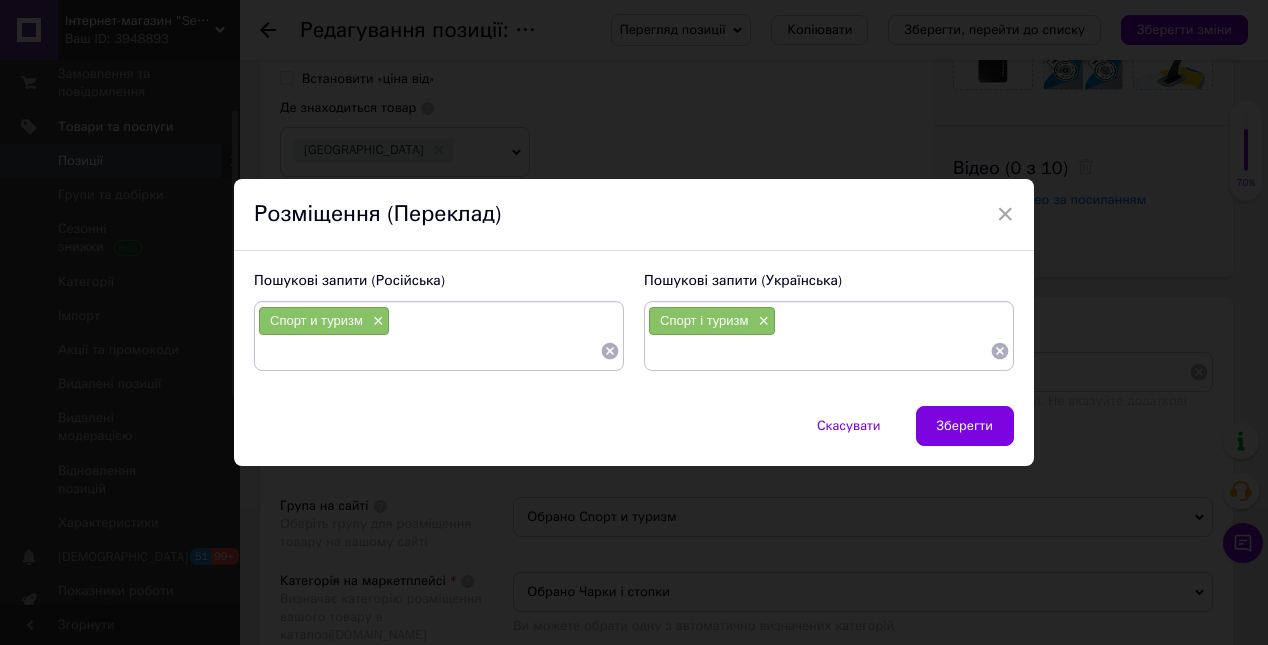 click 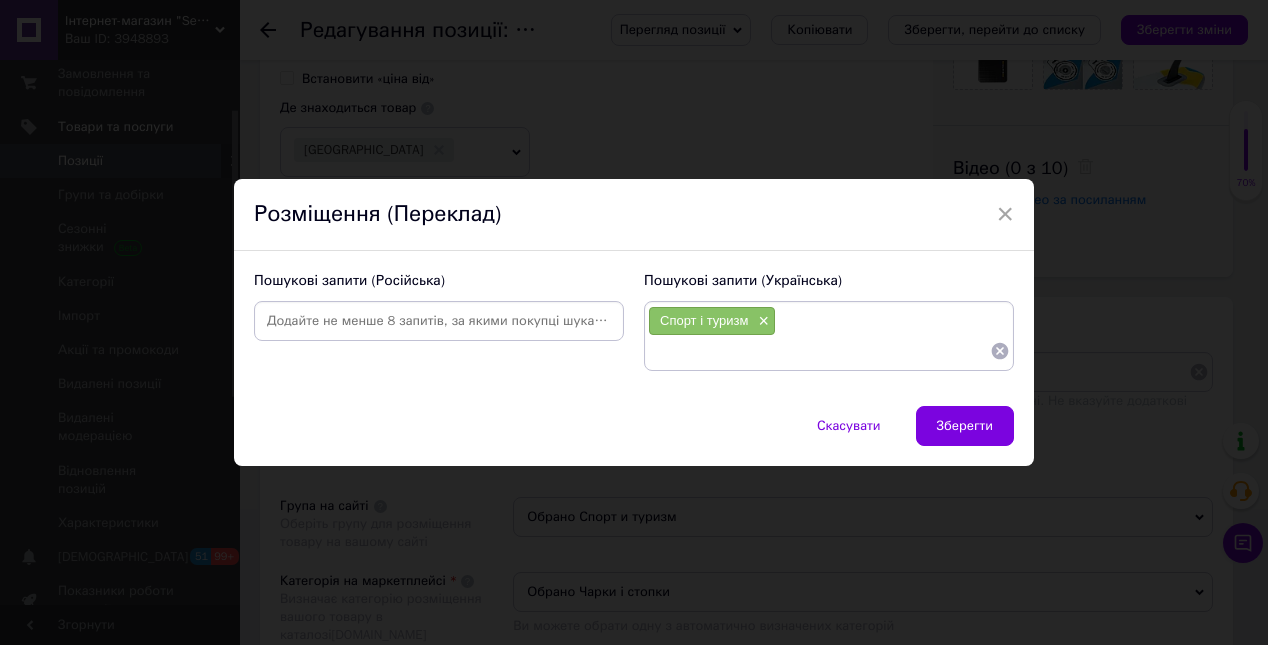 click at bounding box center (439, 321) 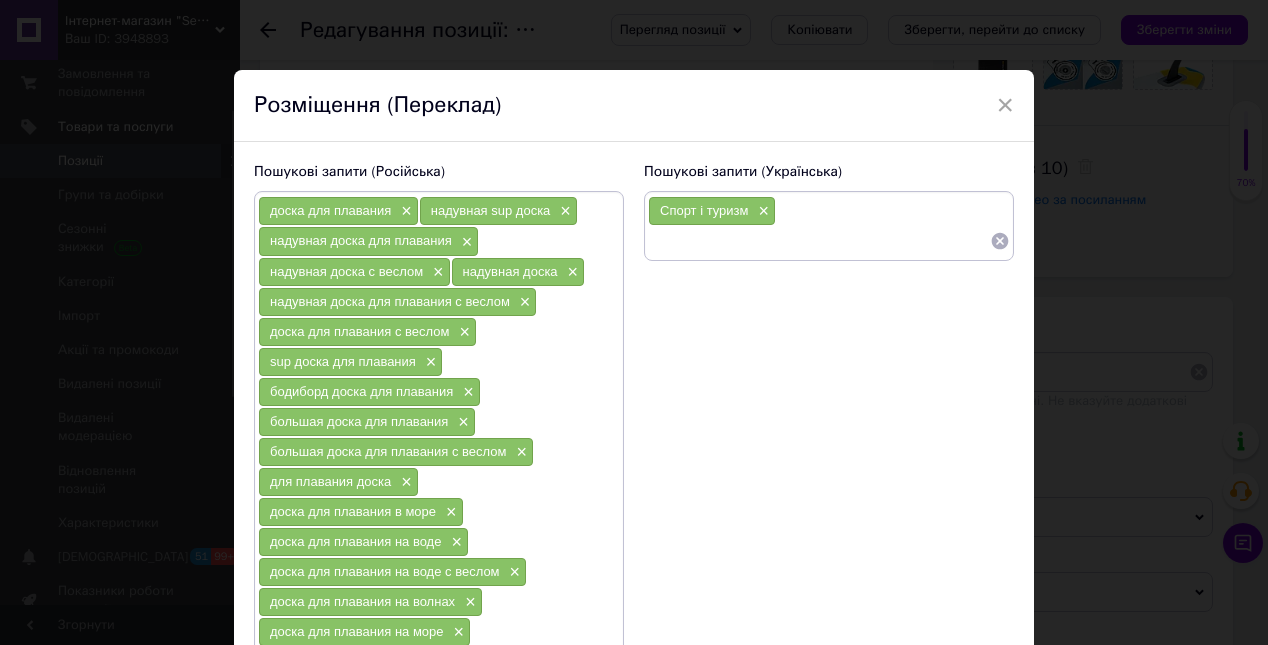 scroll, scrollTop: 650, scrollLeft: 0, axis: vertical 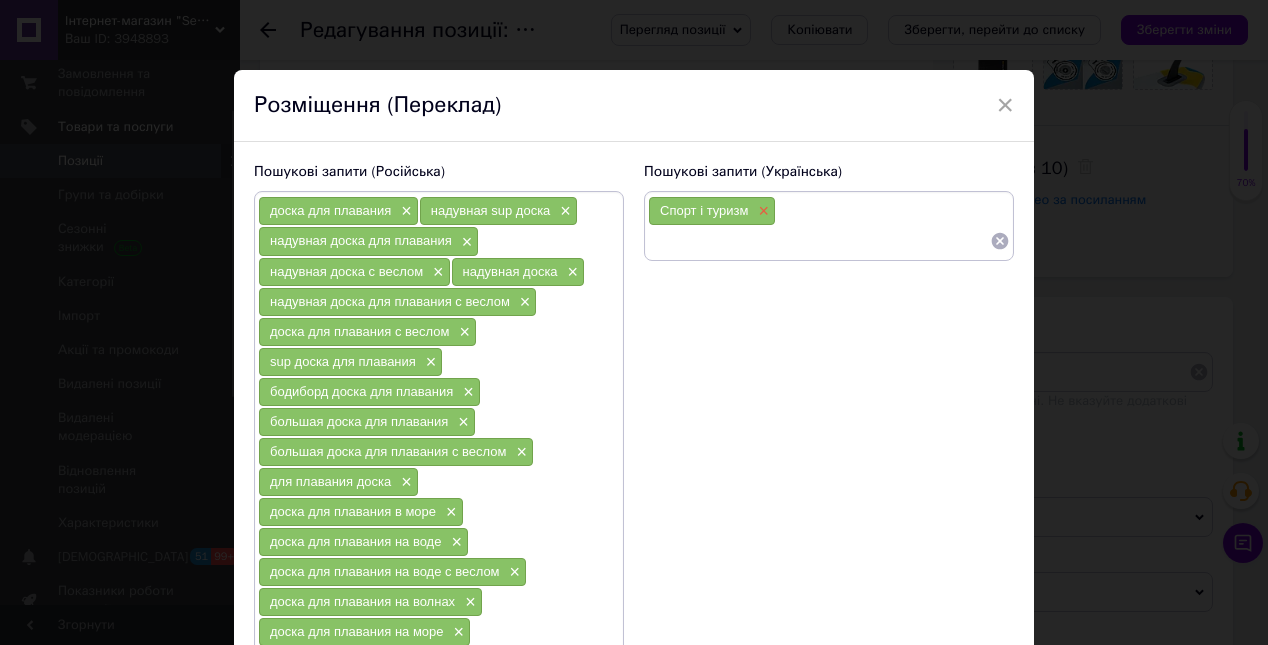 click on "×" at bounding box center (762, 211) 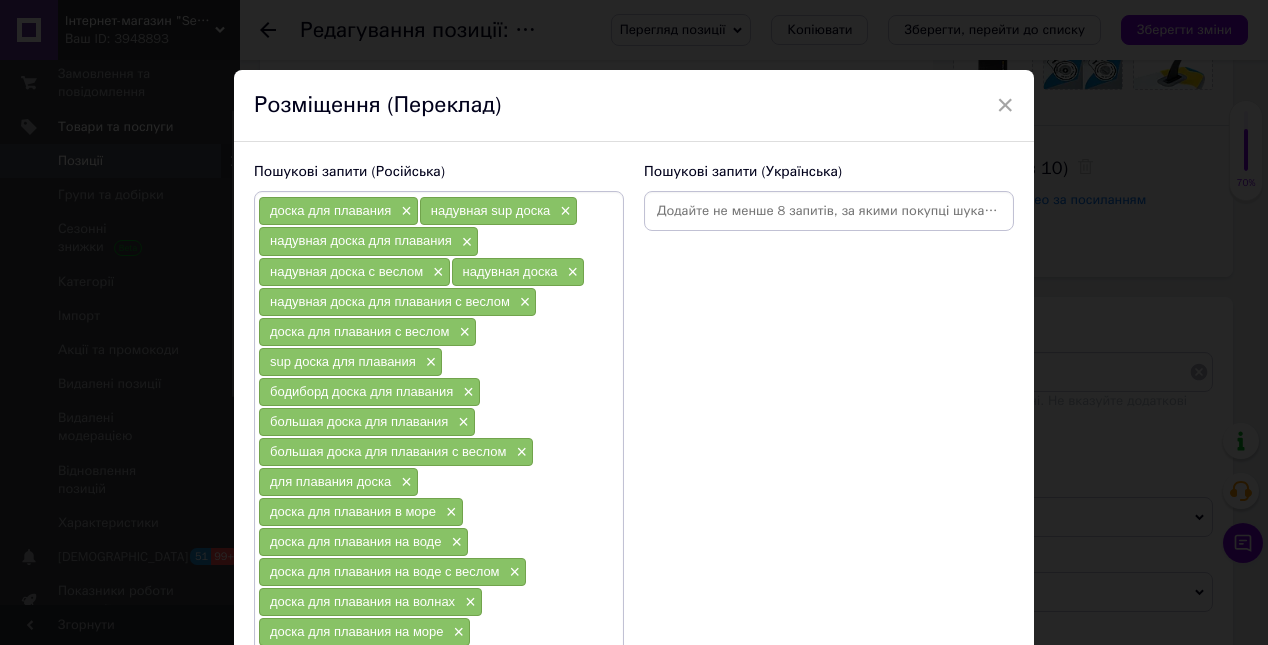 click at bounding box center (829, 211) 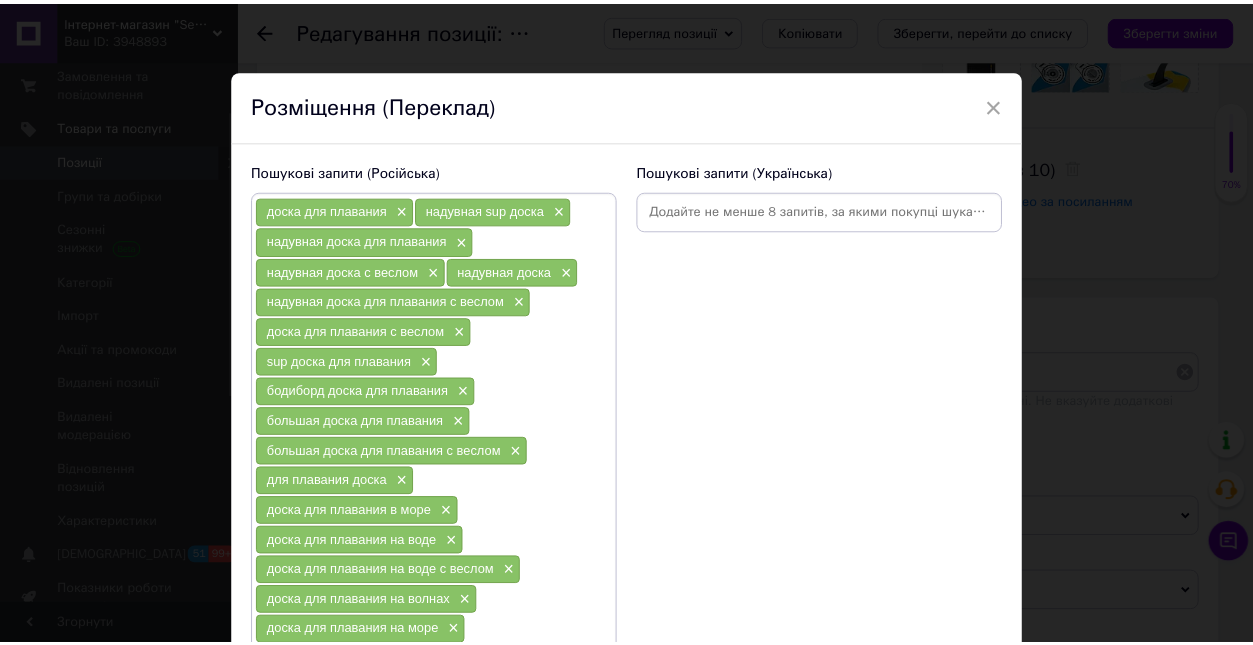 scroll, scrollTop: 650, scrollLeft: 0, axis: vertical 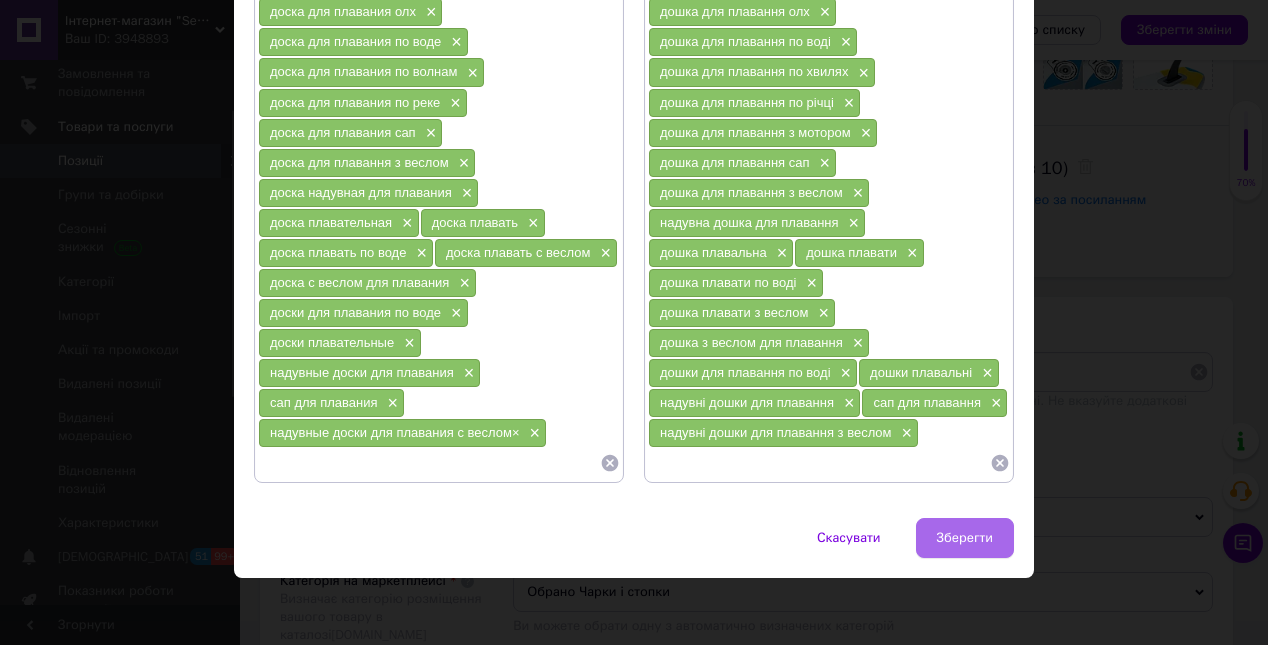click on "Зберегти" at bounding box center [965, 538] 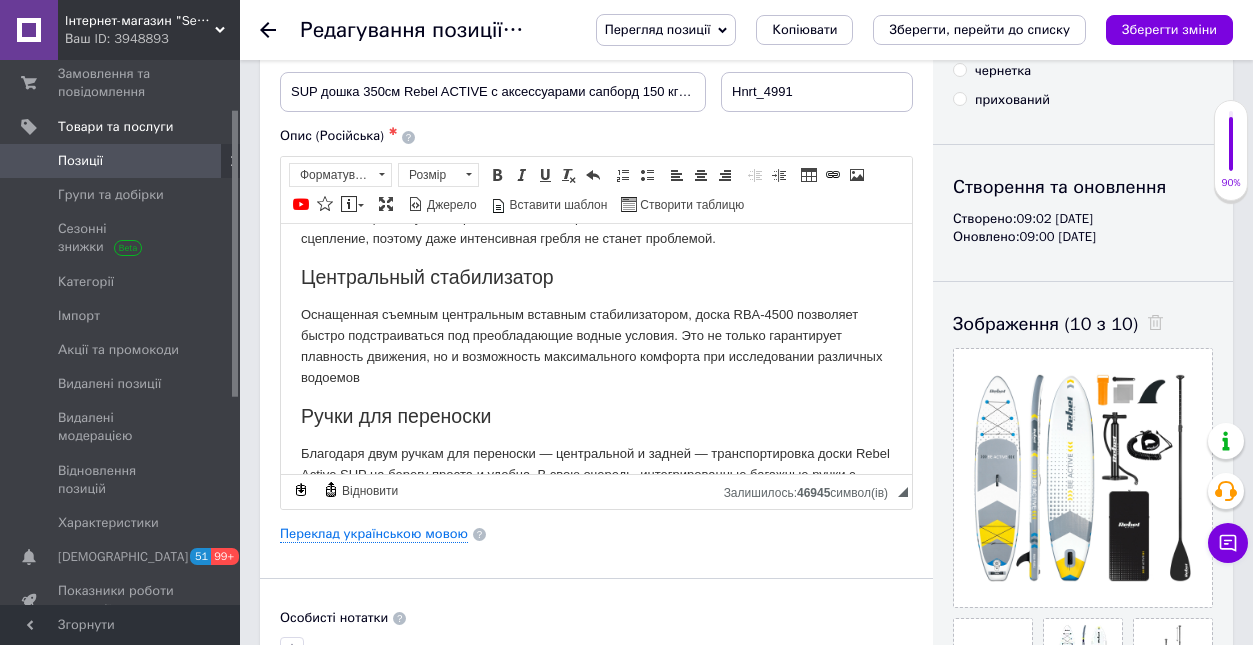 scroll, scrollTop: 852, scrollLeft: 0, axis: vertical 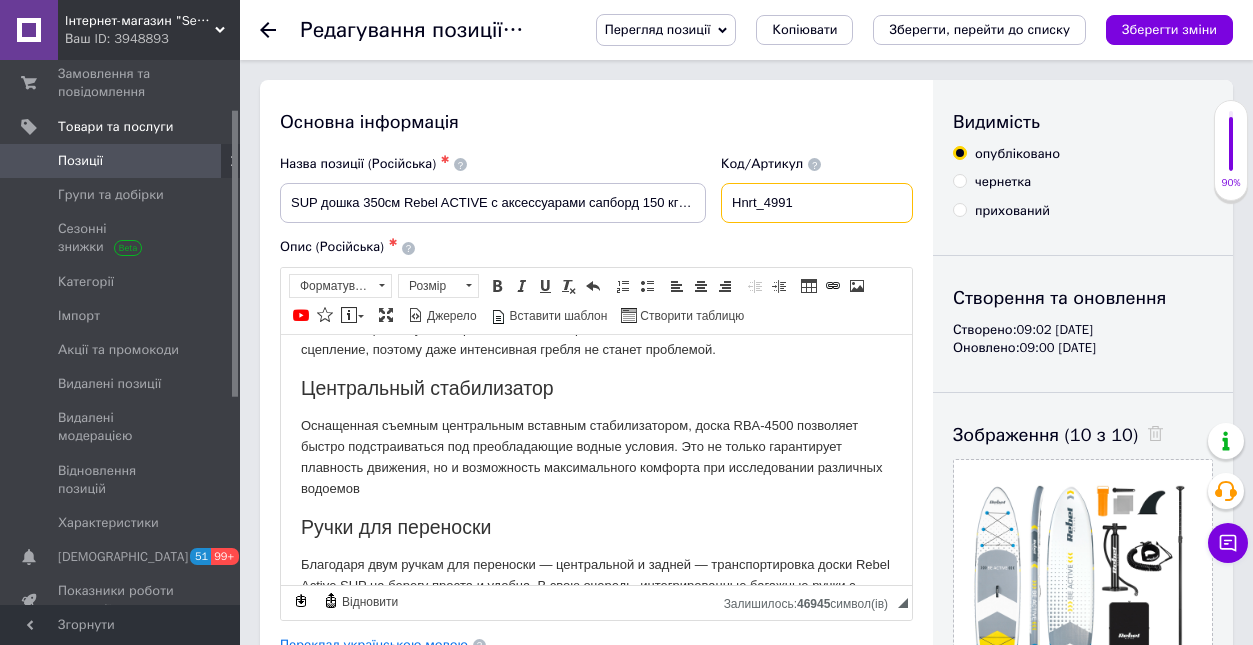 drag, startPoint x: 817, startPoint y: 203, endPoint x: 785, endPoint y: 209, distance: 32.55764 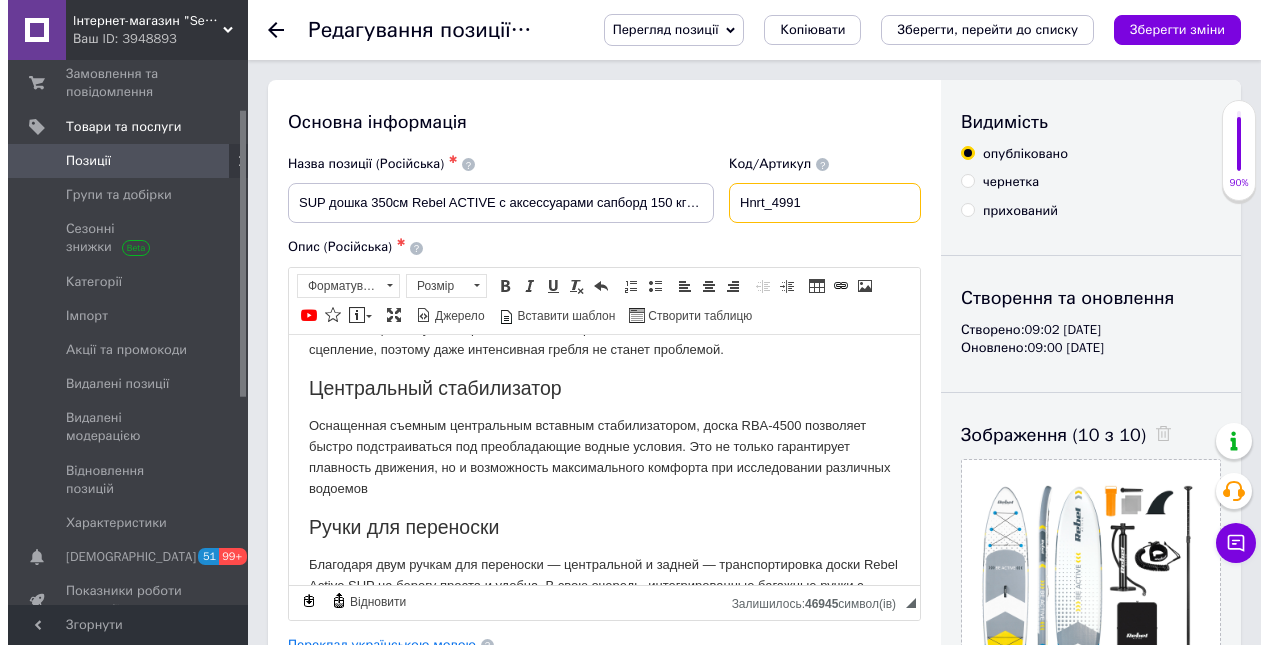 scroll, scrollTop: 329, scrollLeft: 0, axis: vertical 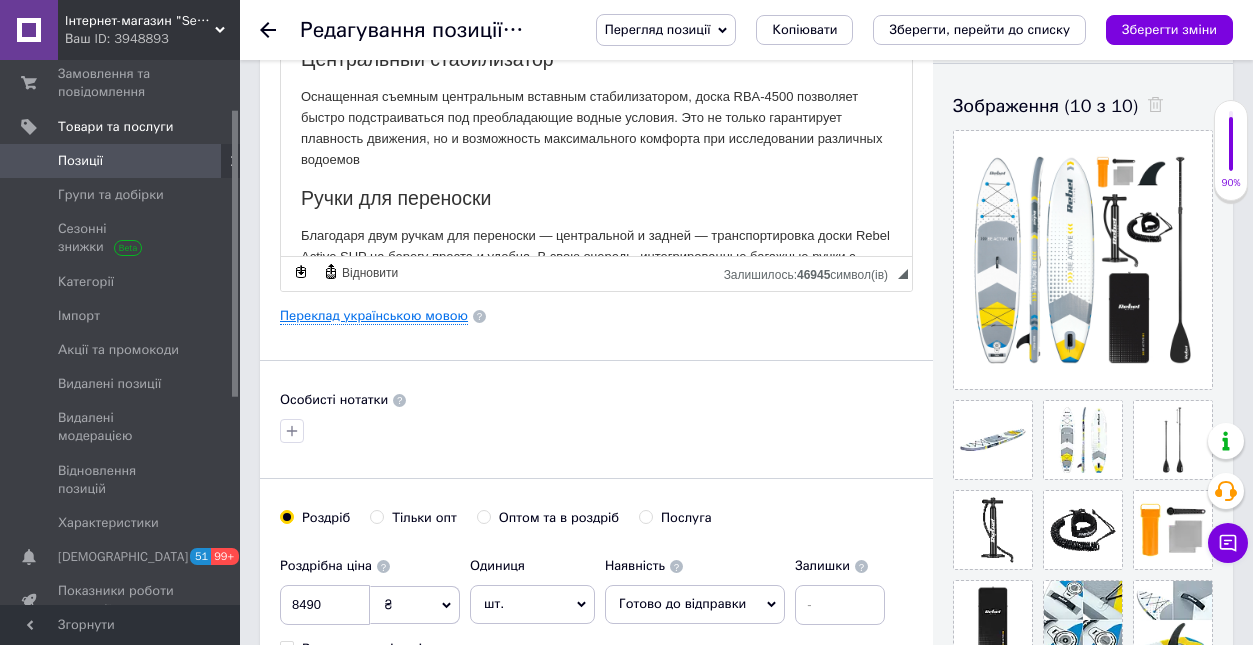 click on "Переклад українською мовою" at bounding box center (374, 316) 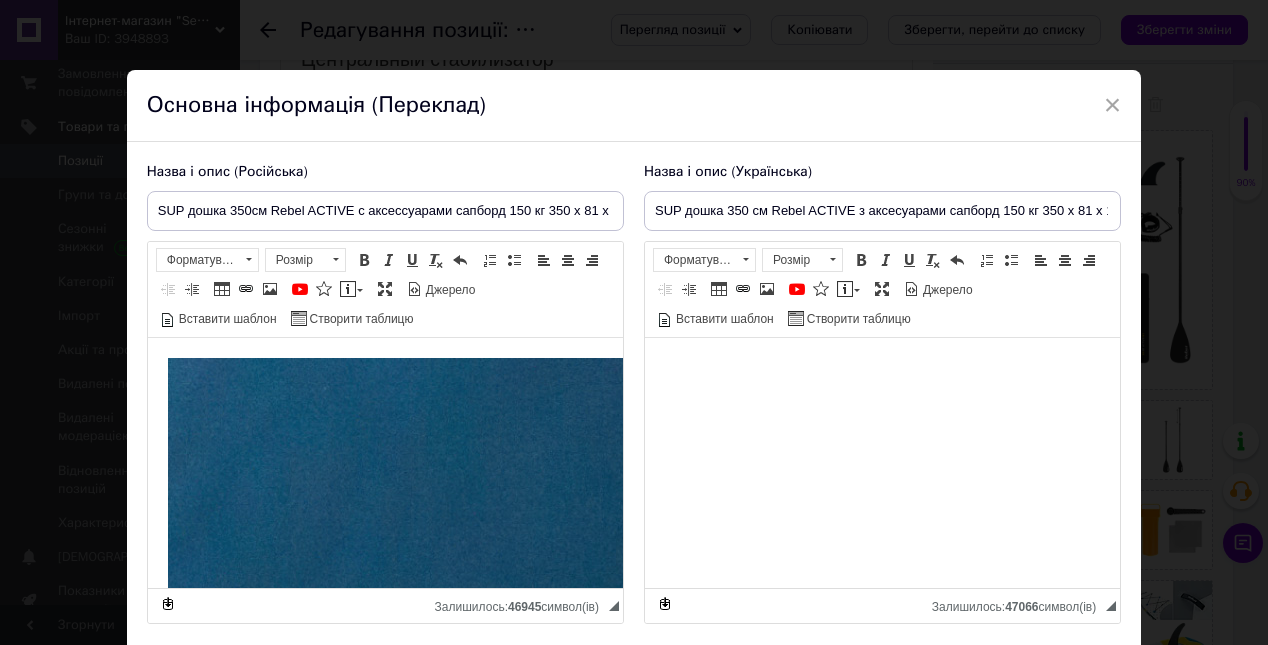 scroll, scrollTop: 0, scrollLeft: 0, axis: both 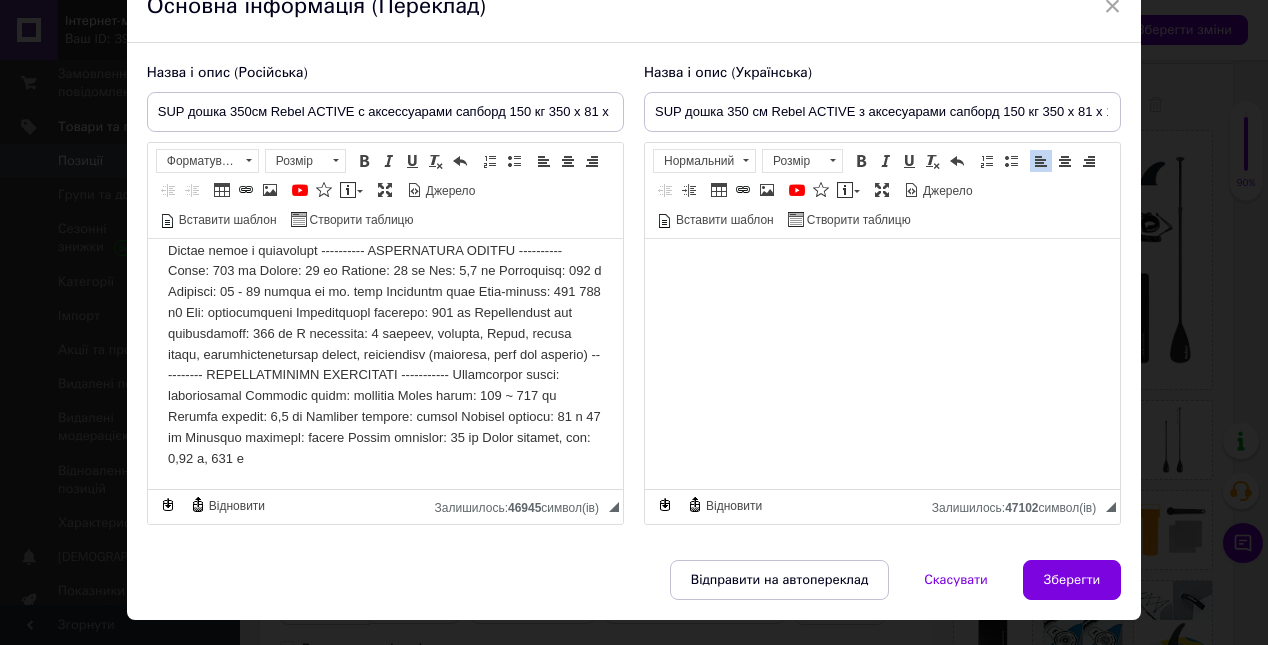 drag, startPoint x: 770, startPoint y: 500, endPoint x: 728, endPoint y: 728, distance: 231.83615 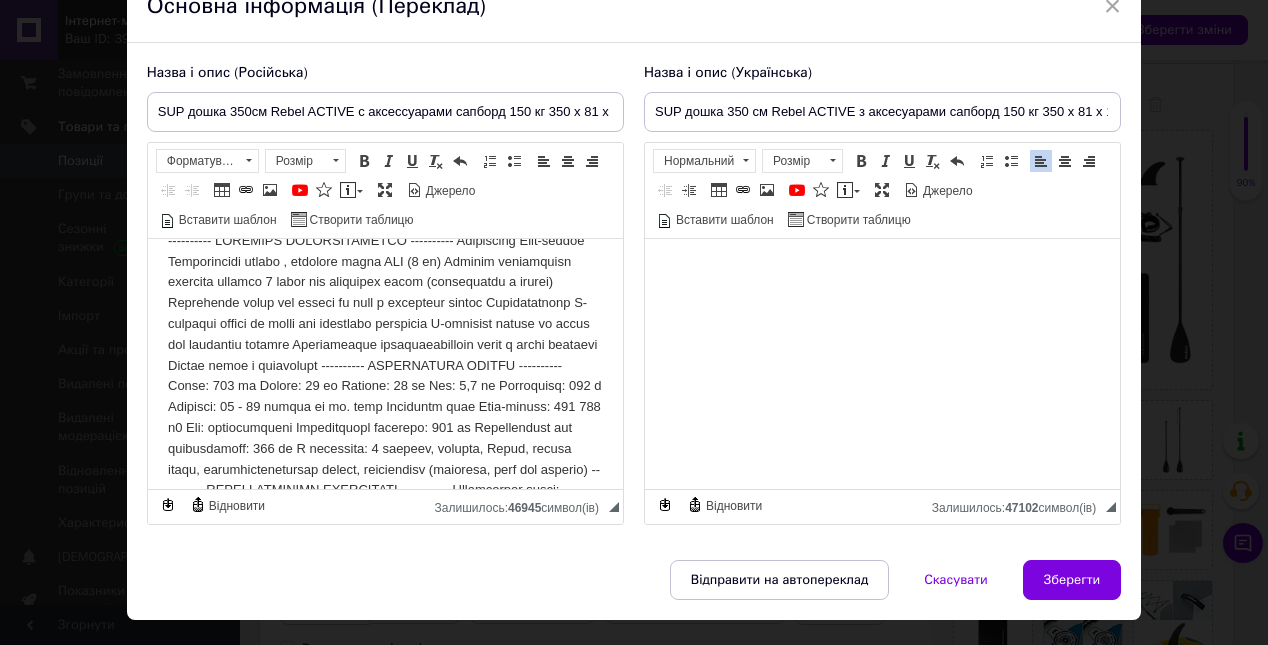 scroll, scrollTop: 3067, scrollLeft: 0, axis: vertical 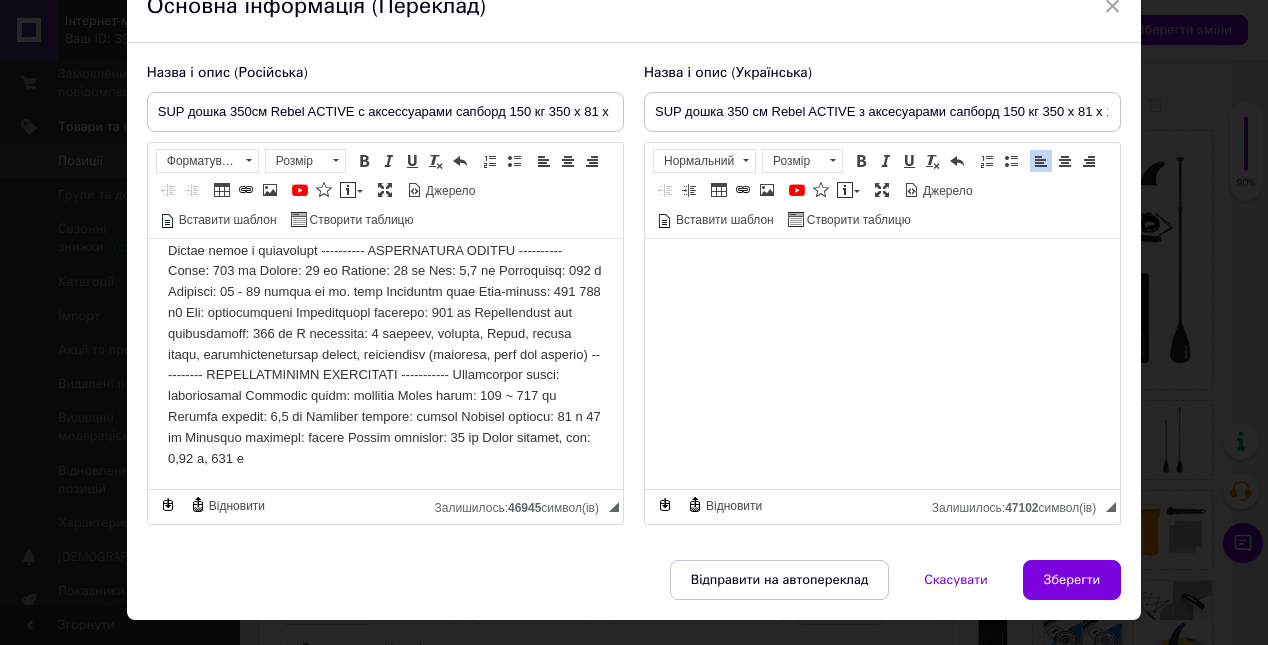 drag, startPoint x: 169, startPoint y: 295, endPoint x: 440, endPoint y: 509, distance: 345.3071 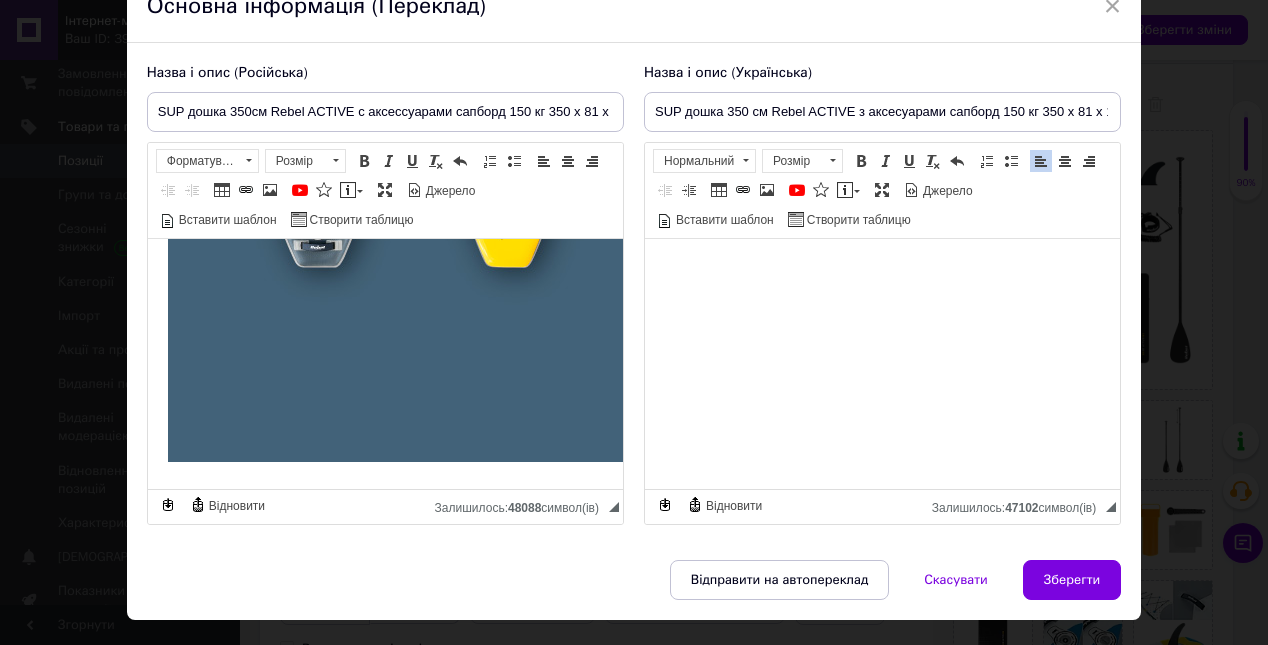 scroll, scrollTop: 2107, scrollLeft: 1562, axis: both 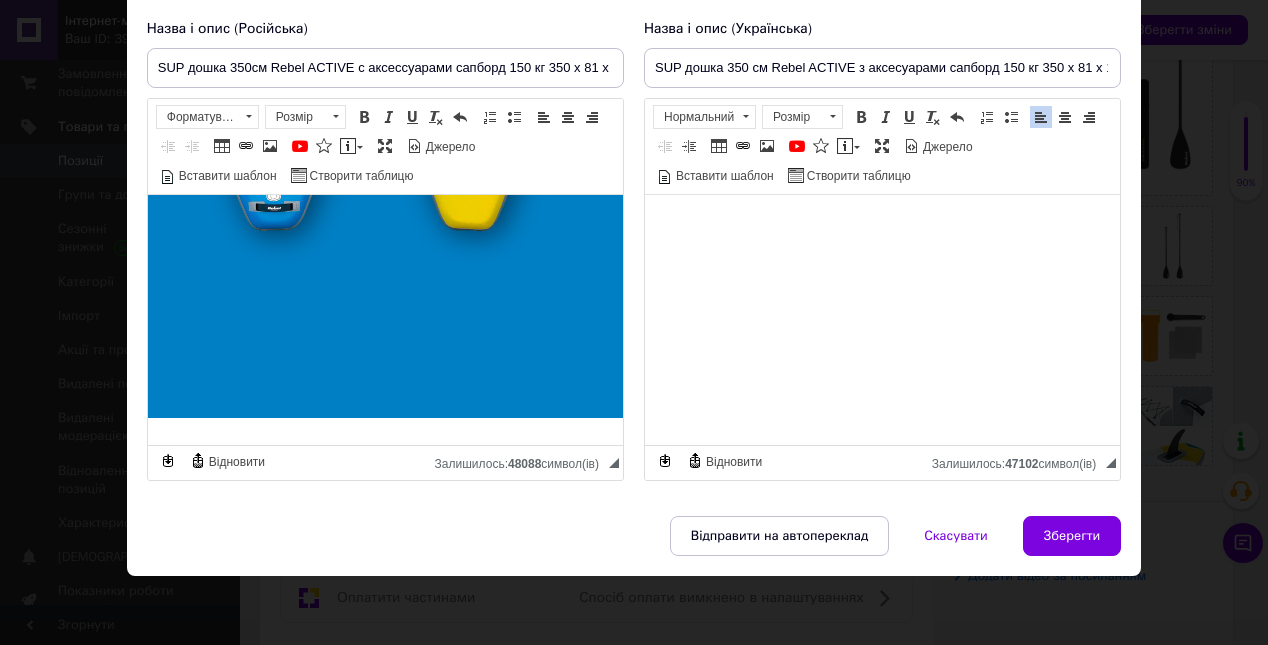 drag, startPoint x: 767, startPoint y: 551, endPoint x: 680, endPoint y: 655, distance: 135.5913 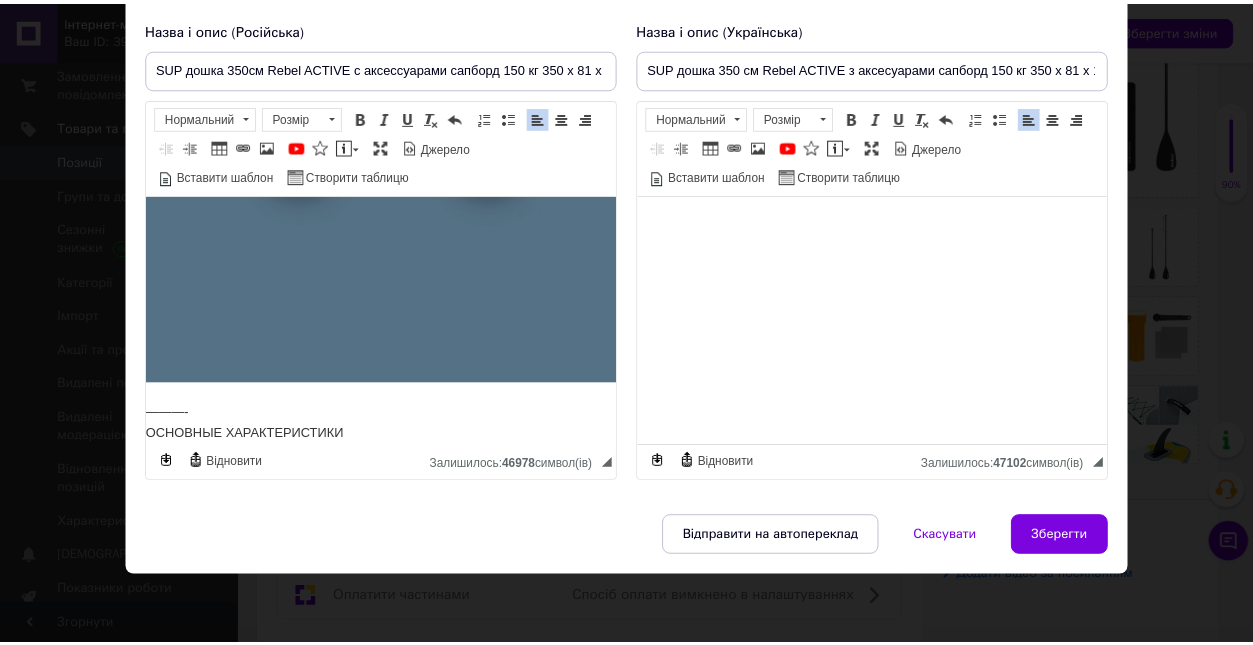 scroll, scrollTop: 3759, scrollLeft: 20, axis: both 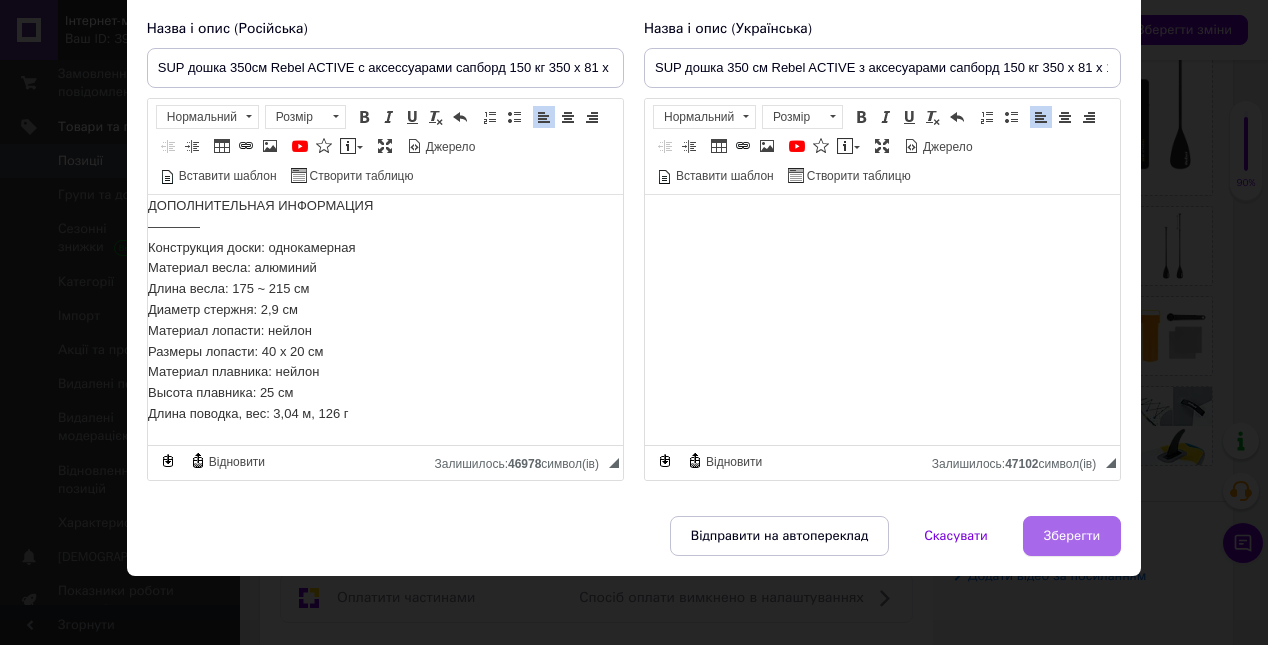 click on "Зберегти" at bounding box center (1072, 536) 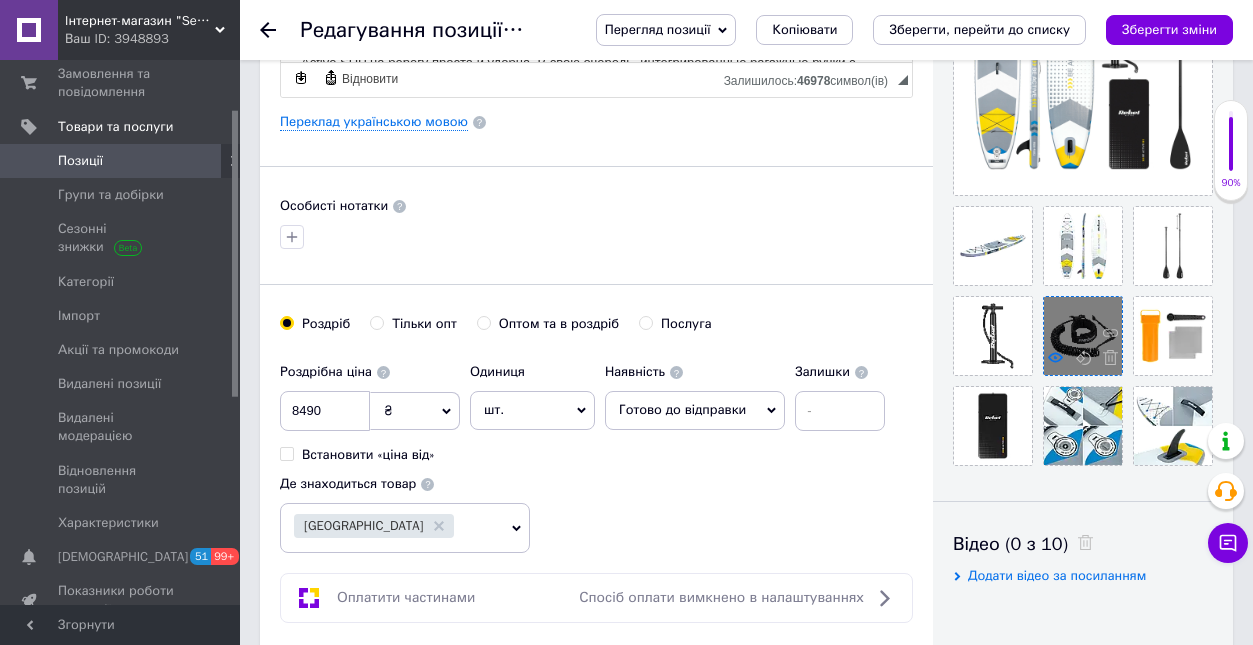 scroll, scrollTop: 1390, scrollLeft: 0, axis: vertical 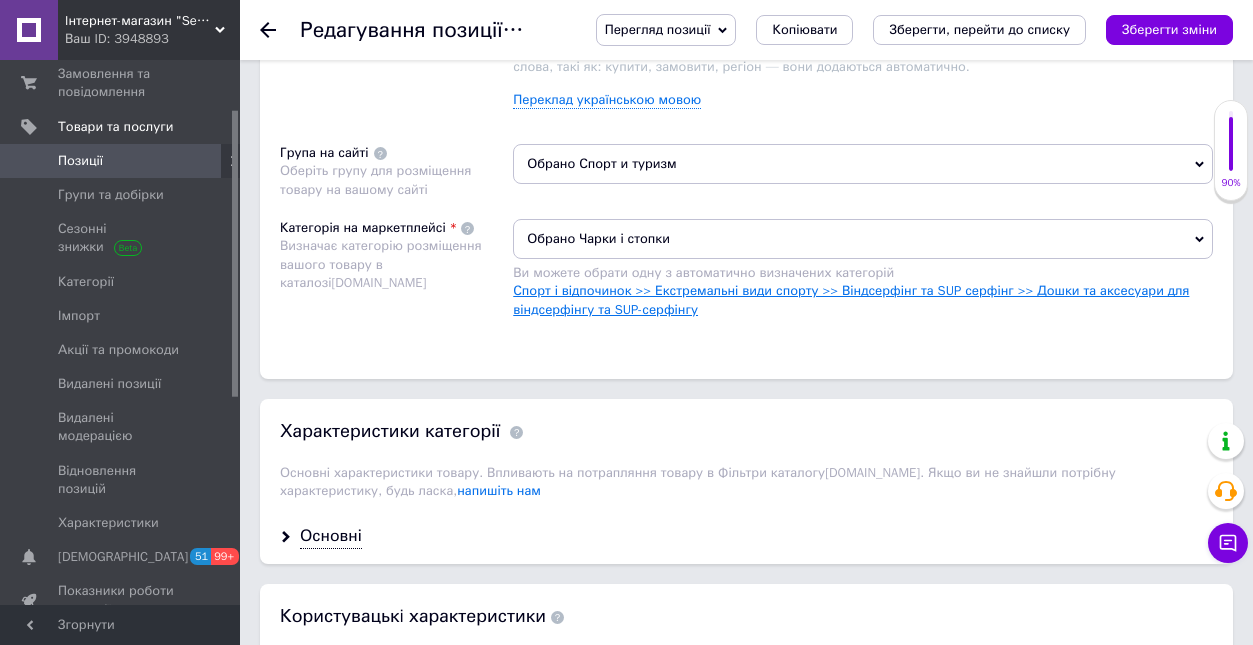 click on "Спорт і відпочинок >> Екстремальні види спорту >> Віндсерфінг та SUP серфінг >> Дошки та аксесуари для віндсерфінгу та SUP-серфінгу" at bounding box center (851, 299) 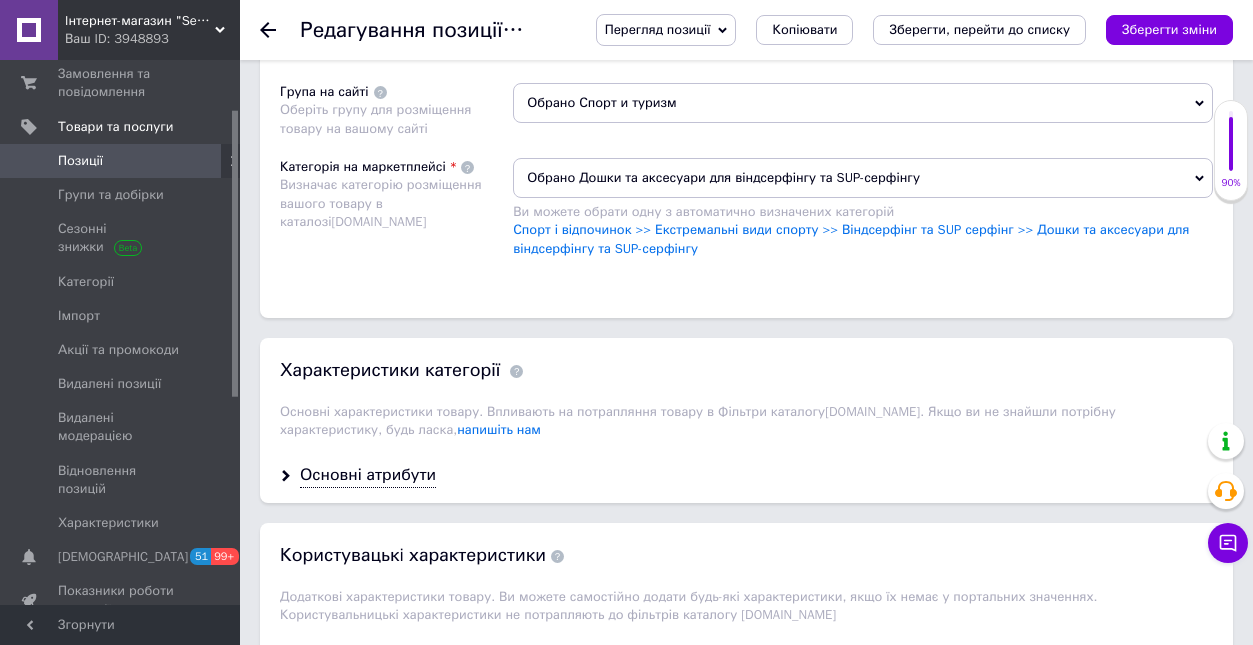 scroll, scrollTop: 1664, scrollLeft: 0, axis: vertical 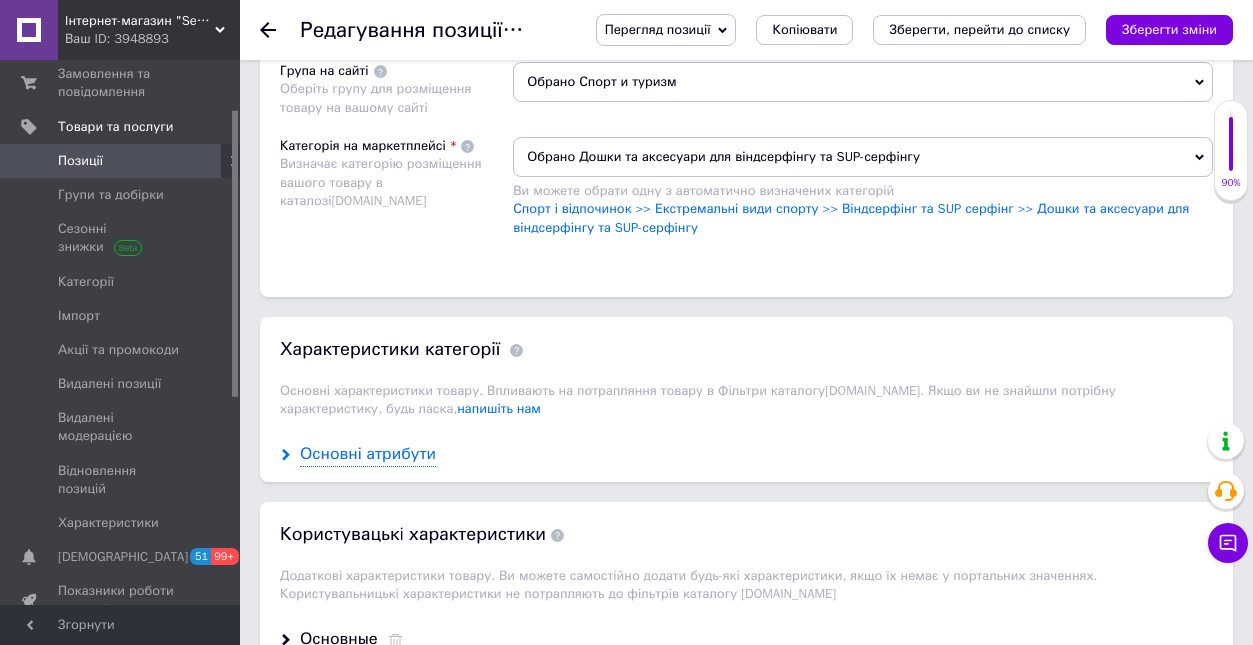 click on "Основні атрибути" at bounding box center [368, 454] 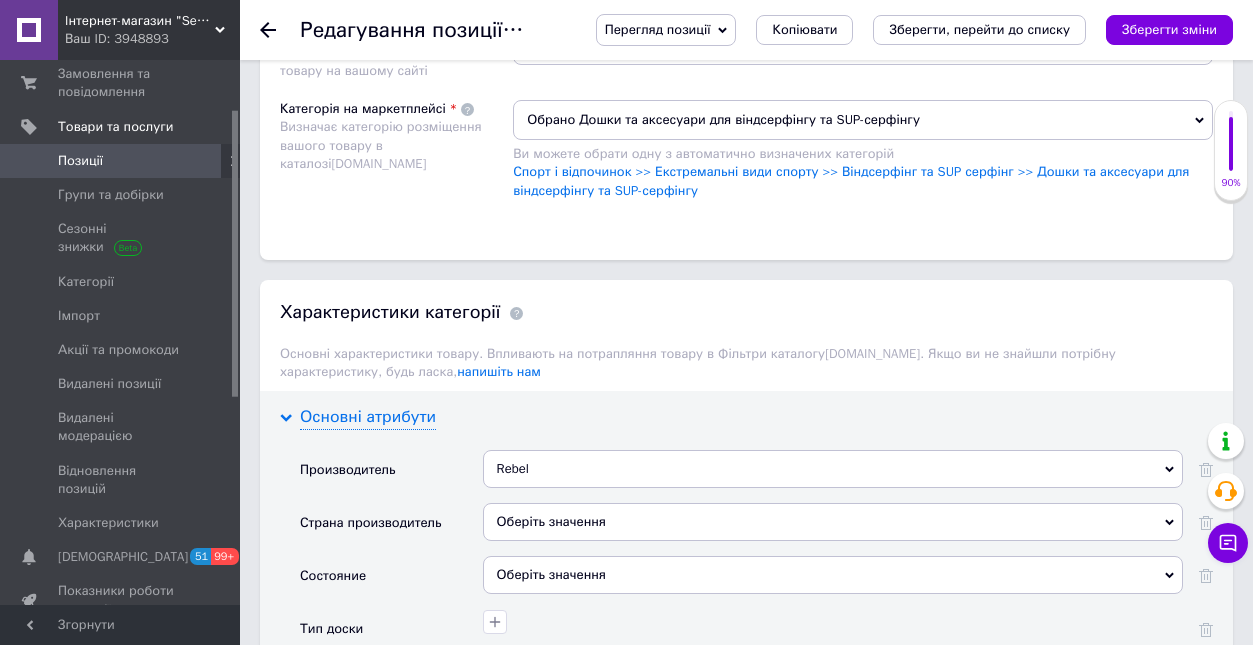 scroll, scrollTop: 1705, scrollLeft: 0, axis: vertical 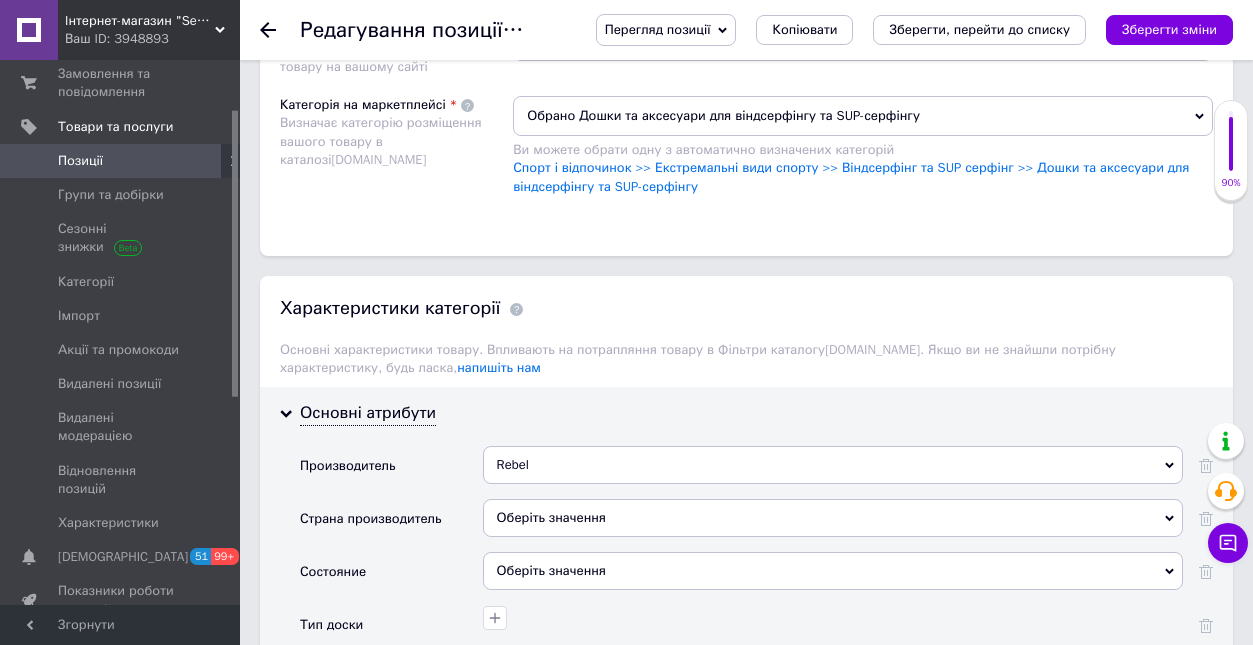 click on "Оберіть значення" at bounding box center (833, 518) 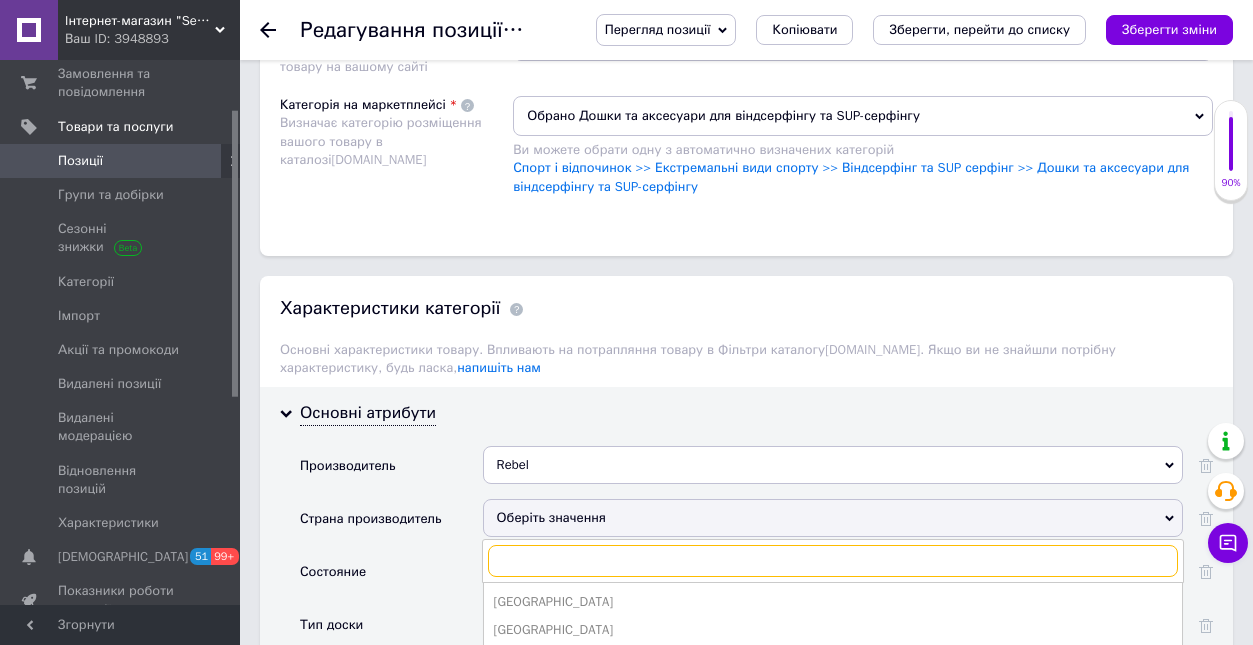 click at bounding box center [833, 561] 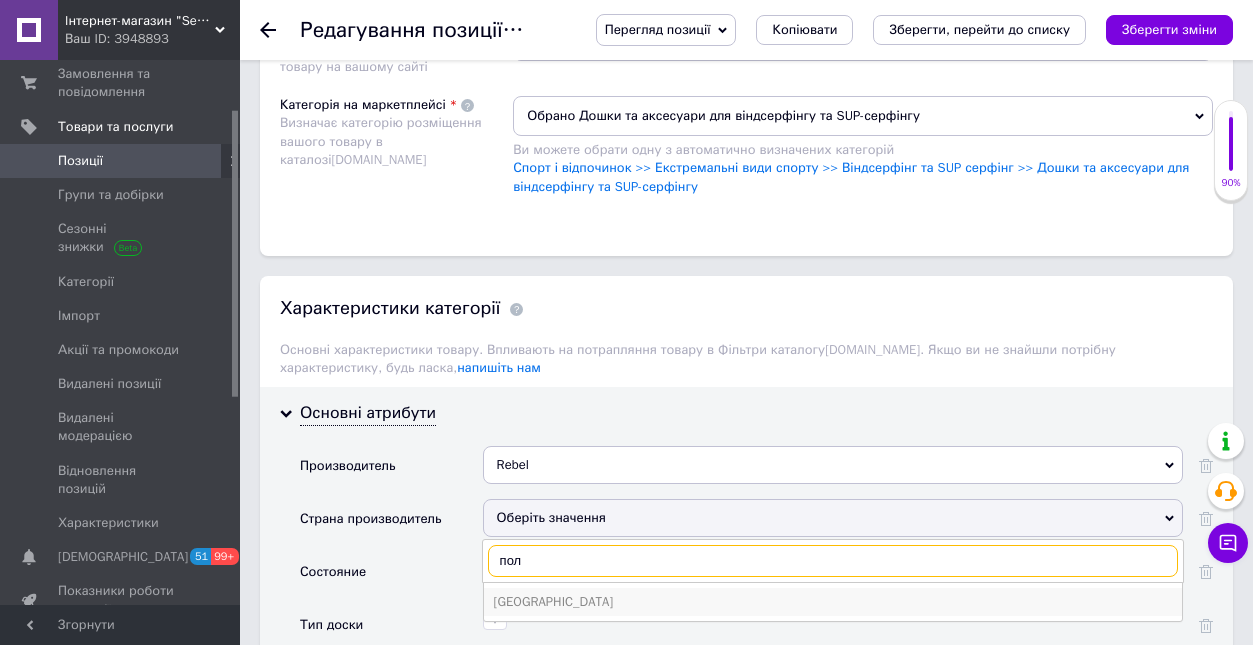 type on "пол" 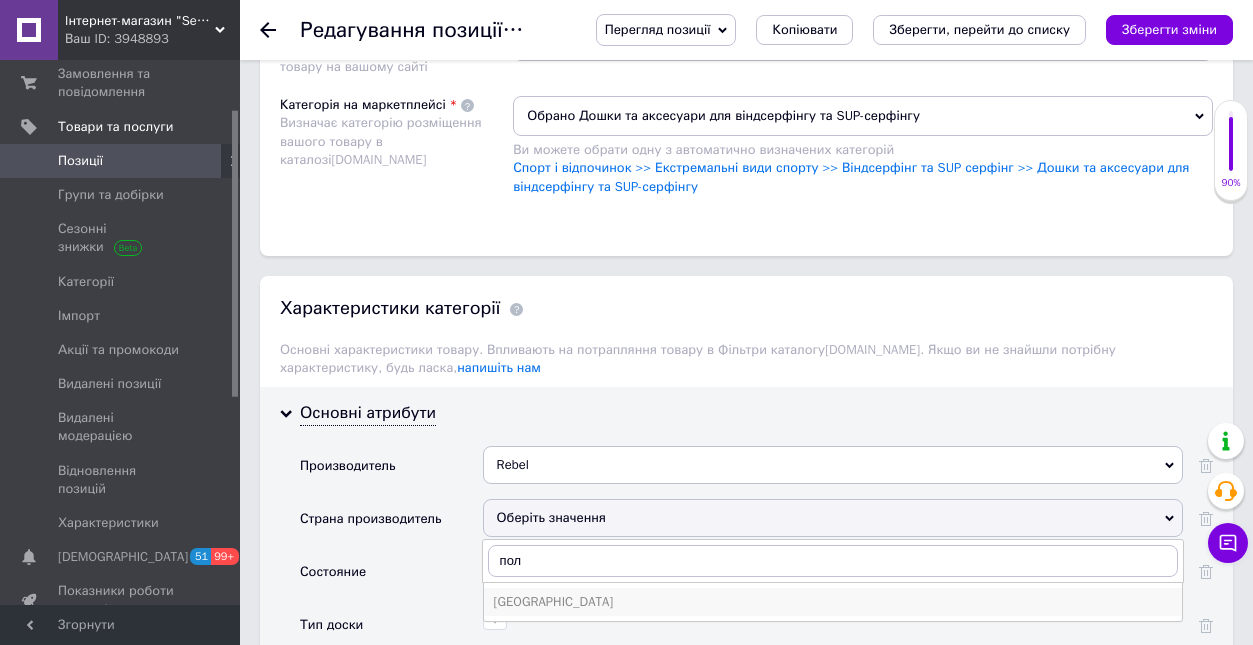 click on "Польша" at bounding box center [833, 602] 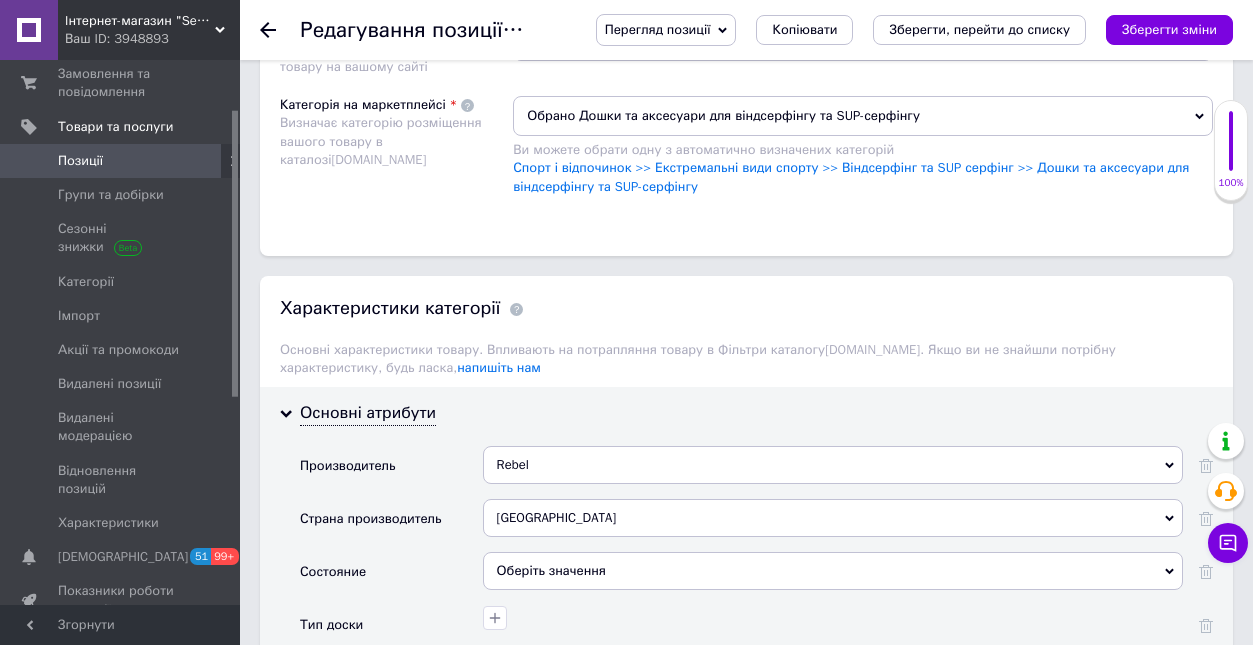 click on "Оберіть значення" at bounding box center (833, 571) 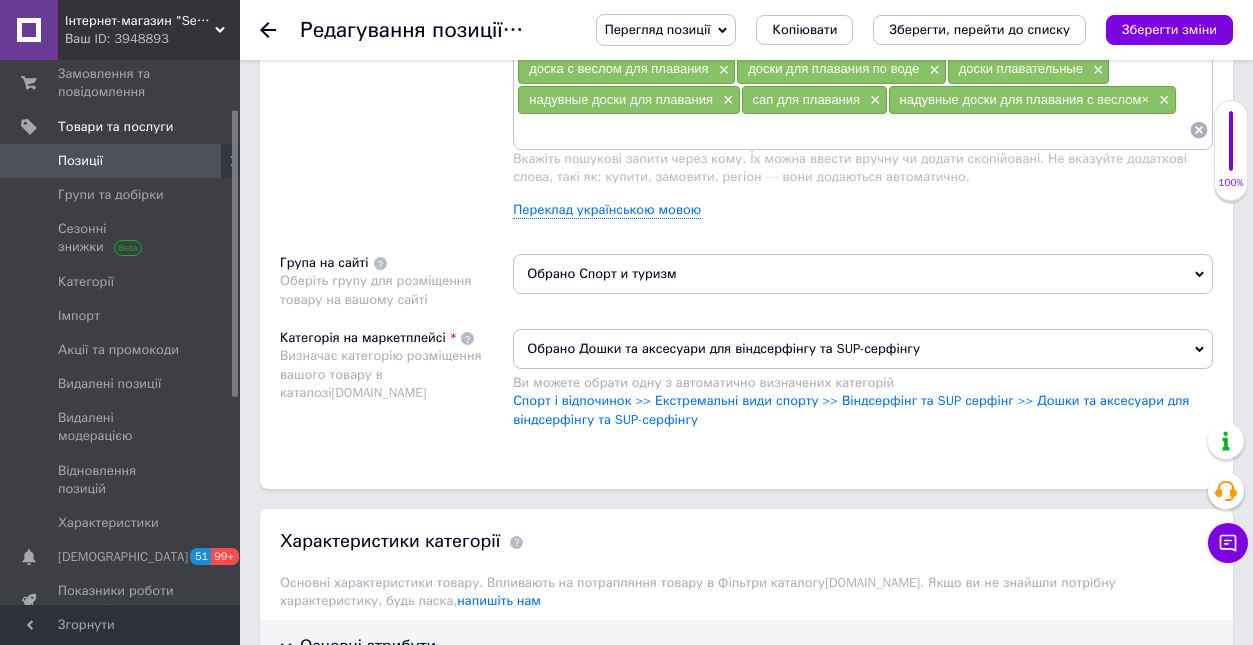 scroll, scrollTop: 1506, scrollLeft: 0, axis: vertical 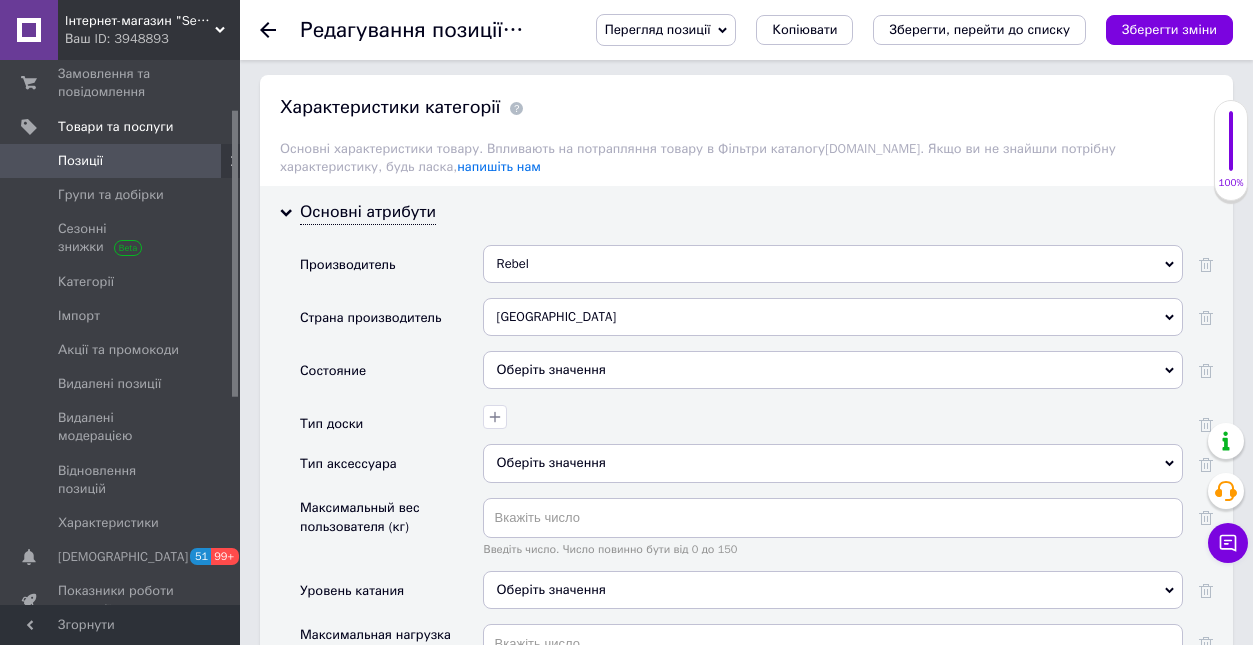 click on "Оберіть значення" at bounding box center [833, 370] 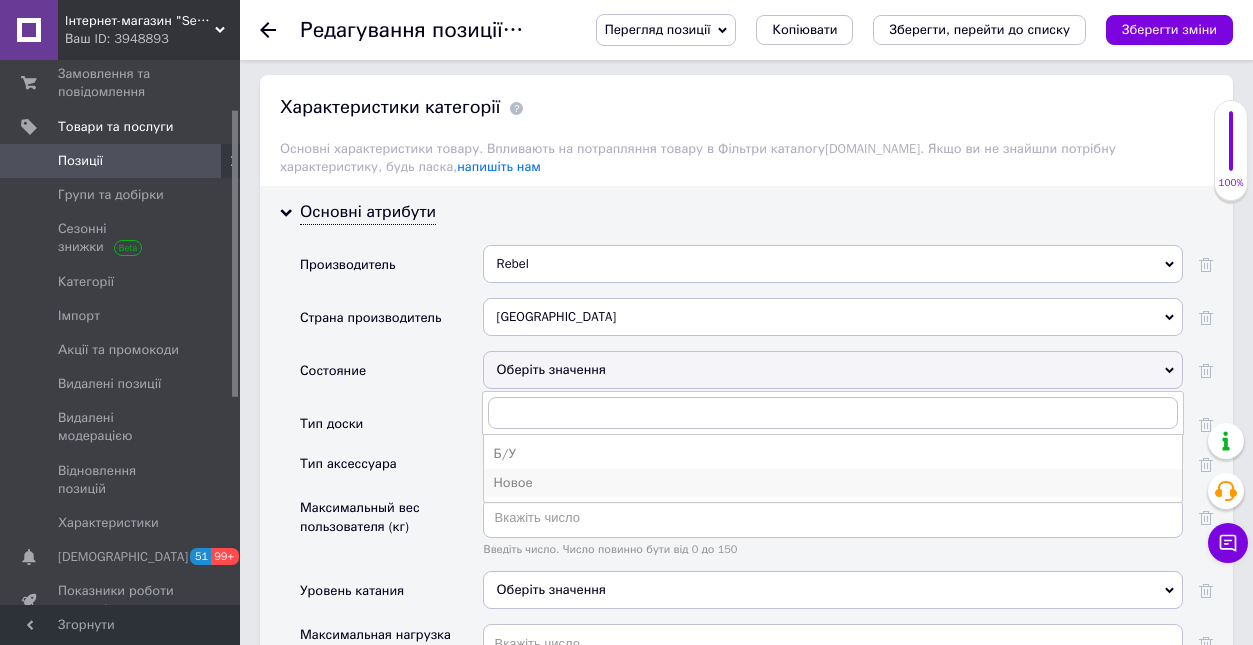 click on "Новое" at bounding box center (833, 483) 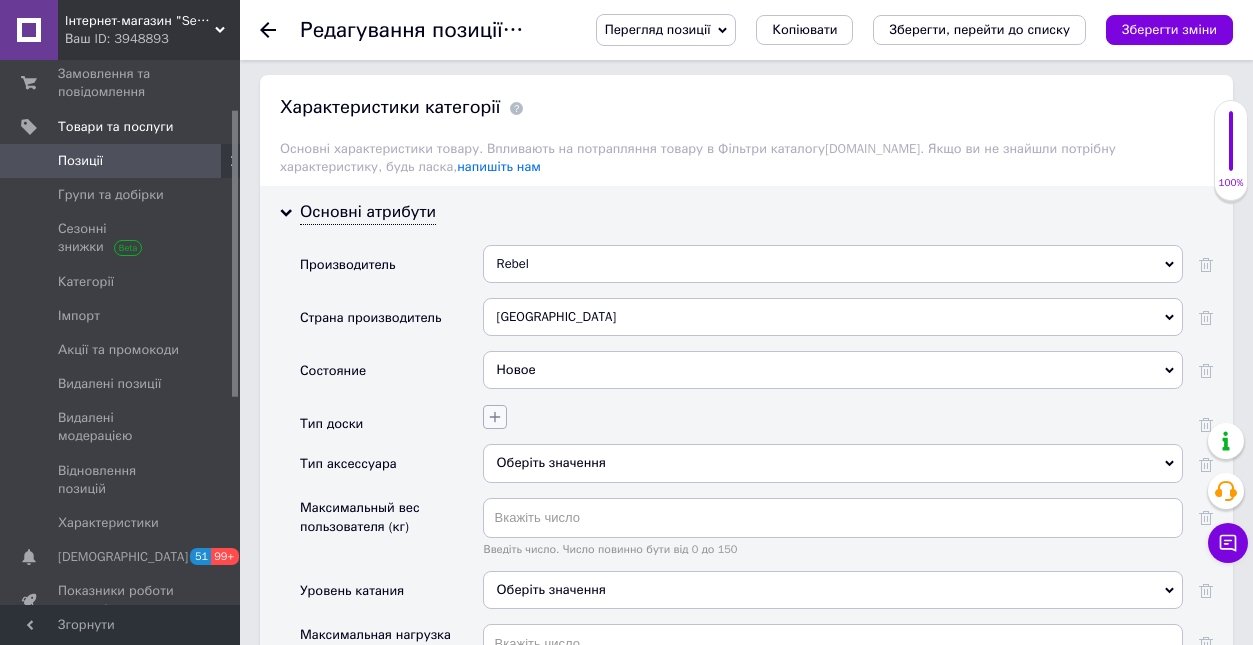 click 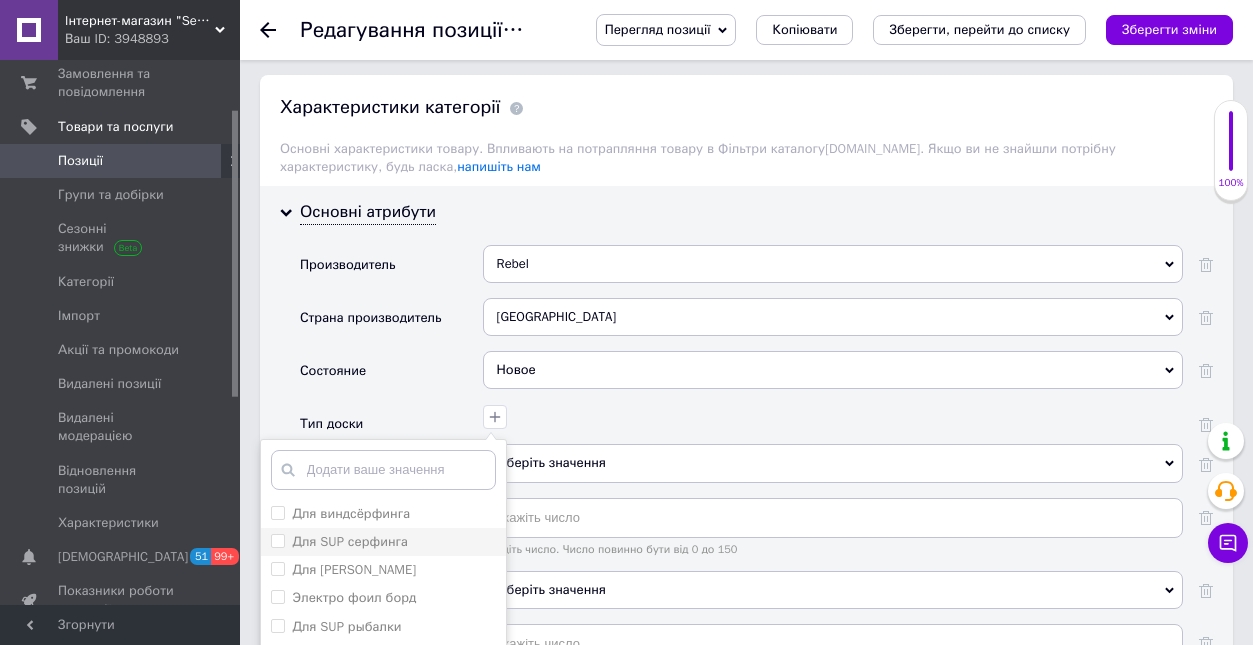 click on "Для SUP серфинга" at bounding box center (277, 540) 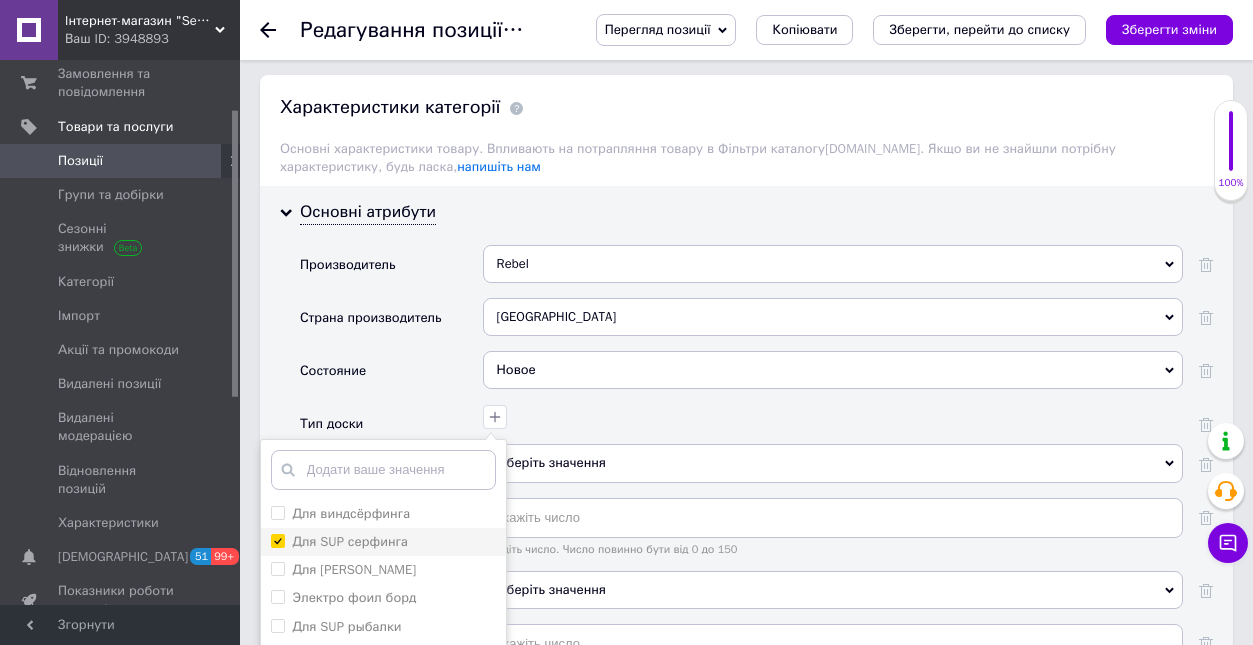 checkbox on "true" 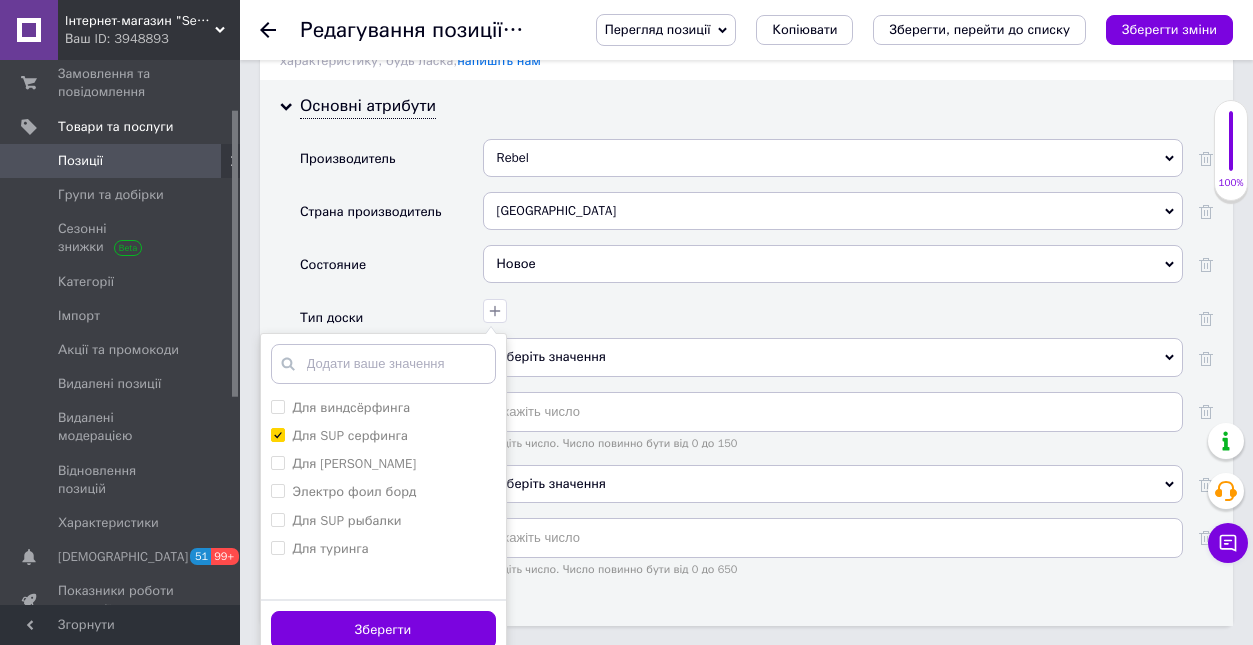 scroll, scrollTop: 2060, scrollLeft: 0, axis: vertical 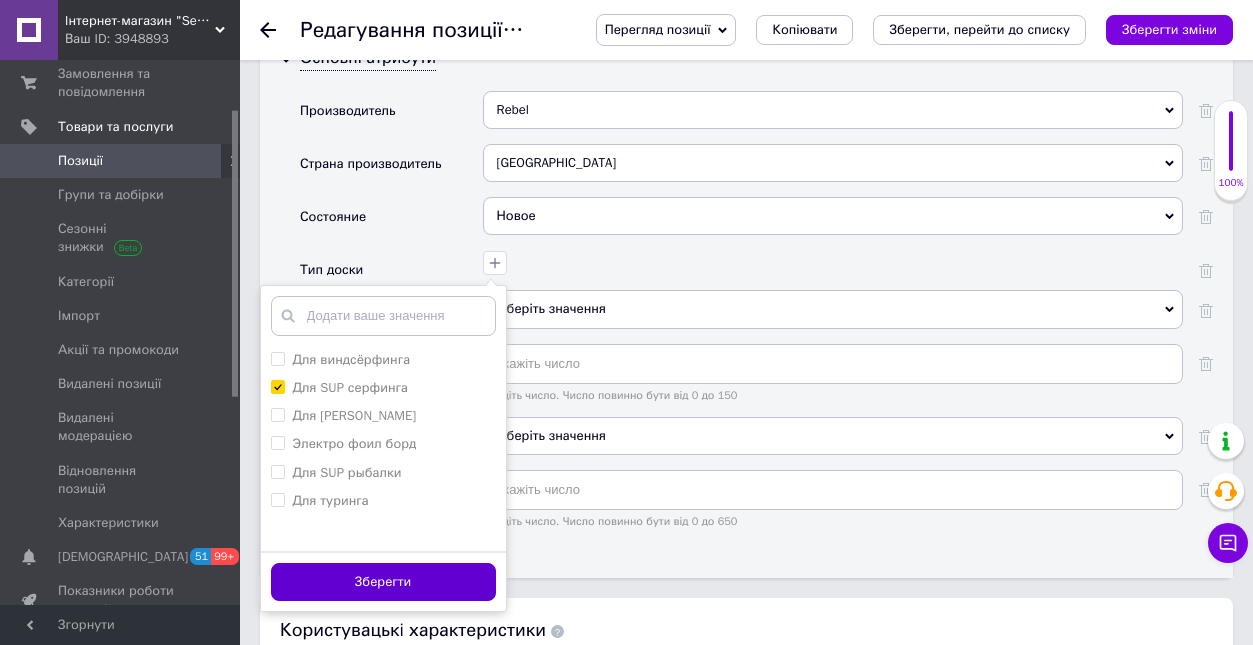 click on "Зберегти" at bounding box center (383, 582) 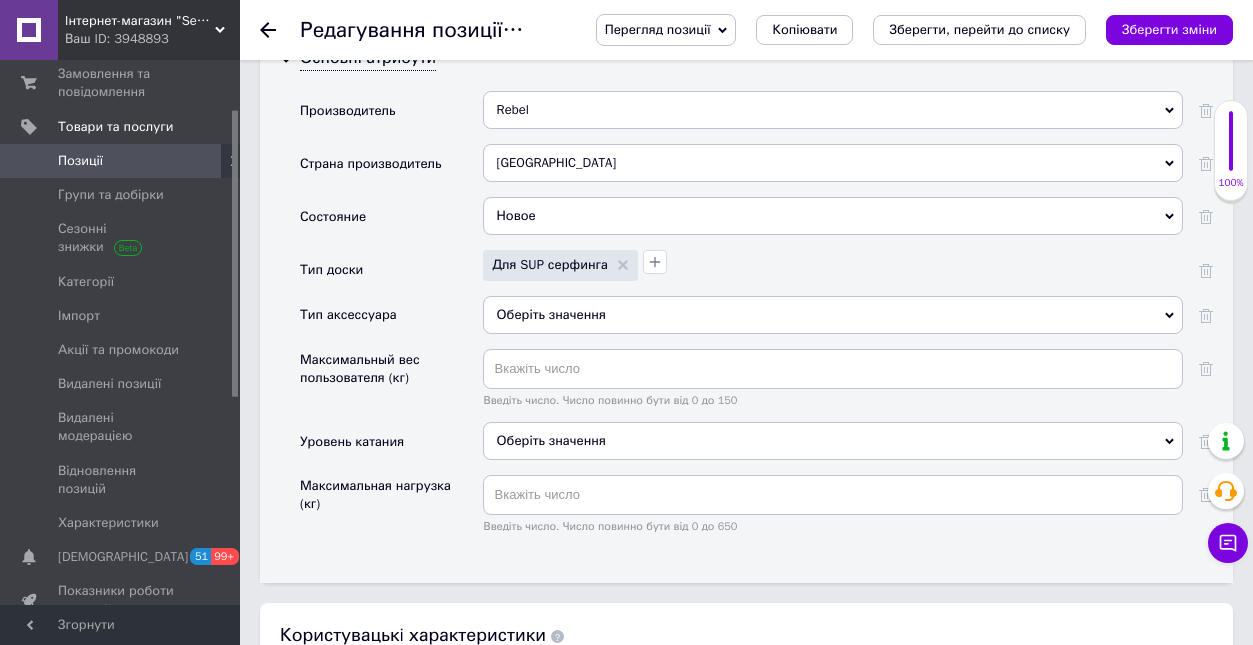 click on "Оберіть значення" at bounding box center (833, 315) 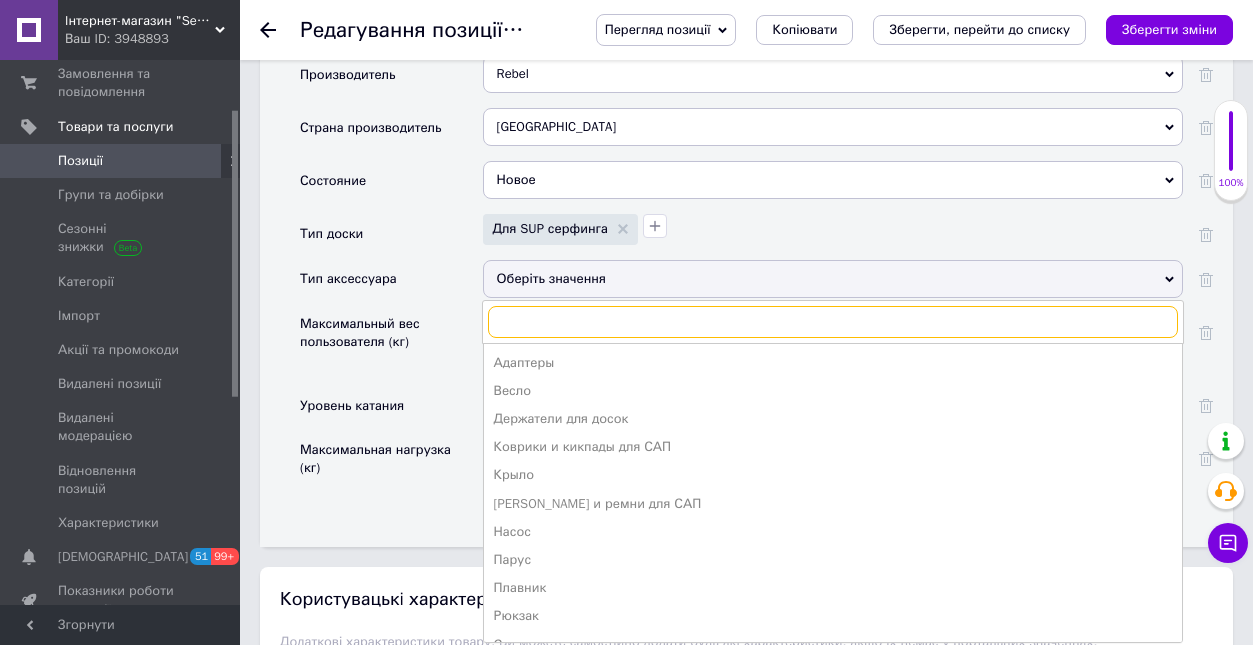 scroll, scrollTop: 2170, scrollLeft: 0, axis: vertical 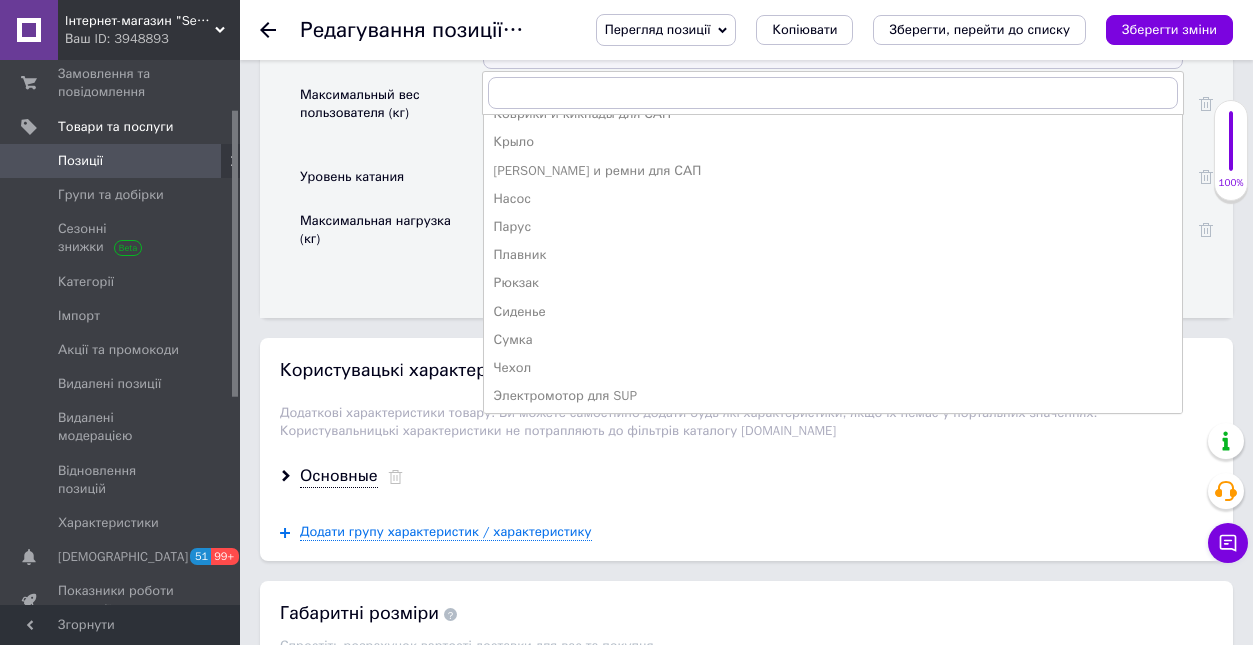 click on "Максимальная нагрузка (кг)" at bounding box center (391, 246) 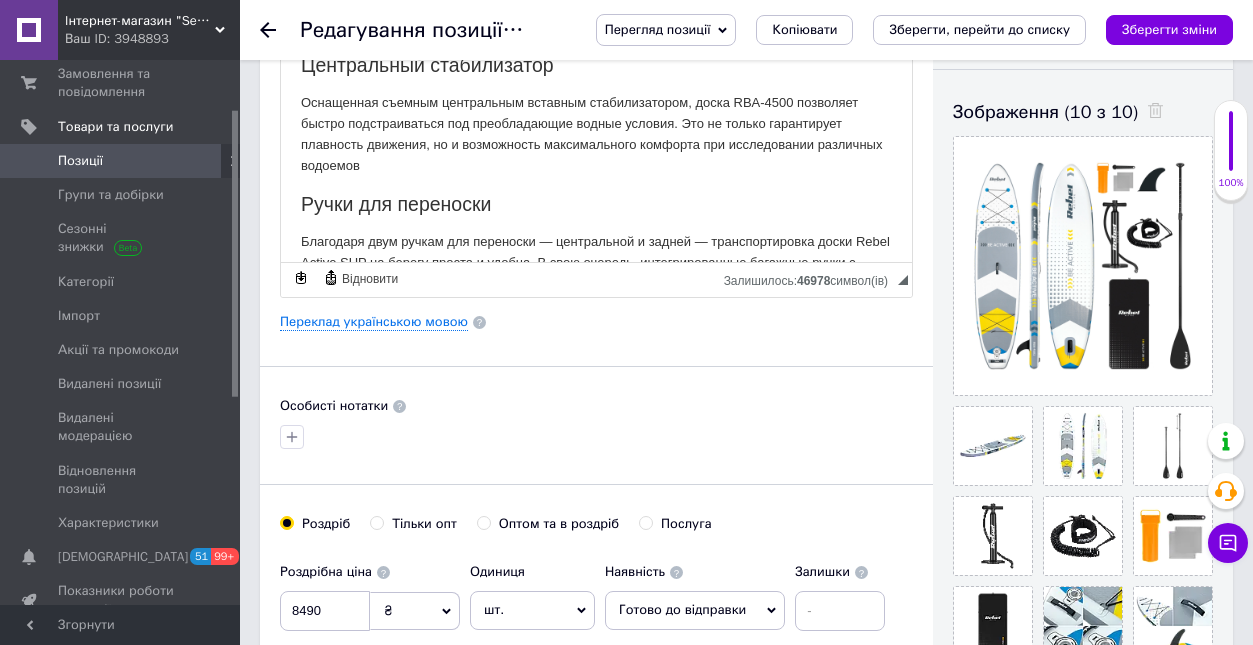 scroll, scrollTop: 319, scrollLeft: 0, axis: vertical 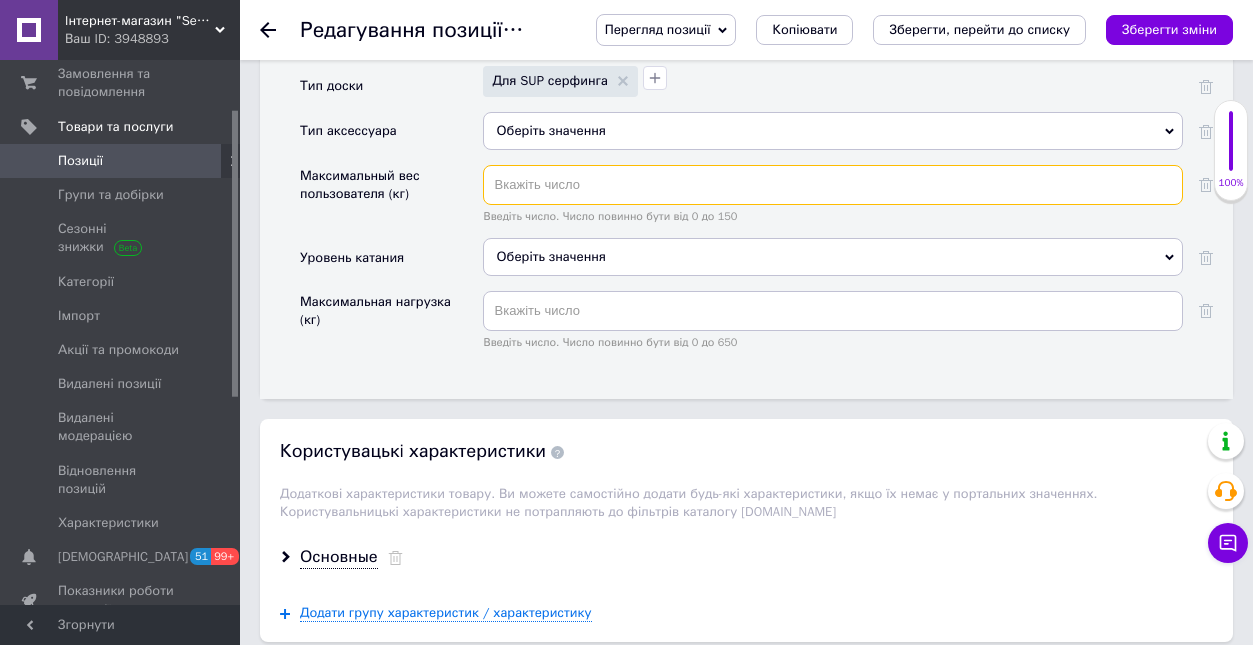 click at bounding box center [833, 185] 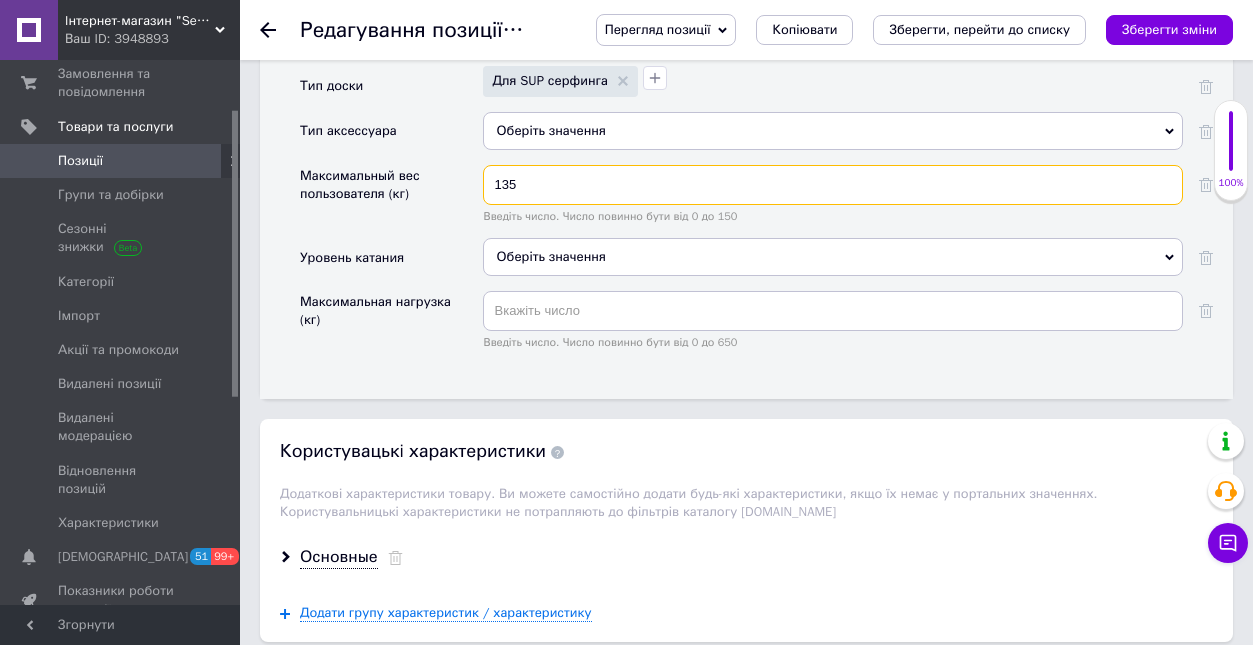 type on "135" 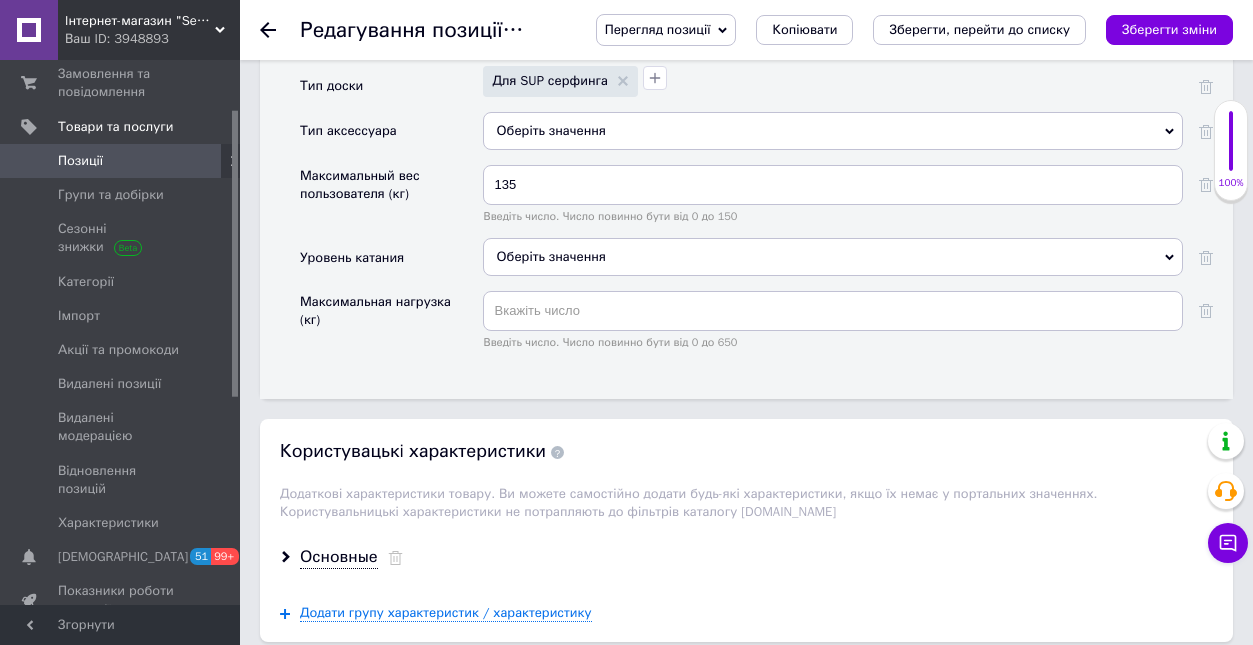 click on "Оберіть значення" at bounding box center (833, 257) 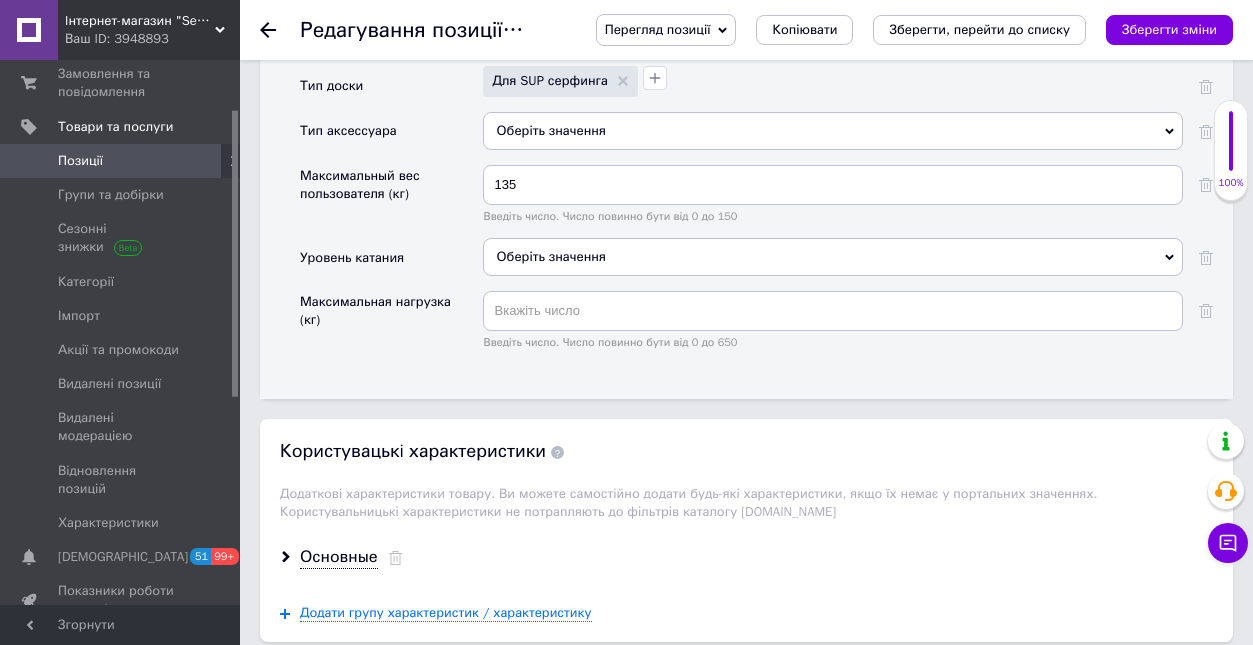 click on "Максимальная нагрузка (кг)" at bounding box center [391, 327] 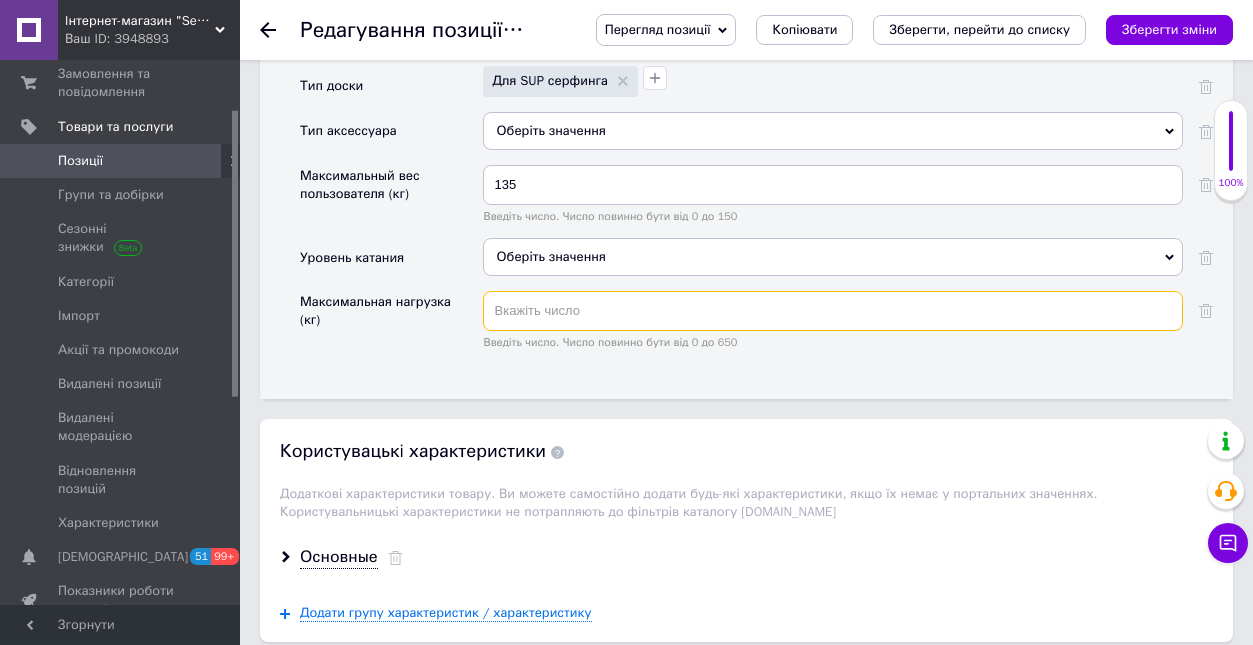 click at bounding box center [833, 311] 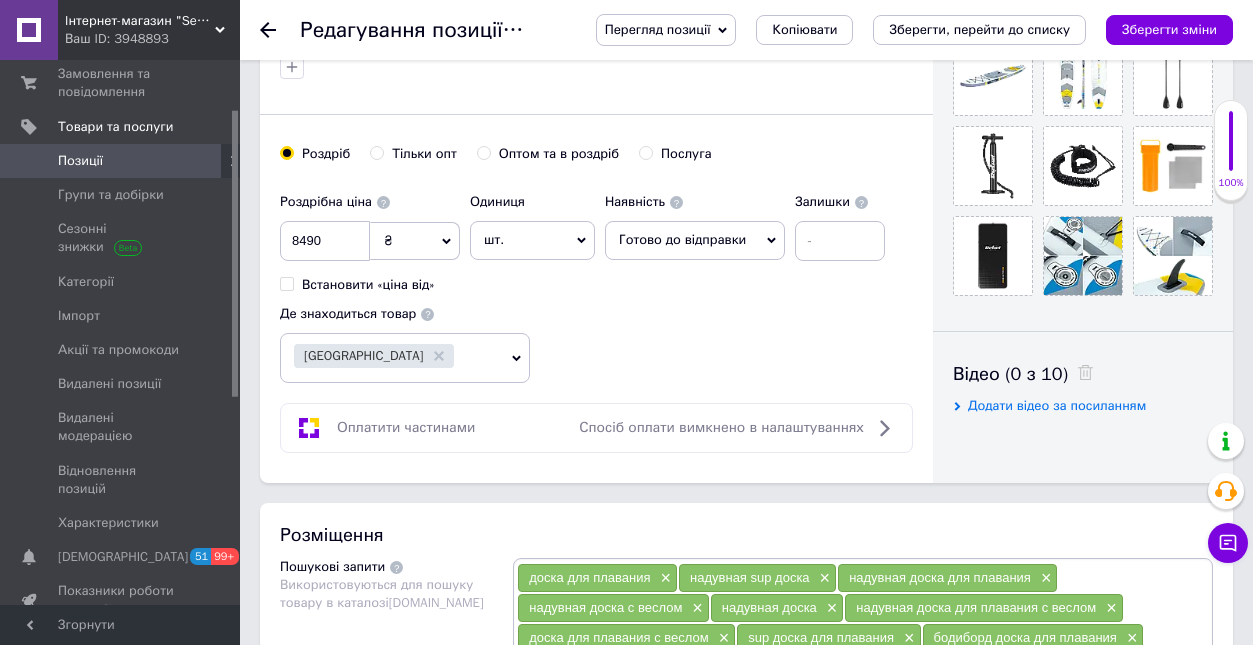 scroll, scrollTop: 716, scrollLeft: 0, axis: vertical 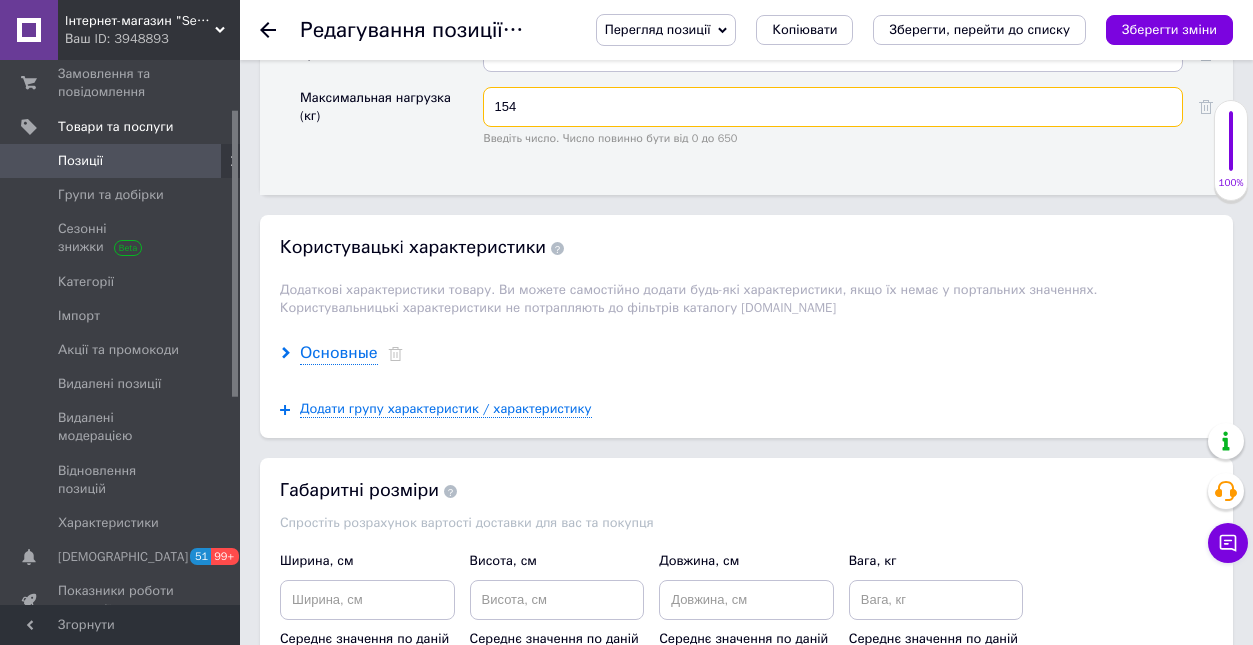 type on "154" 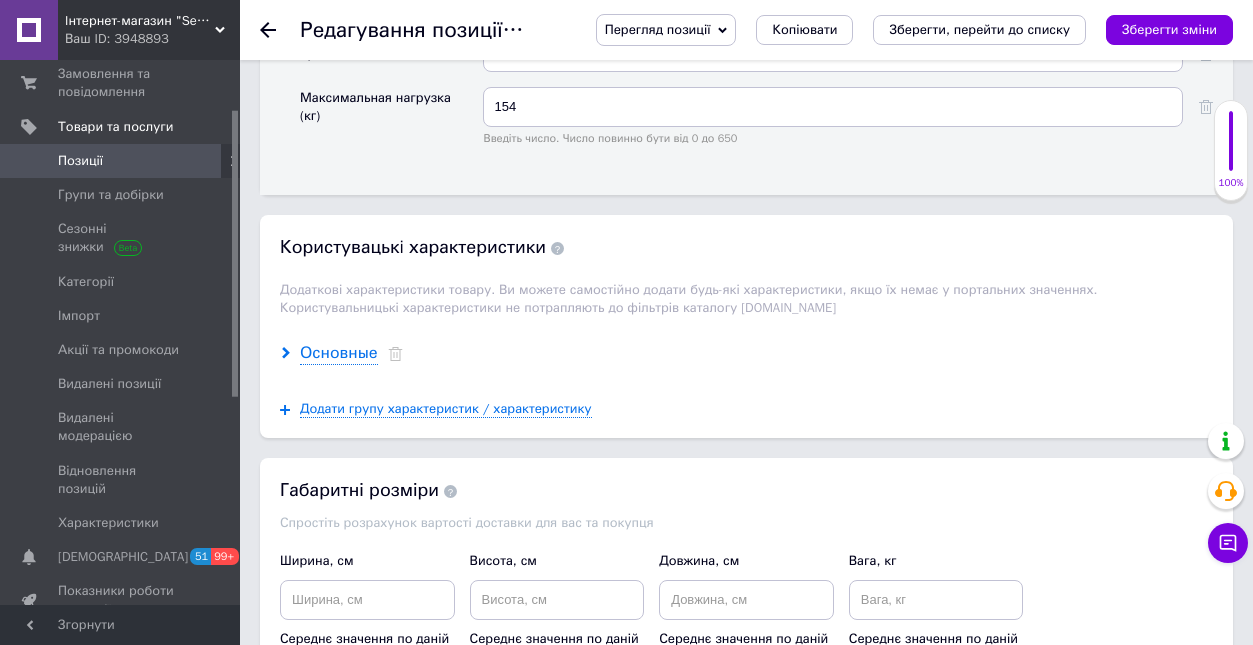 click on "Основные" at bounding box center (339, 353) 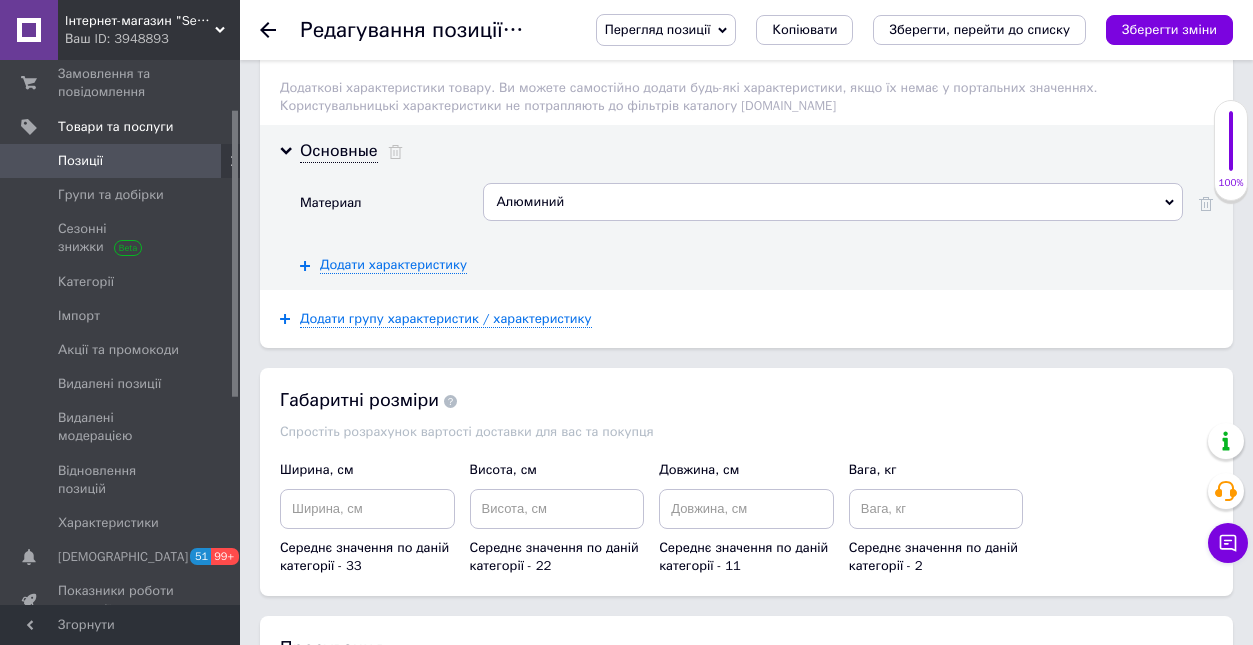 scroll, scrollTop: 3325, scrollLeft: 0, axis: vertical 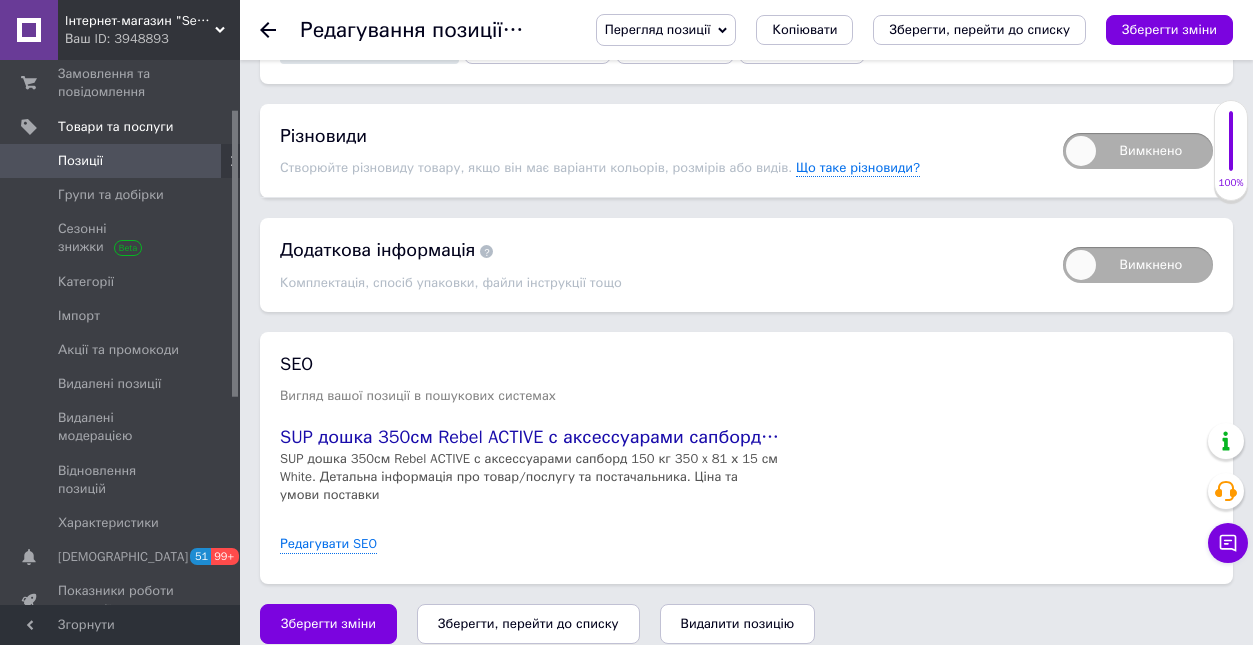 click on "Зберегти, перейти до списку" at bounding box center [528, 623] 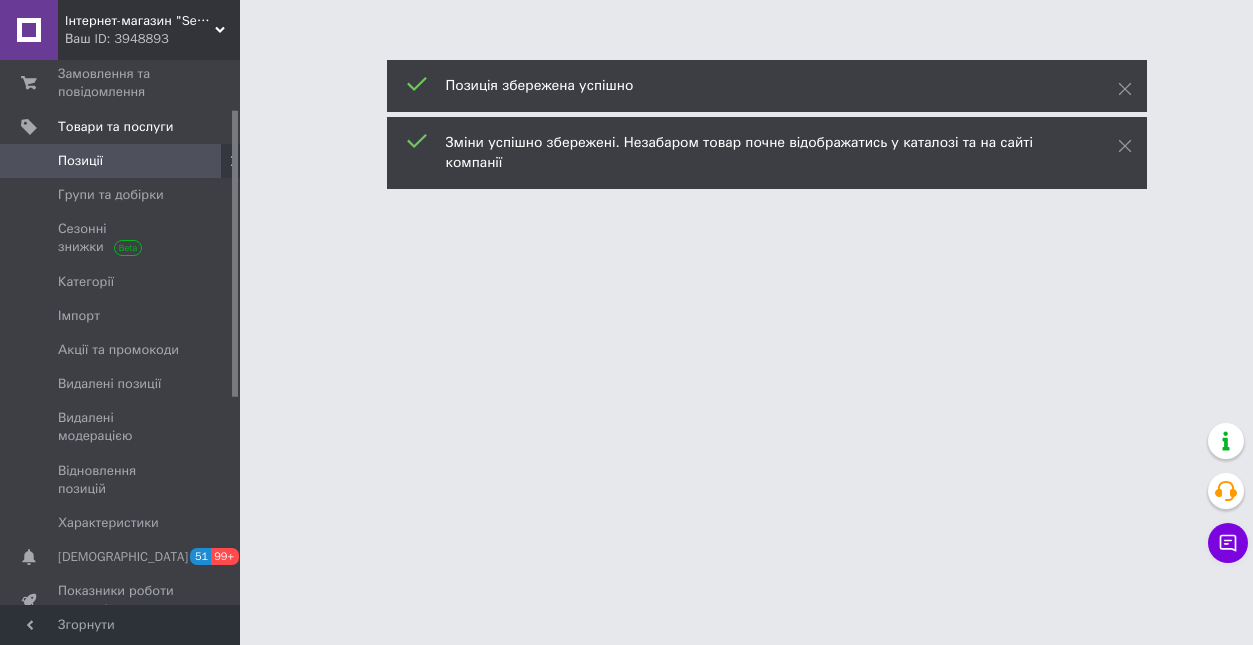 scroll, scrollTop: 0, scrollLeft: 0, axis: both 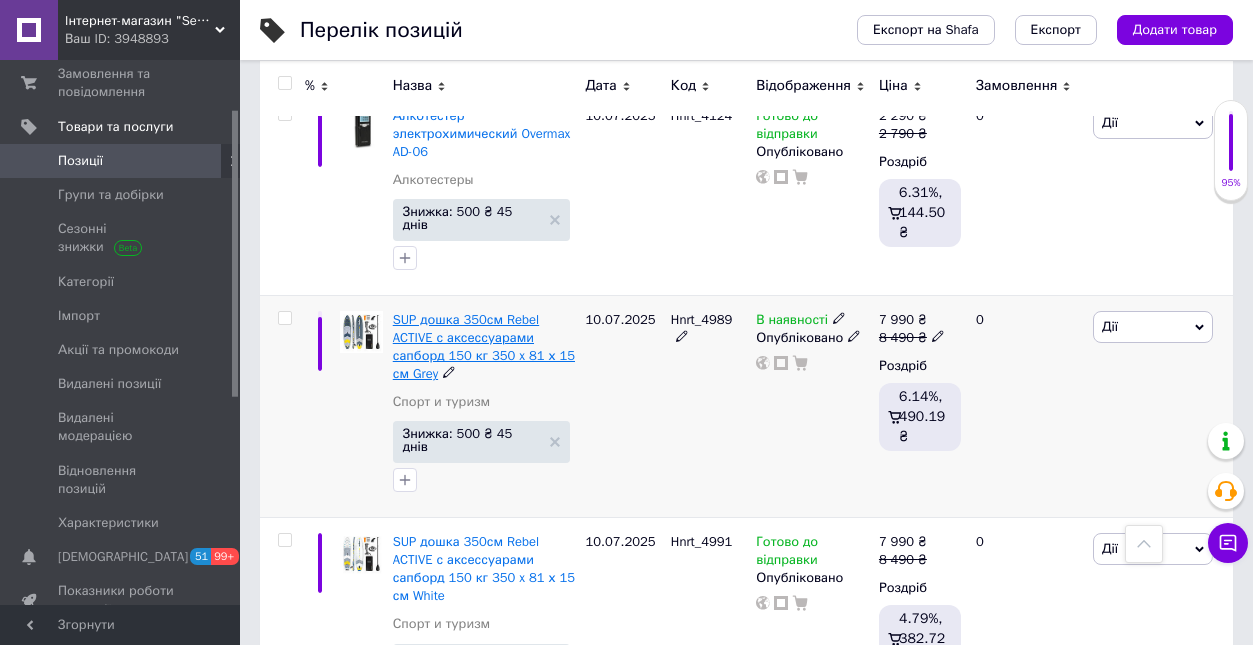 click on "SUP дошка 350см Rebel ACTIVE с аксессуарами сапборд 150 кг 350 x 81 х 15 см Grey" at bounding box center (484, 347) 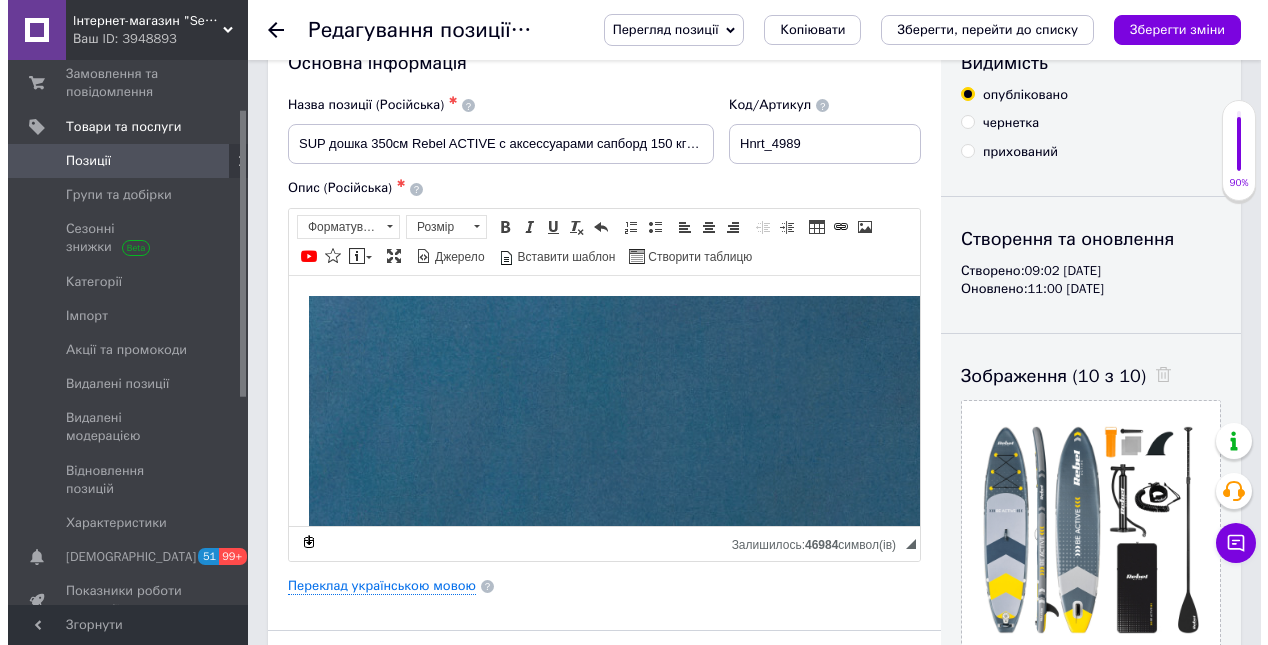 scroll, scrollTop: 63, scrollLeft: 0, axis: vertical 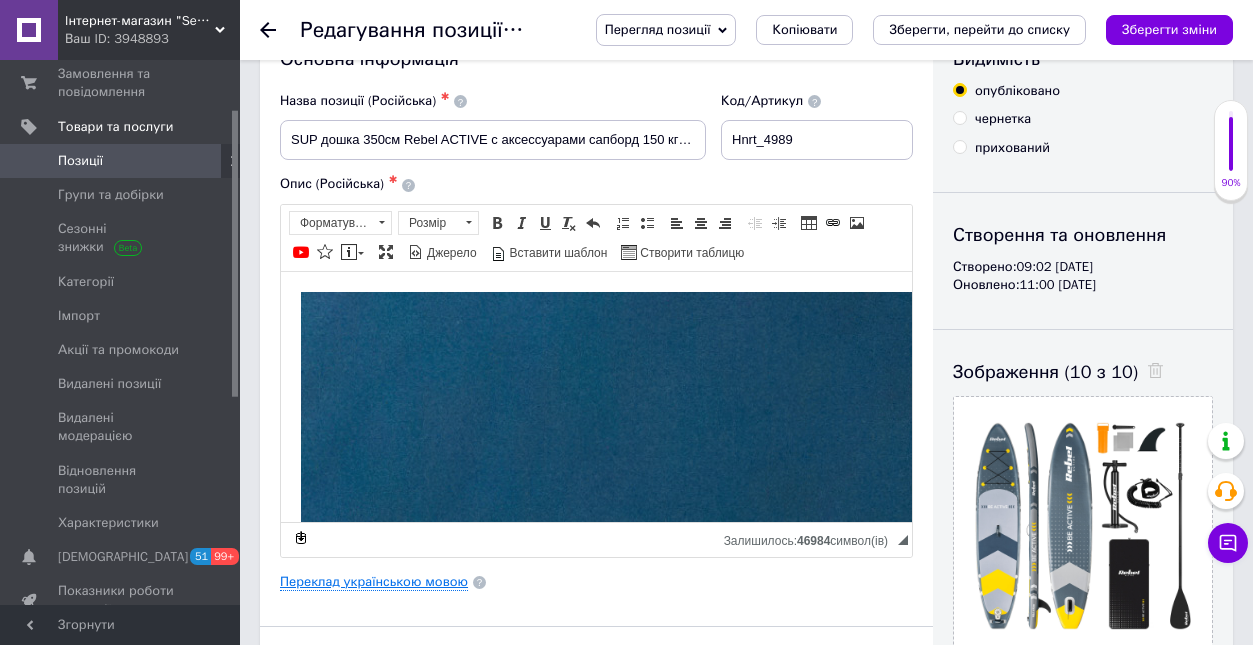 click on "Переклад українською мовою" at bounding box center [374, 582] 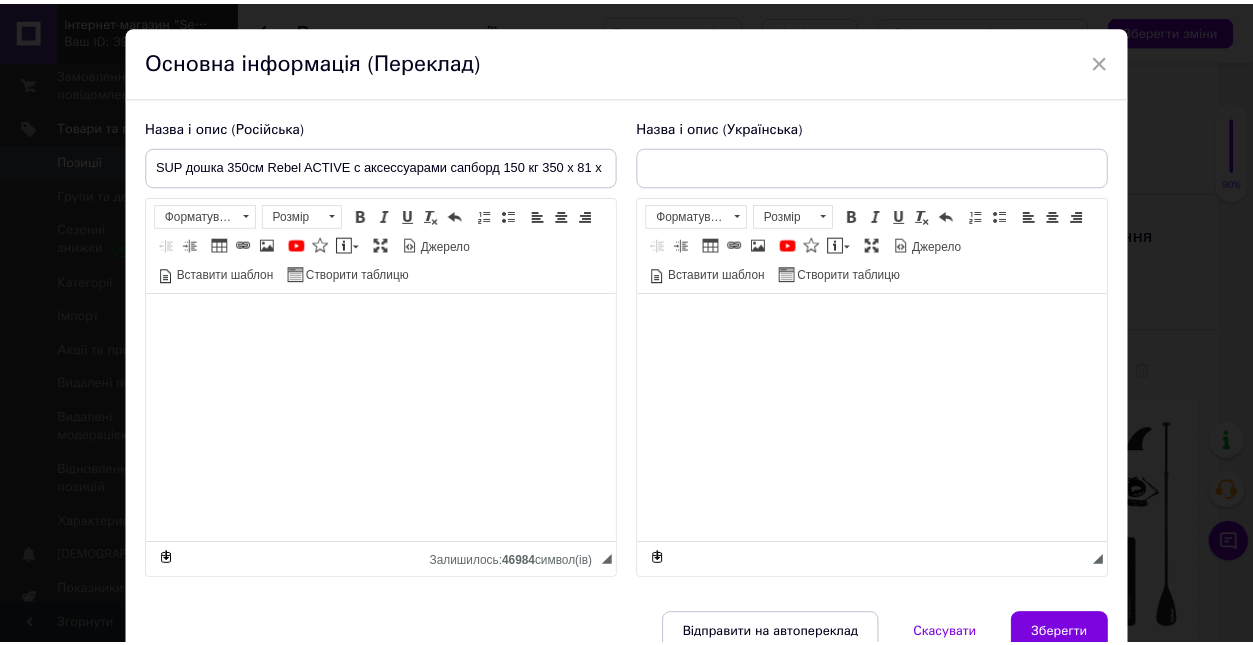 scroll, scrollTop: 143, scrollLeft: 0, axis: vertical 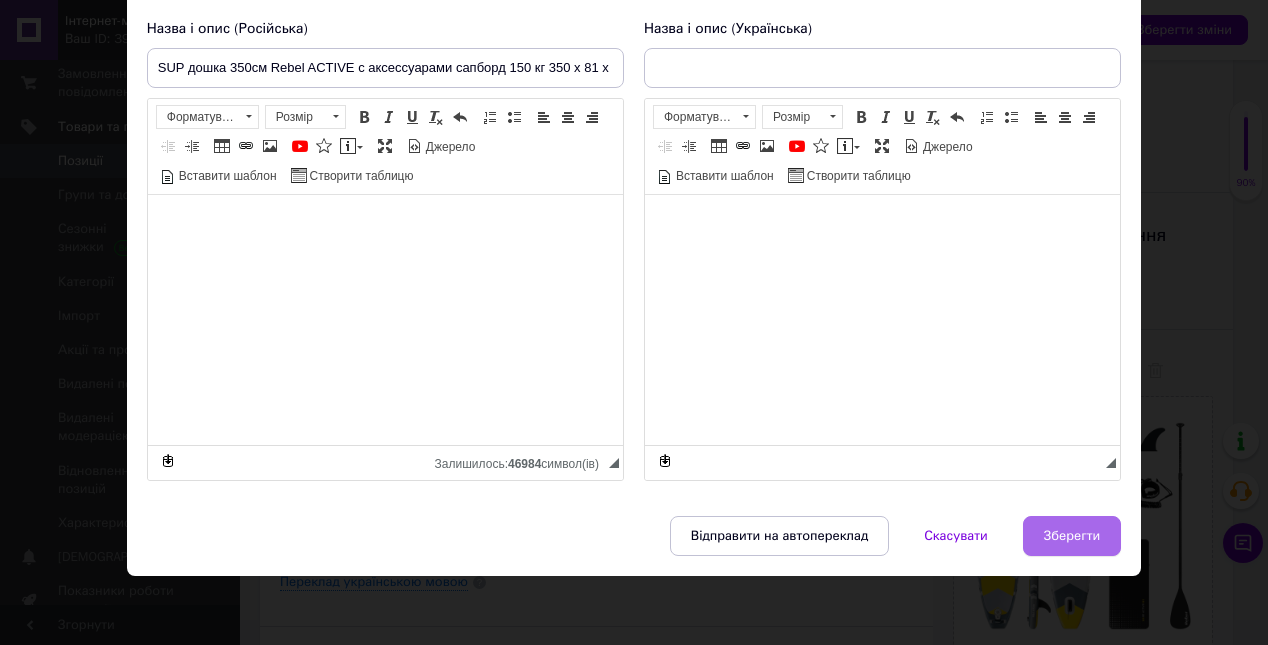 click on "Зберегти" at bounding box center [1072, 536] 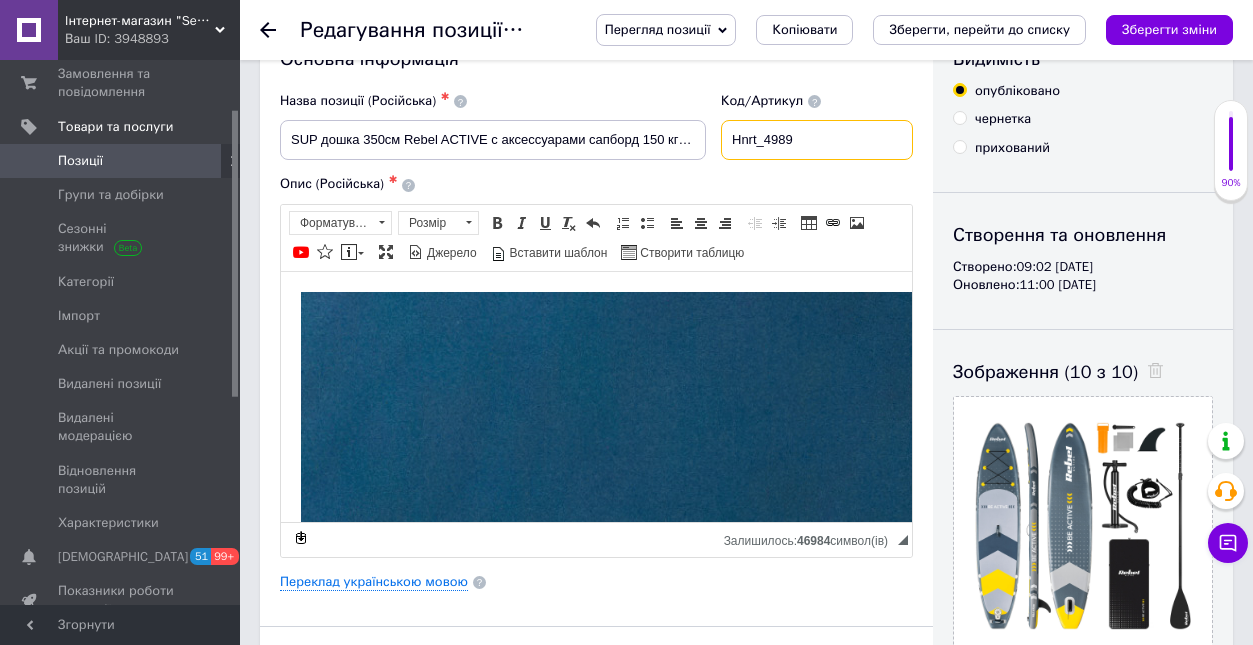 drag, startPoint x: 838, startPoint y: 150, endPoint x: 784, endPoint y: 140, distance: 54.91812 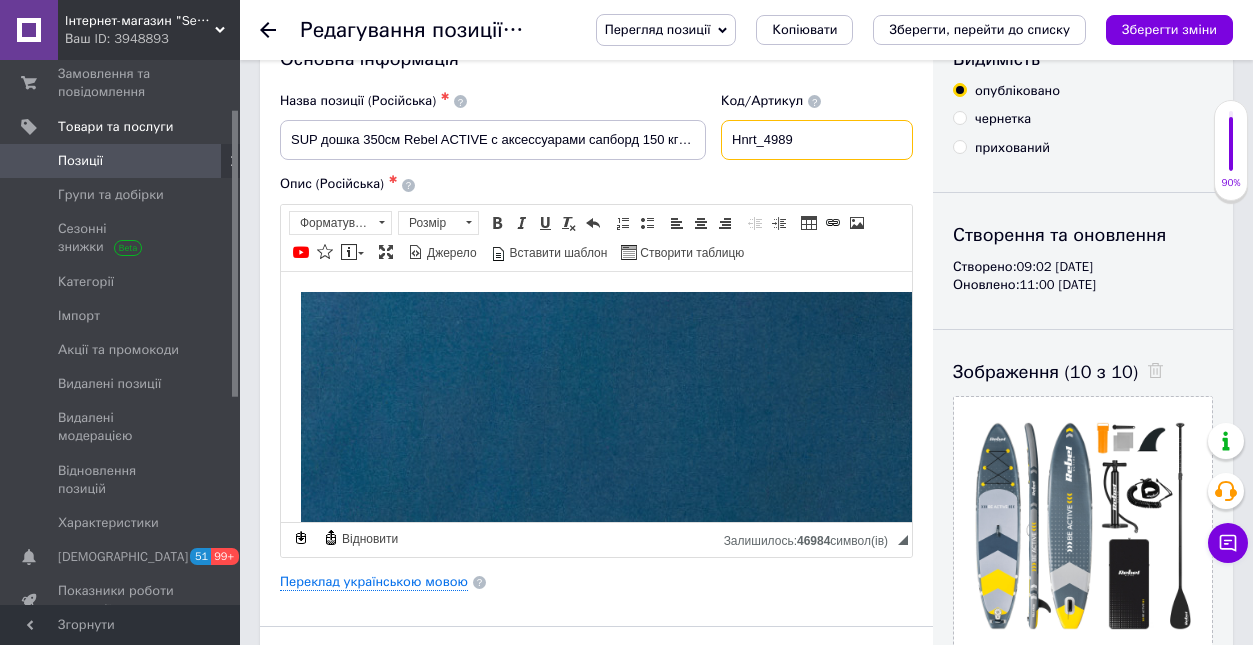scroll, scrollTop: 0, scrollLeft: 0, axis: both 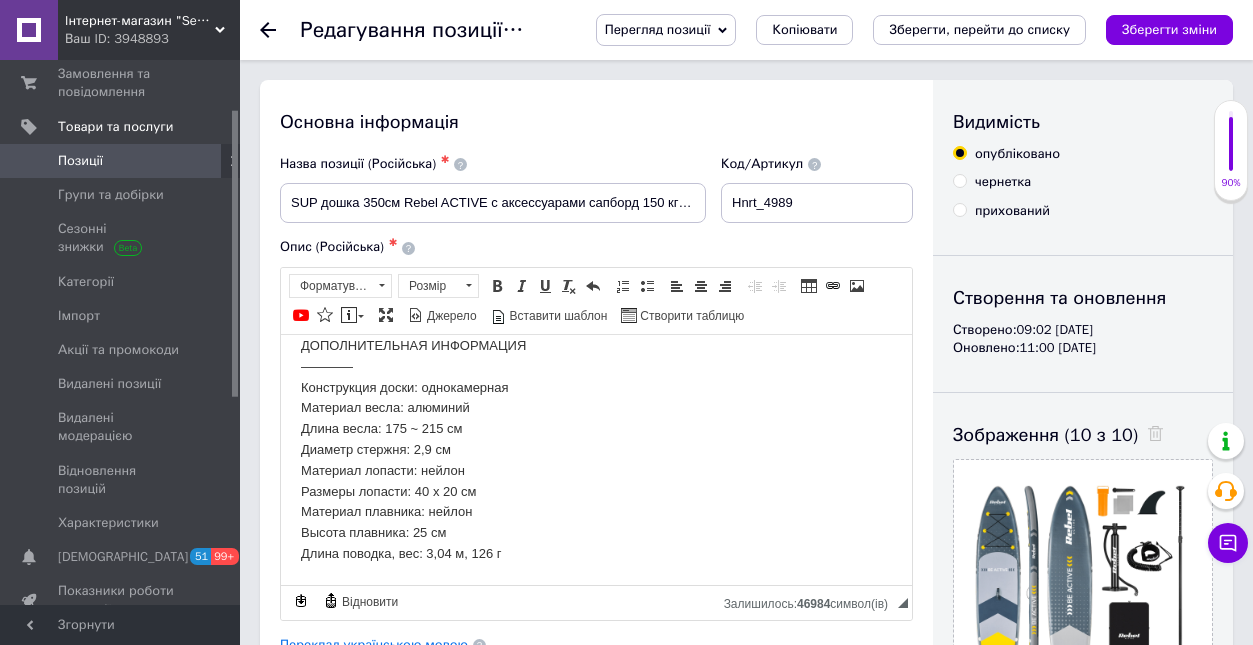 drag, startPoint x: 1186, startPoint y: 676, endPoint x: 1095, endPoint y: 966, distance: 303.94244 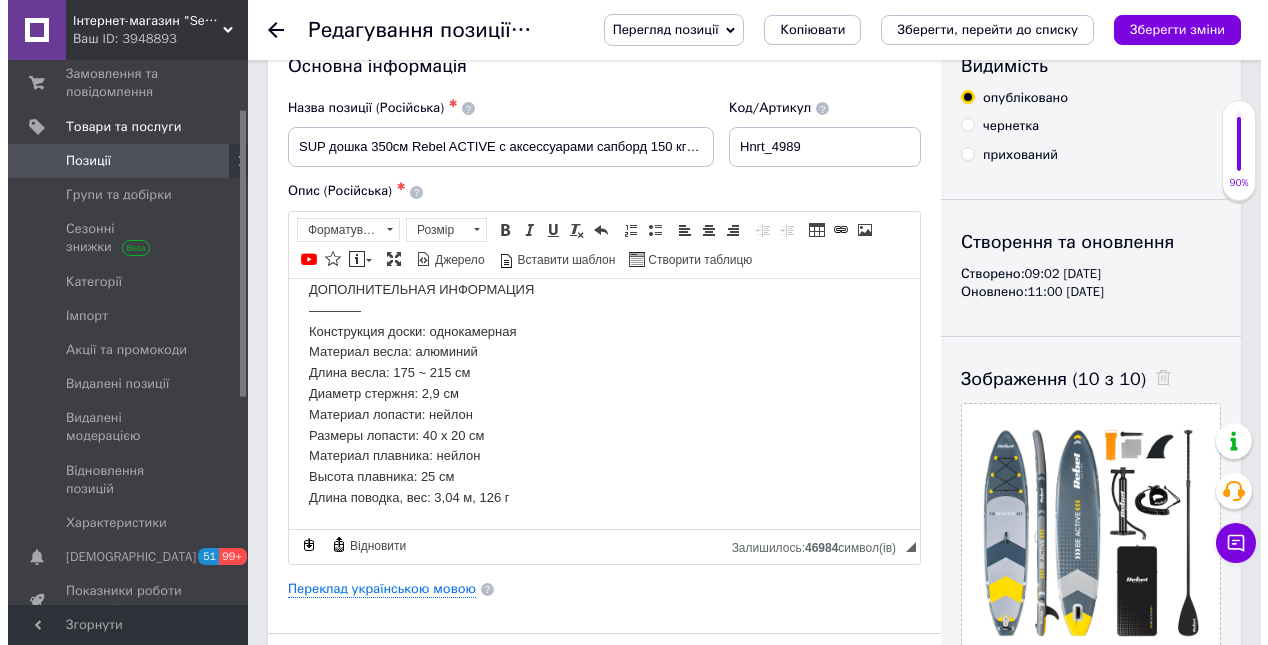 scroll, scrollTop: 192, scrollLeft: 0, axis: vertical 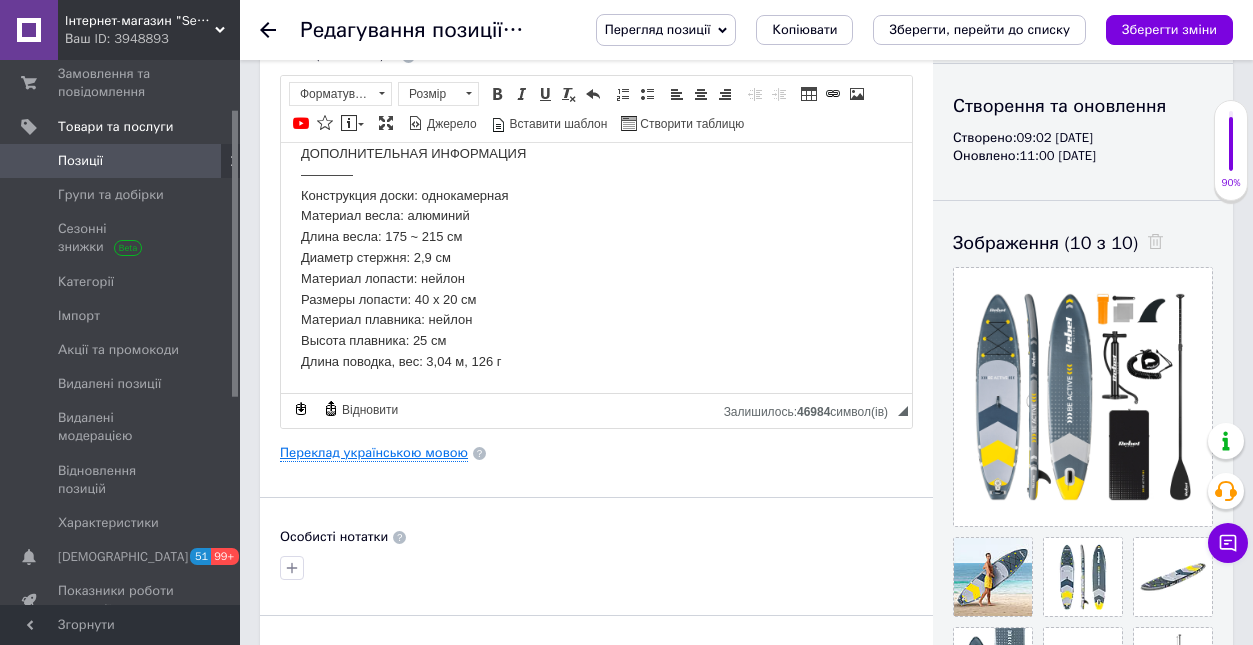 click on "Переклад українською мовою" at bounding box center (374, 453) 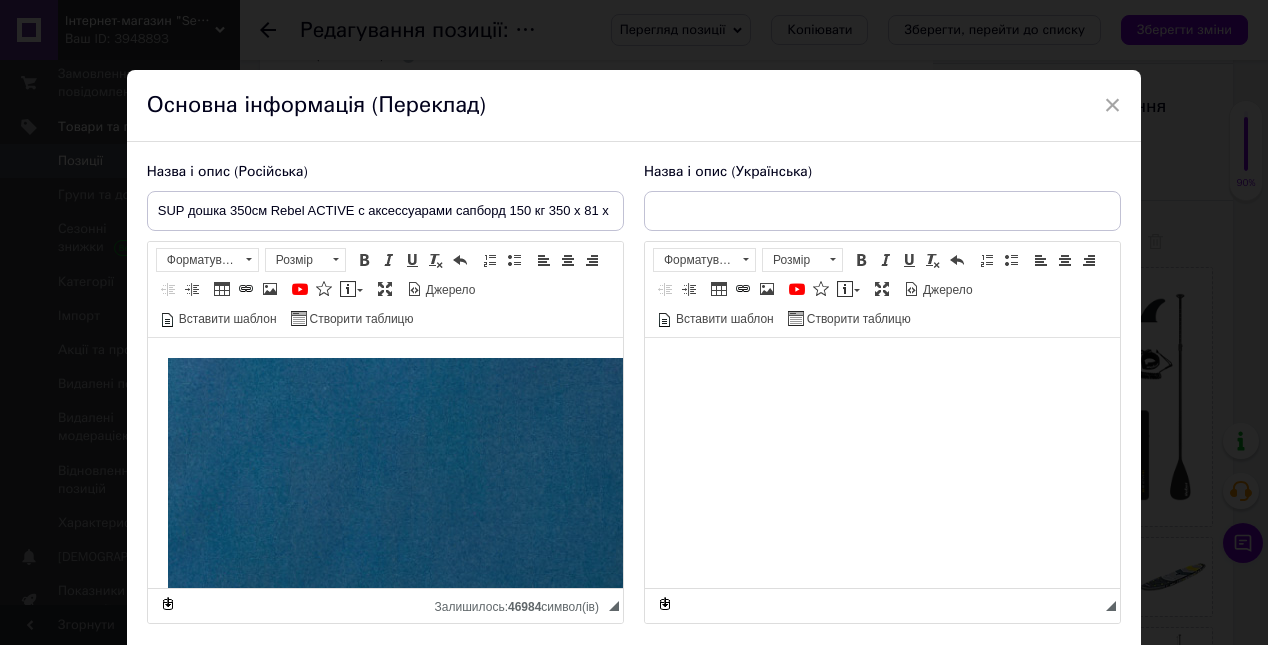 scroll, scrollTop: 0, scrollLeft: 0, axis: both 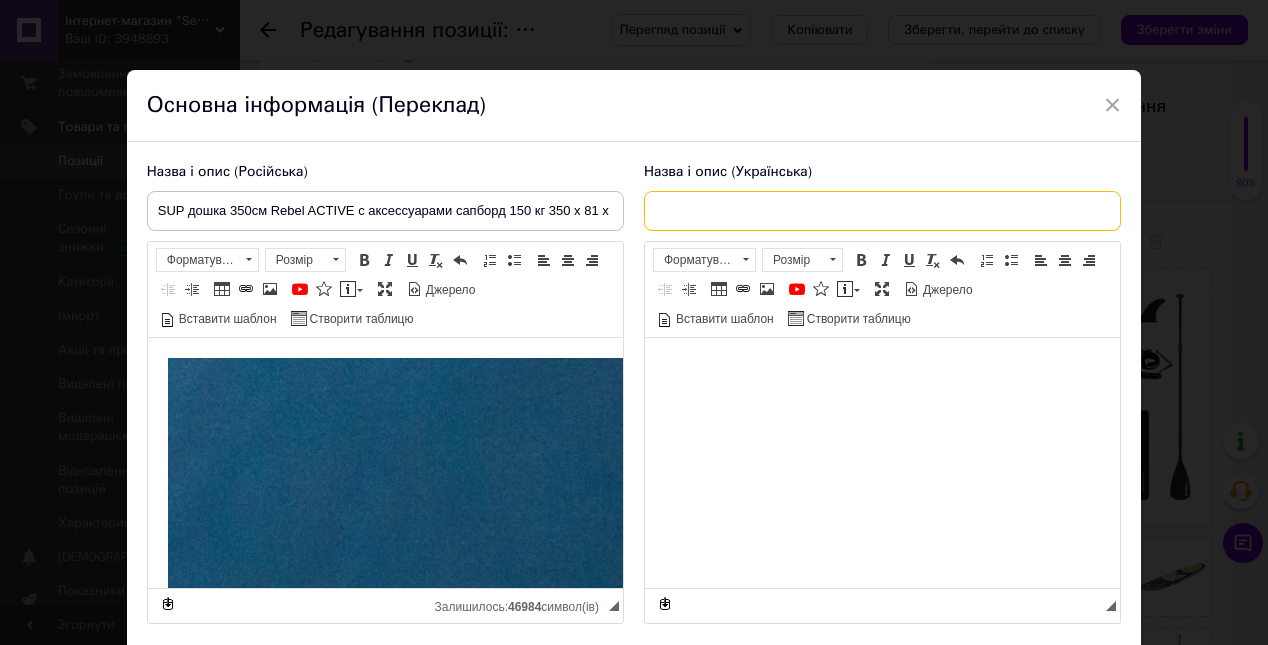 click at bounding box center [882, 211] 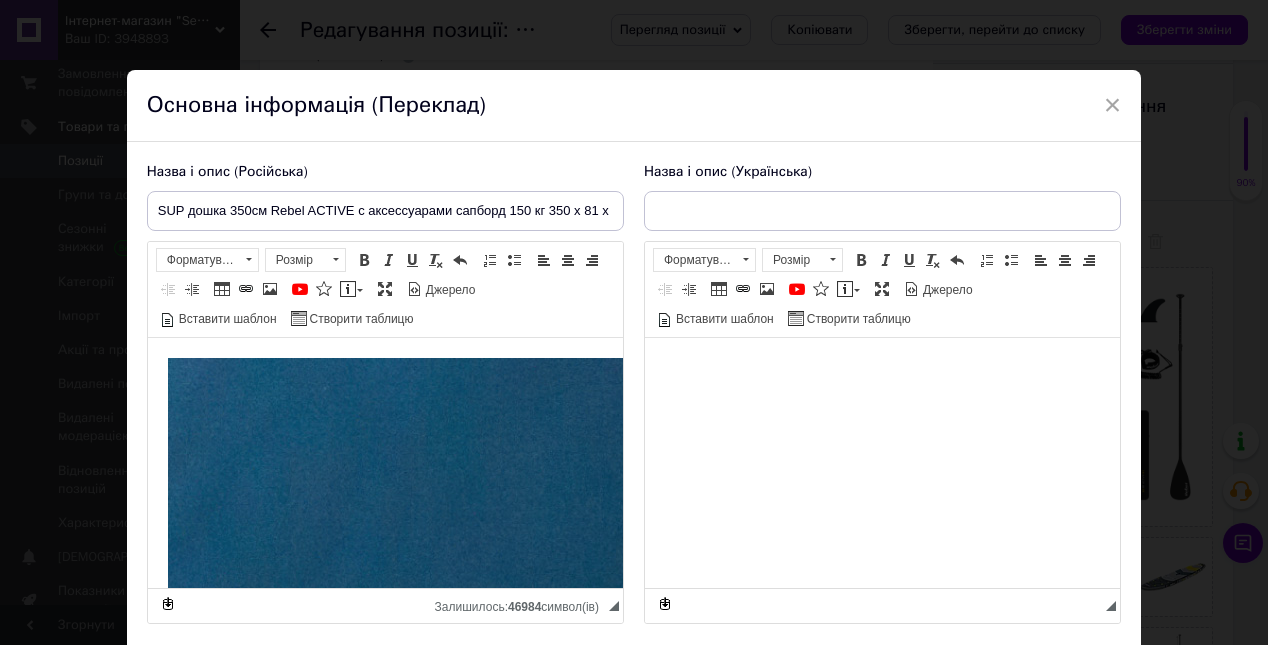 click on "× Основна інформація (Переклад) Назва і опис (Російська) SUP дошка 350см Rebel ACTIVE с аксессуарами сапборд 150 кг 350 x 81 х 15 см Grey  Вы собираетесь на озеро и боитесь скучного пляжа? Доска Rebel Active RBA-4500 SUP позволит вам раскрыть весь потенциал водных приключений! Это отличный инструмент для создания приятных воспоминаний с семьей и друзьями. С доской для паддлбординга вы можете организовать водные походы, чтобы насладиться физической активностью и природой вокруг вас.
Надежное качество изготовления Центральный стабилизатор Ручки для переноски Регулируемое весло" at bounding box center (634, 322) 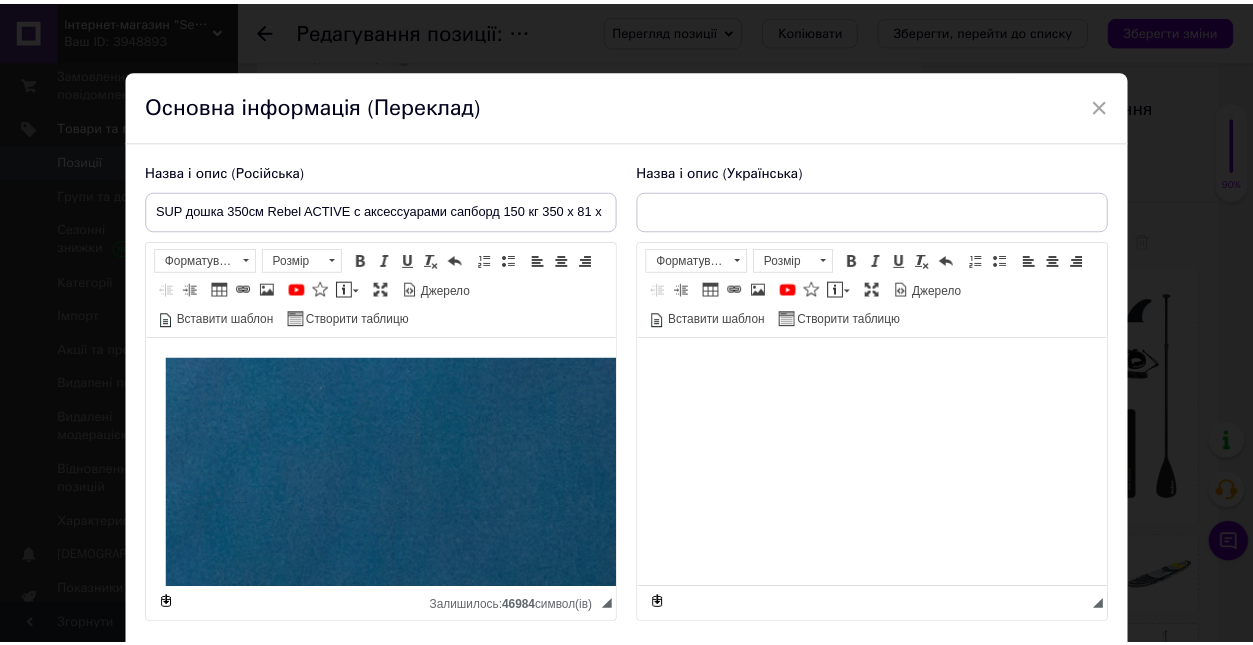 scroll, scrollTop: 143, scrollLeft: 0, axis: vertical 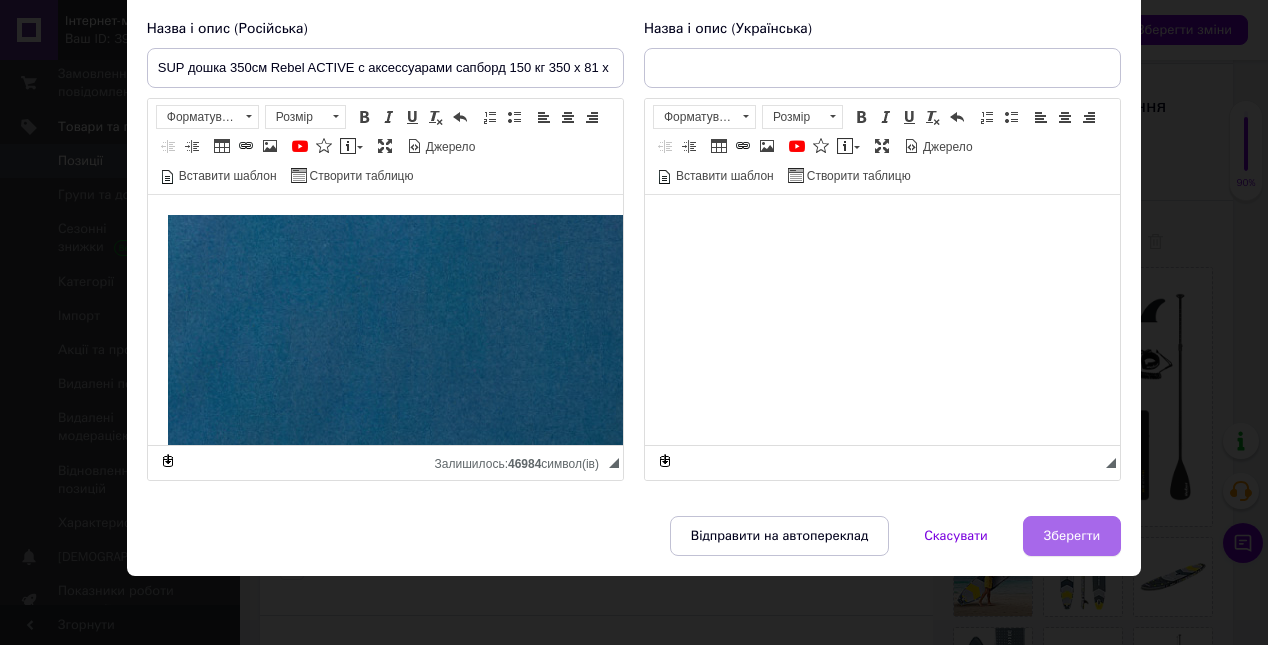 click on "Зберегти" at bounding box center [1072, 536] 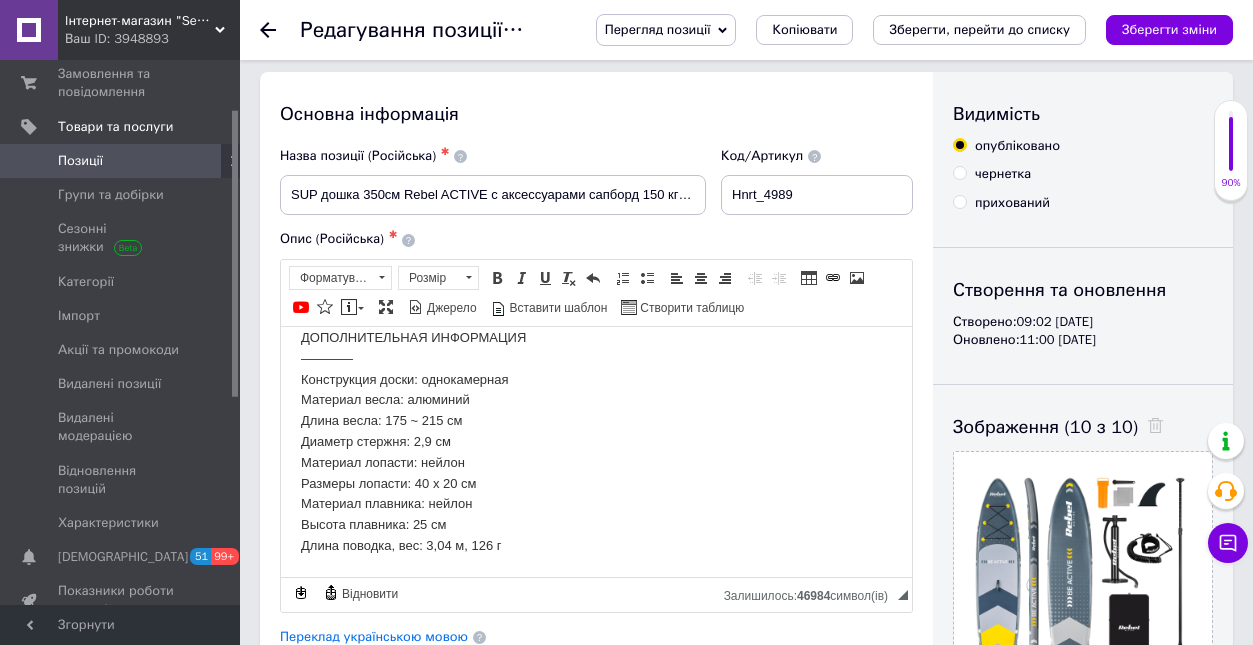 scroll, scrollTop: 2875, scrollLeft: 0, axis: vertical 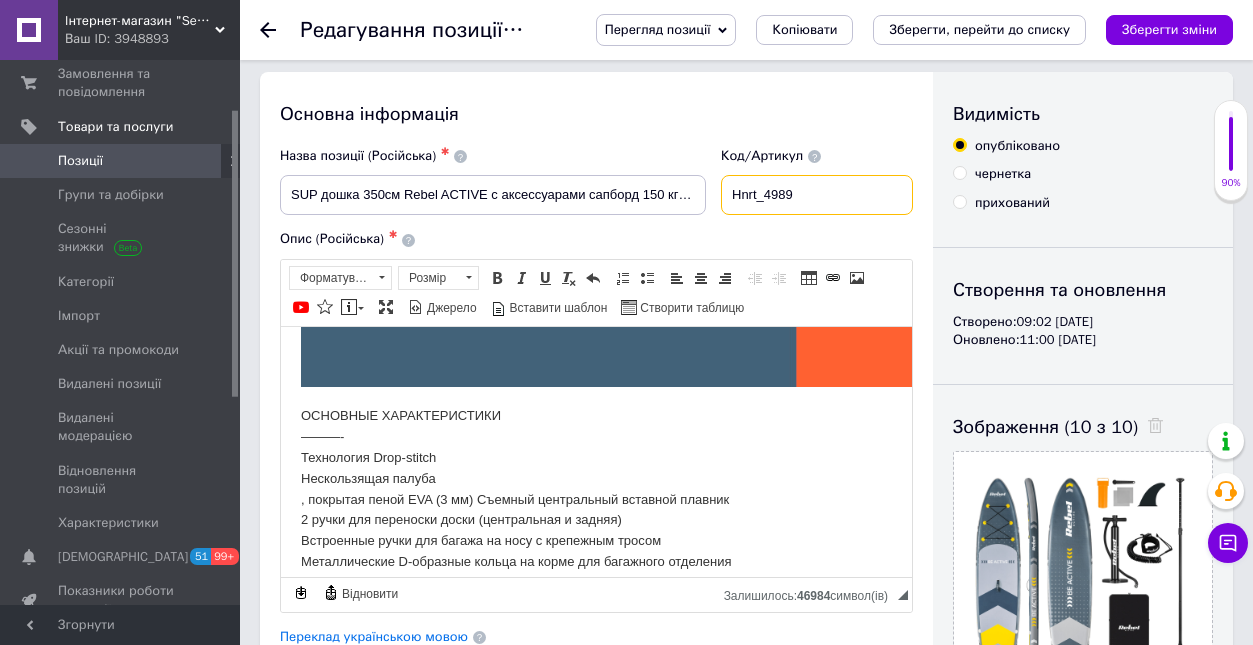 click on "Hnrt_4989" at bounding box center (817, 195) 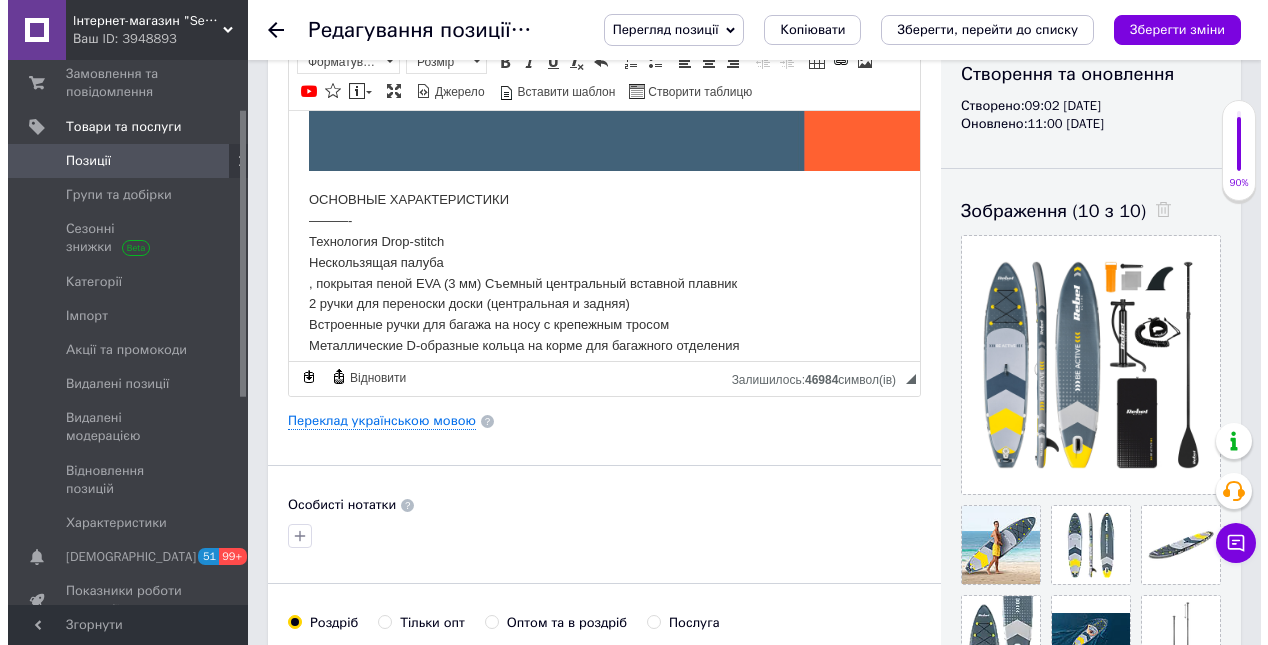 scroll, scrollTop: 443, scrollLeft: 0, axis: vertical 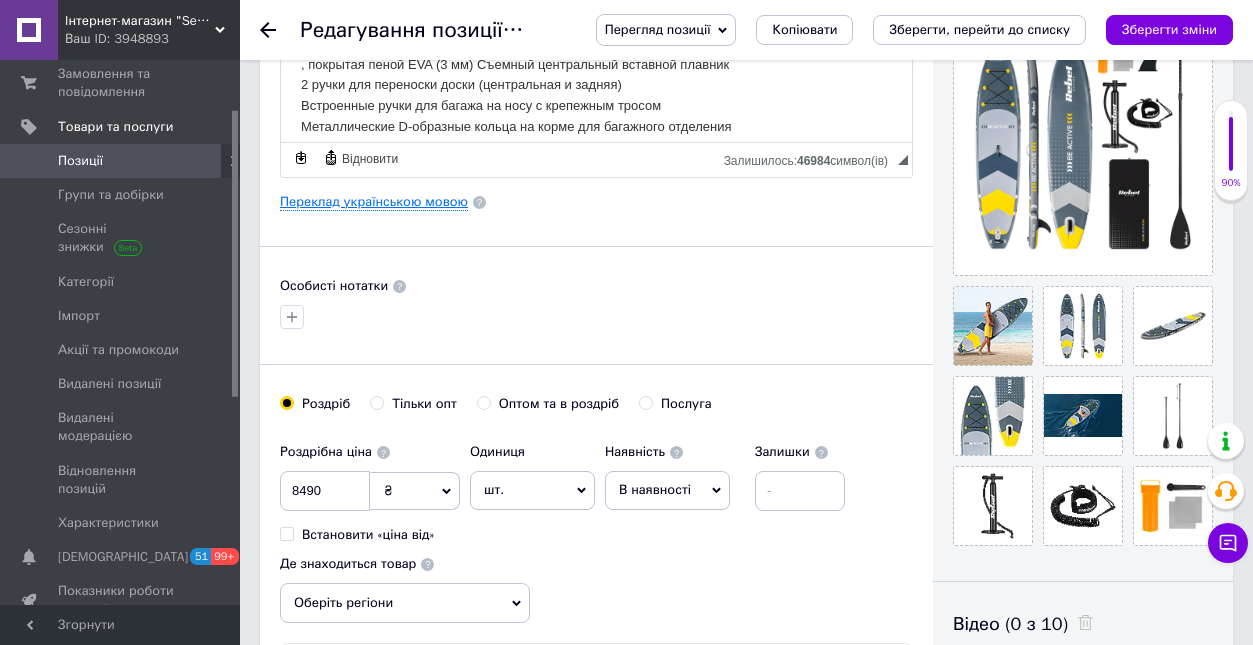 click on "Переклад українською мовою" at bounding box center (374, 202) 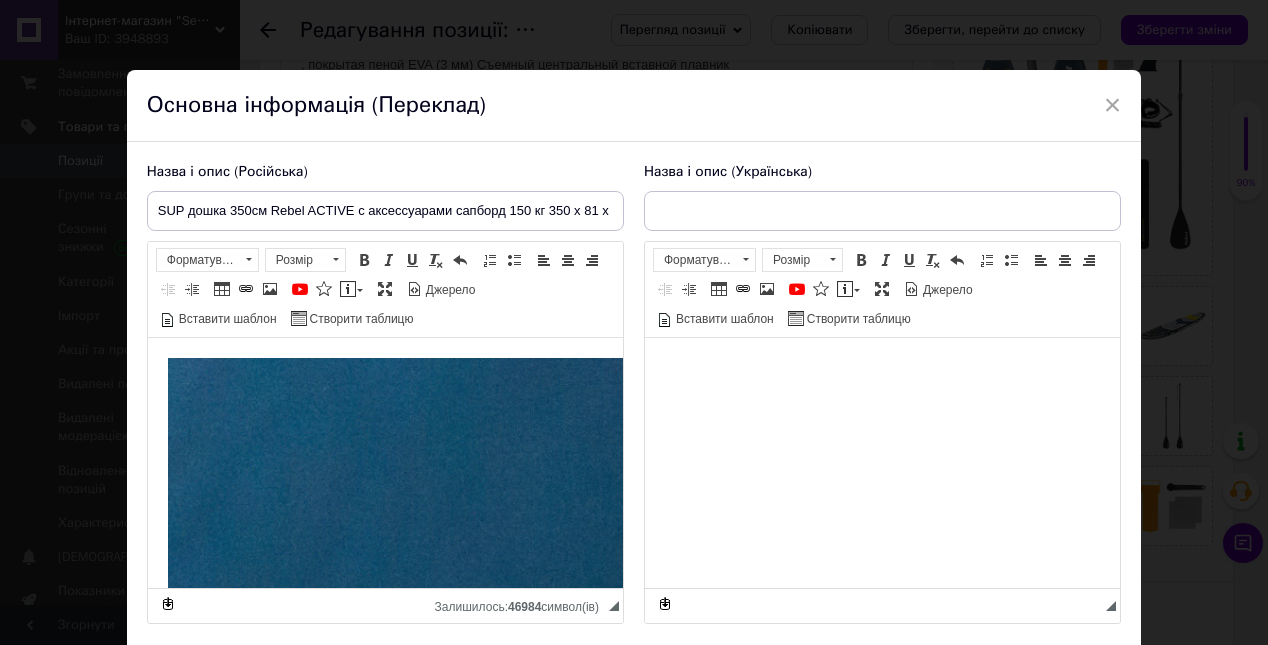 scroll, scrollTop: 0, scrollLeft: 0, axis: both 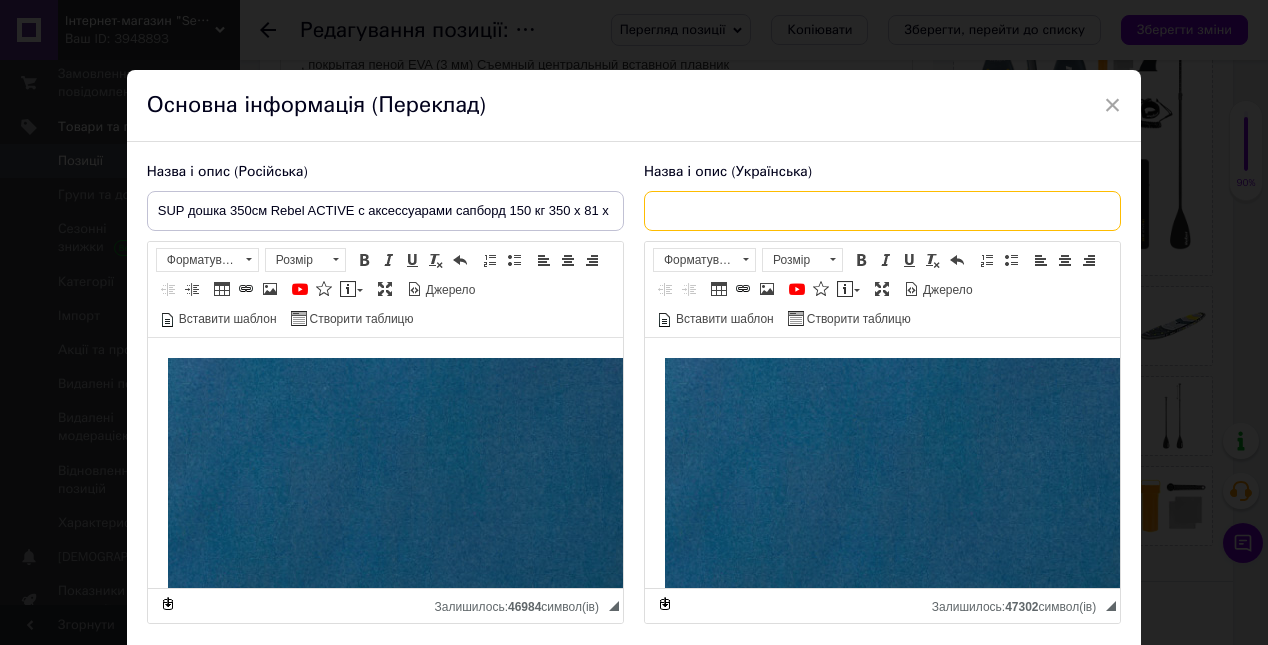 click at bounding box center [882, 211] 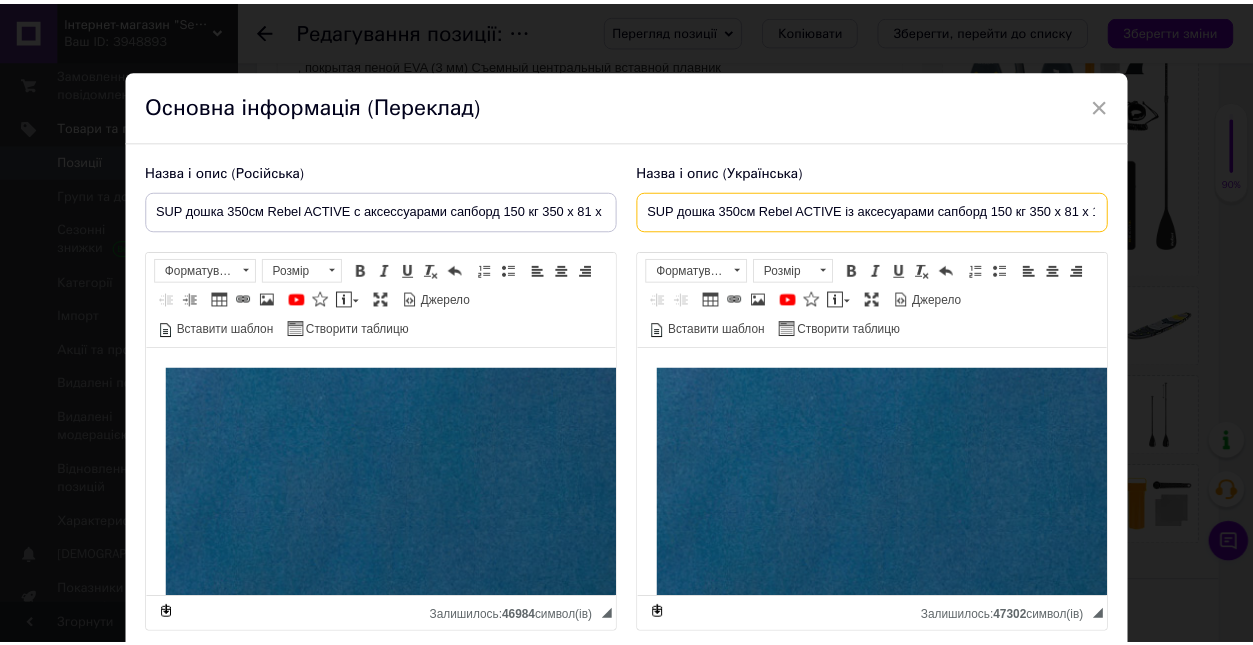scroll, scrollTop: 153, scrollLeft: 0, axis: vertical 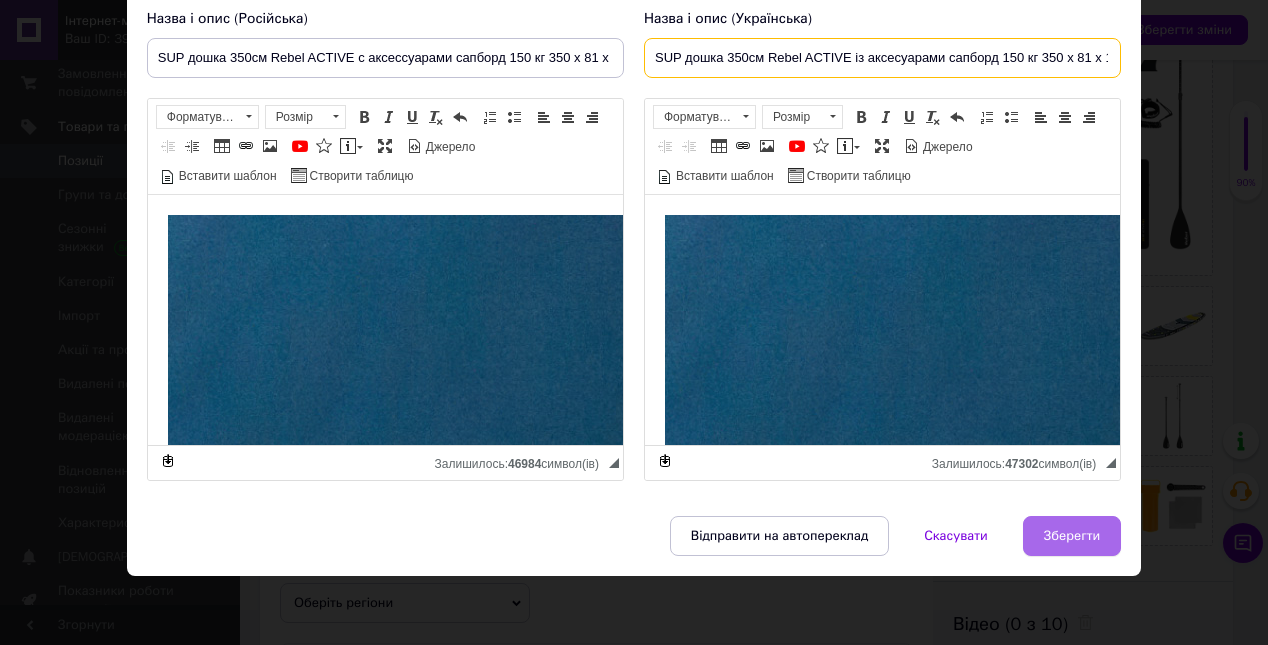 type on "SUP дошка 350см Rebel ACTIVE із аксесуарами сапборд 150 кг 350 x 81 х 15 см Grey" 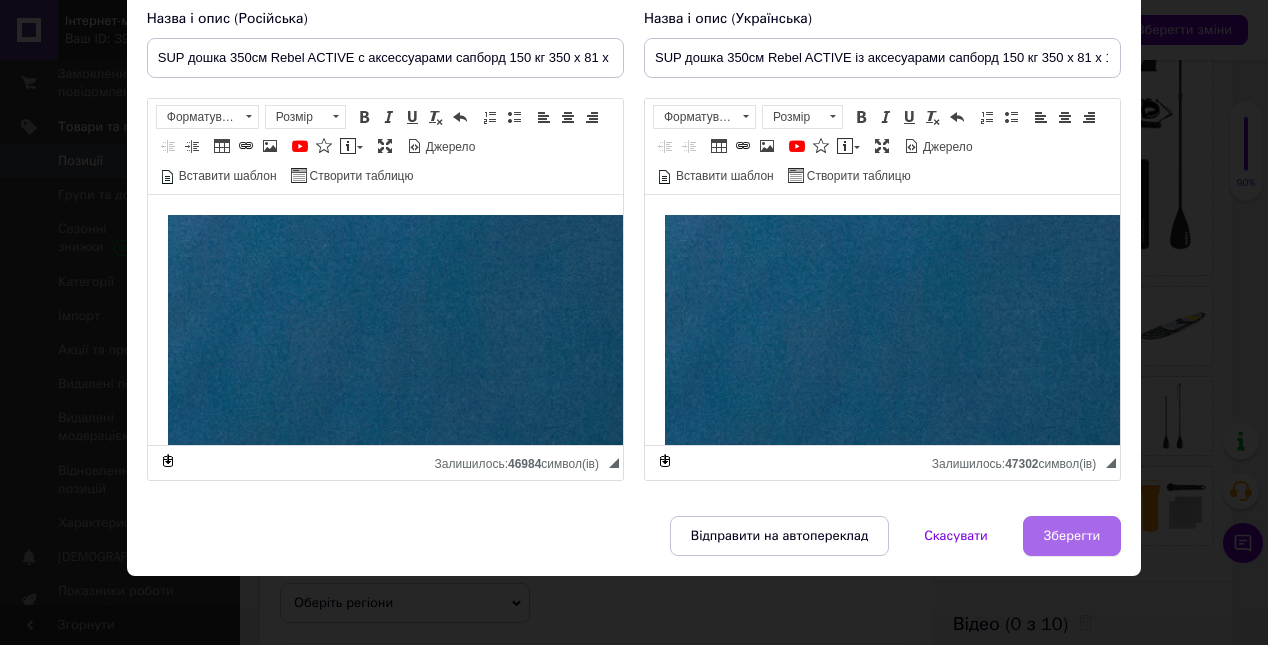 click on "Зберегти" at bounding box center [1072, 536] 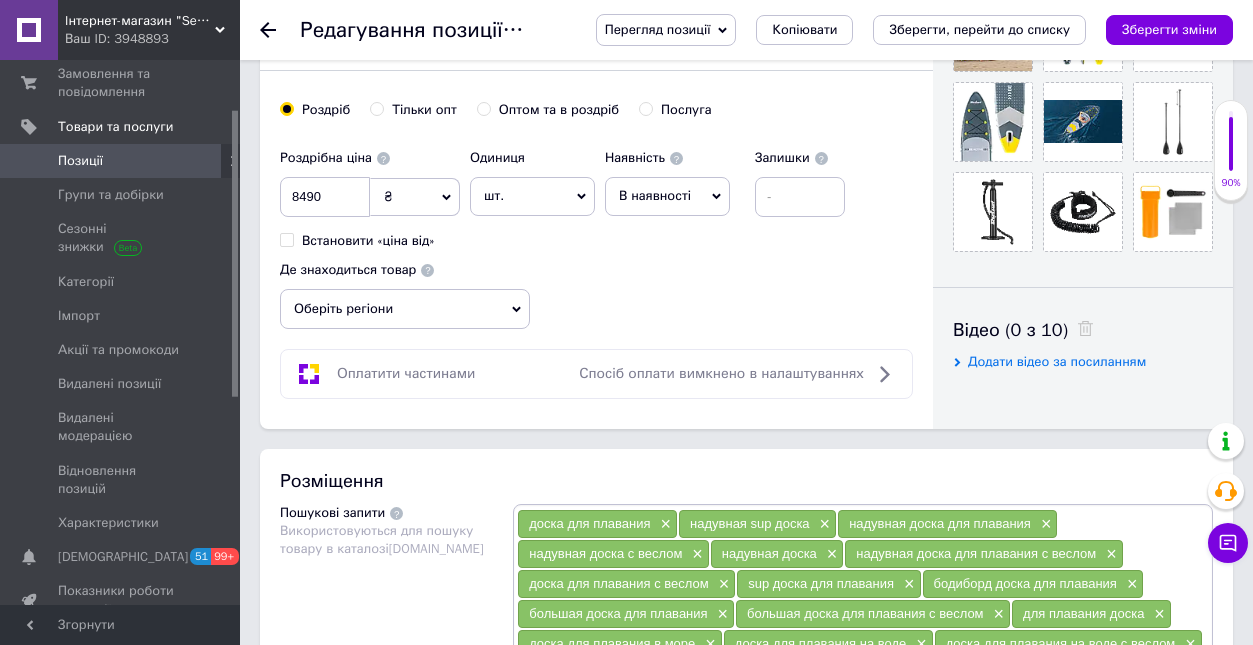 scroll, scrollTop: 757, scrollLeft: 0, axis: vertical 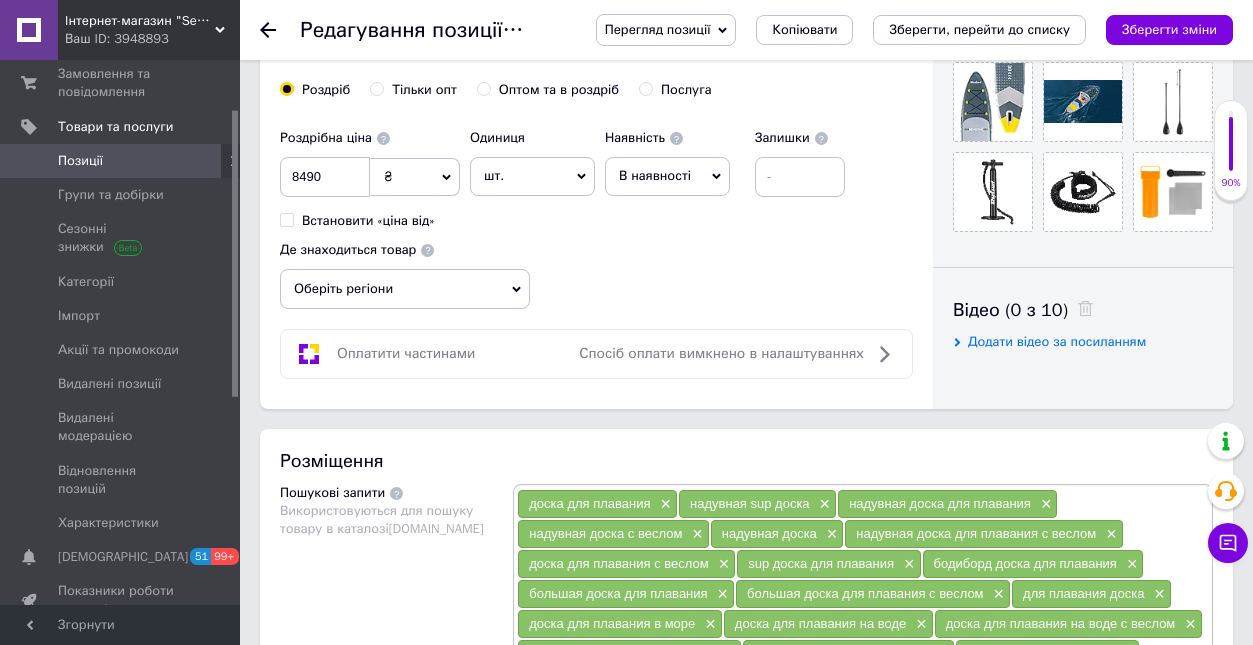 click on "В наявності" at bounding box center (655, 175) 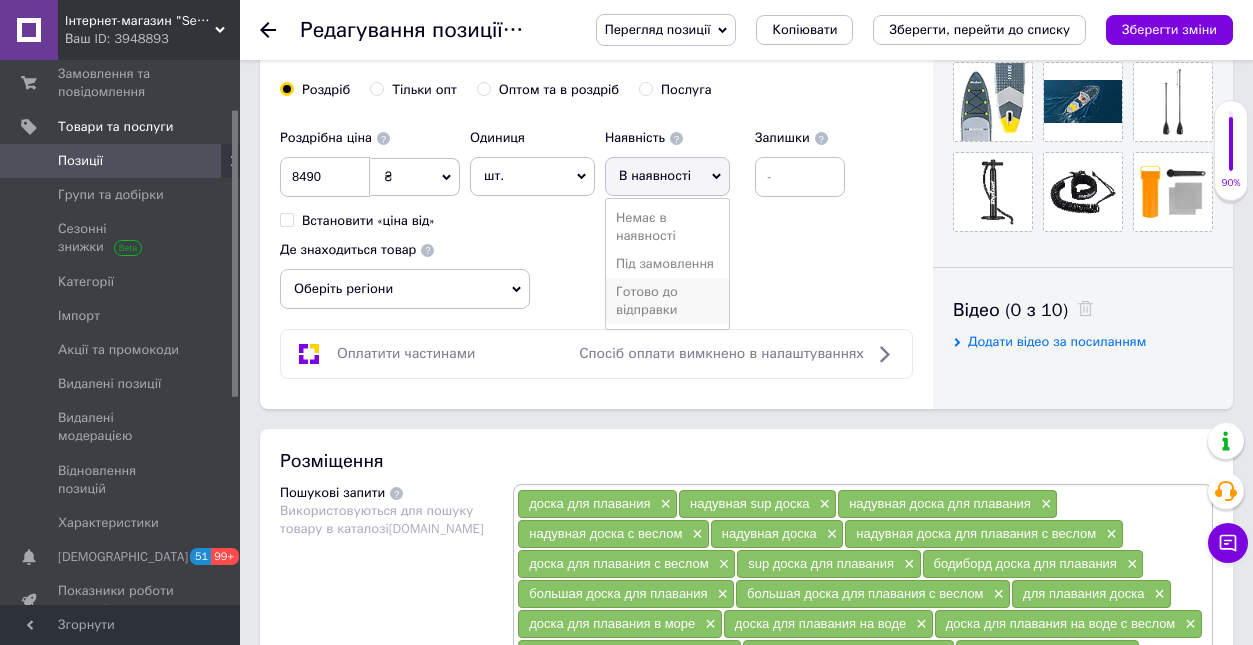 click on "Готово до відправки" at bounding box center [667, 301] 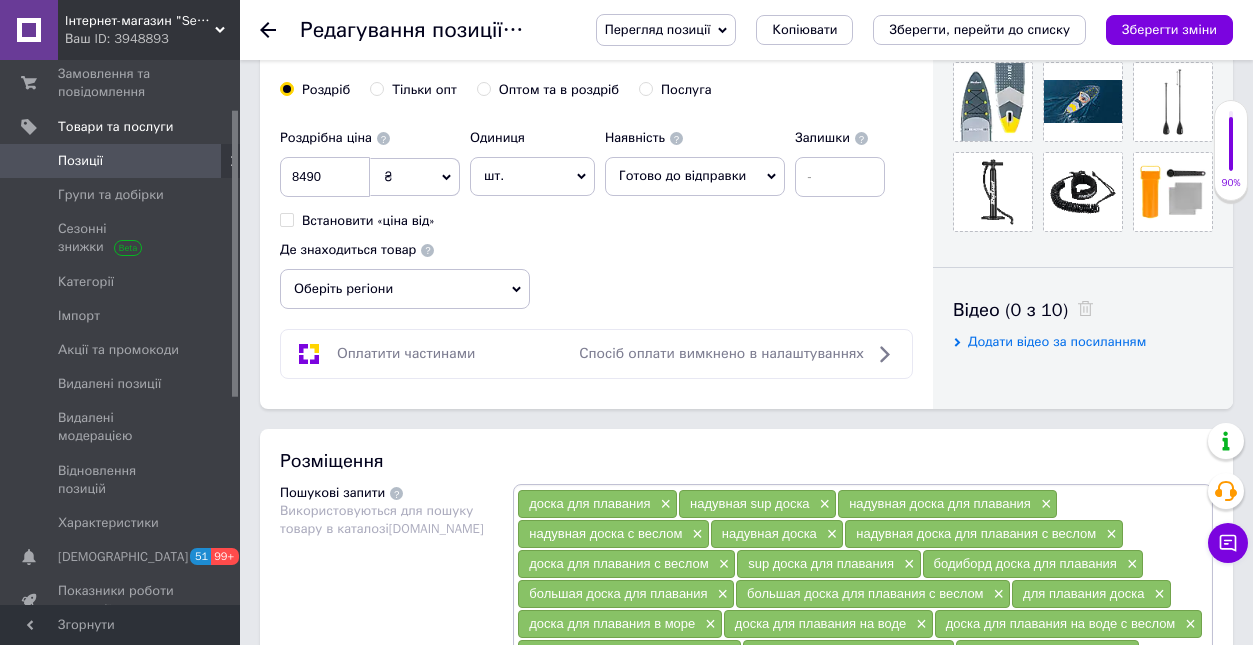 click on "Оберіть регіони" at bounding box center [405, 289] 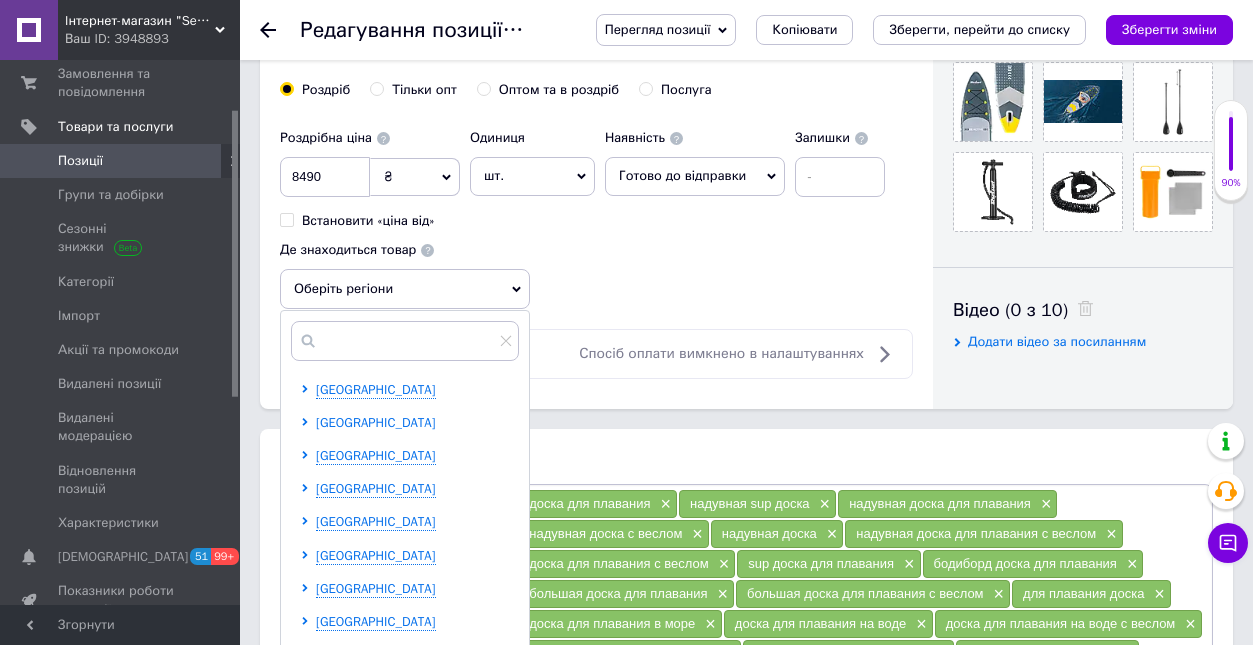 click on "Волинська область" at bounding box center [376, 422] 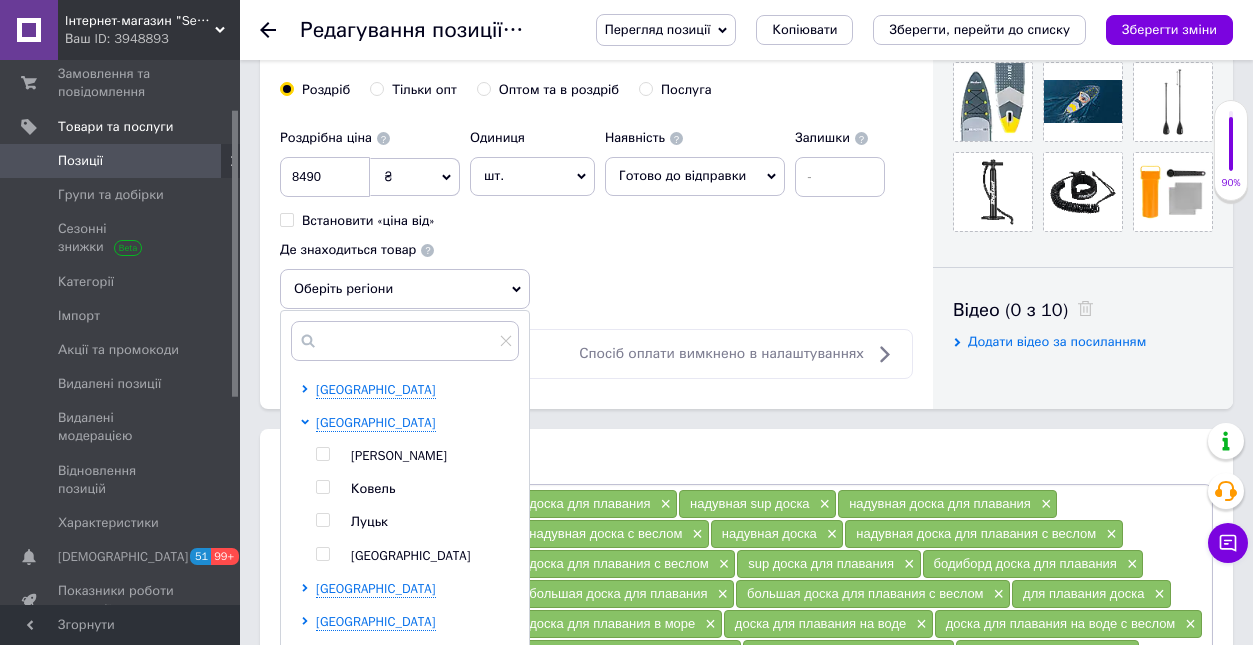 click at bounding box center (322, 554) 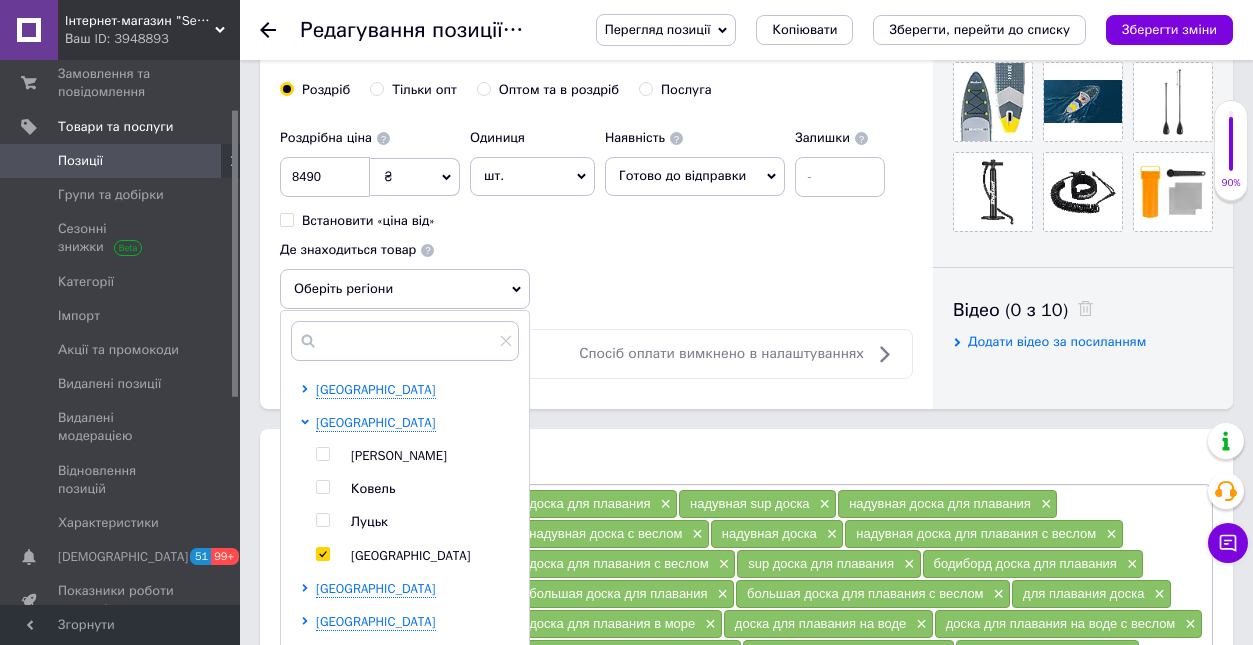 checkbox on "true" 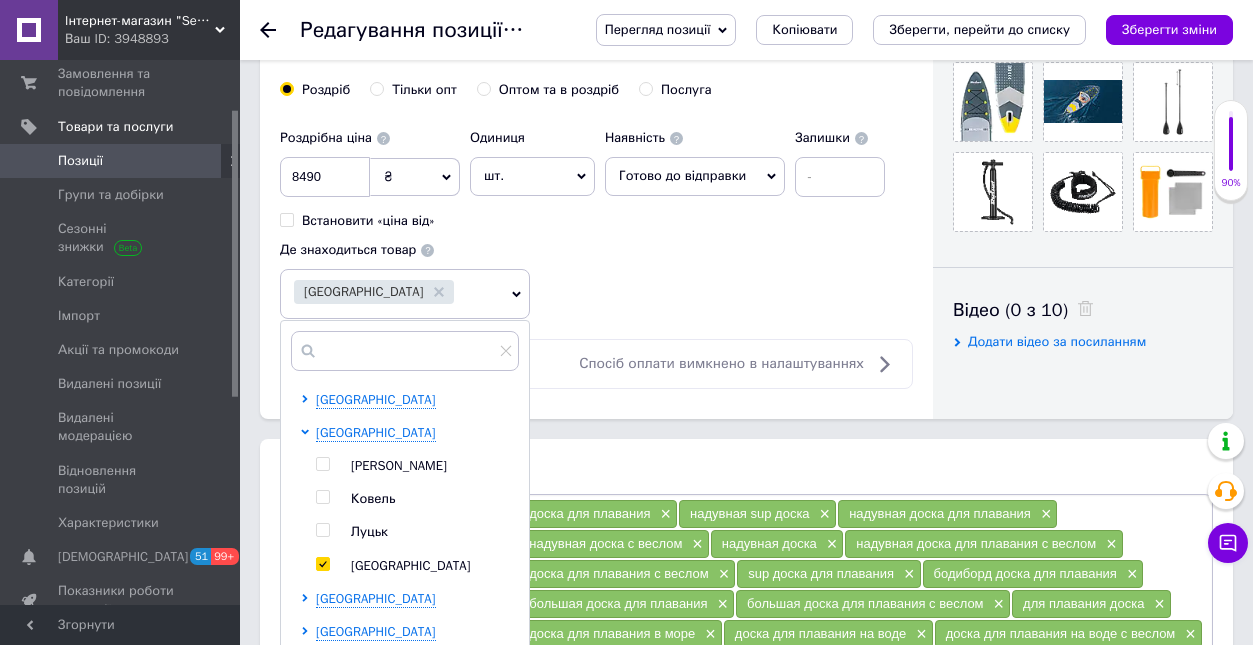click on "Розміщення" at bounding box center [746, 471] 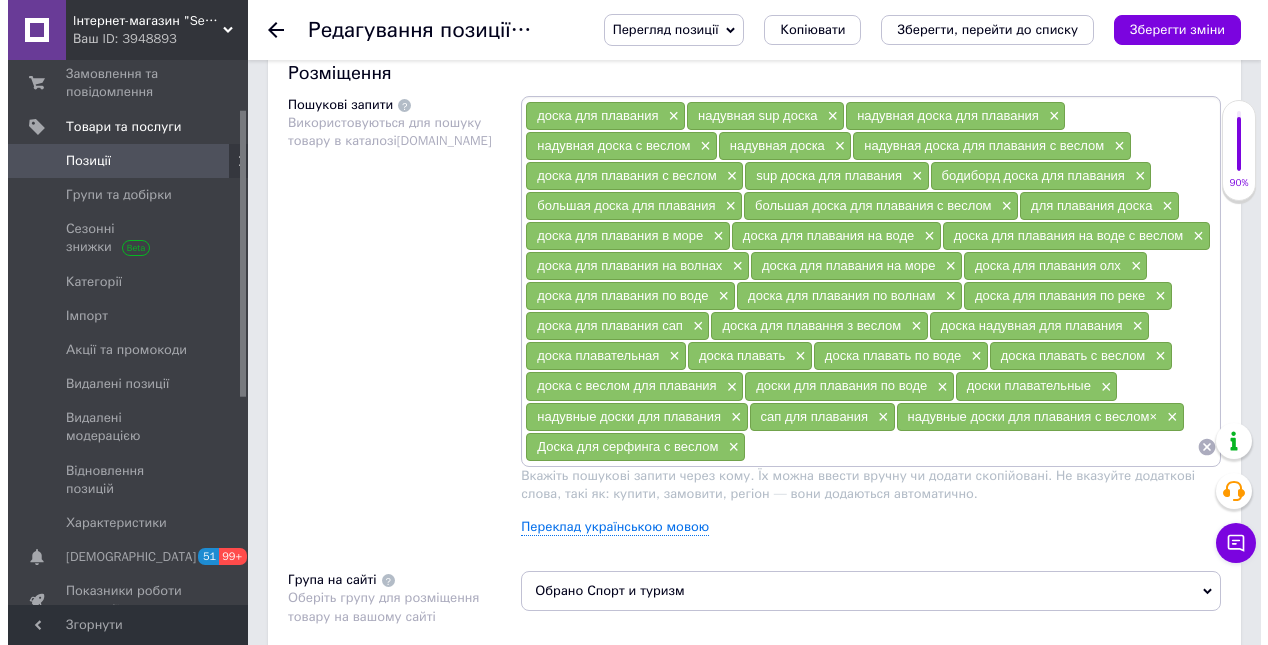 scroll, scrollTop: 1284, scrollLeft: 0, axis: vertical 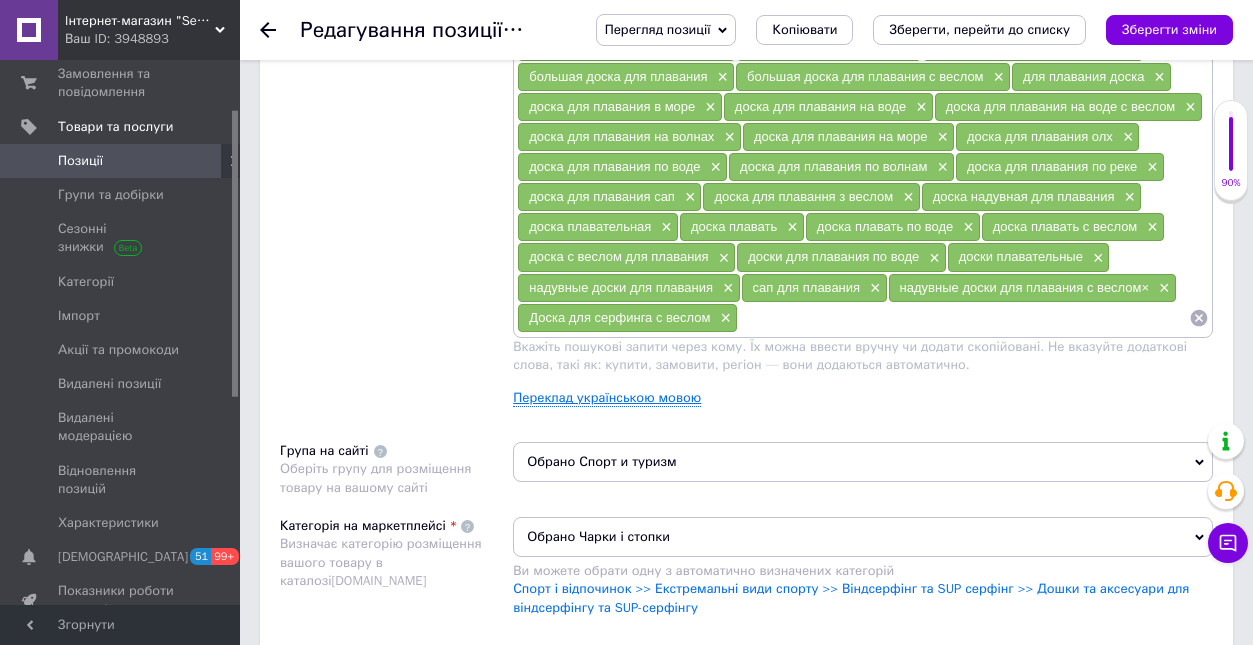 click on "Переклад українською мовою" at bounding box center (607, 398) 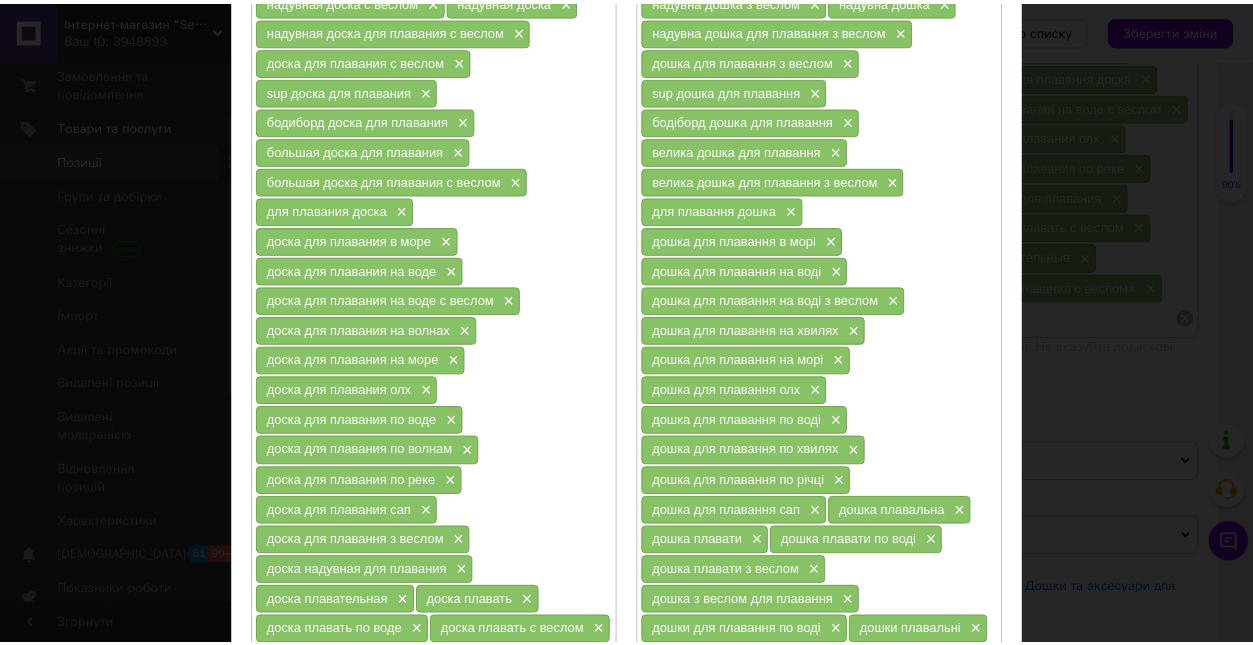 scroll, scrollTop: 680, scrollLeft: 0, axis: vertical 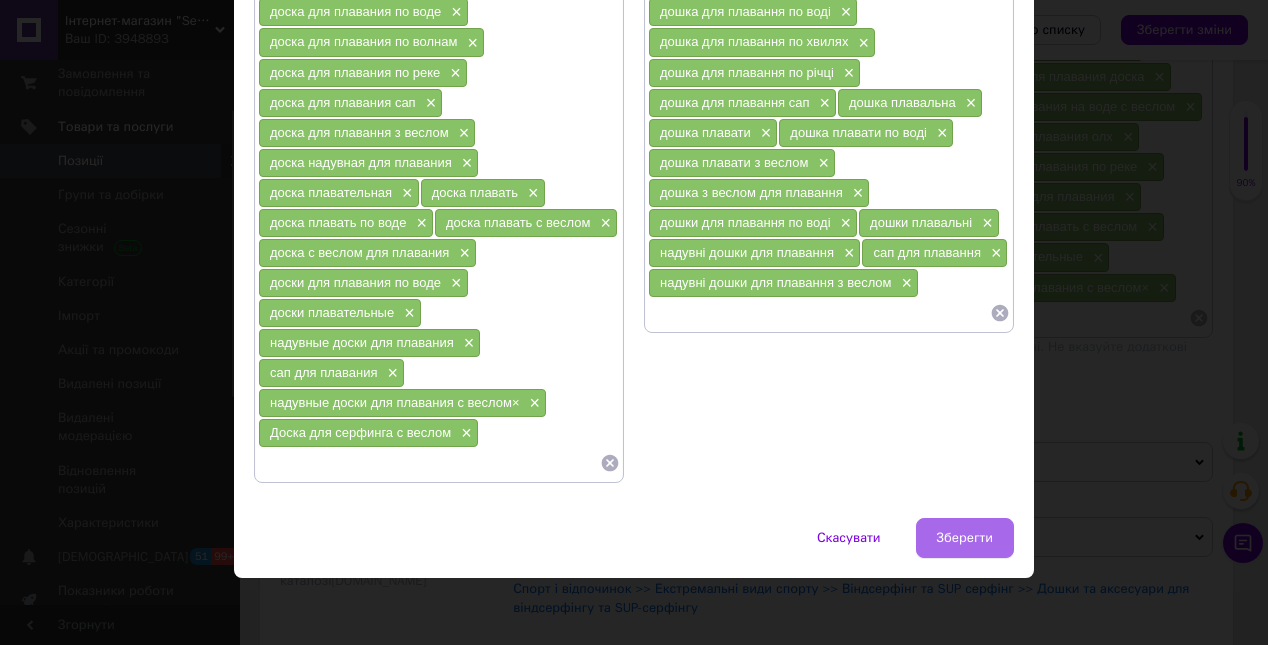 click on "Зберегти" at bounding box center [965, 538] 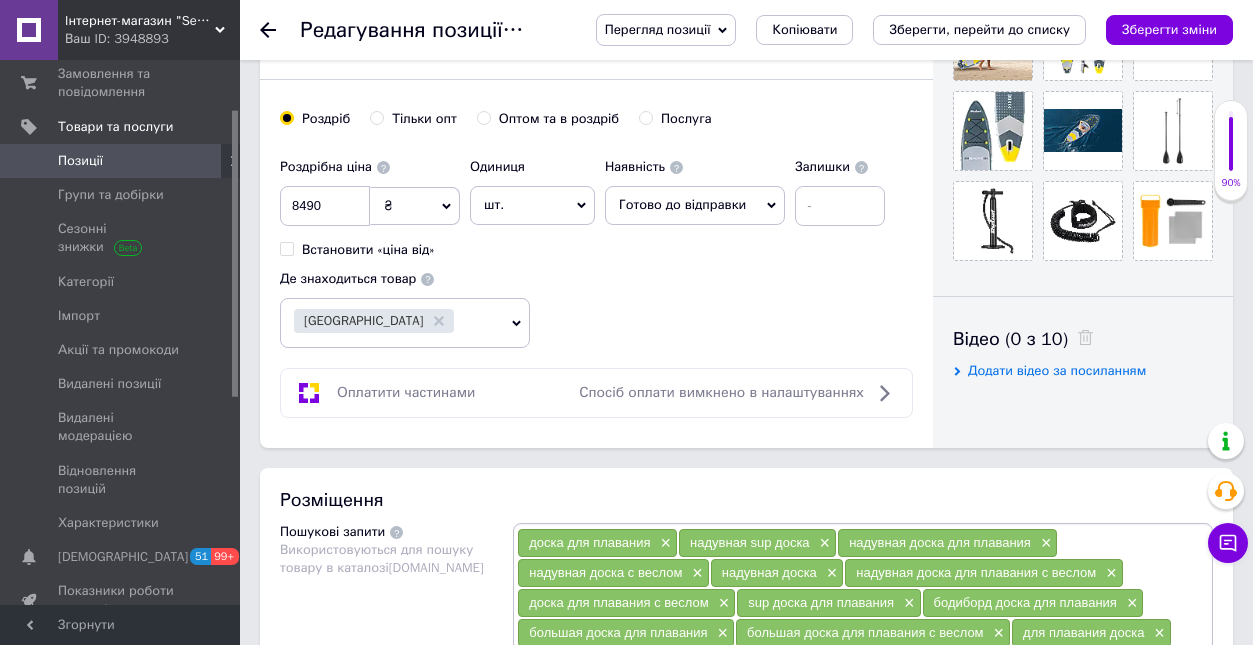scroll, scrollTop: 732, scrollLeft: 0, axis: vertical 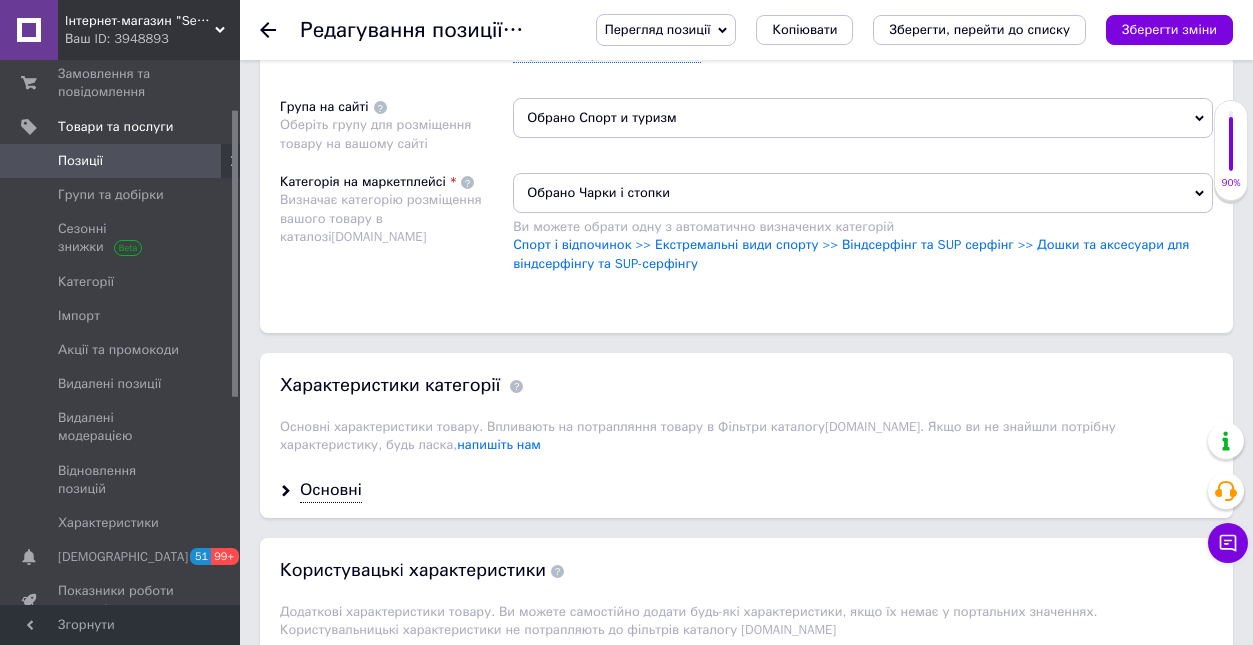 click on "Спорт і відпочинок >> Екстремальні види спорту >> Віндсерфінг та SUP серфінг >> Дошки та аксесуари для віндсерфінгу та SUP-серфінгу" at bounding box center [863, 254] 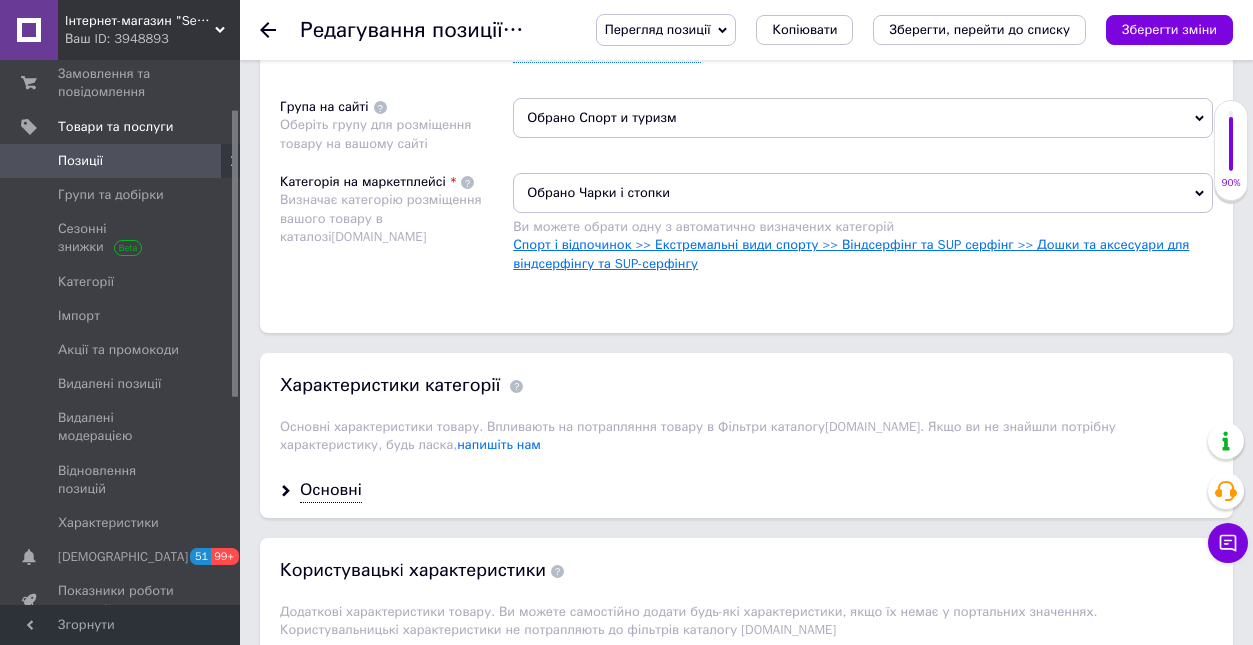 click on "Спорт і відпочинок >> Екстремальні види спорту >> Віндсерфінг та SUP серфінг >> Дошки та аксесуари для віндсерфінгу та SUP-серфінгу" at bounding box center (851, 253) 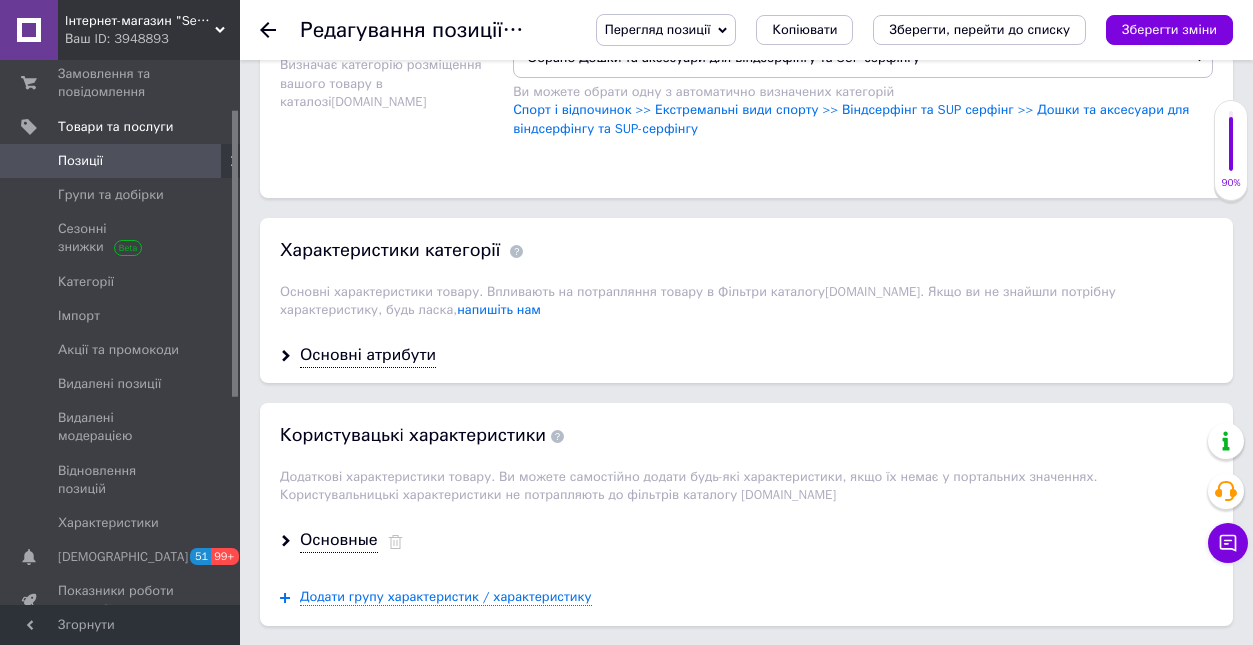 scroll, scrollTop: 1784, scrollLeft: 0, axis: vertical 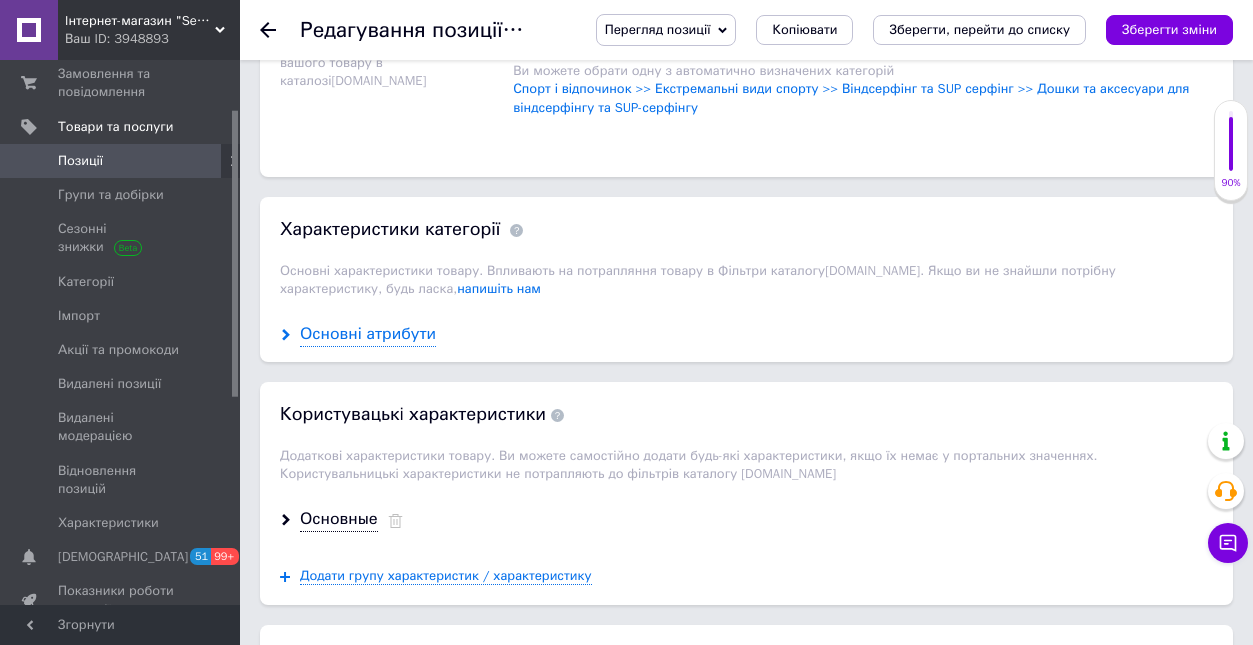 click on "Основні атрибути" at bounding box center (368, 334) 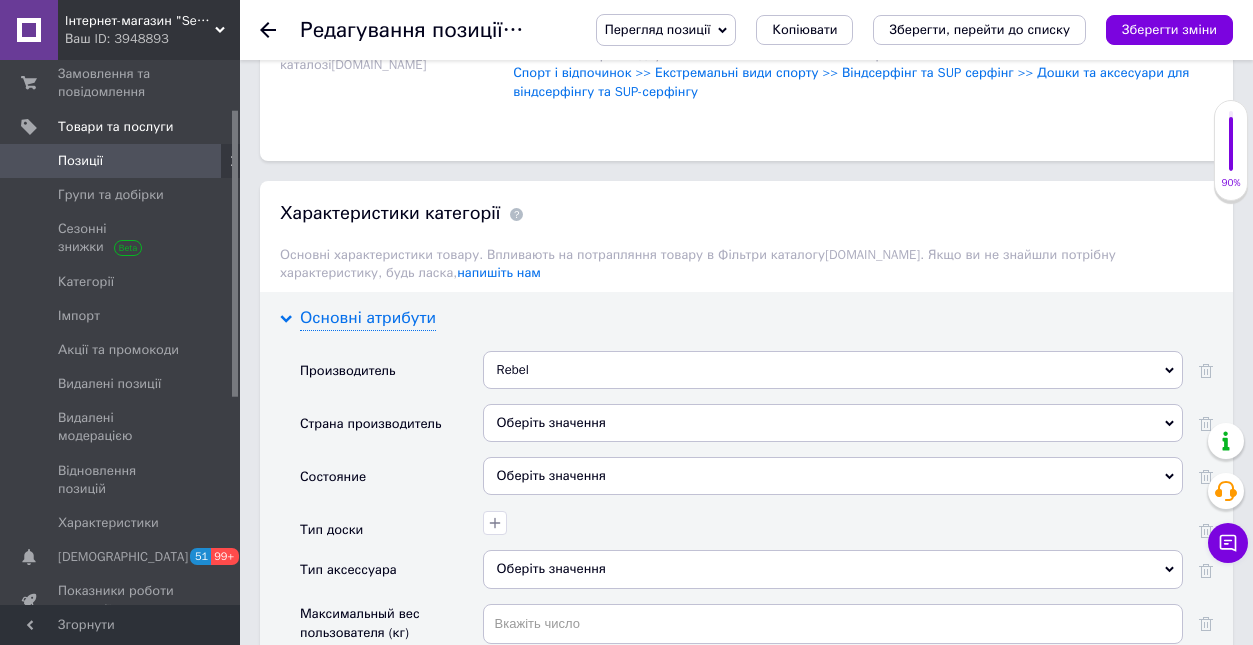scroll, scrollTop: 1804, scrollLeft: 0, axis: vertical 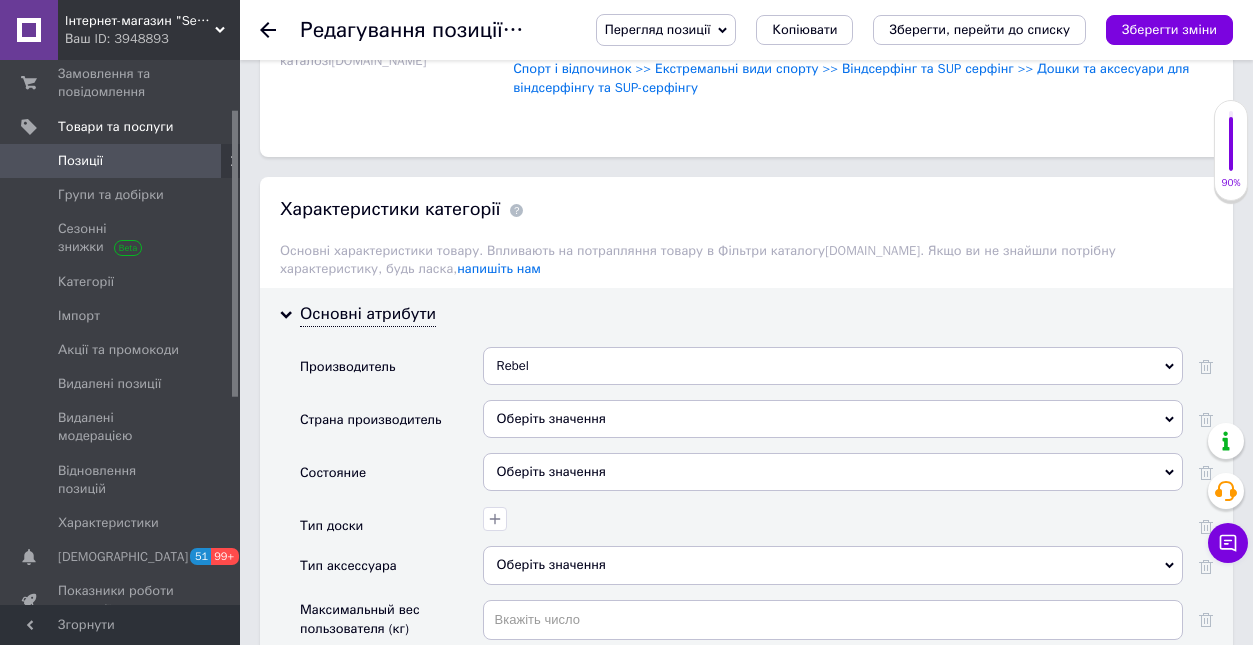 click on "Оберіть значення" at bounding box center [833, 419] 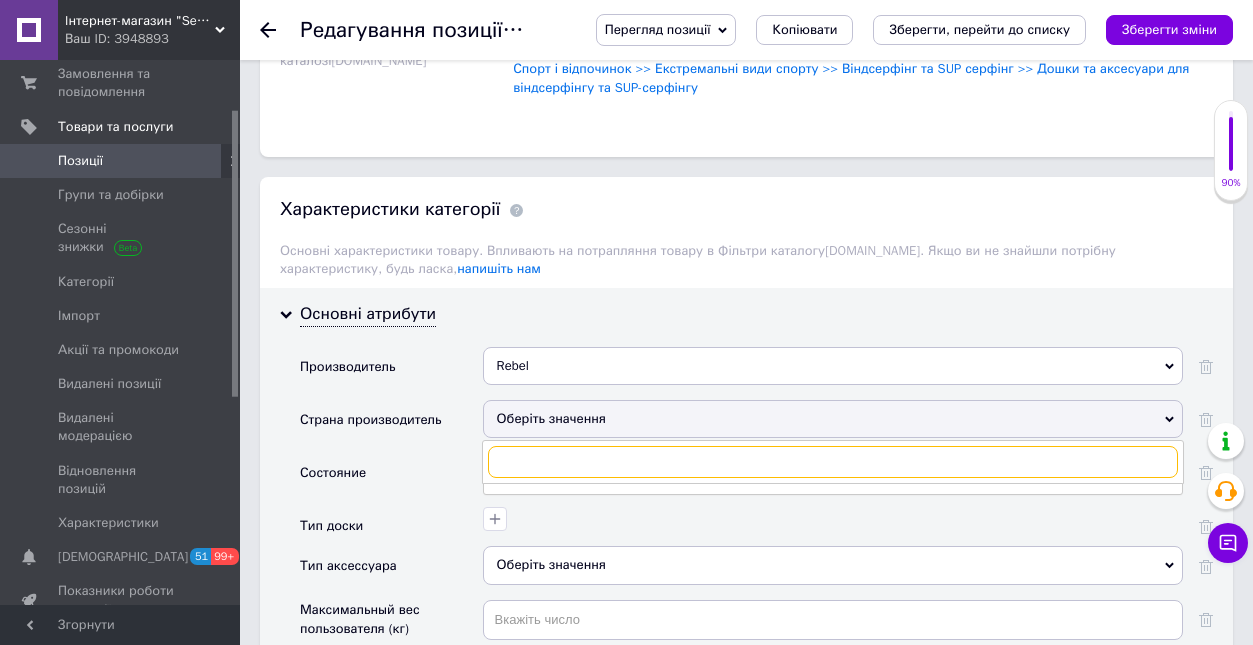 click at bounding box center [833, 462] 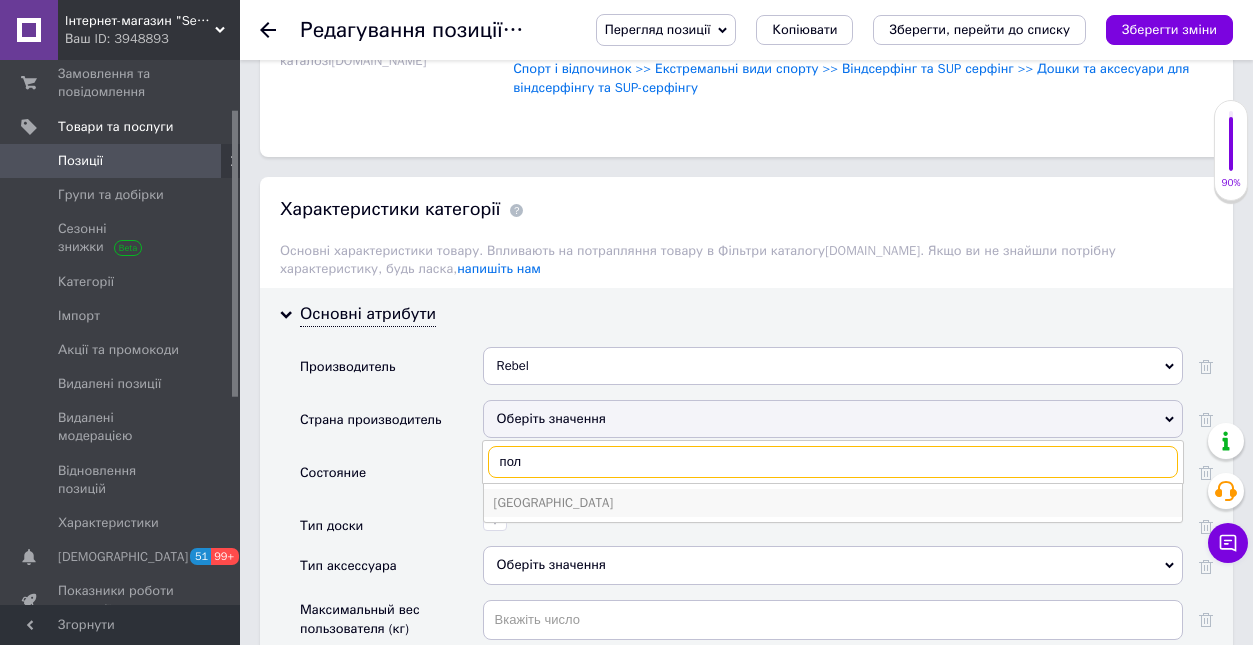 type on "пол" 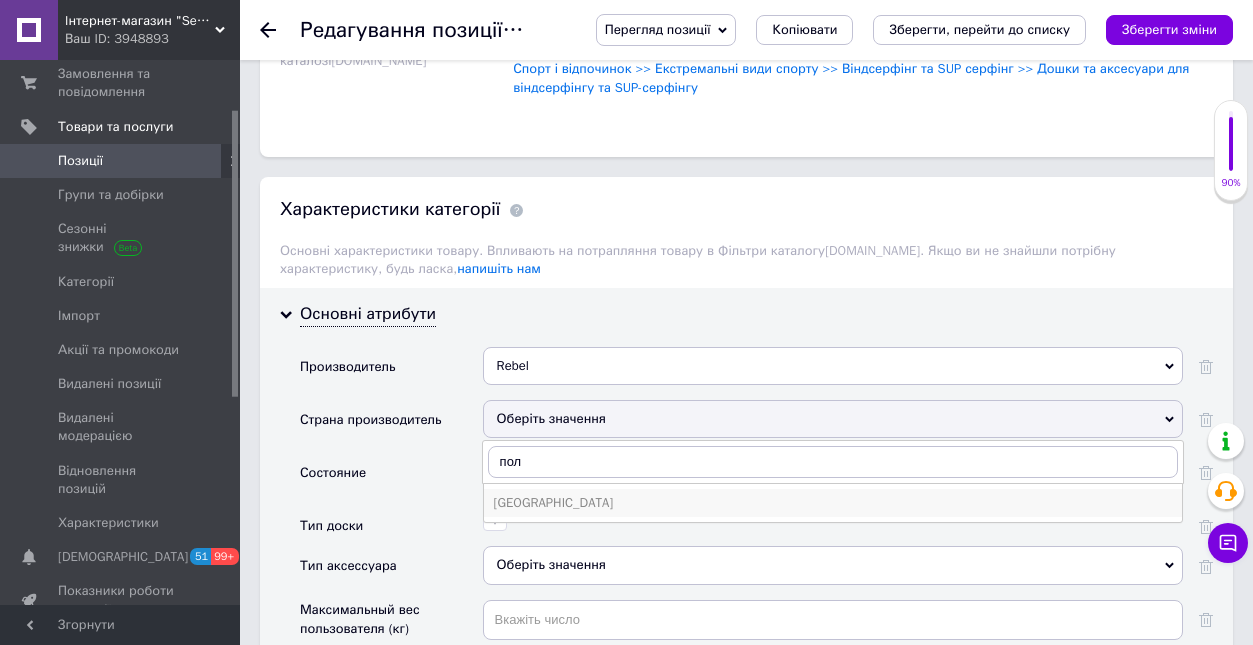 click on "Польша" at bounding box center [833, 503] 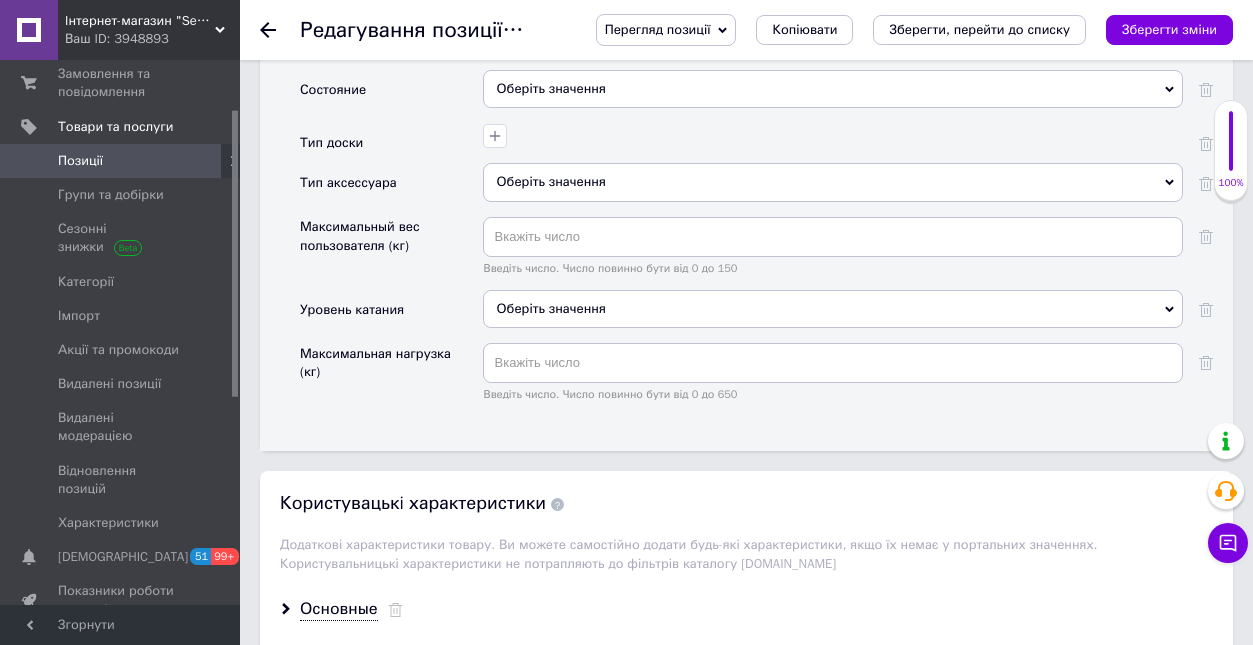 scroll, scrollTop: 2163, scrollLeft: 0, axis: vertical 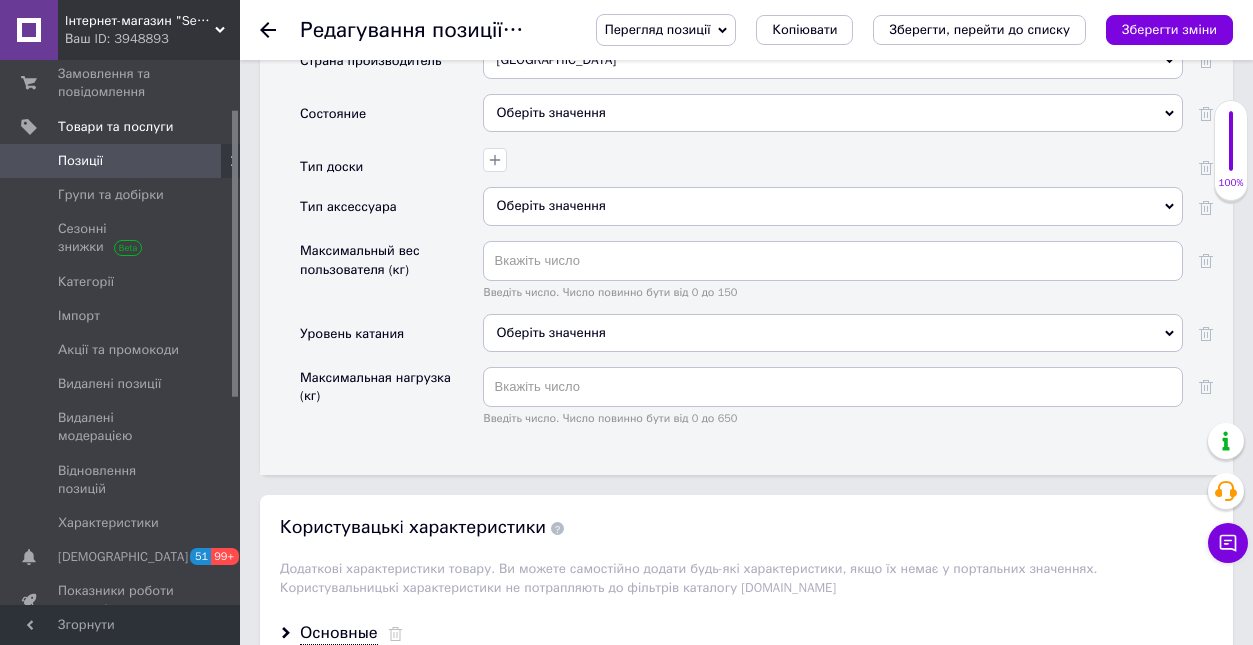 click on "Оберіть значення" at bounding box center [833, 113] 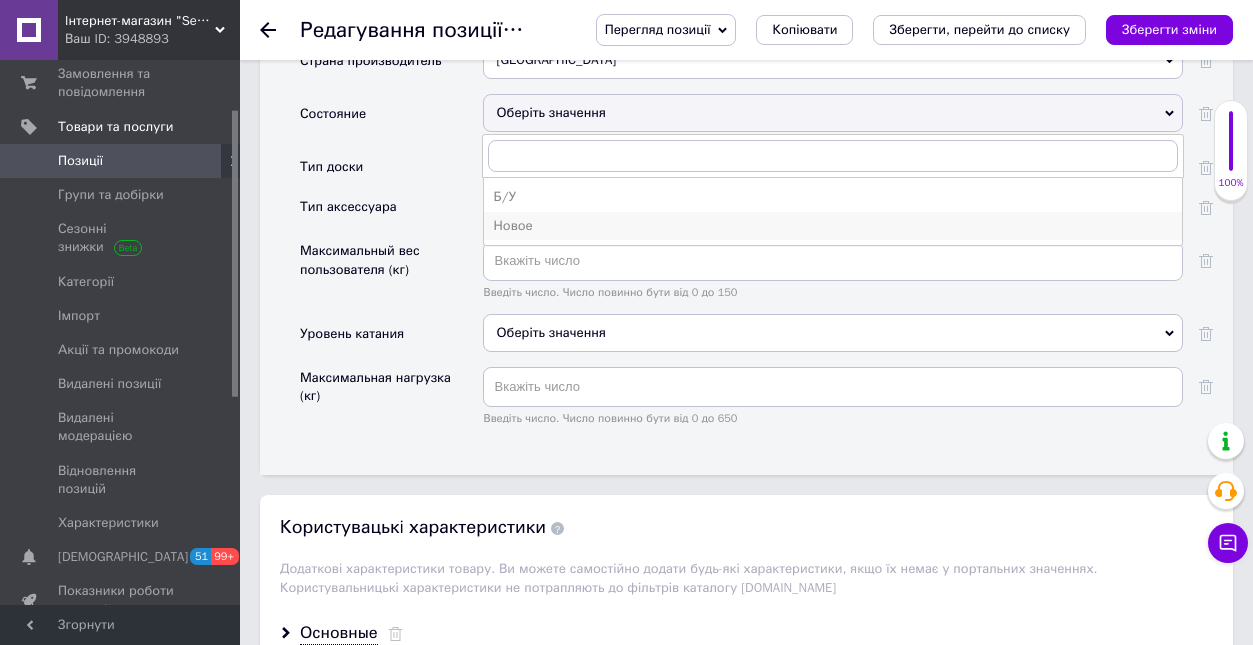 click on "Новое" at bounding box center [833, 226] 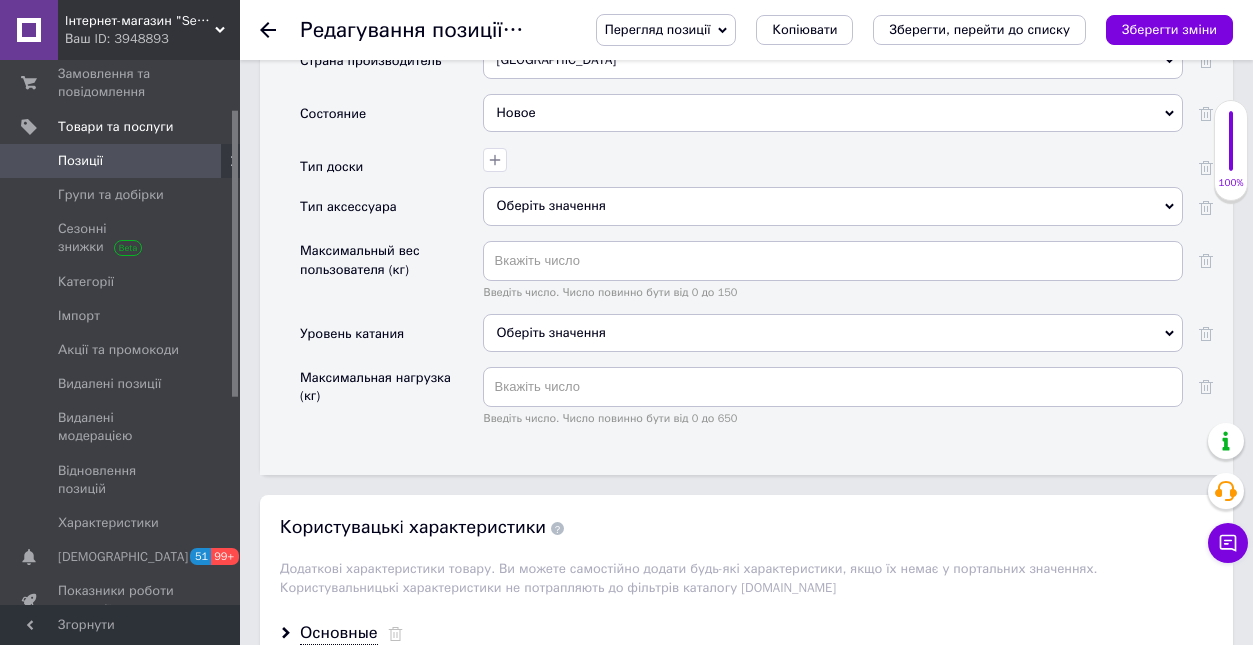 click on "Оберіть значення" at bounding box center (833, 206) 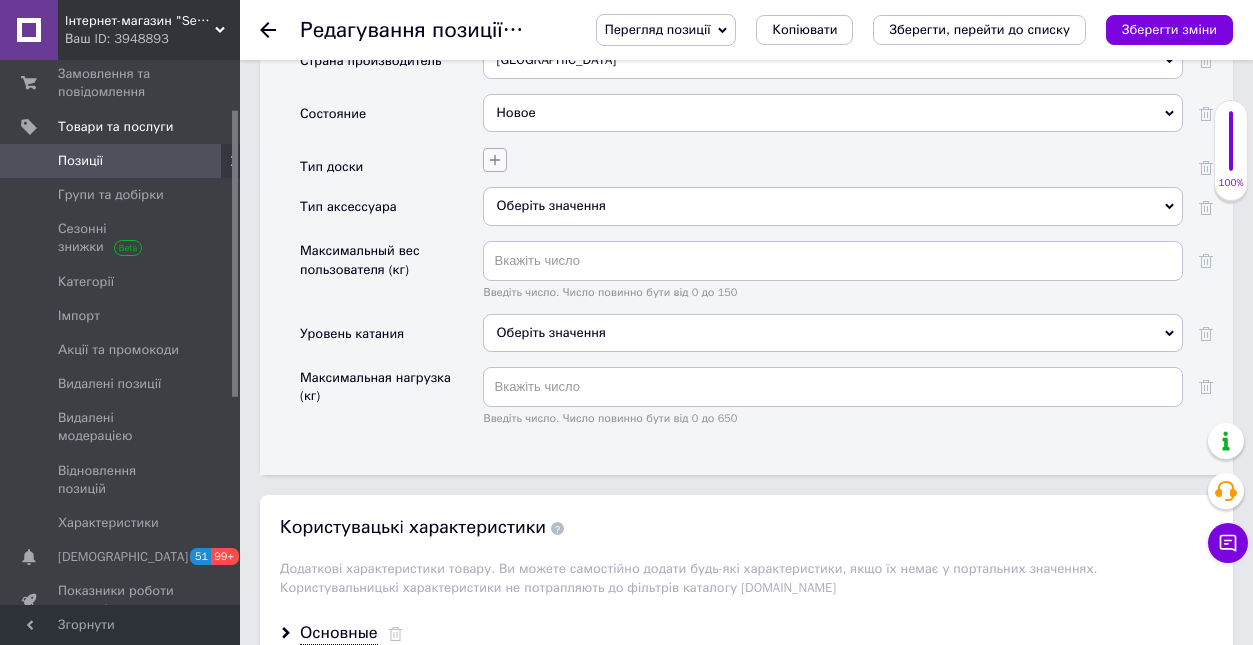 click 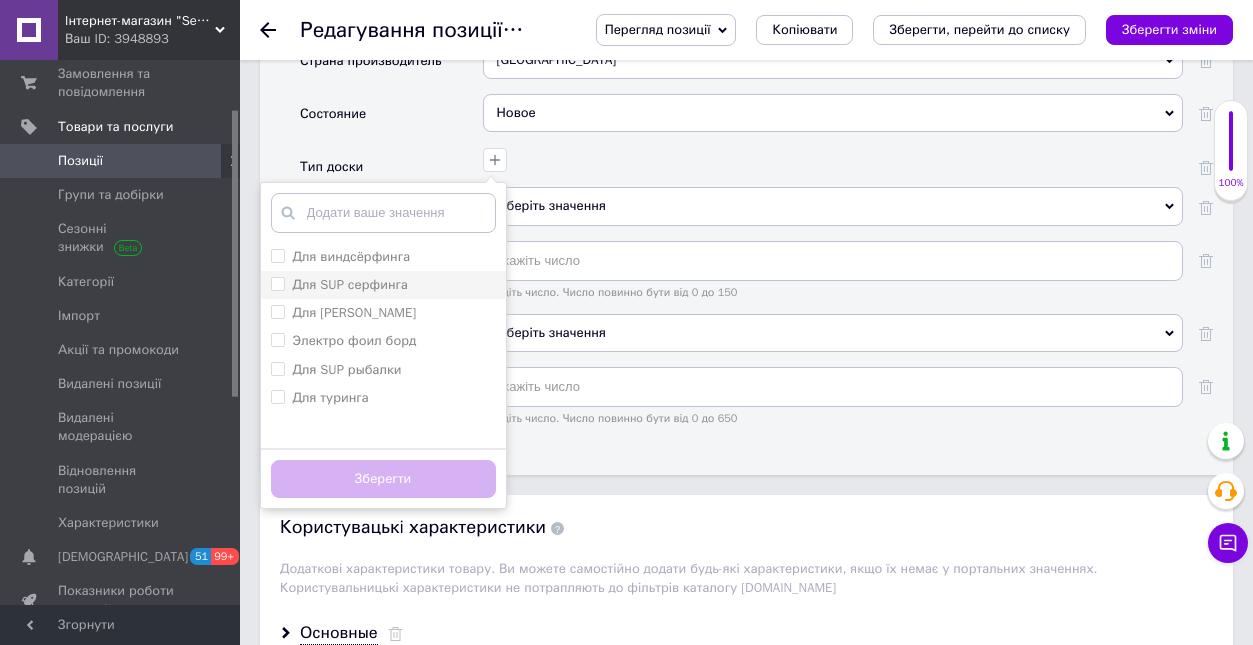 click on "Для SUP серфинга" at bounding box center (277, 283) 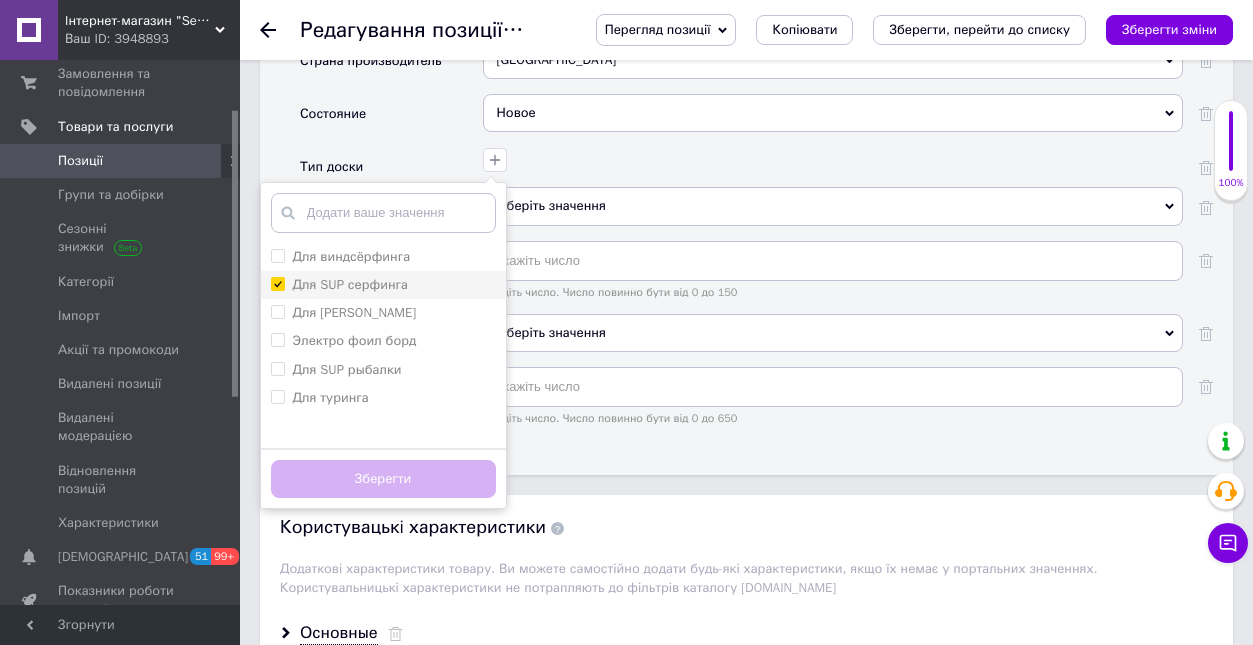 checkbox on "true" 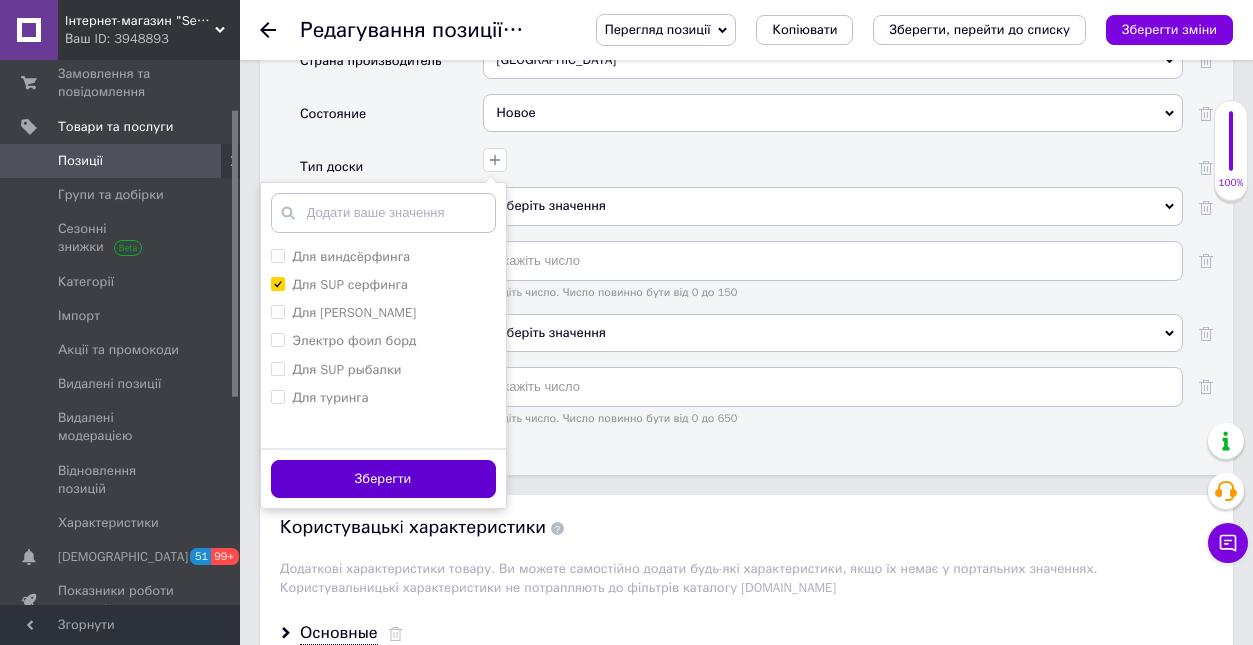 click on "Зберегти" at bounding box center [383, 479] 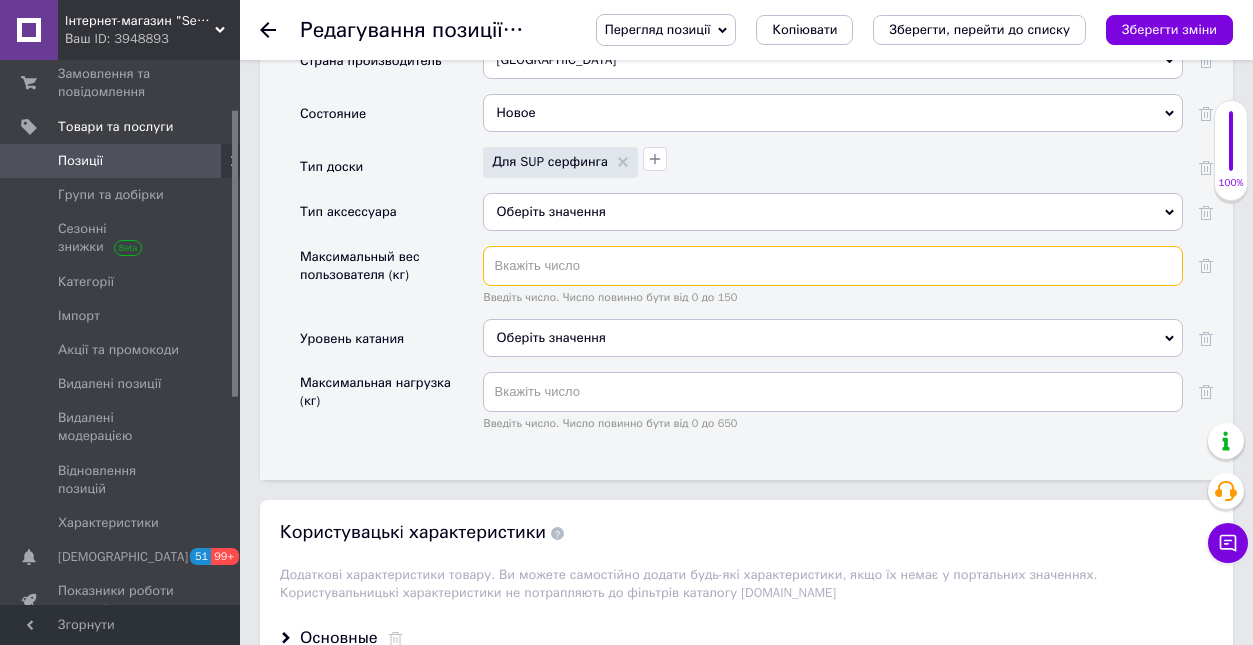 click at bounding box center (833, 266) 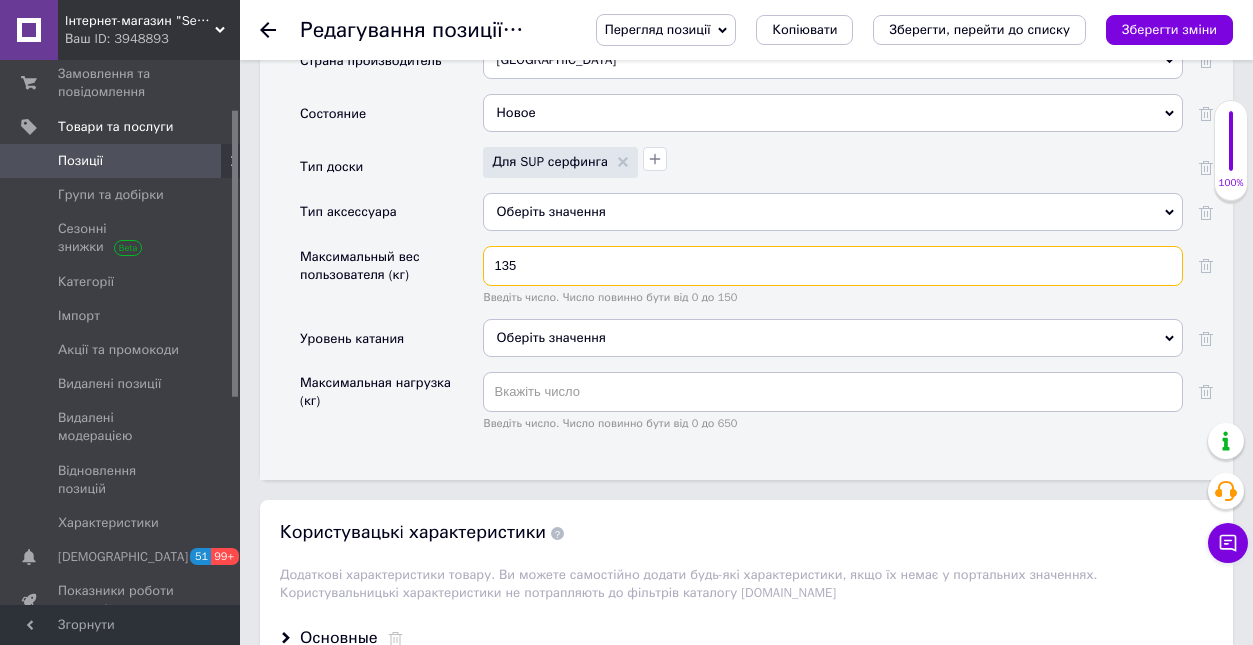 type on "135" 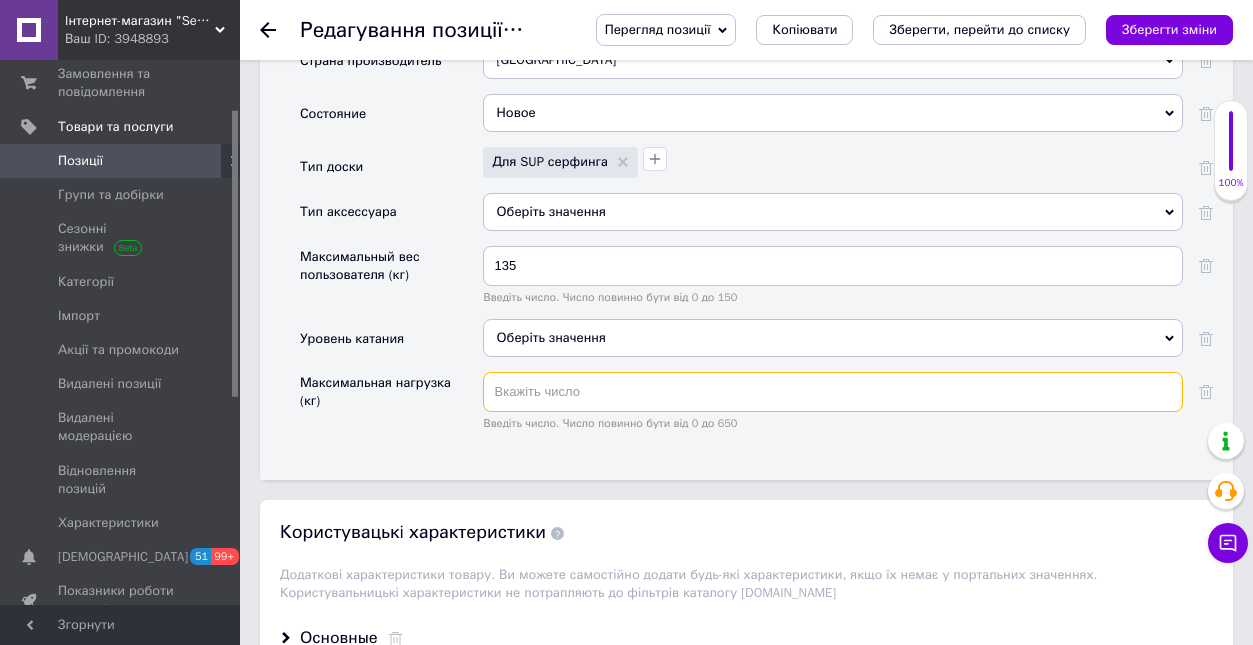 click at bounding box center [833, 392] 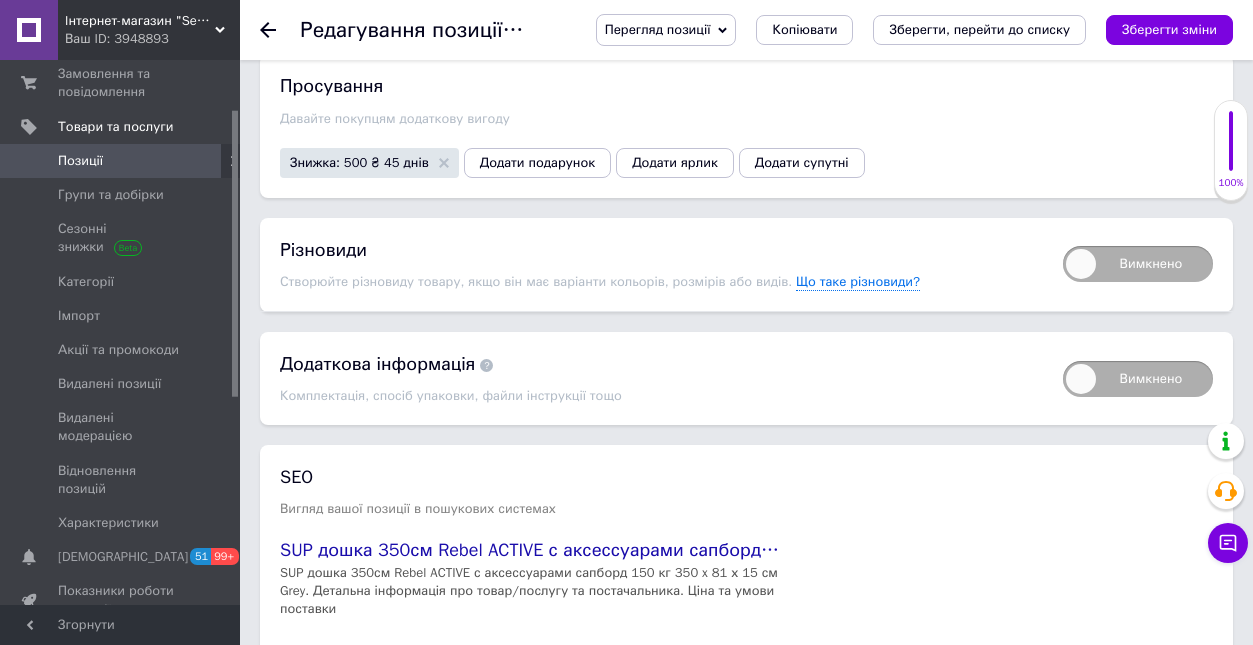 scroll, scrollTop: 3214, scrollLeft: 0, axis: vertical 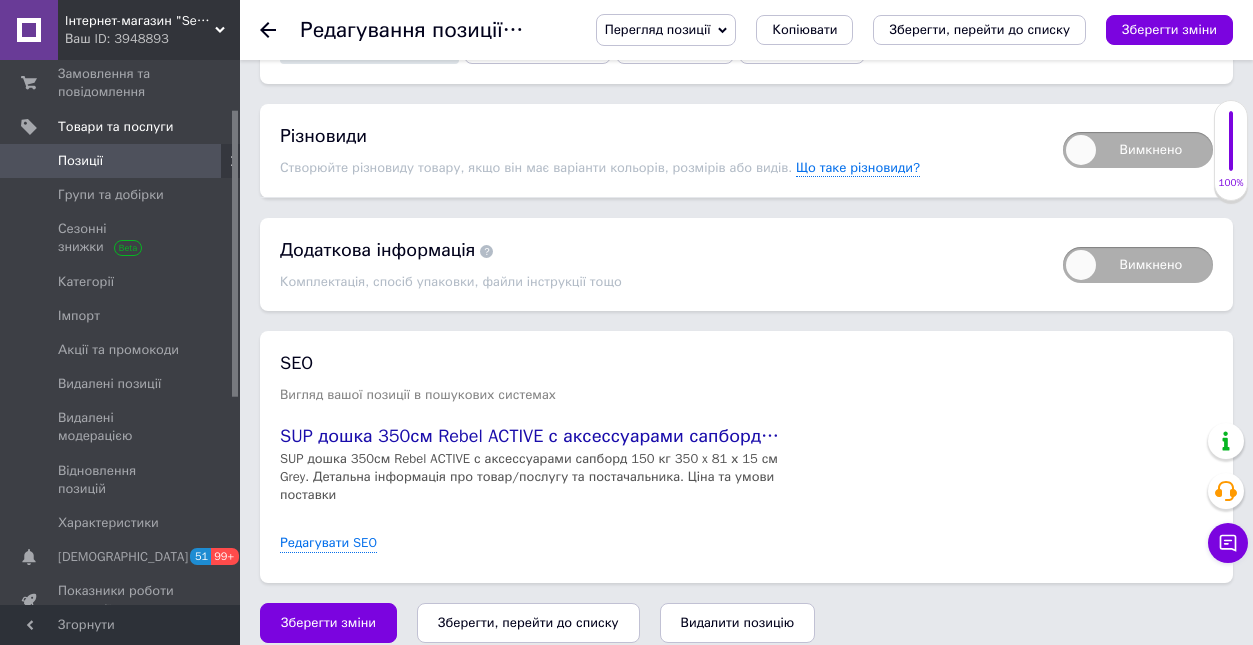 type on "154" 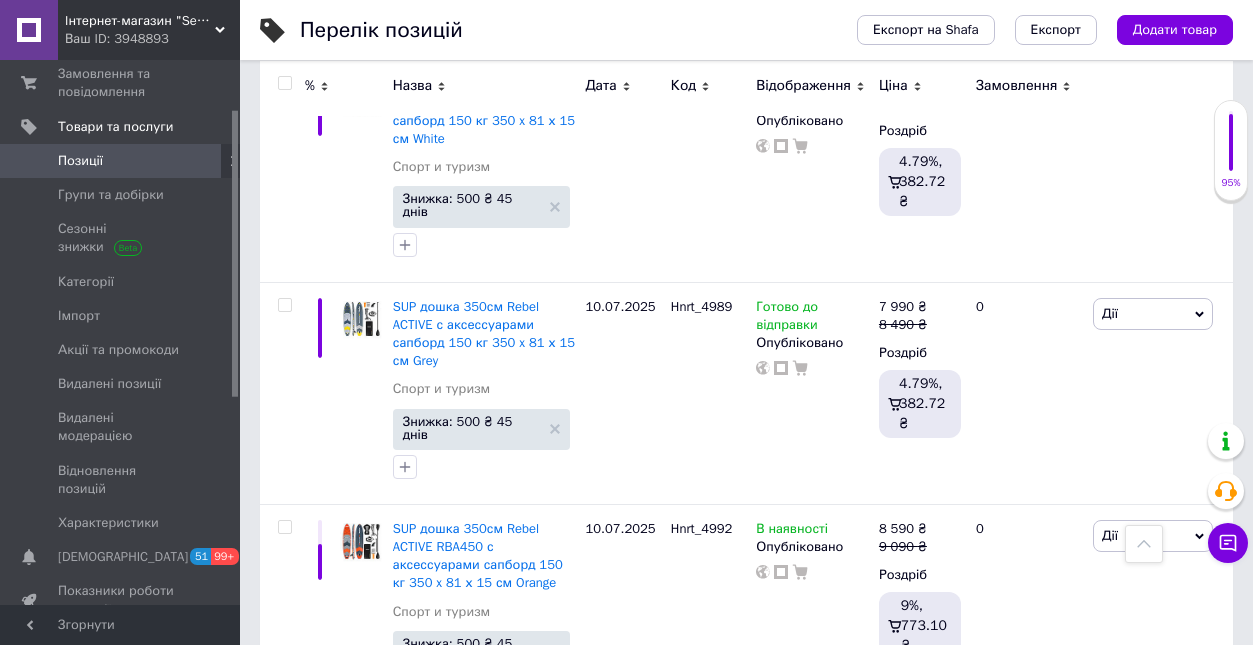 scroll, scrollTop: 820, scrollLeft: 0, axis: vertical 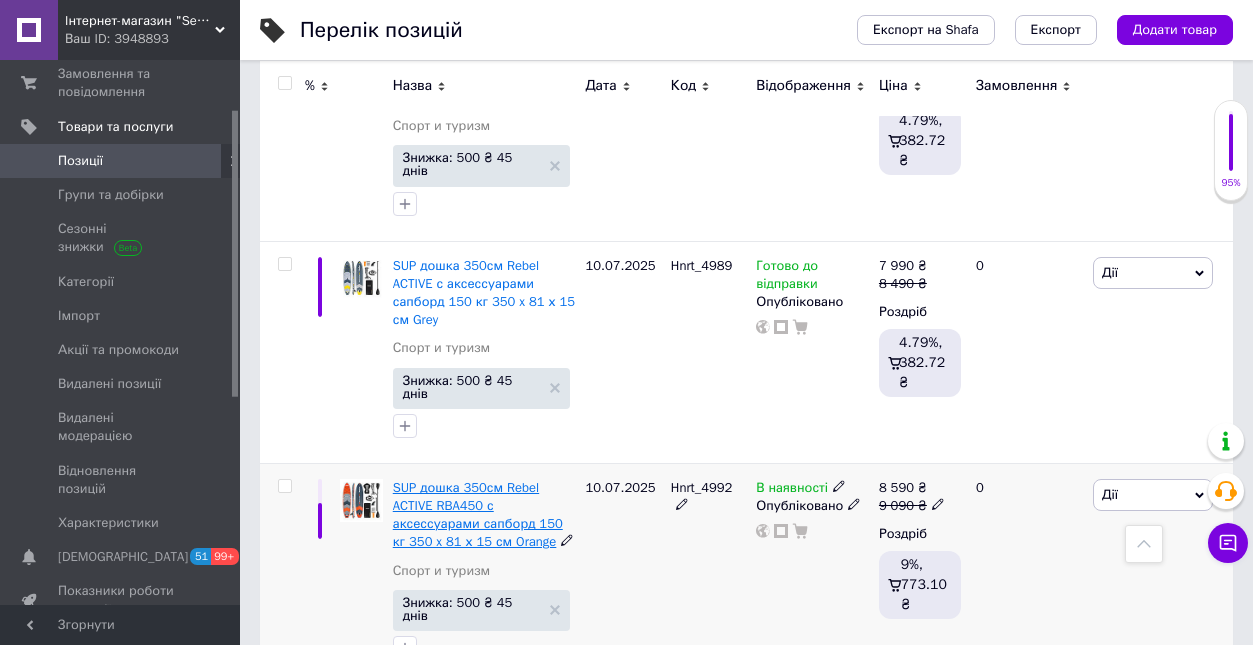 click on "SUP дошка 350см Rebel ACTIVE RBA450 с аксессуарами сапборд 150 кг 350 x 81 х 15 см Orange" at bounding box center [478, 515] 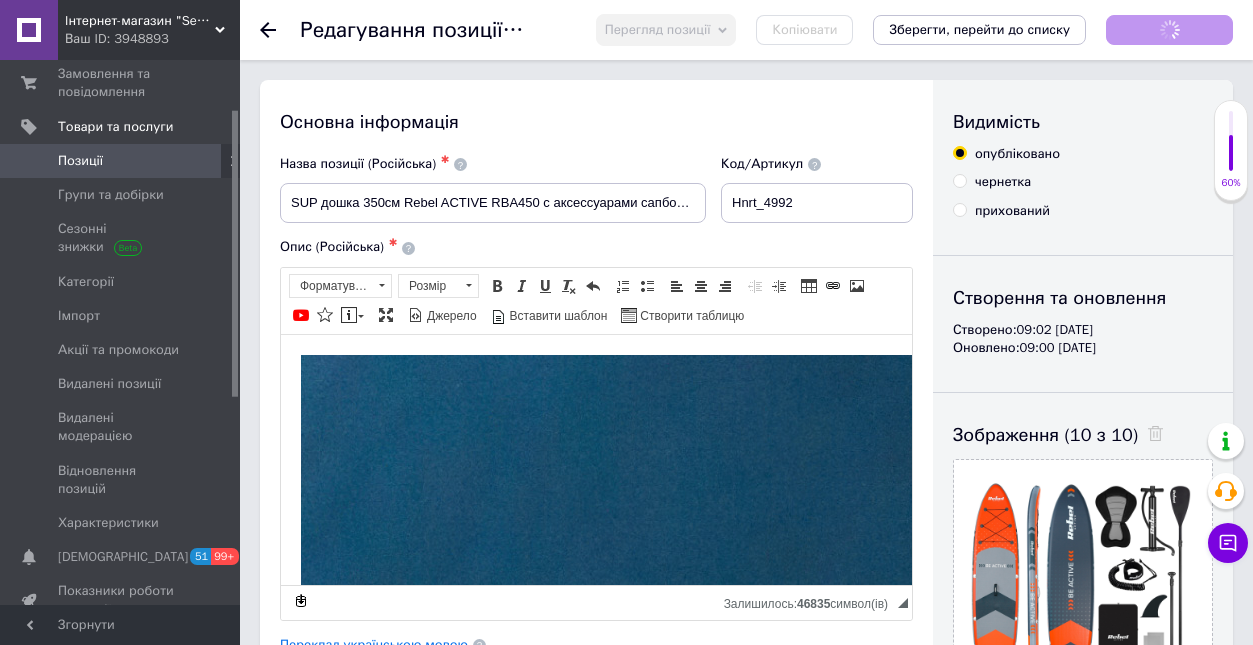 scroll, scrollTop: 0, scrollLeft: 0, axis: both 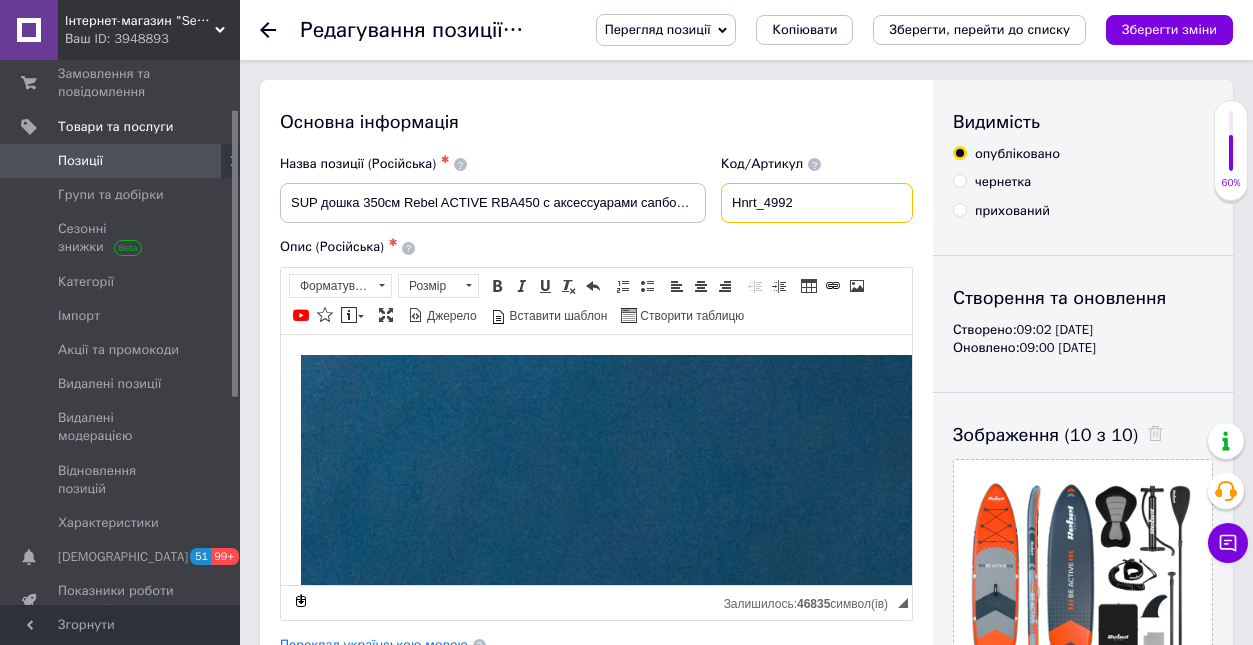 drag, startPoint x: 816, startPoint y: 198, endPoint x: 784, endPoint y: 209, distance: 33.83785 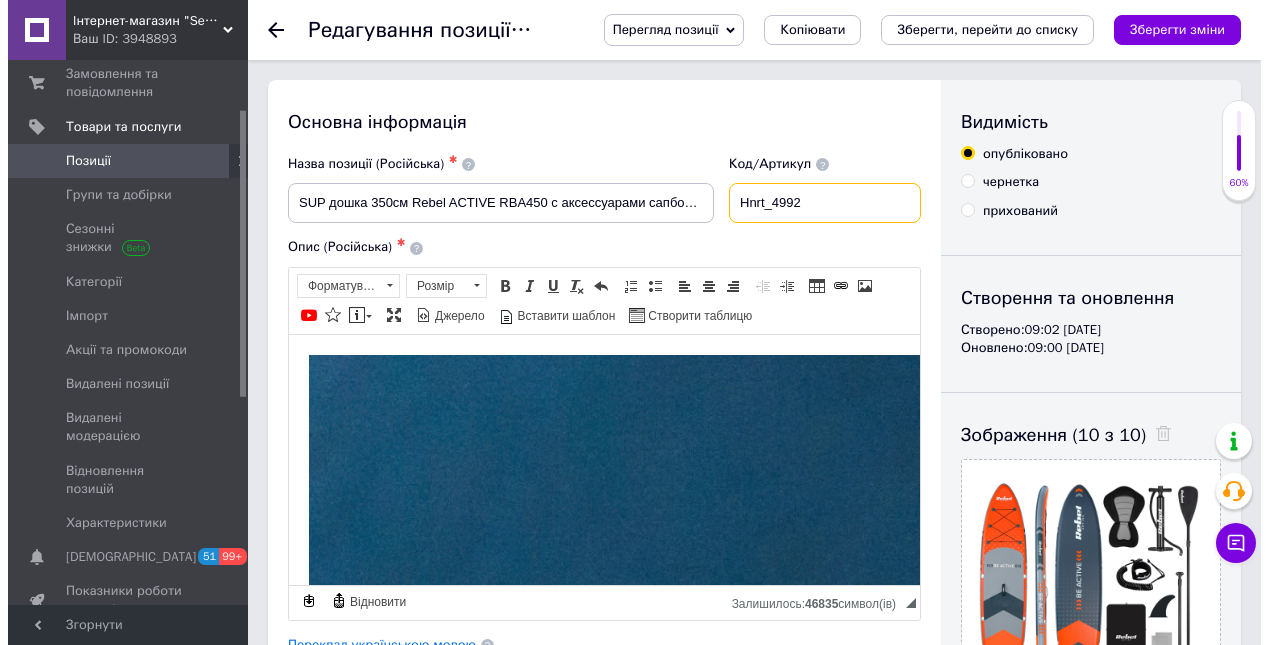 scroll, scrollTop: 26, scrollLeft: 0, axis: vertical 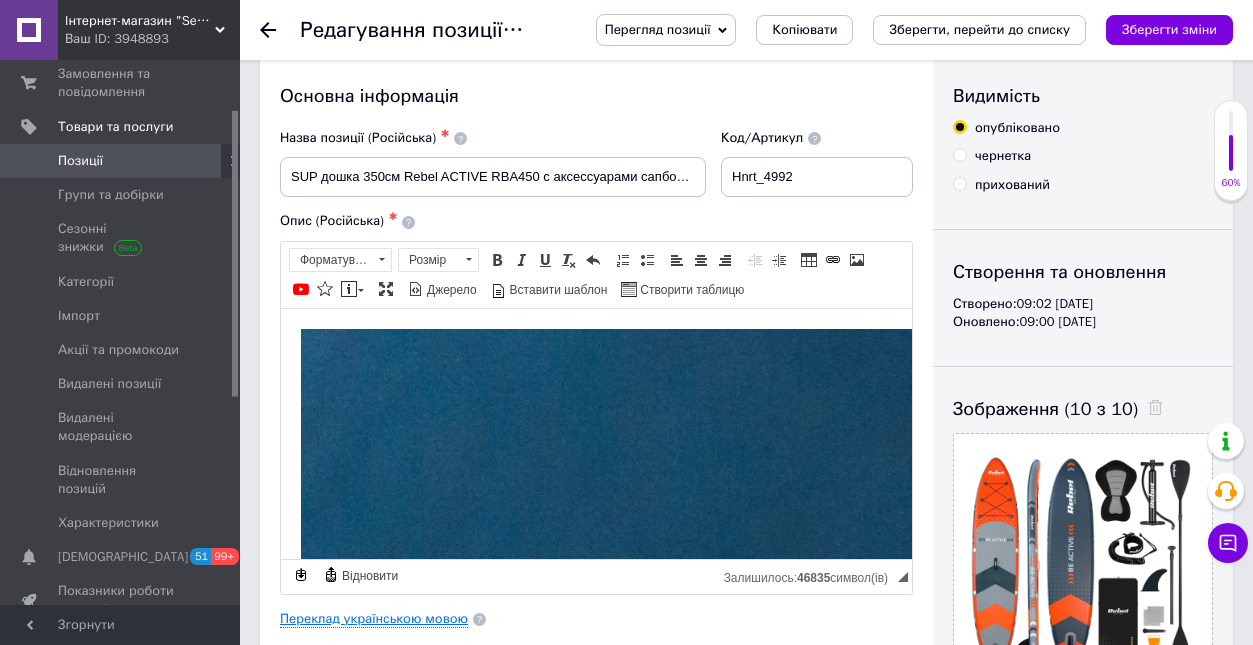 click on "Переклад українською мовою" at bounding box center (374, 619) 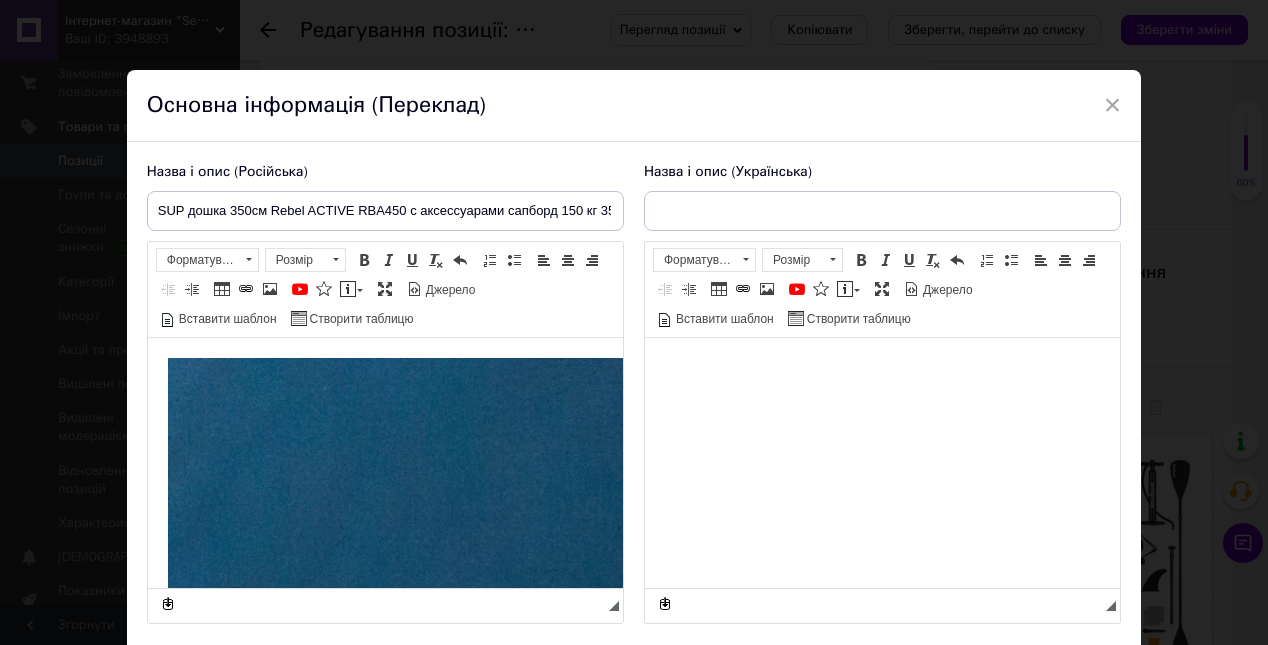 scroll, scrollTop: 0, scrollLeft: 0, axis: both 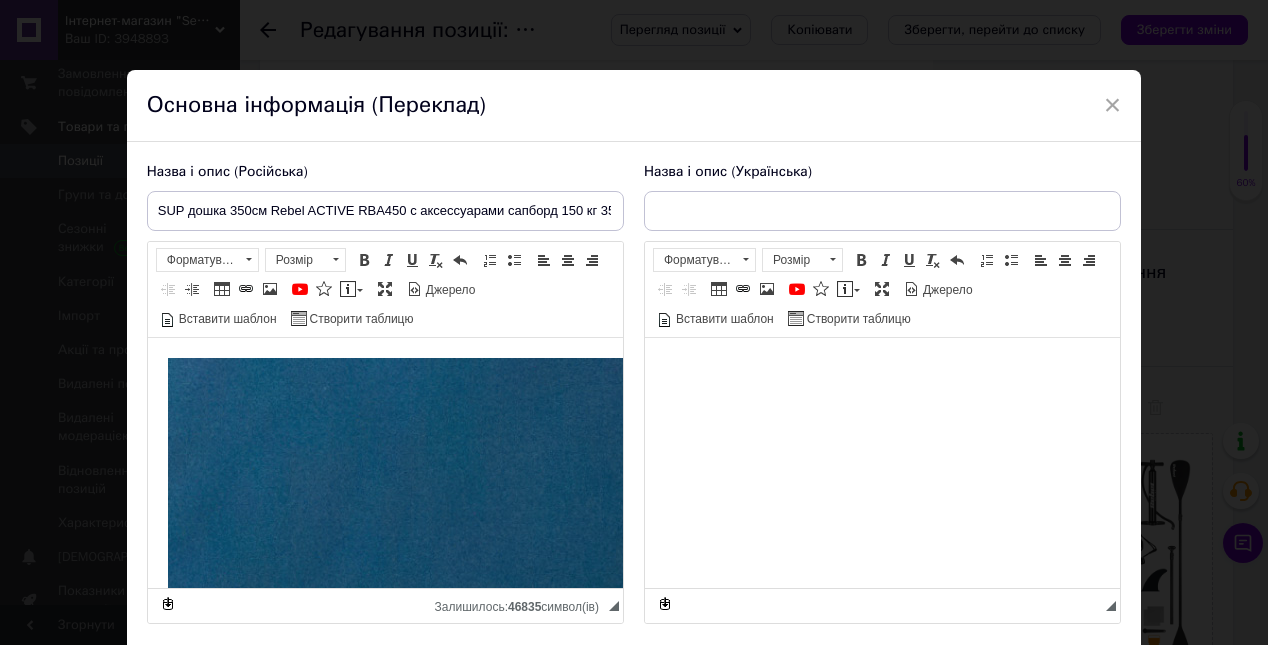 click at bounding box center (881, 368) 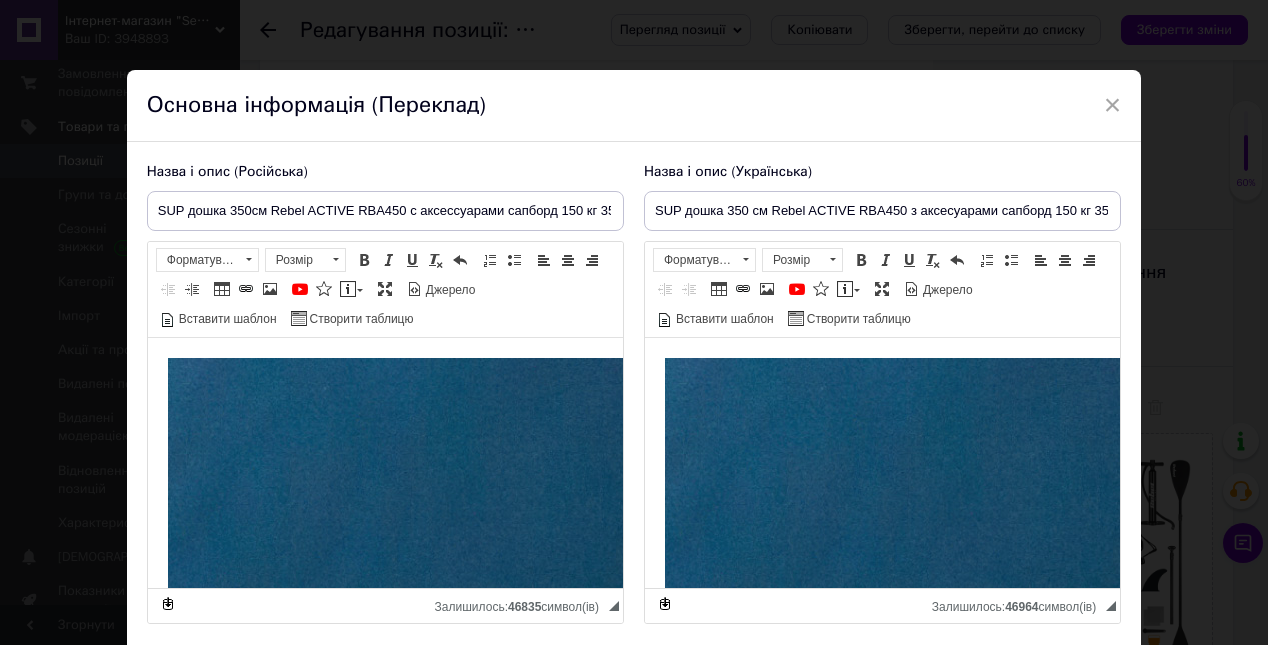 scroll, scrollTop: 220, scrollLeft: 0, axis: vertical 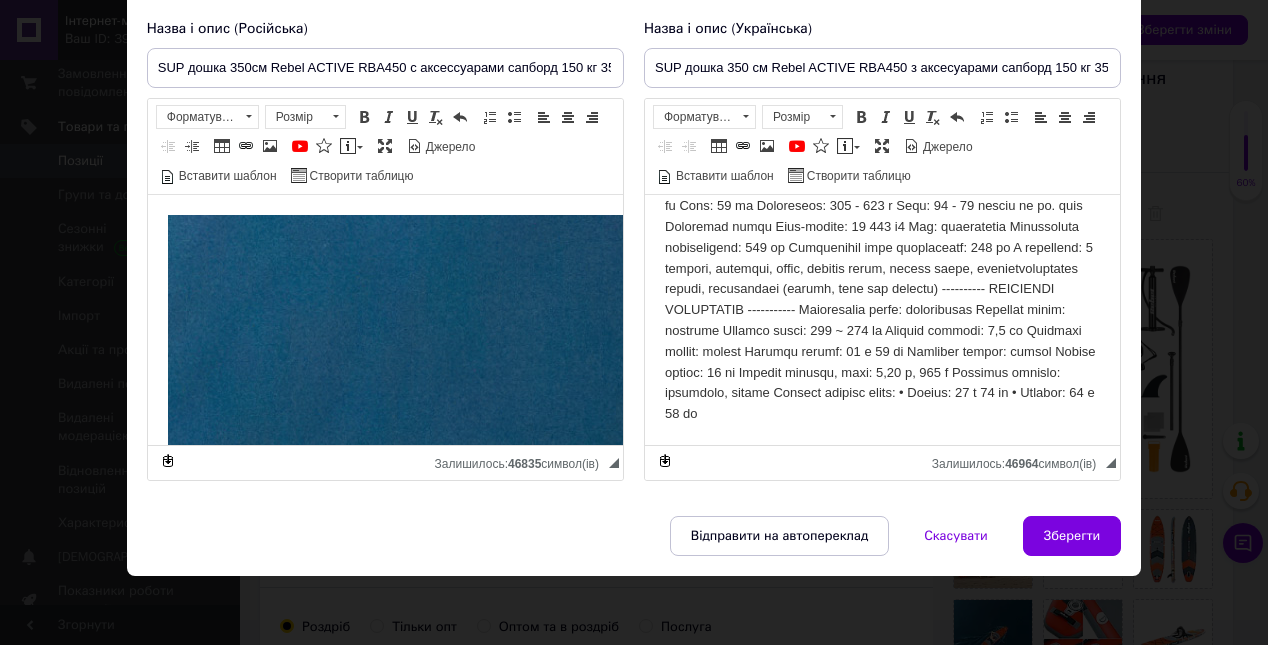 drag, startPoint x: 661, startPoint y: 246, endPoint x: 903, endPoint y: 449, distance: 315.86865 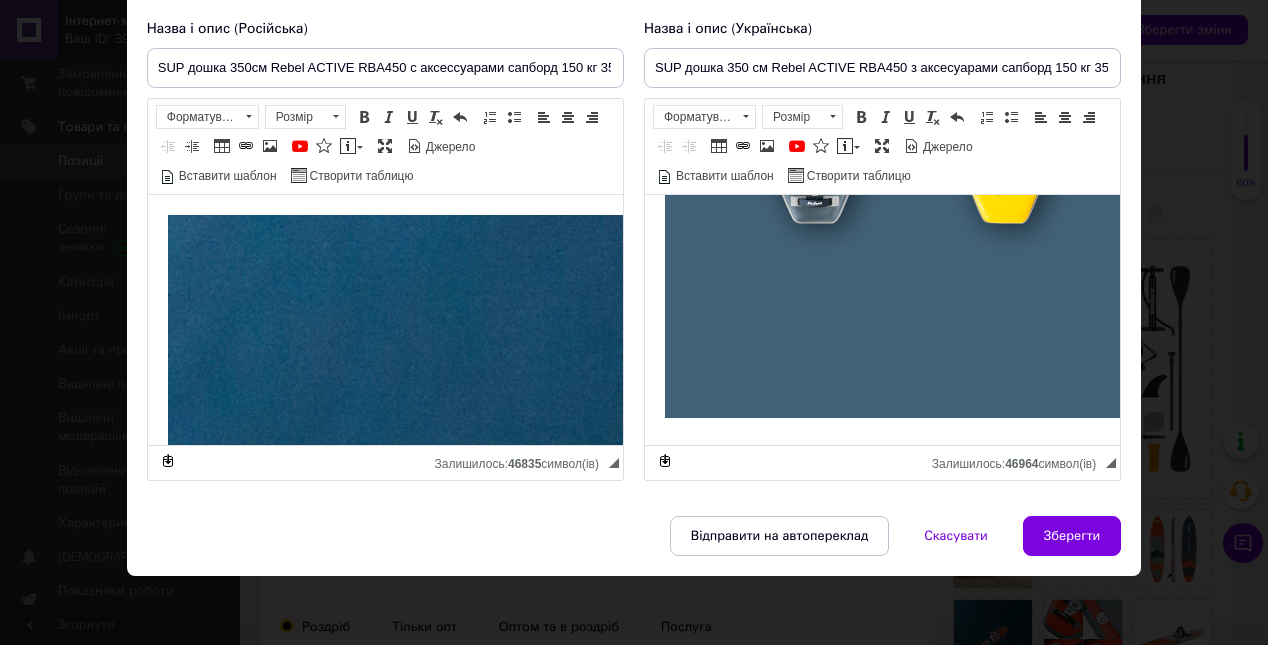scroll, scrollTop: 414, scrollLeft: 0, axis: vertical 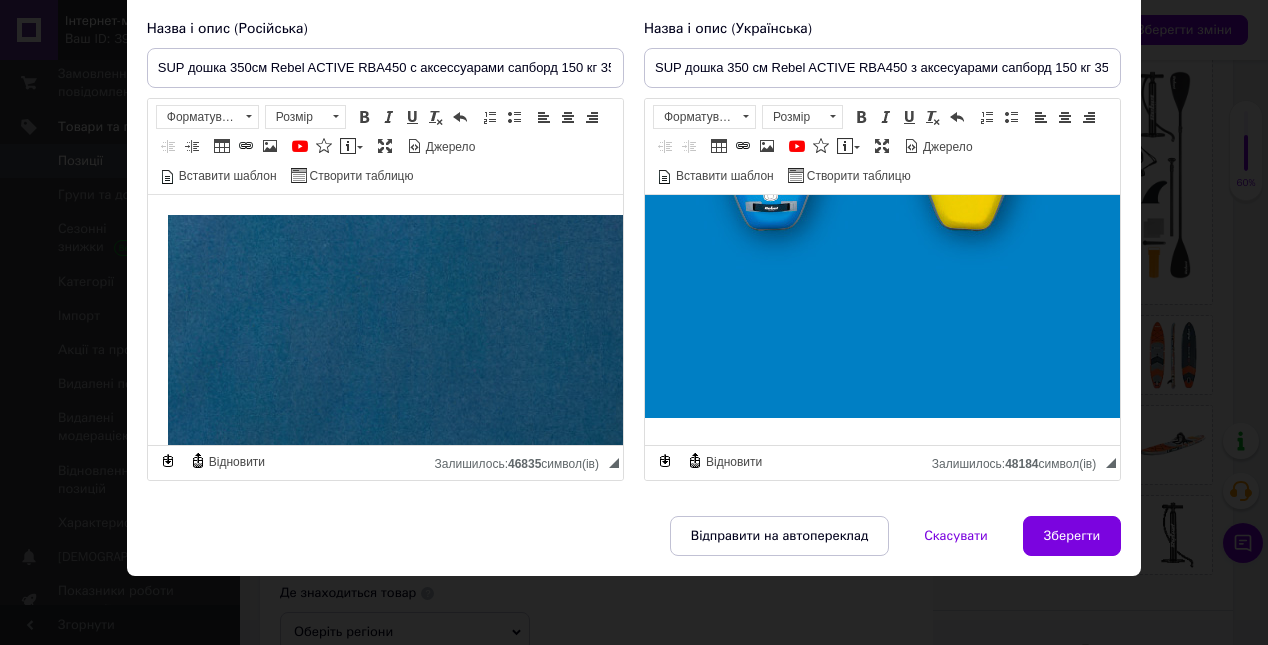 drag, startPoint x: 918, startPoint y: 406, endPoint x: 676, endPoint y: 421, distance: 242.46443 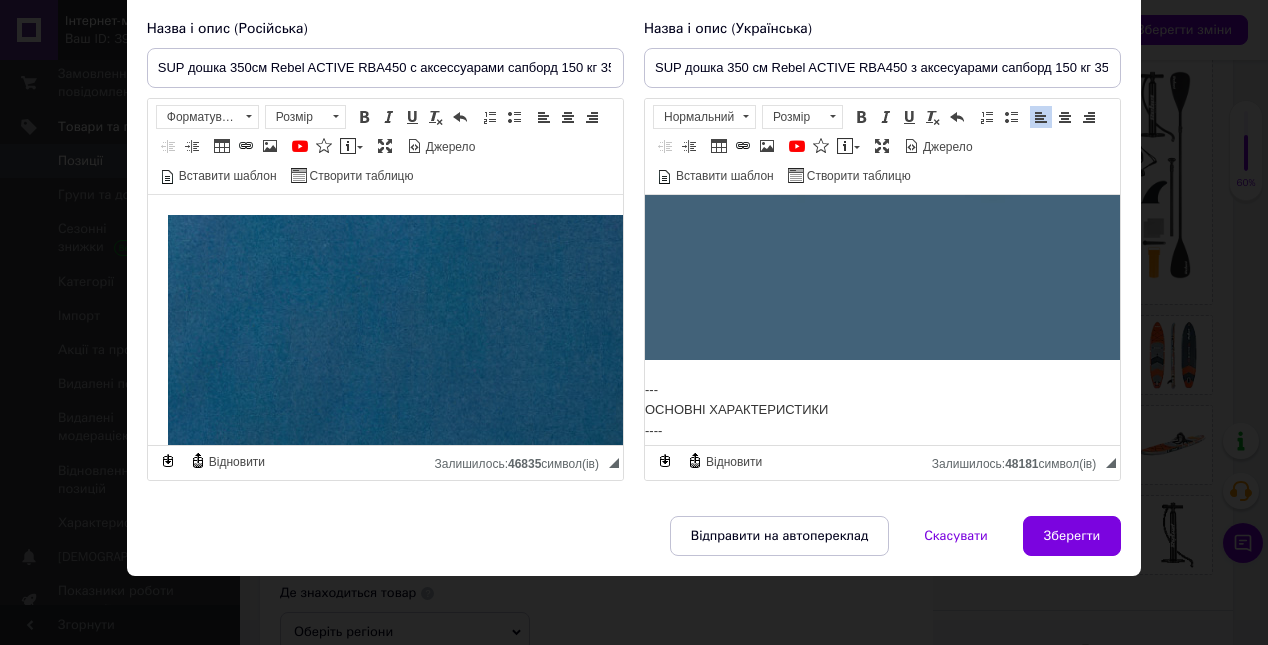 scroll, scrollTop: 3739, scrollLeft: 20, axis: both 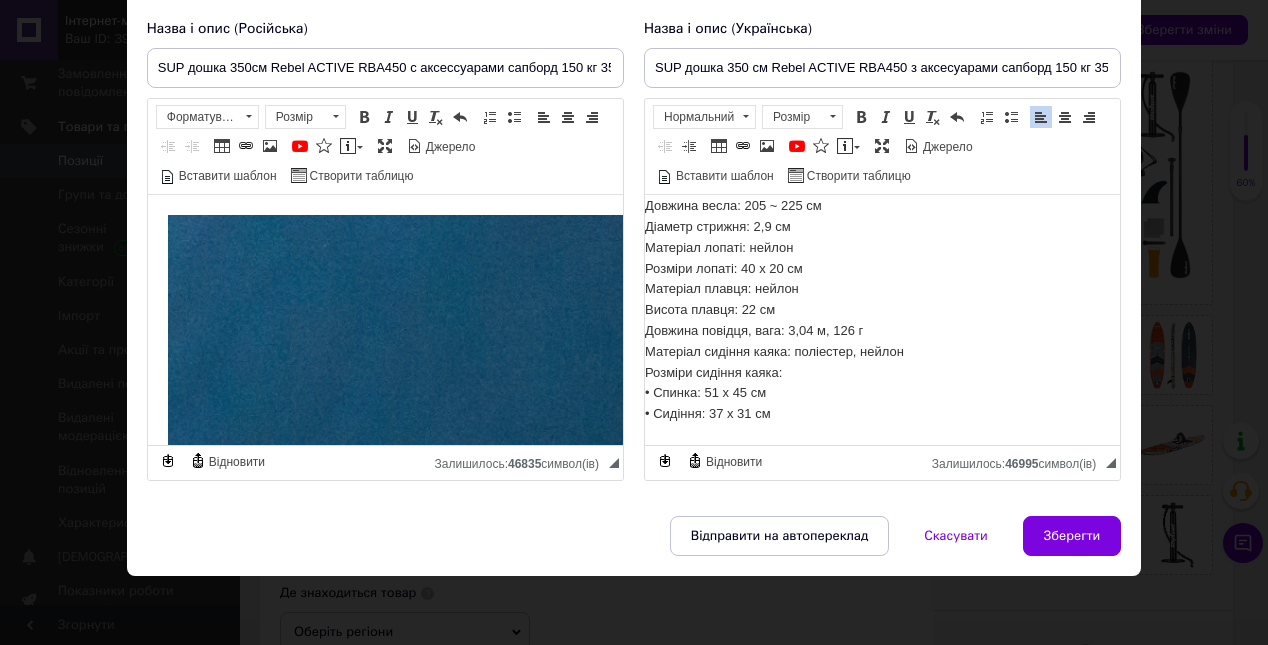 drag, startPoint x: 159, startPoint y: 244, endPoint x: 378, endPoint y: 475, distance: 318.31116 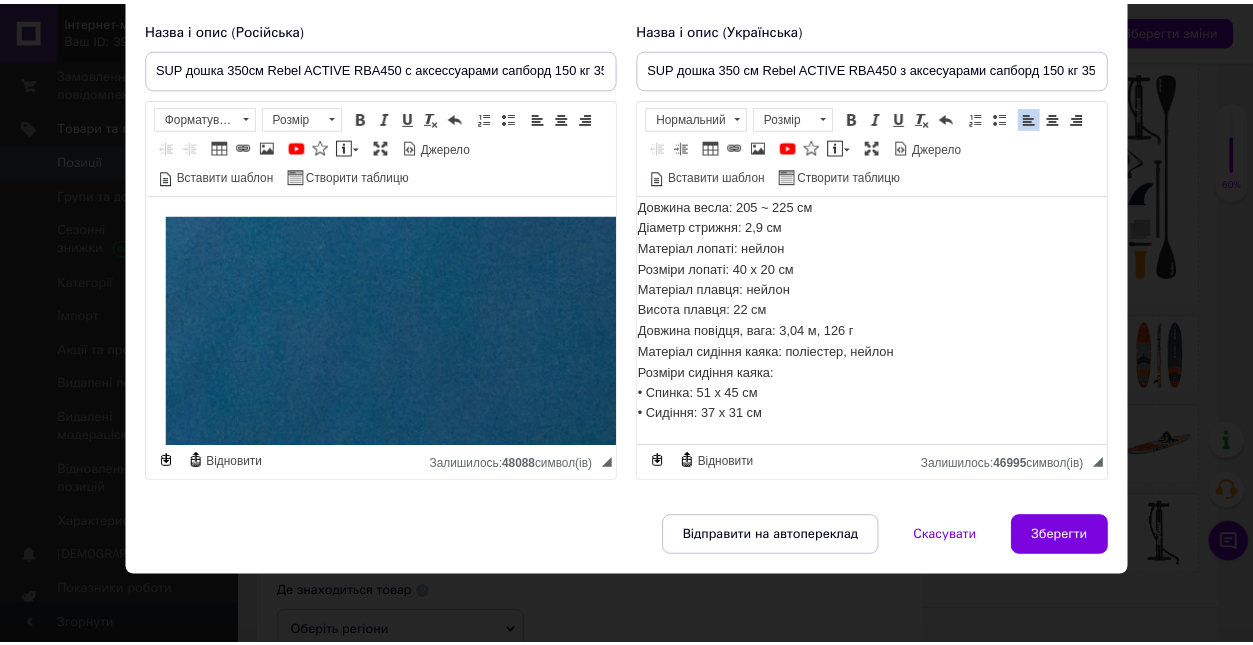 scroll, scrollTop: 608, scrollLeft: 0, axis: vertical 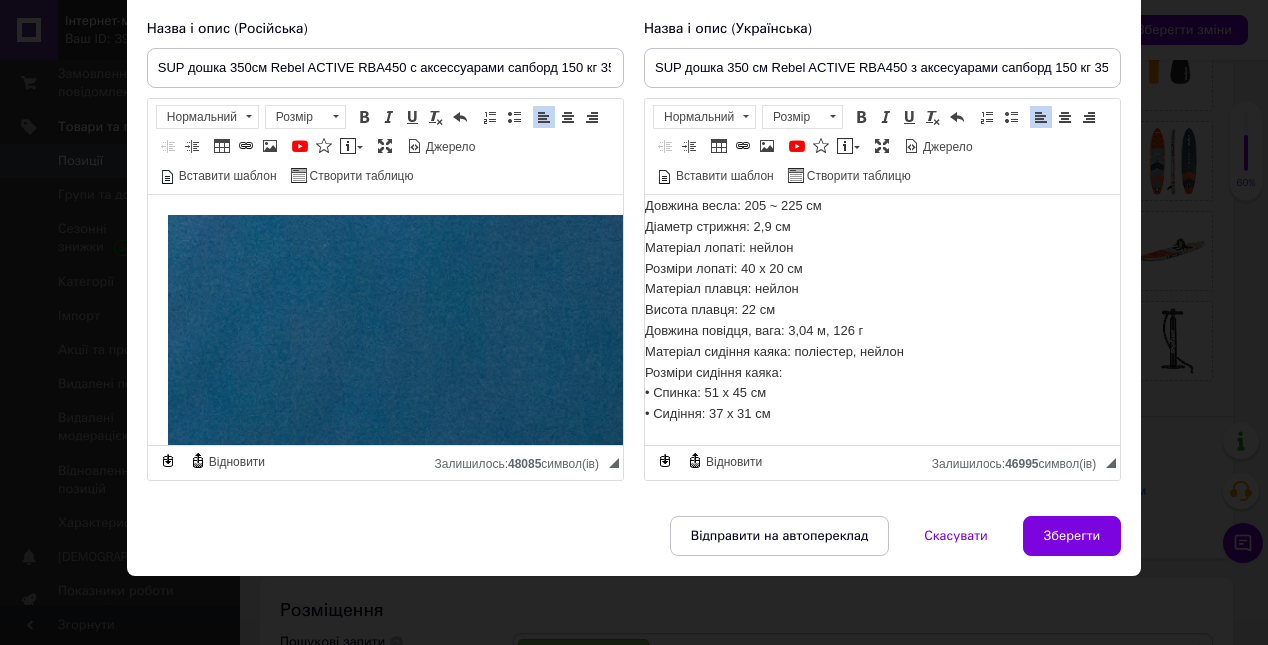 click at bounding box center (384, 3326) 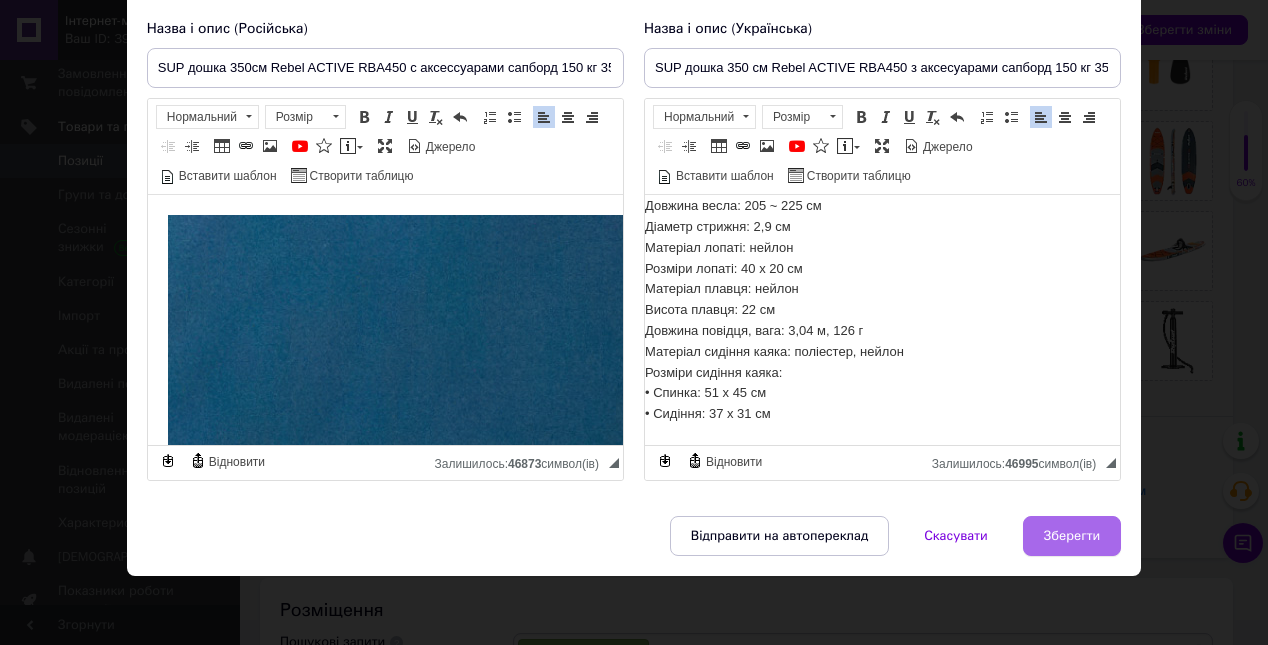 click on "Зберегти" at bounding box center [1072, 536] 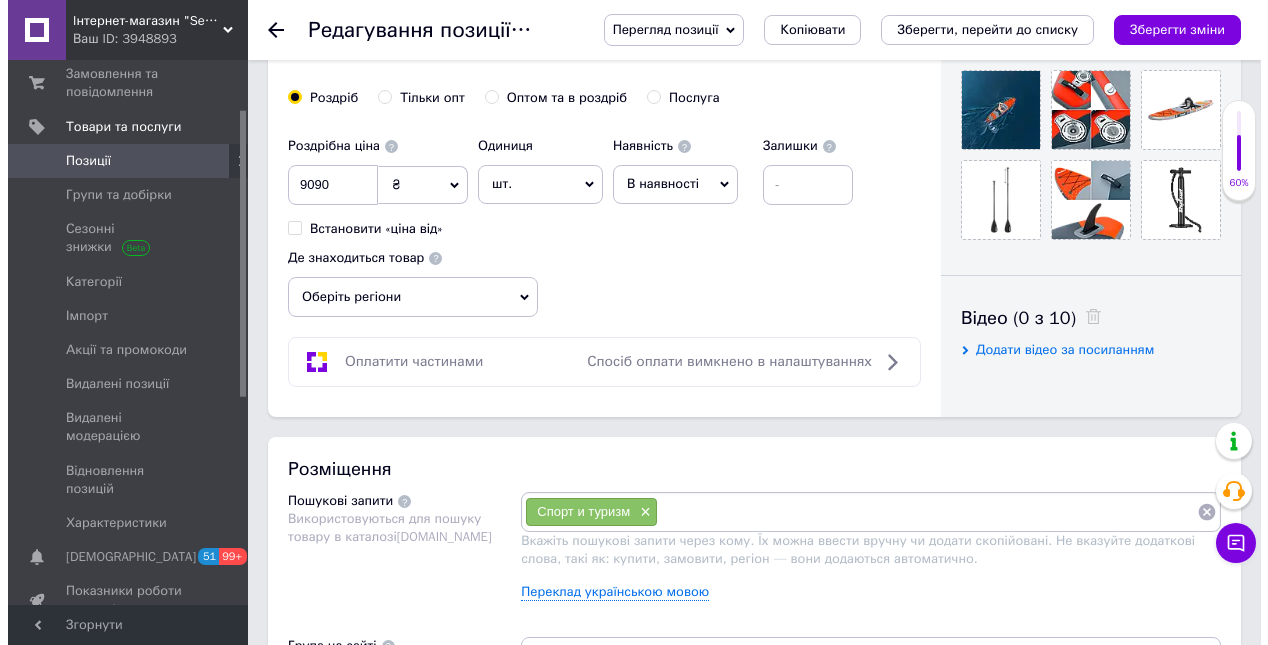 scroll, scrollTop: 767, scrollLeft: 0, axis: vertical 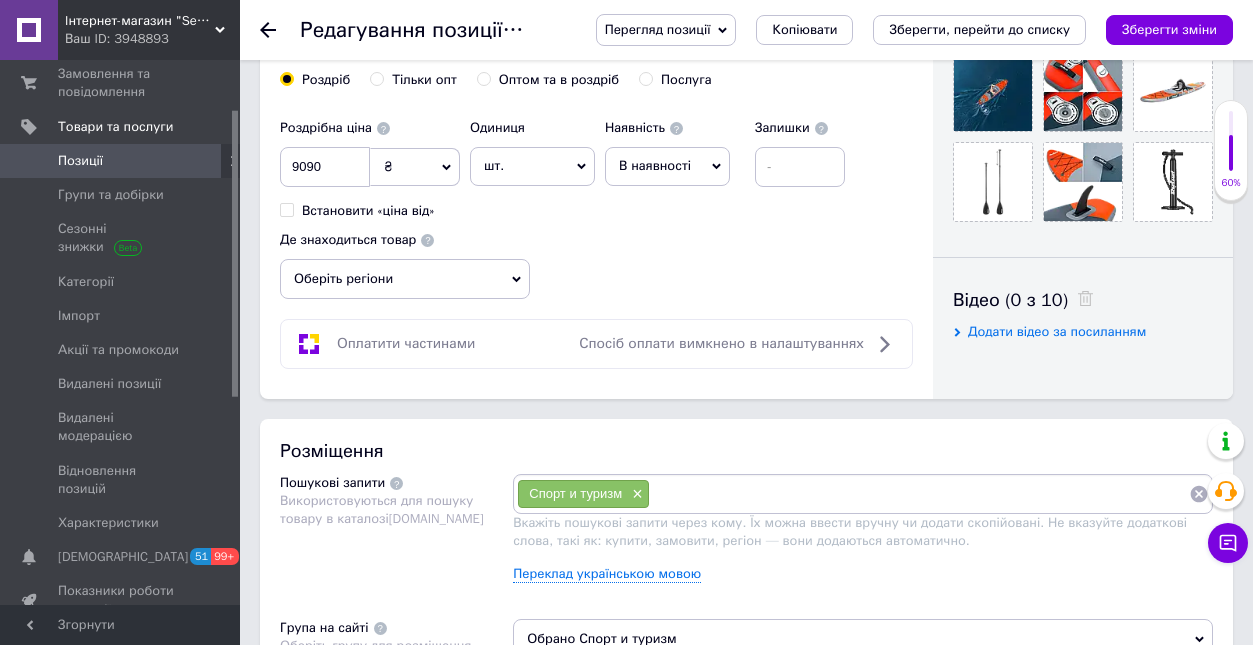 click on "В наявності" at bounding box center [655, 165] 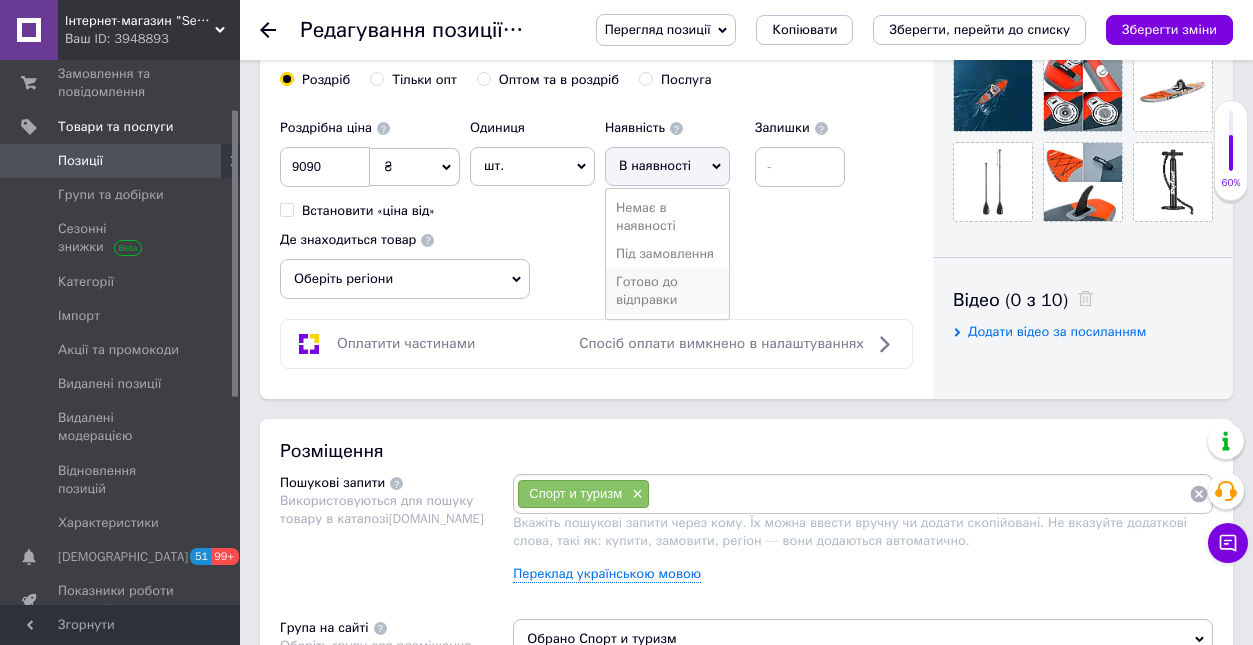 click on "Готово до відправки" at bounding box center (667, 291) 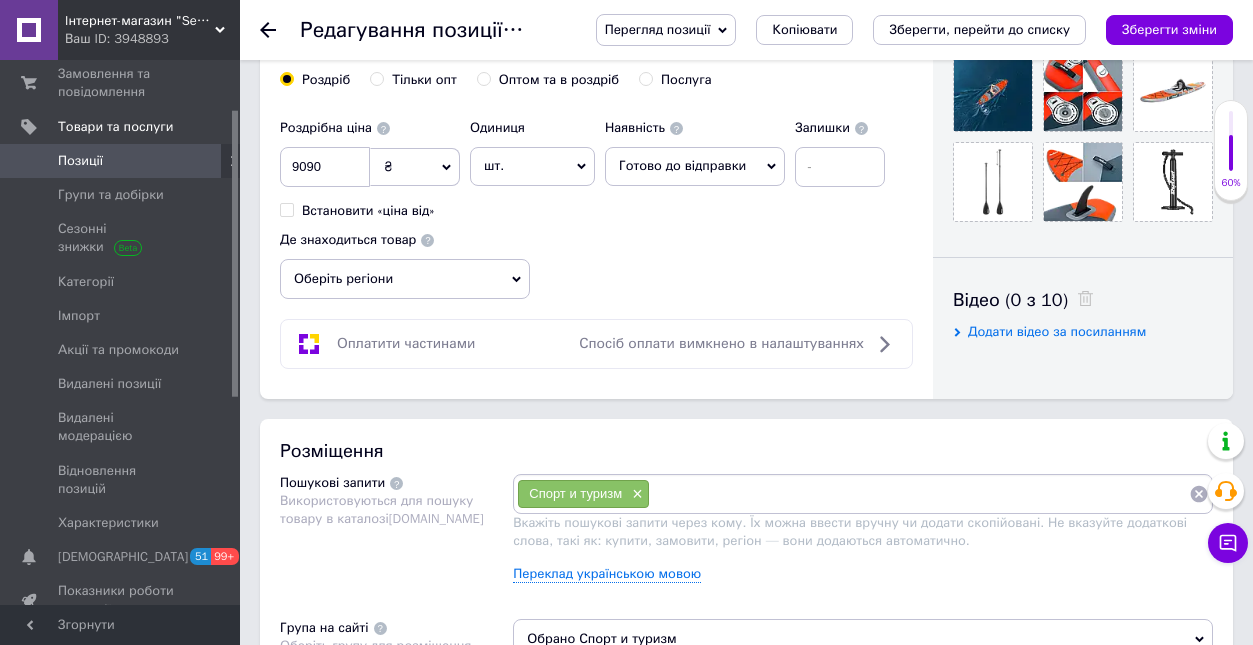click on "Оберіть регіони" at bounding box center (405, 279) 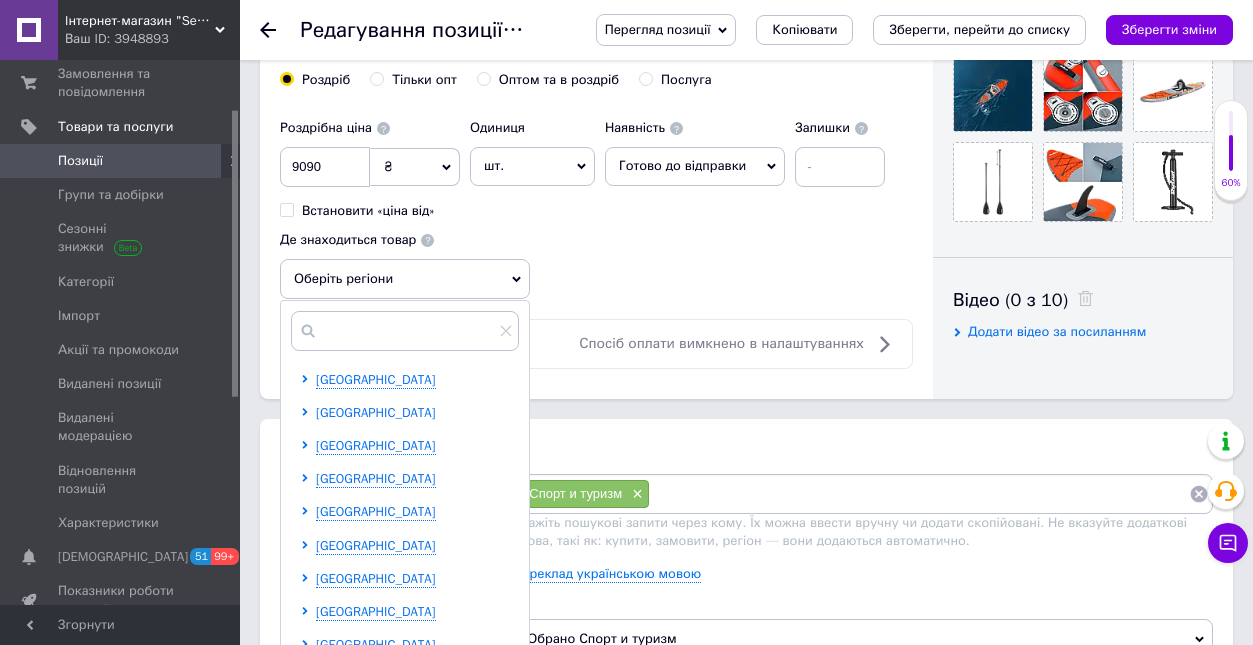 click on "Волинська область" at bounding box center [376, 412] 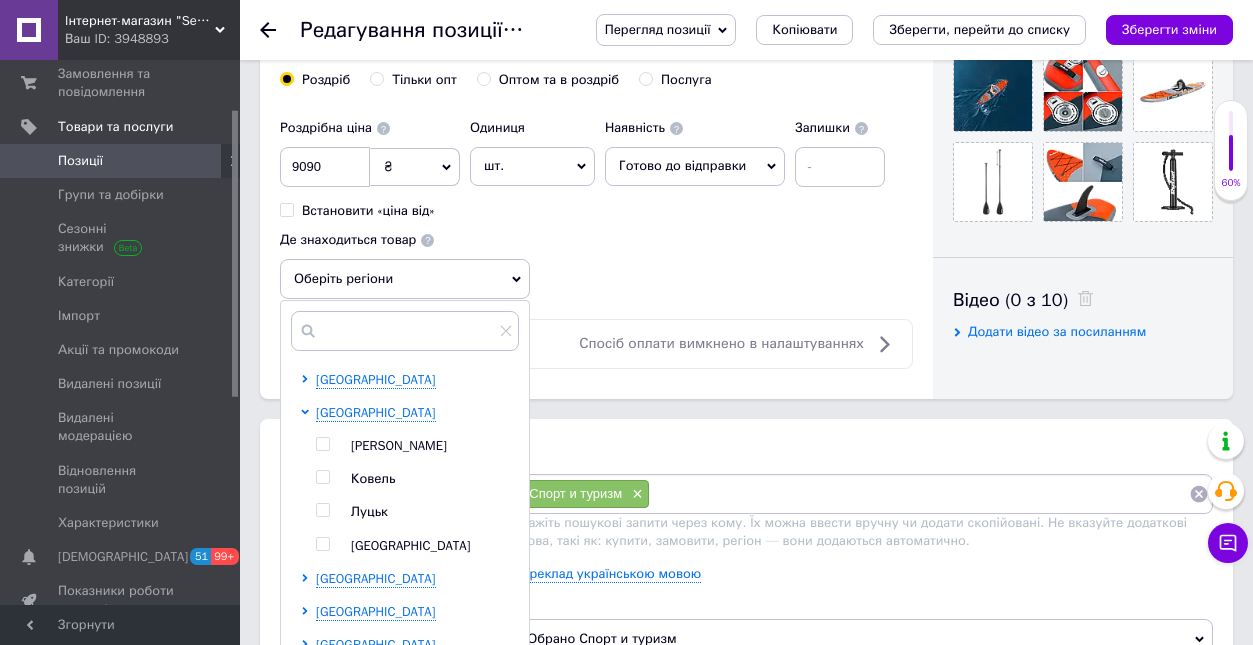 click at bounding box center [322, 544] 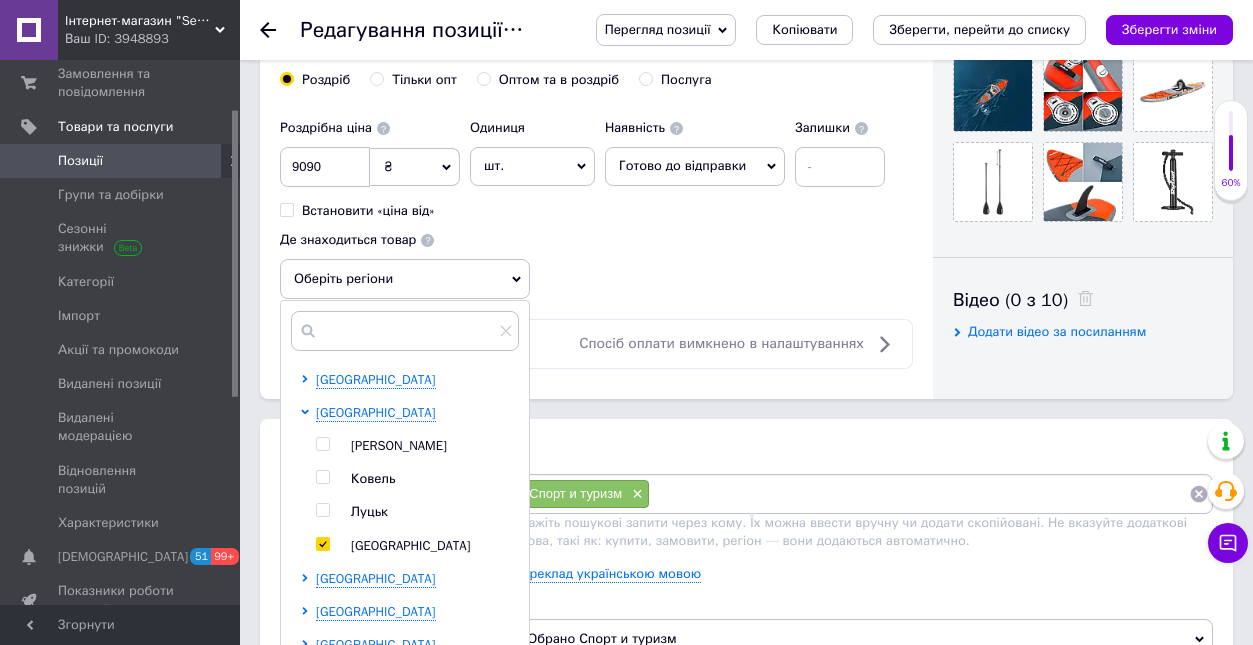 checkbox on "true" 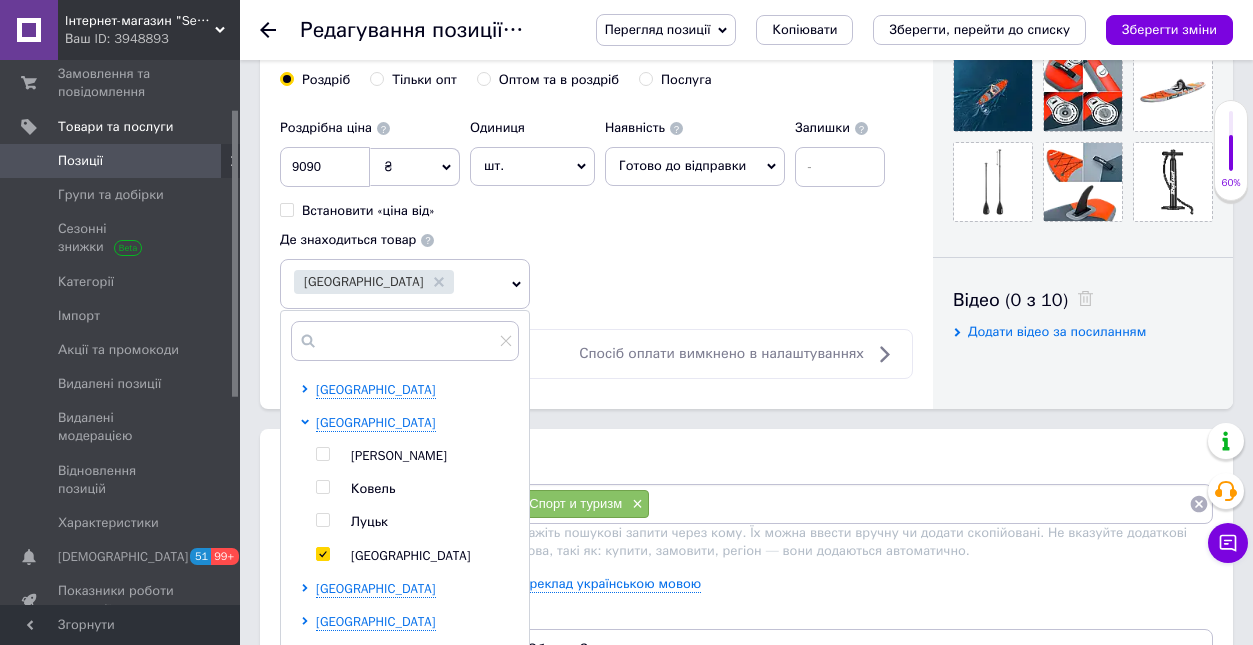 click on "Розміщення Пошукові запити Використовуються для пошуку товару в каталозі  Prom.ua Спорт и туризм × Вкажіть пошукові запити через кому. Їх можна ввести вручну чи додати скопійовані. Не вказуйте додаткові слова, такі як: купити, замовити, регіон — вони додаються автоматично. Переклад українською мовою Група на сайті Оберіть групу для розміщення товару на вашому сайті Обрано Спорт и туризм Категорія на маркетплейсі Визначає категорію розміщення вашого товару в каталозі  Prom.ua Обрано Товари, загальне Ви можете обрати одну з автоматично визначених категорій" at bounding box center [746, 637] 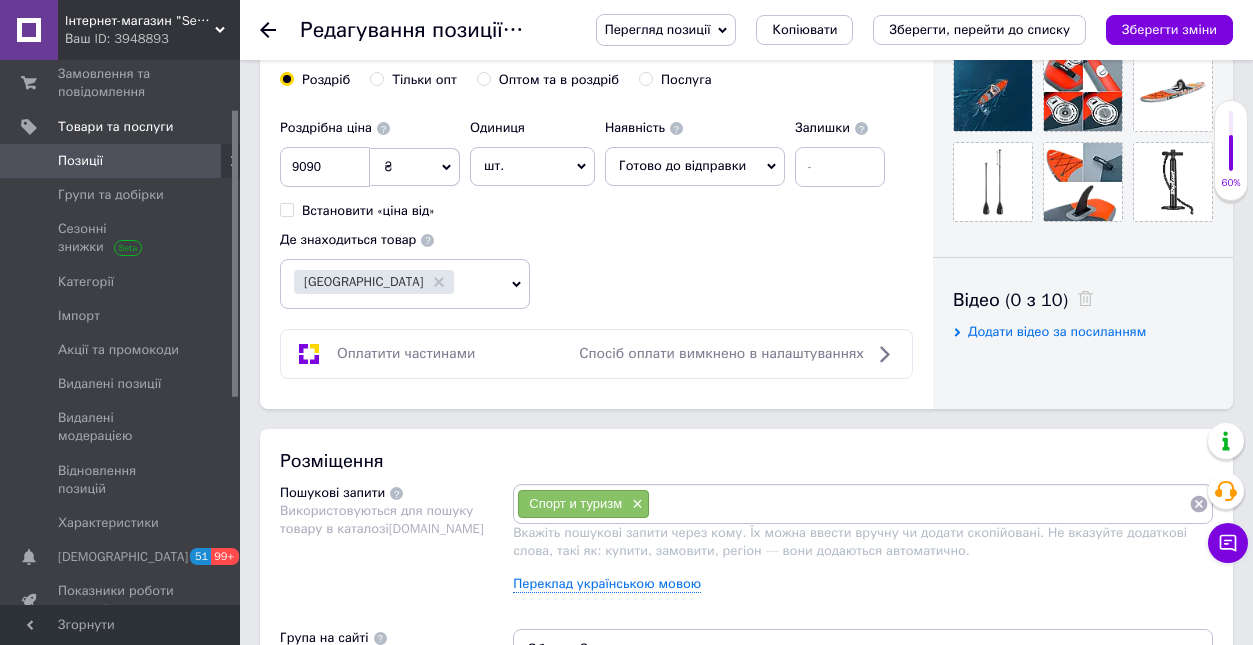 click on "Переклад українською мовою" at bounding box center (607, 584) 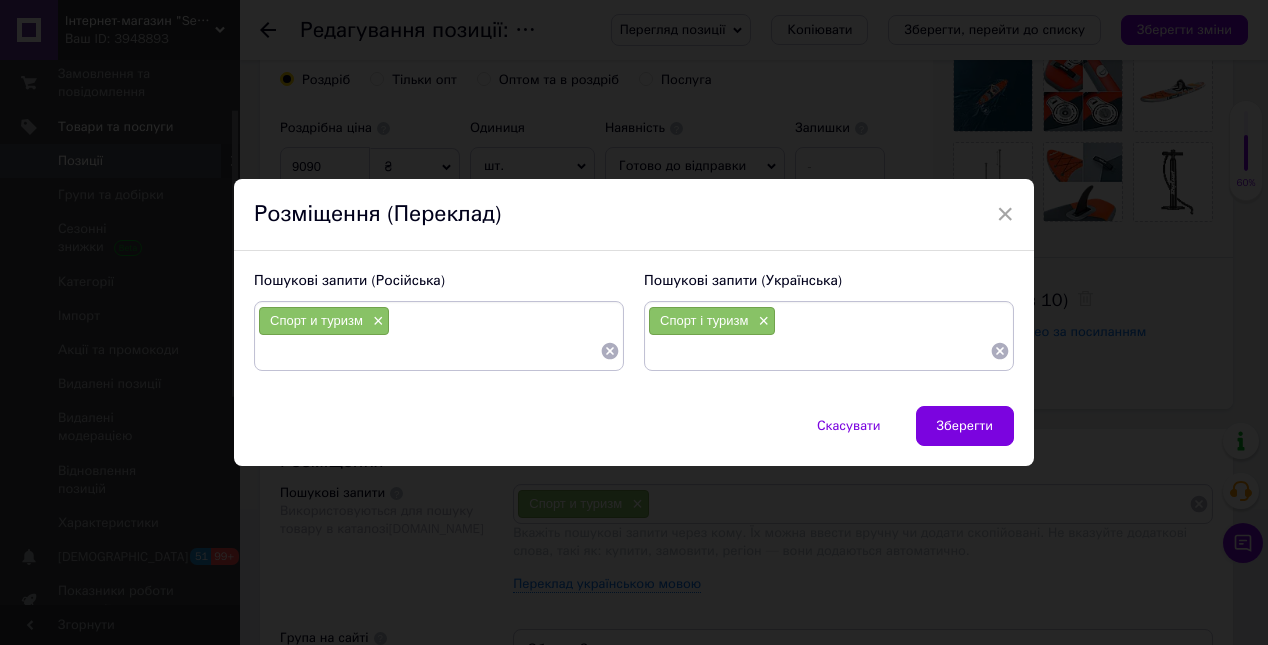 click at bounding box center (429, 351) 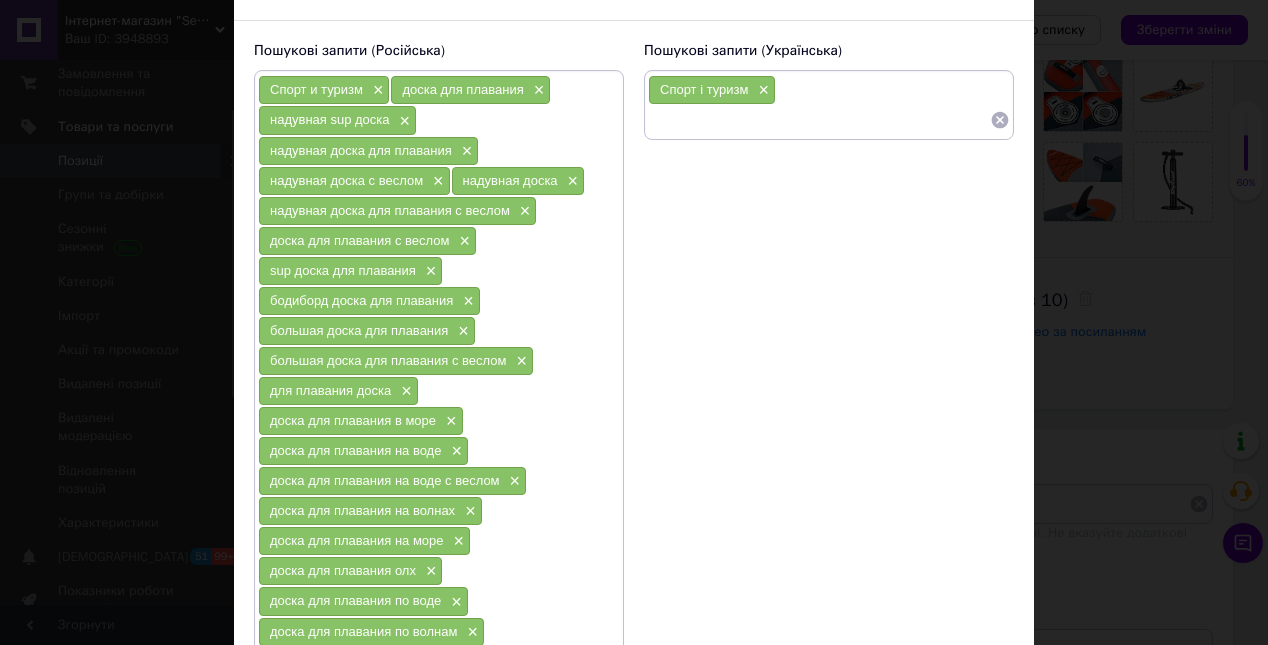 scroll, scrollTop: 125, scrollLeft: 0, axis: vertical 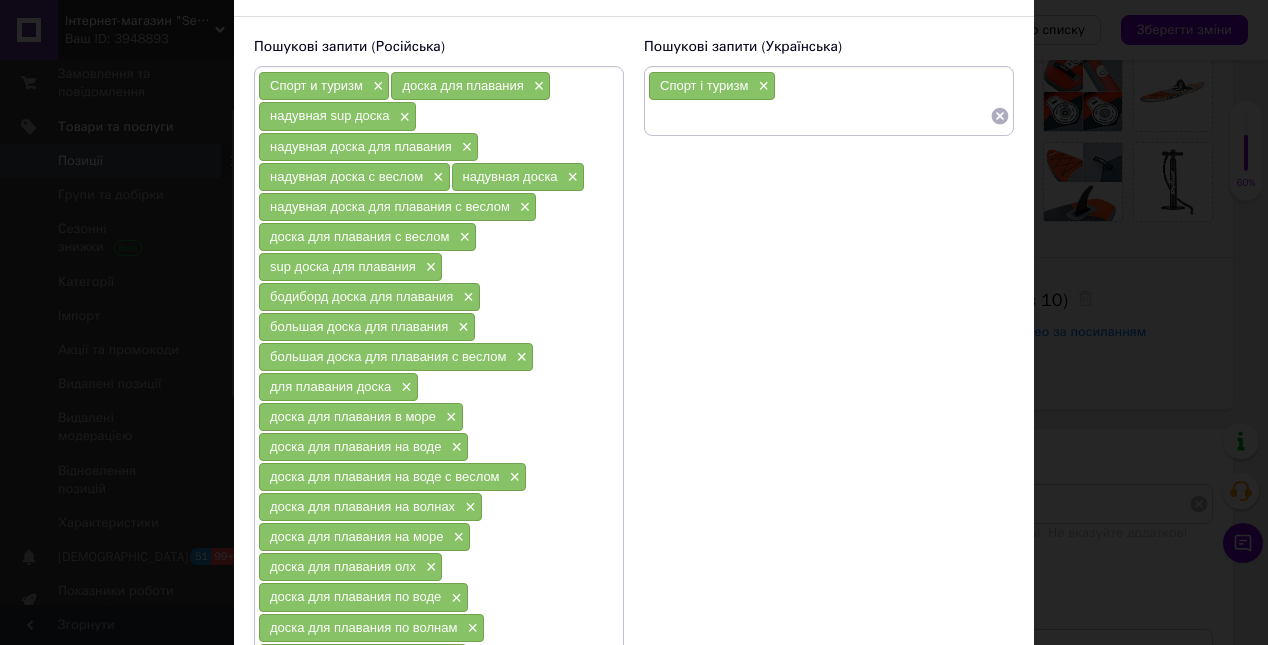 click at bounding box center [819, 116] 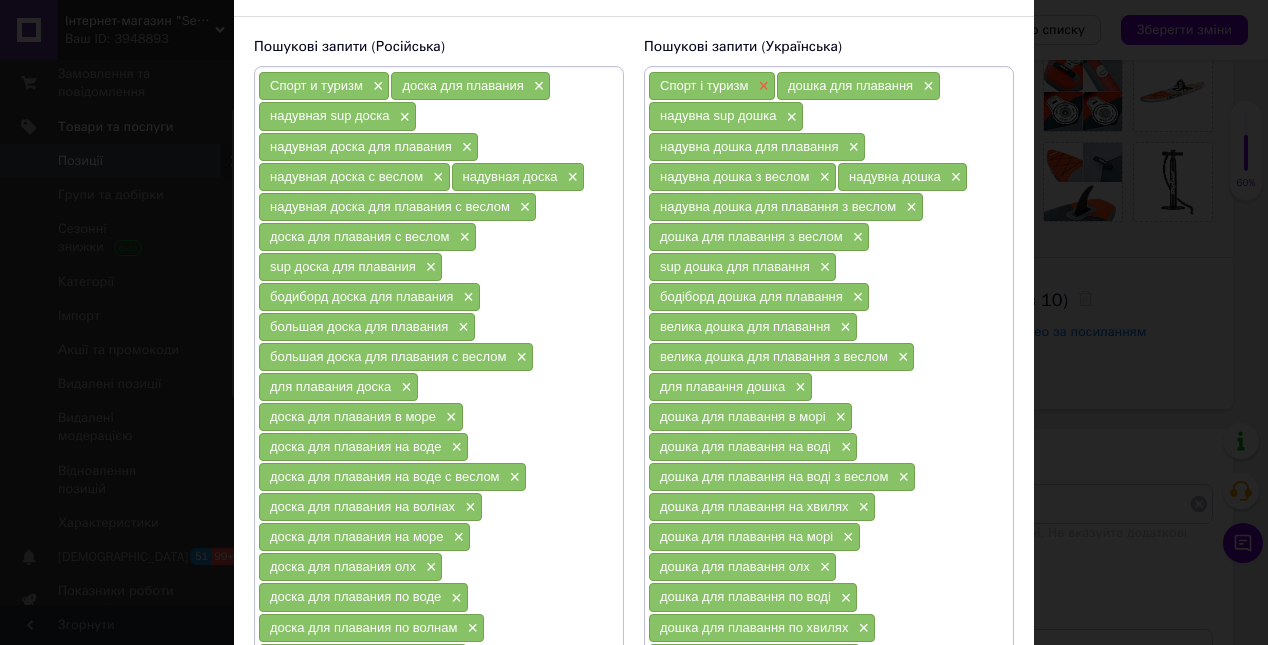 click on "×" at bounding box center [762, 86] 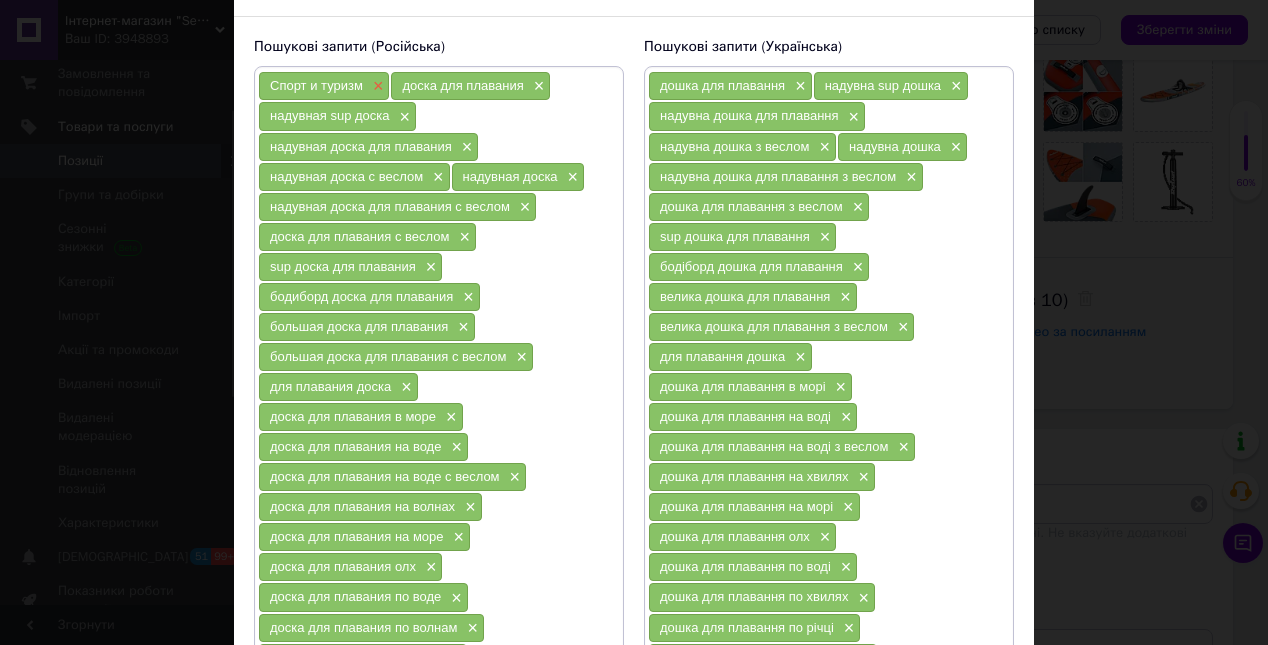click on "×" at bounding box center (376, 86) 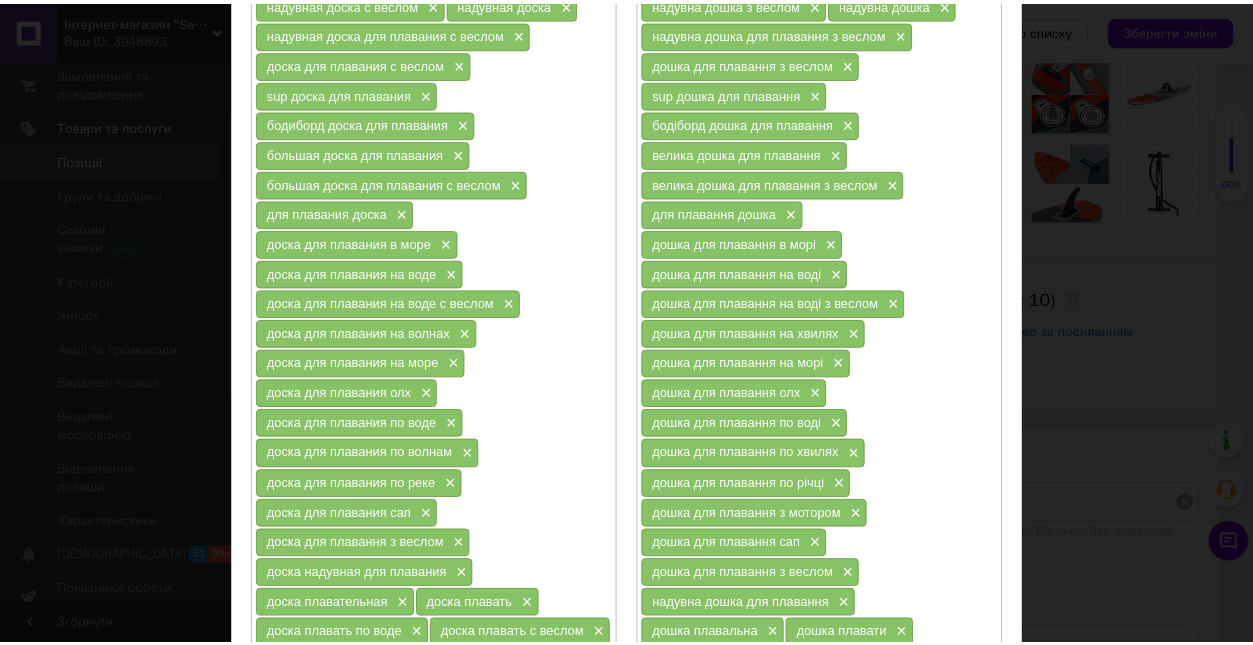 scroll, scrollTop: 650, scrollLeft: 0, axis: vertical 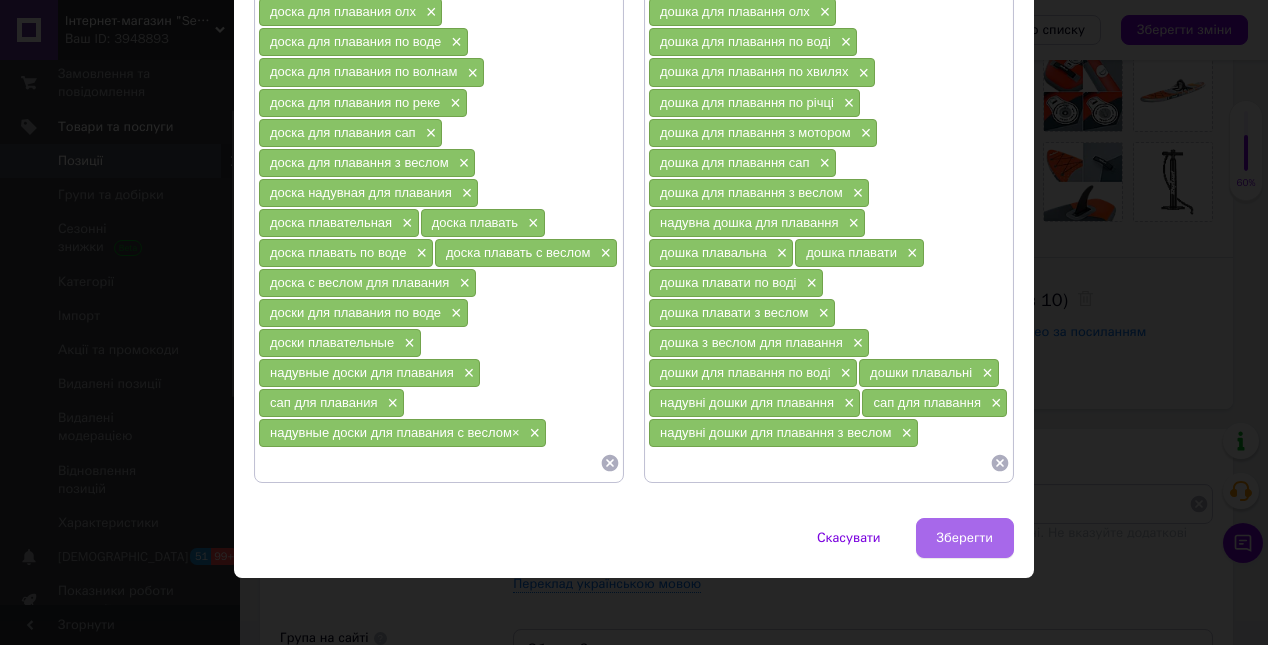 click on "Зберегти" at bounding box center [965, 538] 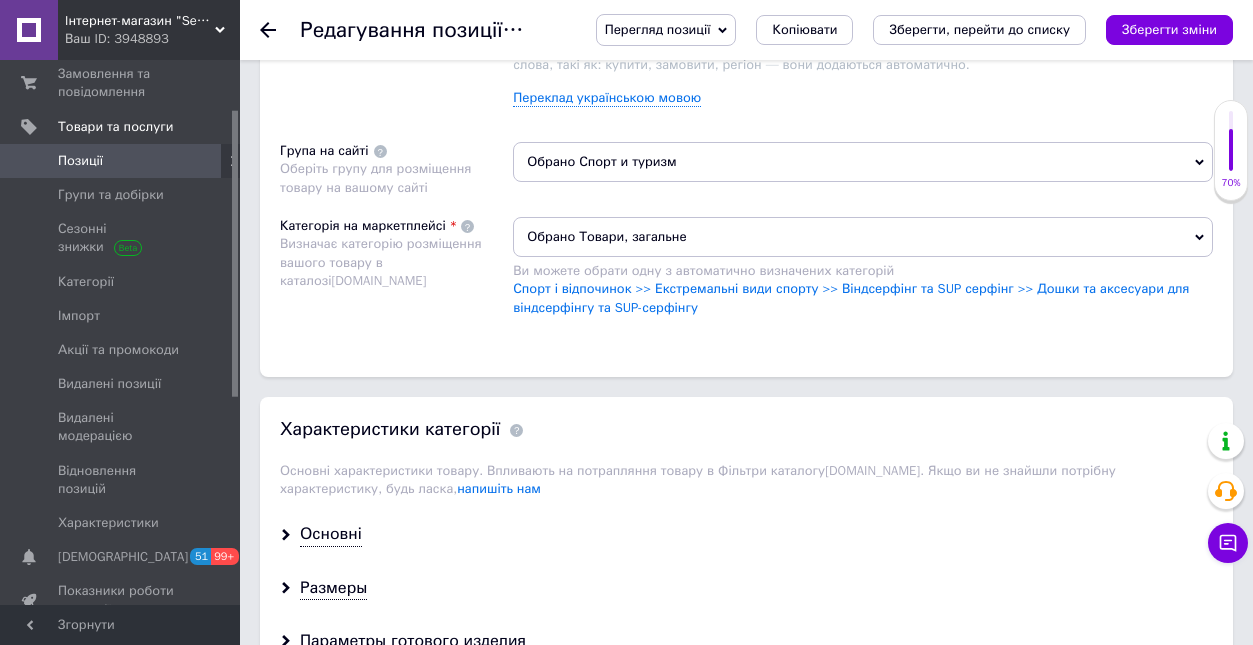 scroll, scrollTop: 1603, scrollLeft: 0, axis: vertical 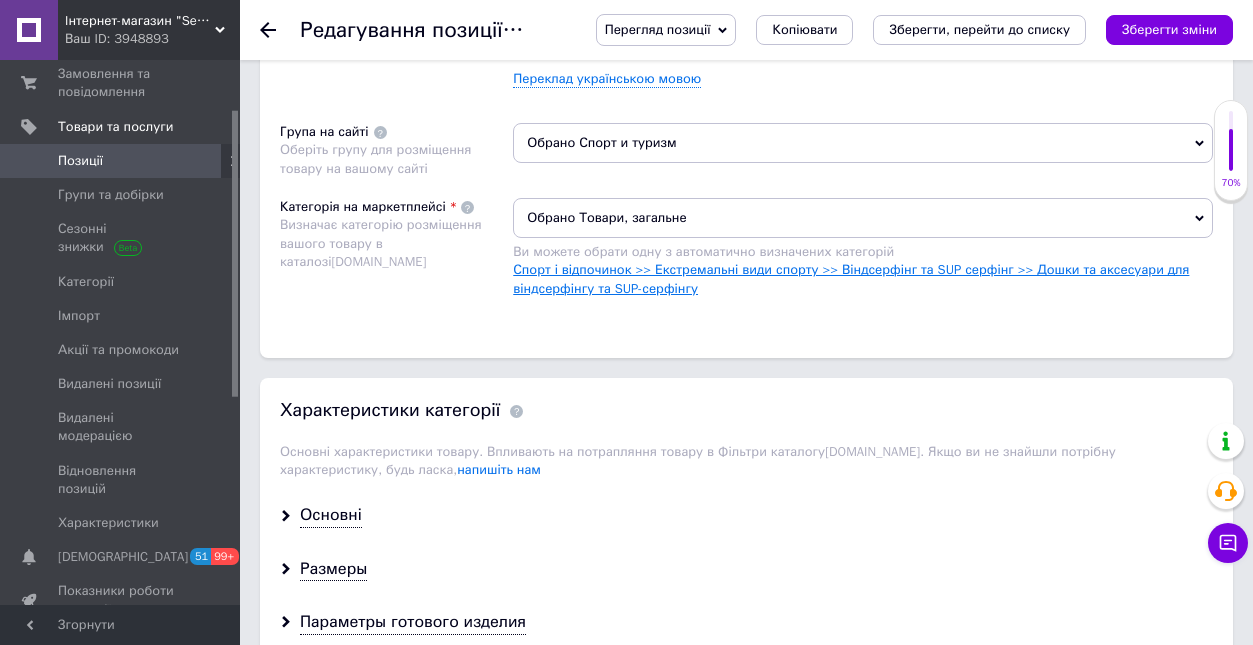 click on "Спорт і відпочинок >> Екстремальні види спорту >> Віндсерфінг та SUP серфінг >> Дошки та аксесуари для віндсерфінгу та SUP-серфінгу" at bounding box center [851, 278] 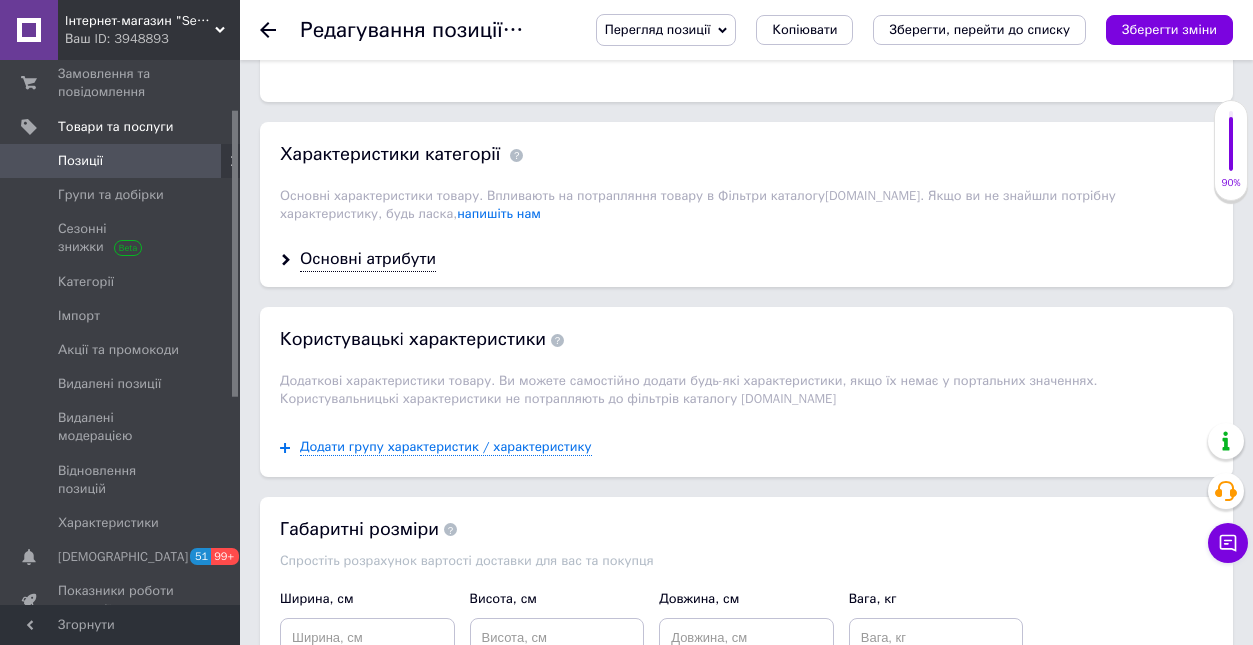 scroll, scrollTop: 1869, scrollLeft: 0, axis: vertical 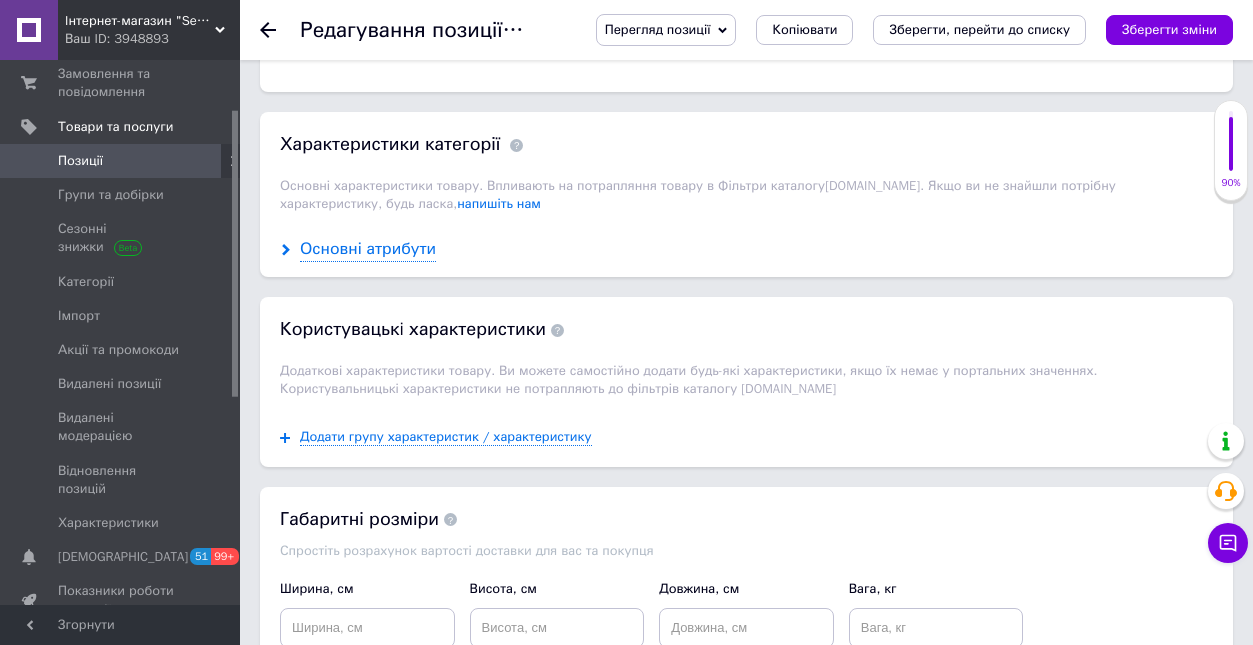 click on "Основні атрибути" at bounding box center (368, 249) 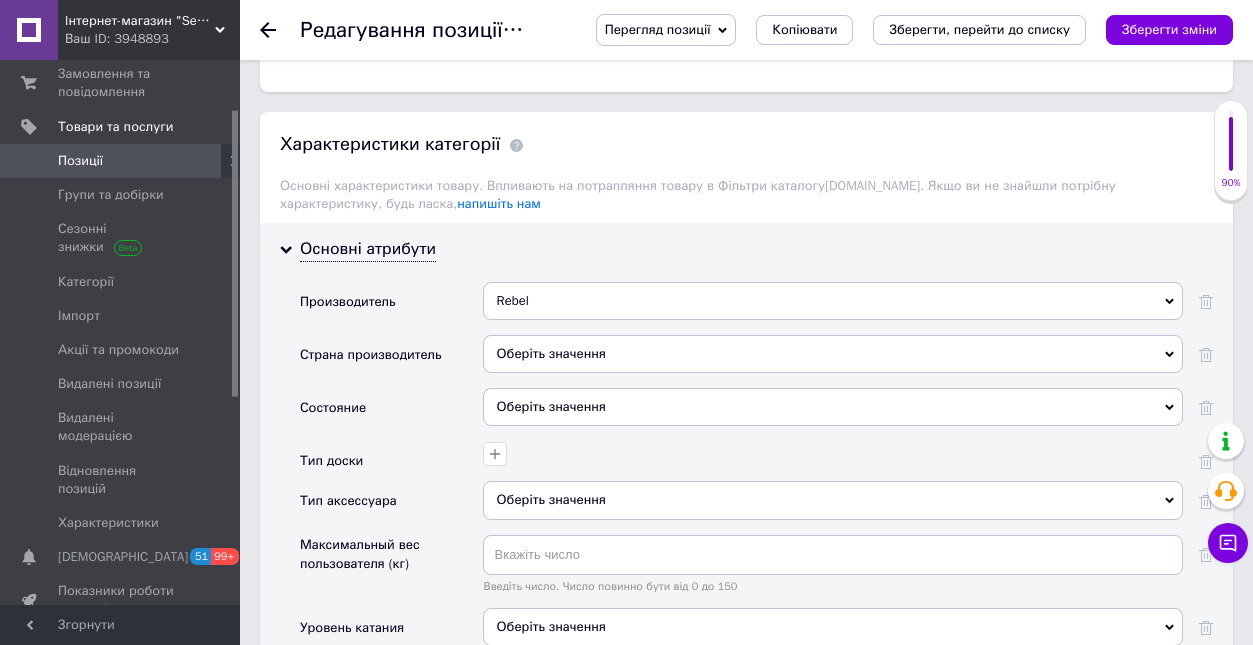 click on "Оберіть значення" at bounding box center [833, 354] 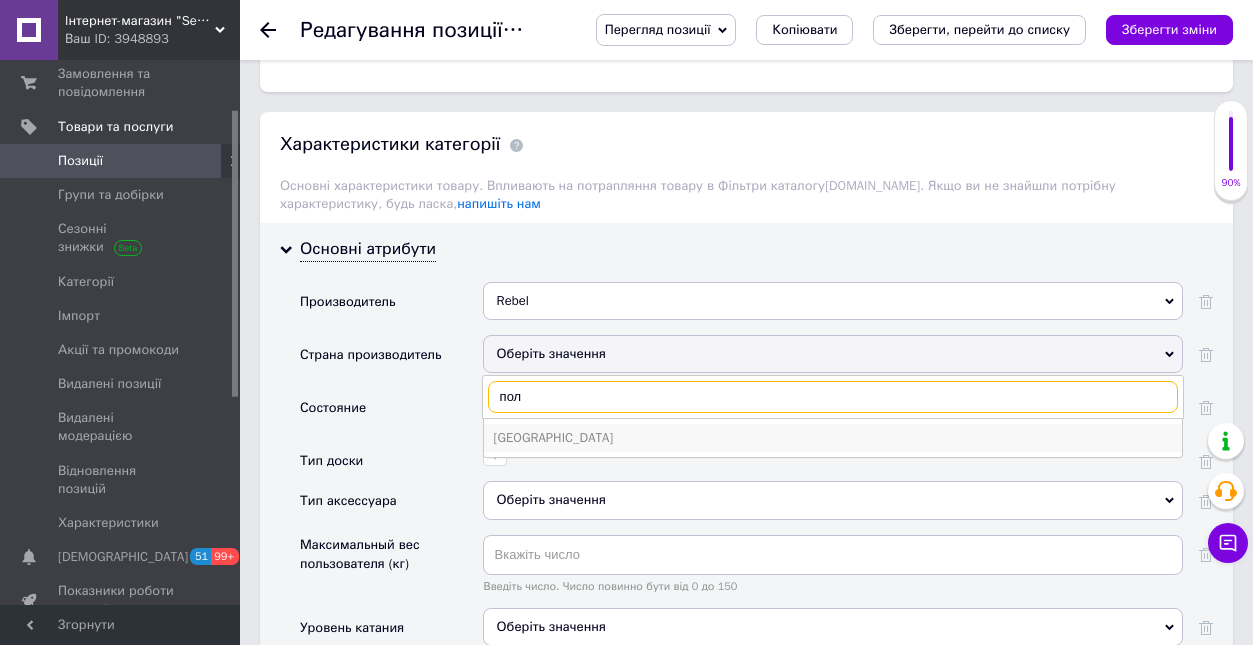 type on "пол" 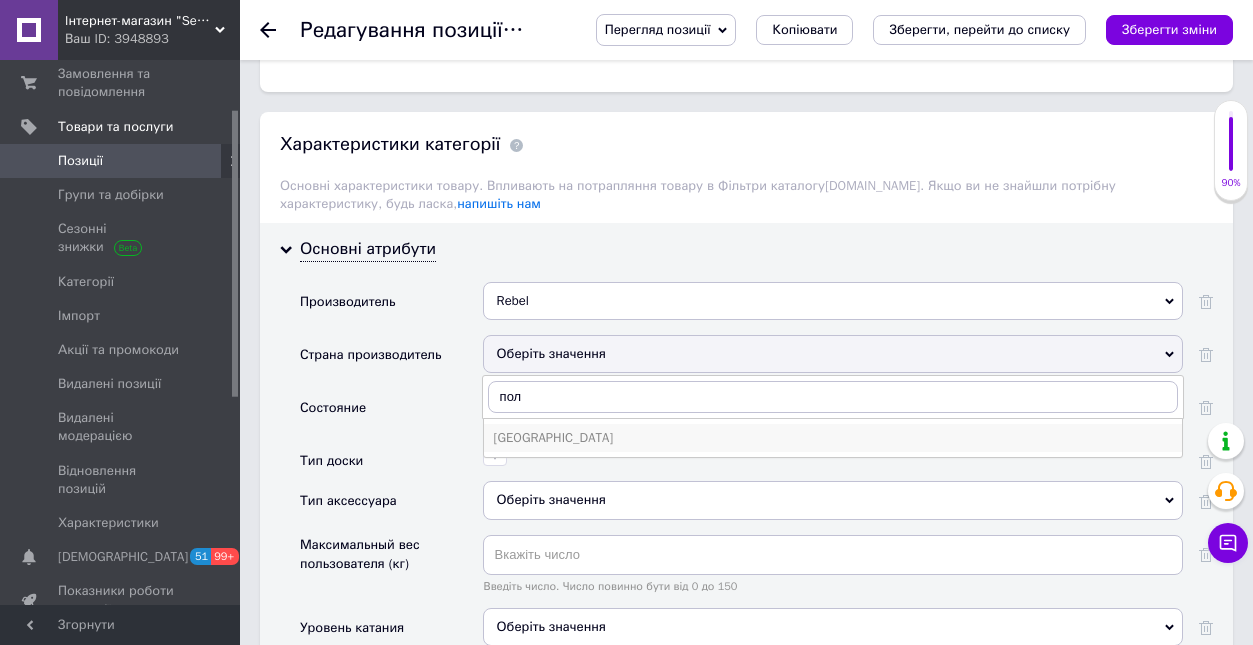 click on "Польша" at bounding box center [833, 438] 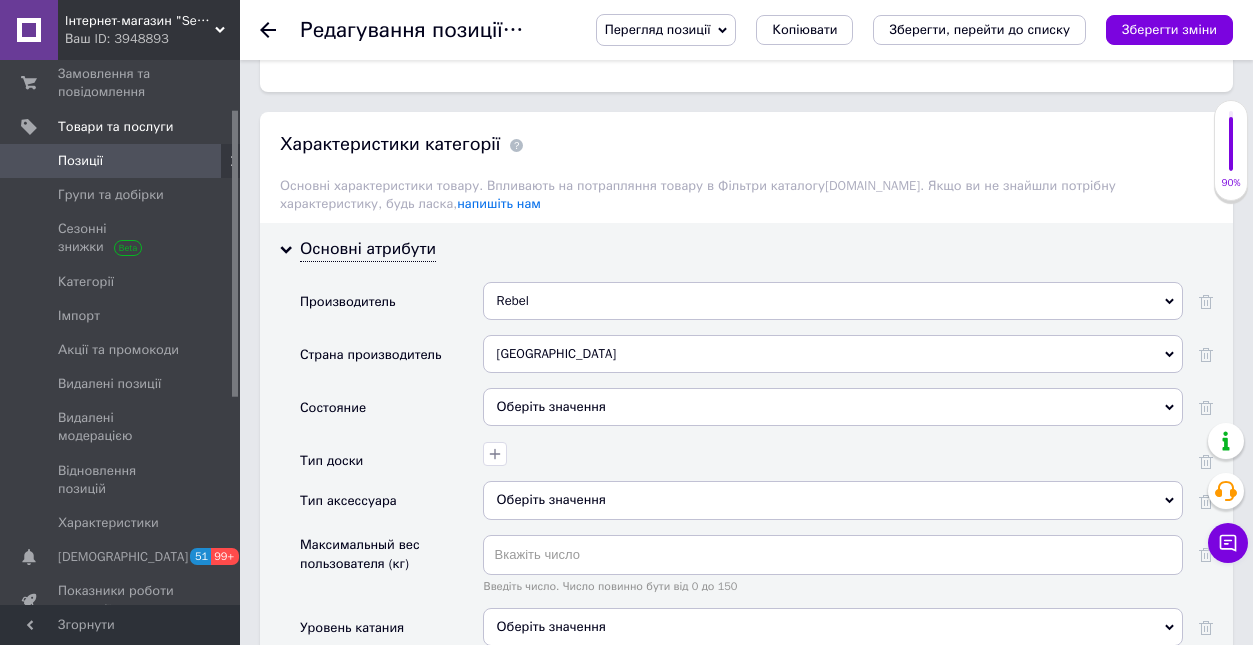 click on "Оберіть значення" at bounding box center [833, 407] 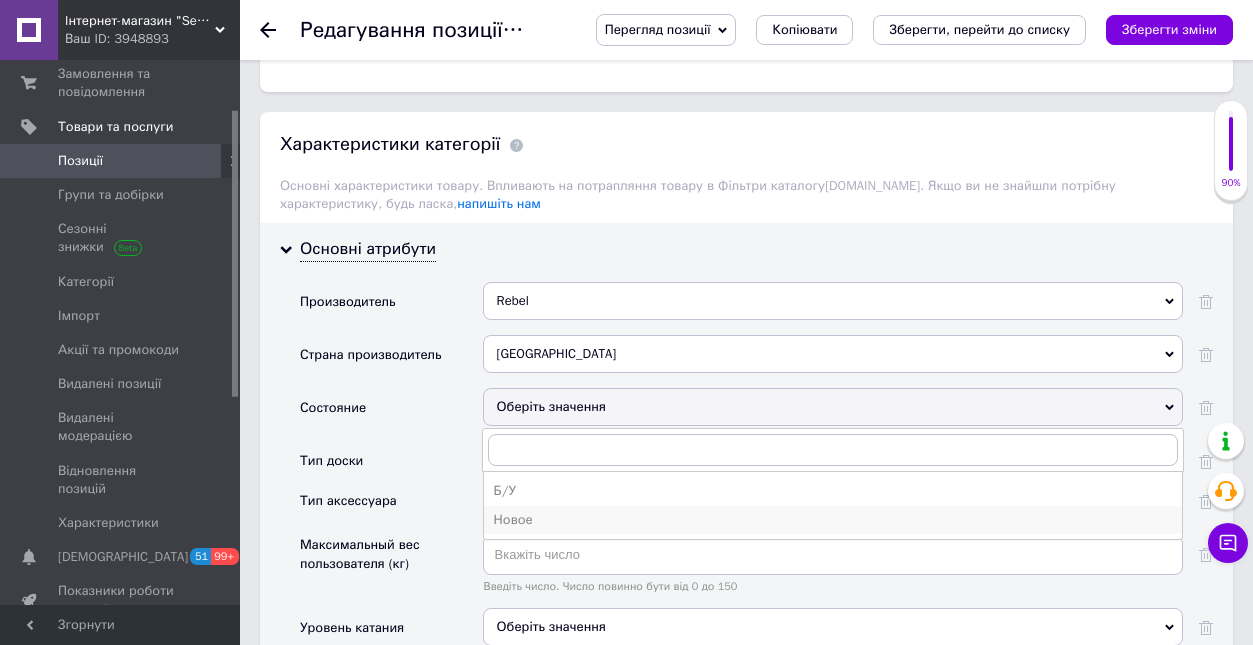 click on "Новое" at bounding box center (833, 520) 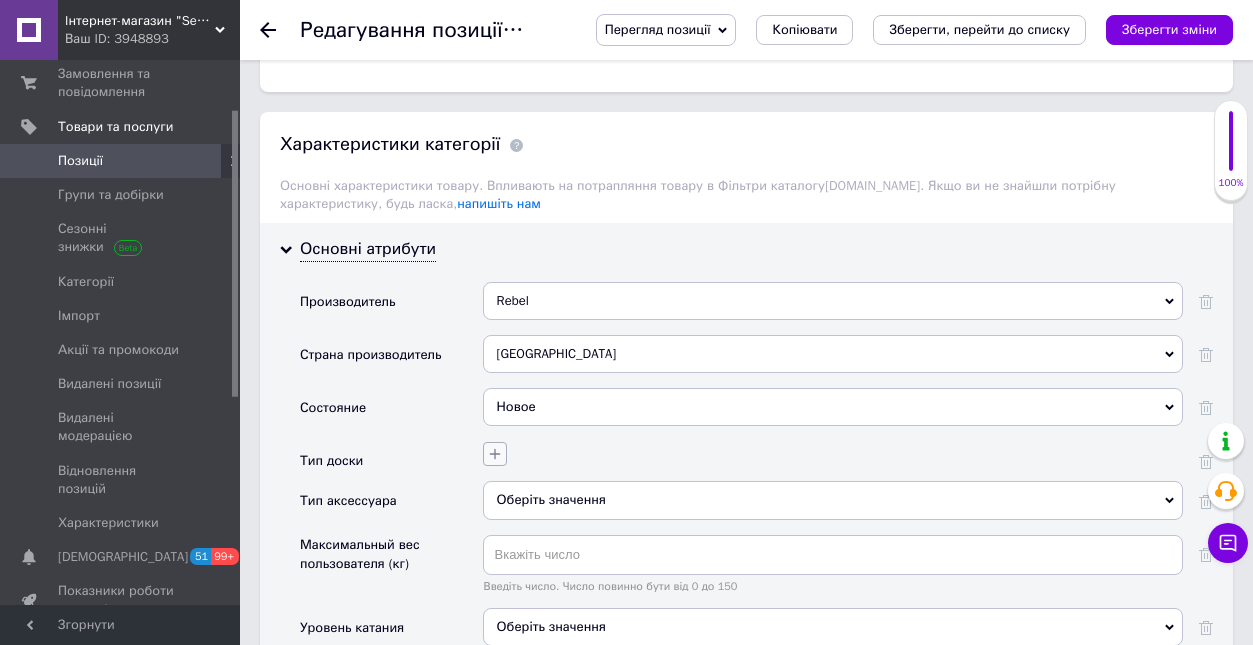 click 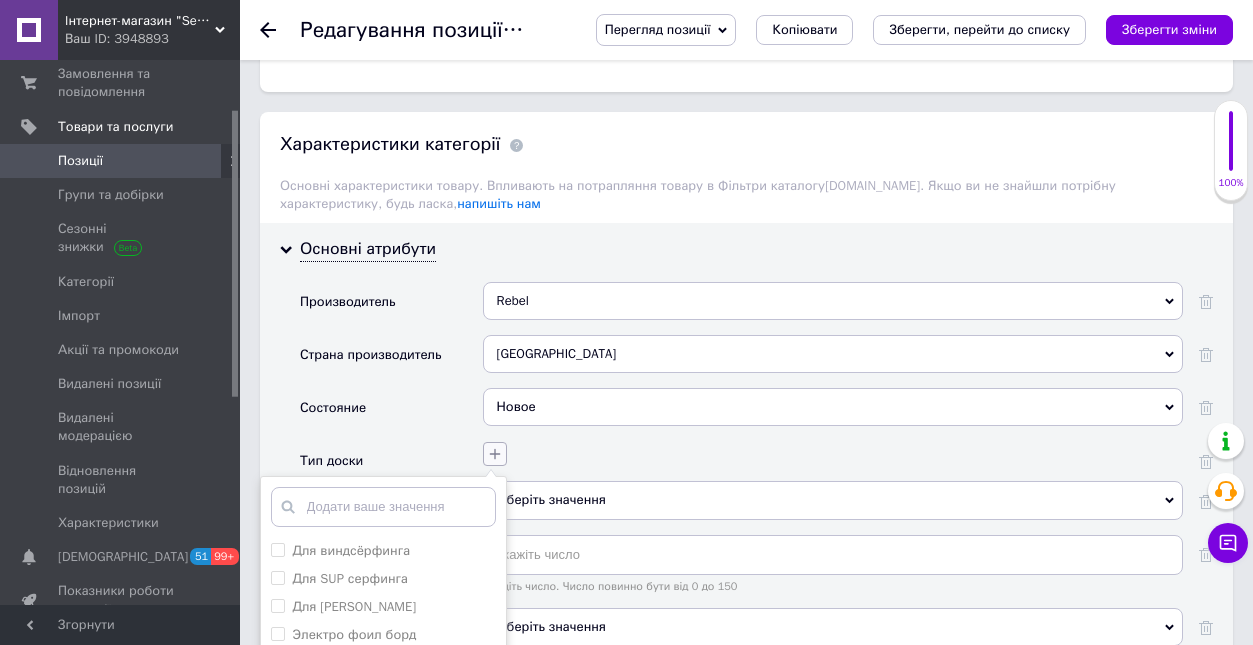 scroll, scrollTop: 1908, scrollLeft: 0, axis: vertical 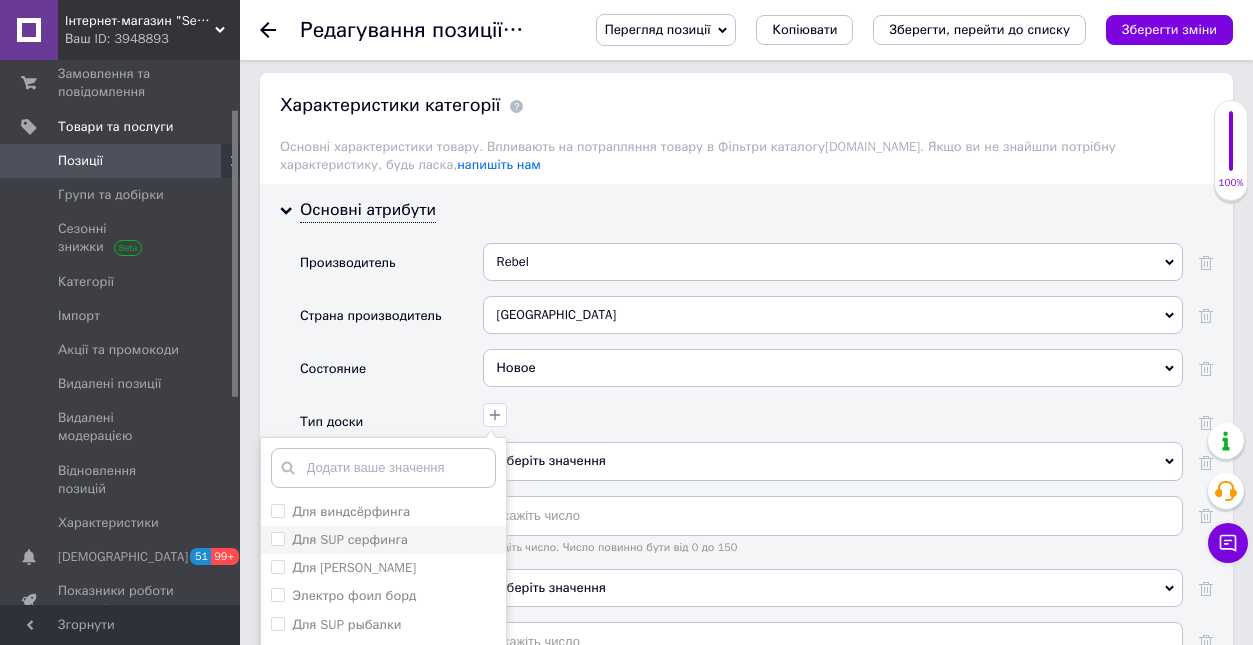 click on "Для SUP серфинга" at bounding box center [277, 538] 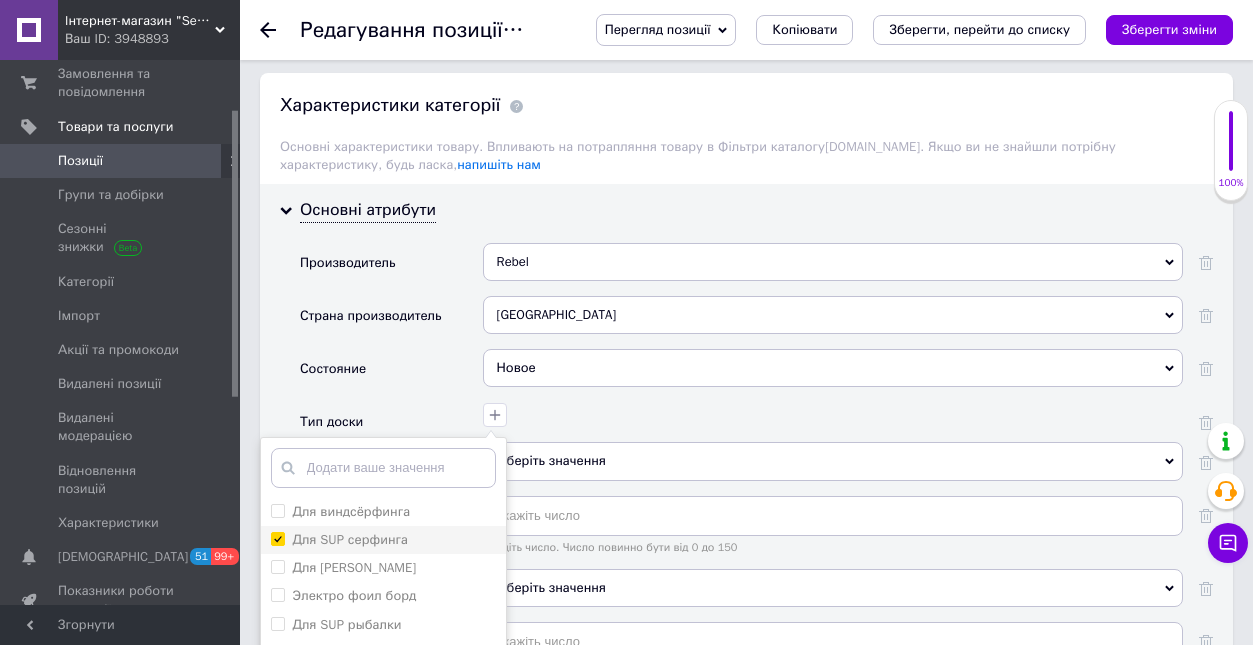 checkbox on "true" 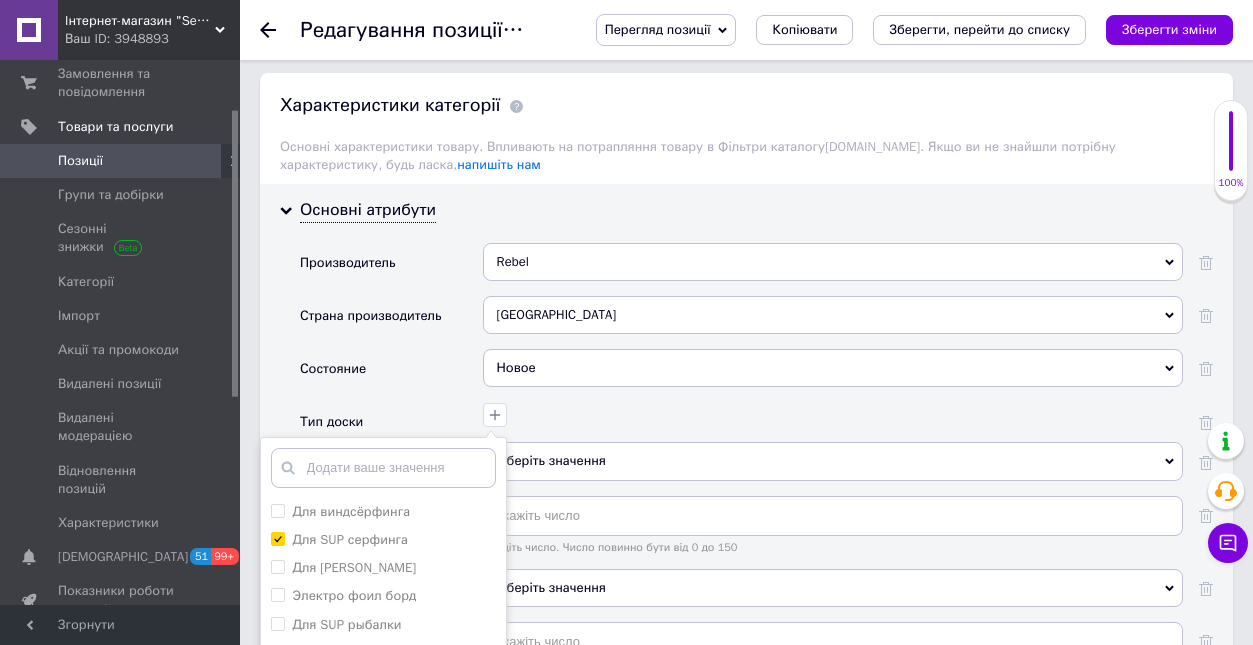 click on "Тип доски" at bounding box center [391, 422] 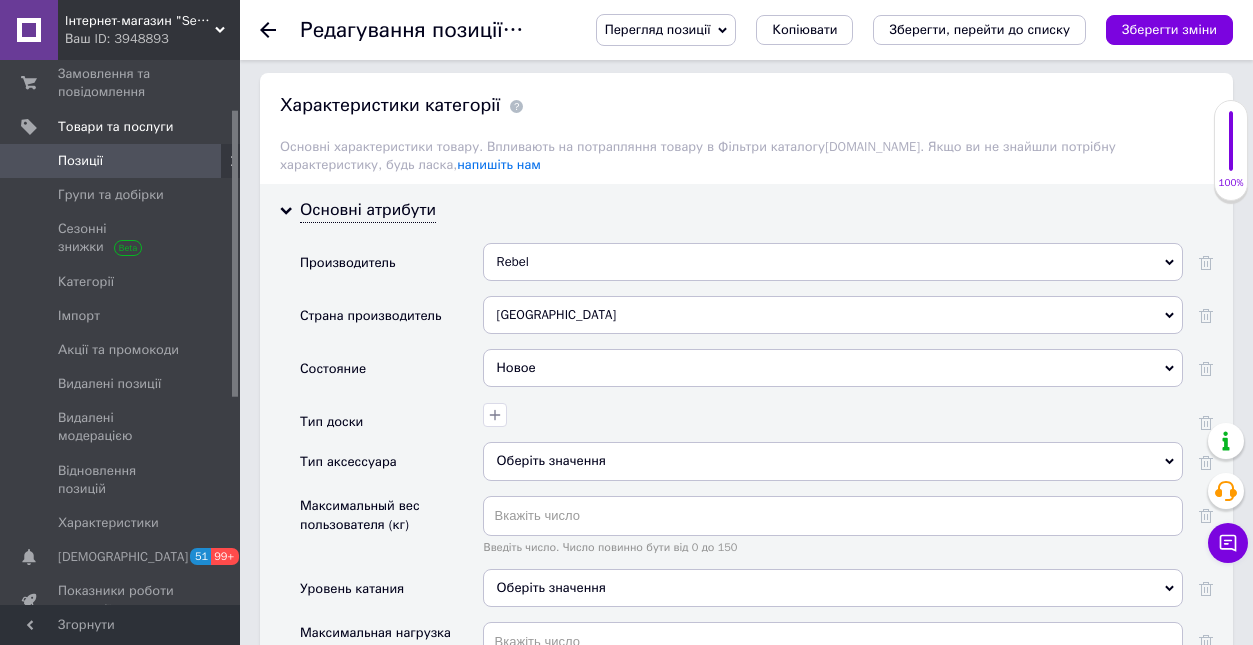click on "Оберіть значення" at bounding box center [833, 461] 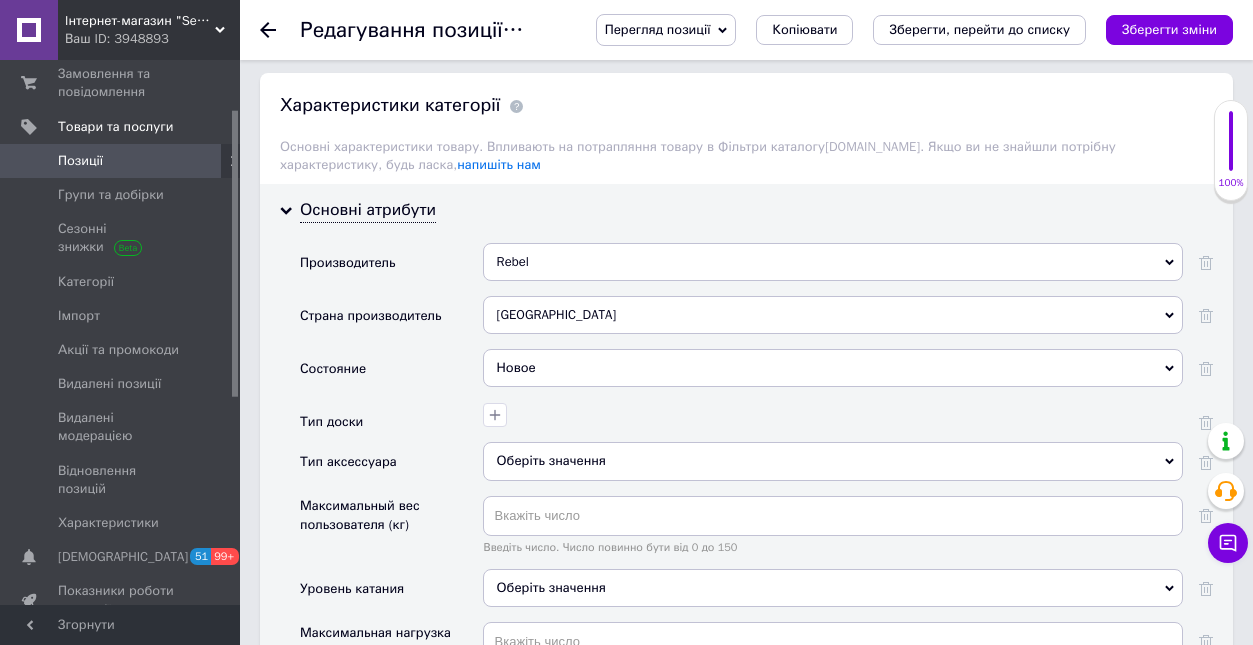 click on "Максимальный вес пользователя (кг)" at bounding box center (391, 532) 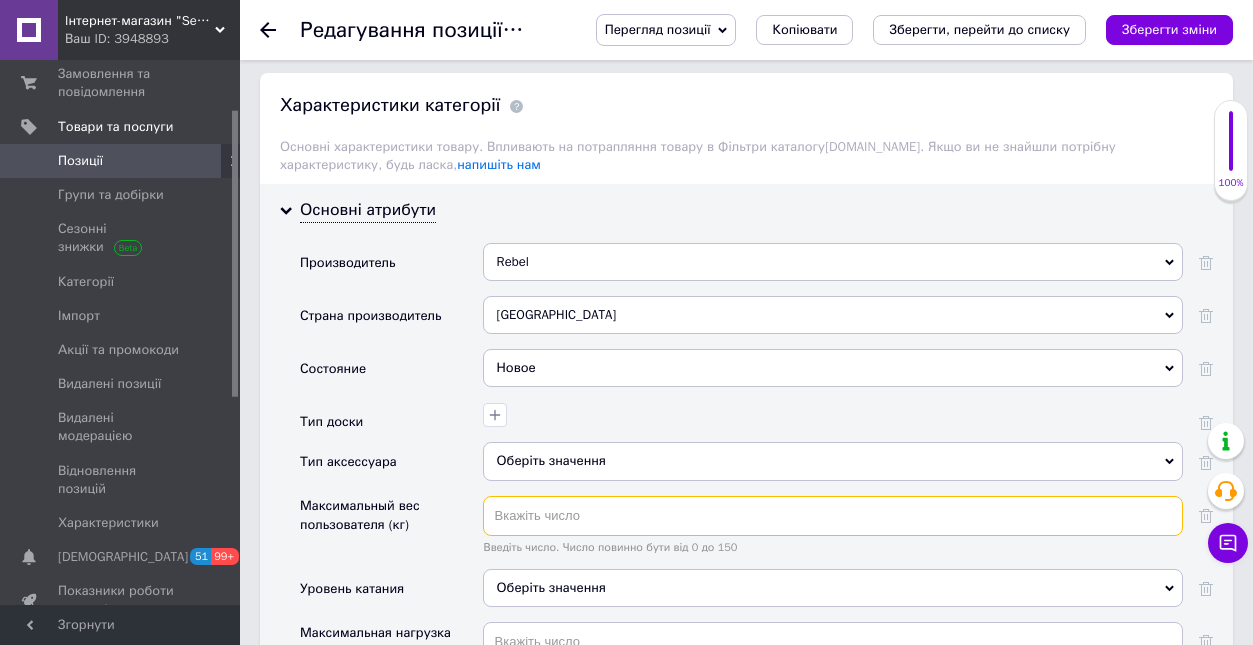 click at bounding box center [833, 516] 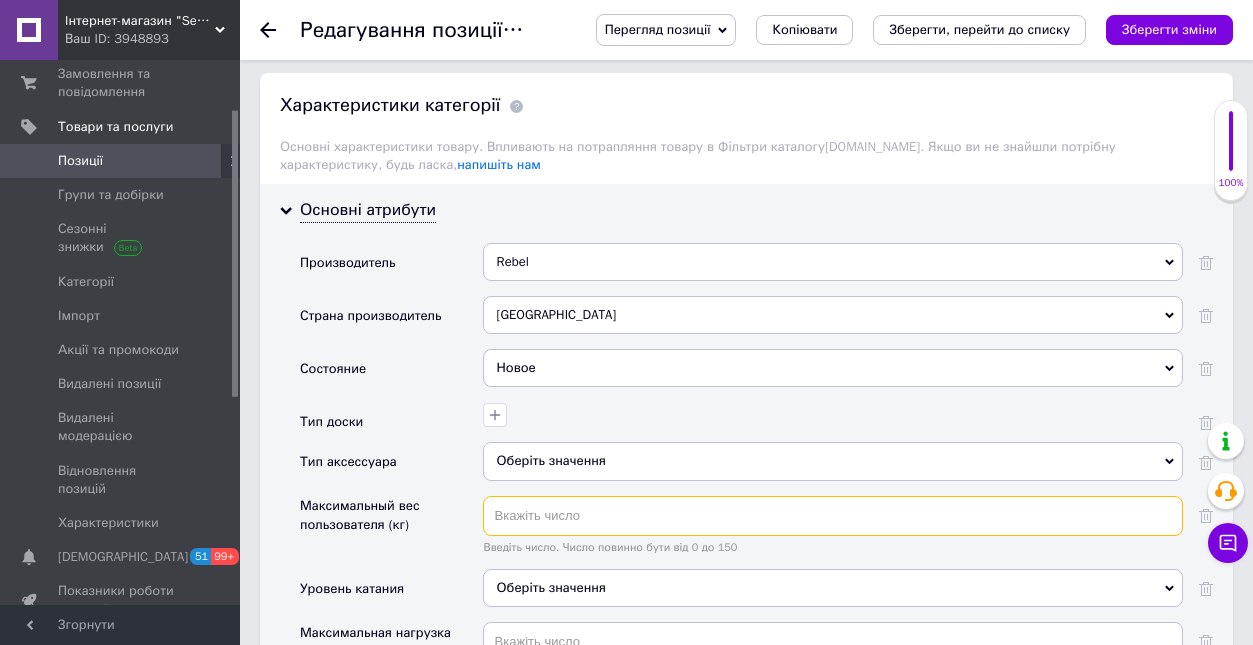 click at bounding box center [833, 516] 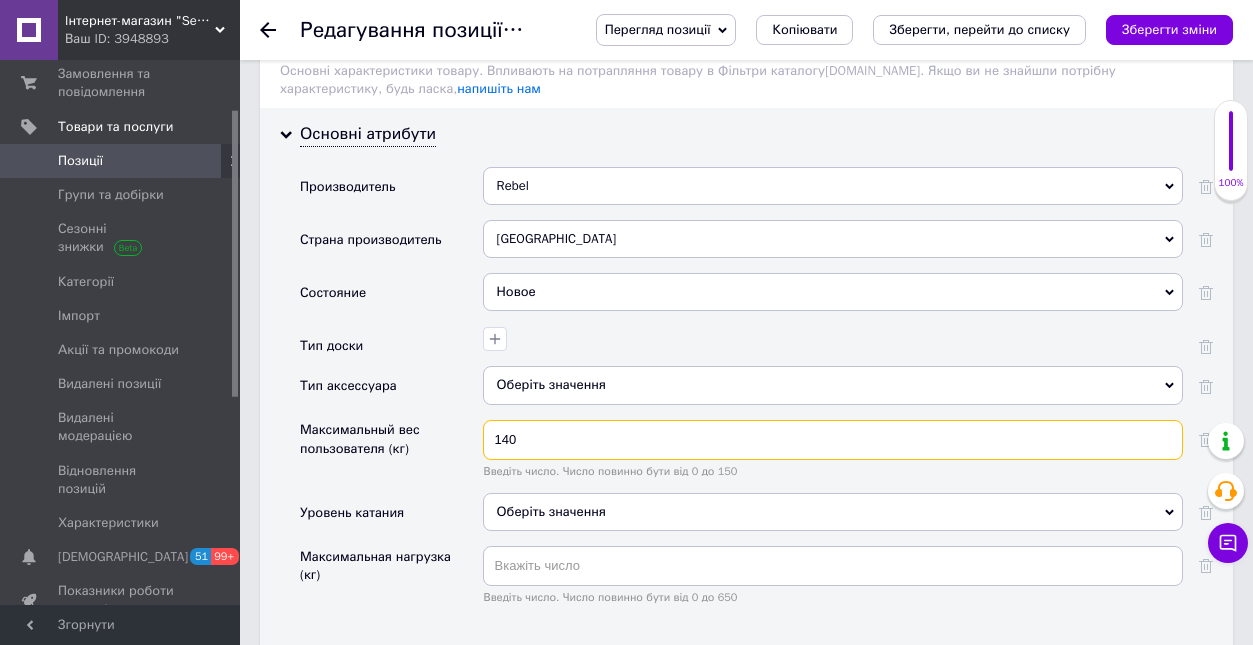 scroll, scrollTop: 1988, scrollLeft: 0, axis: vertical 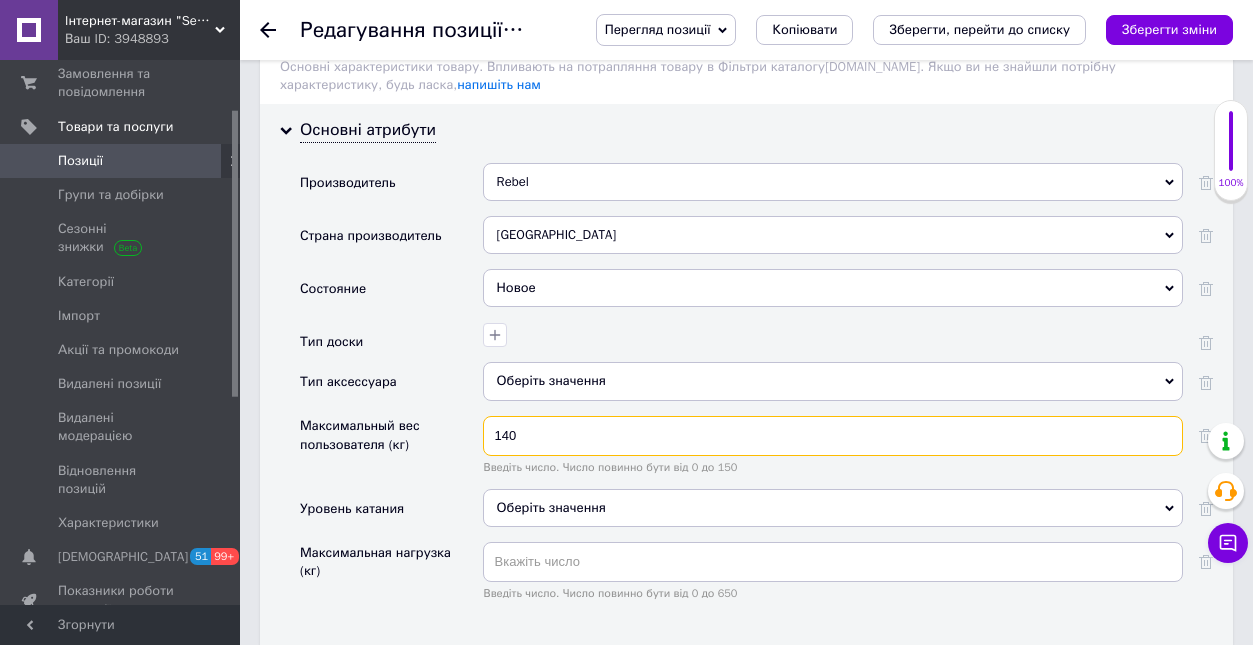 type on "140" 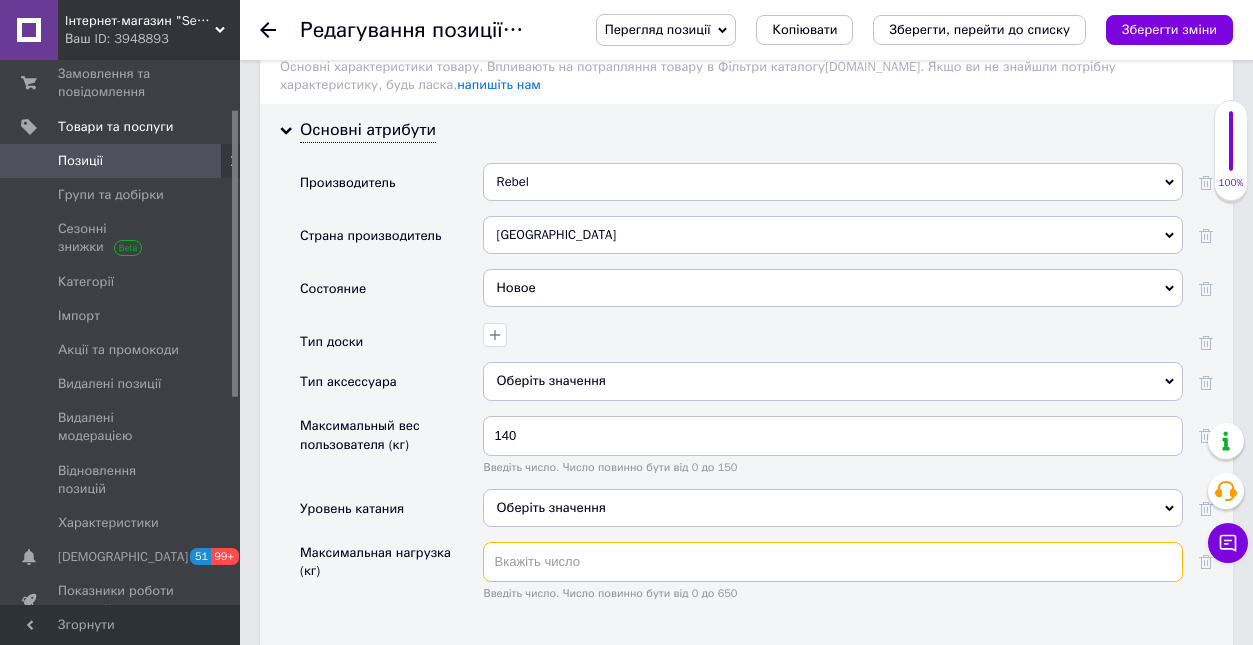 click at bounding box center (833, 562) 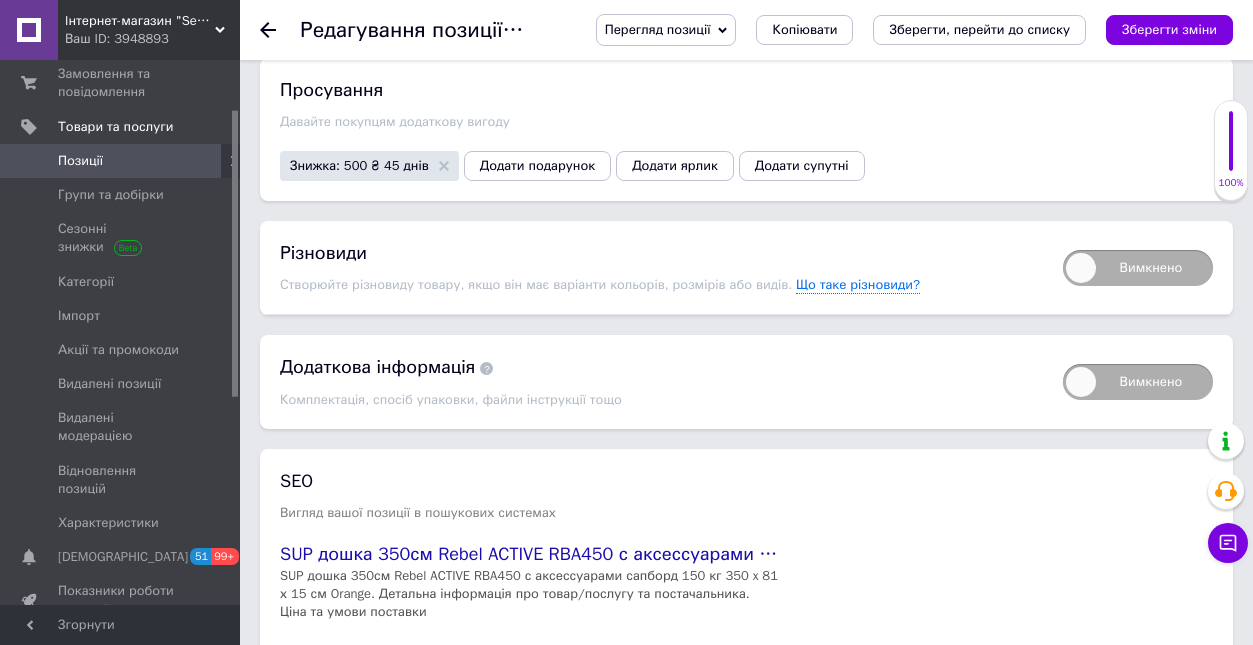 scroll, scrollTop: 3156, scrollLeft: 0, axis: vertical 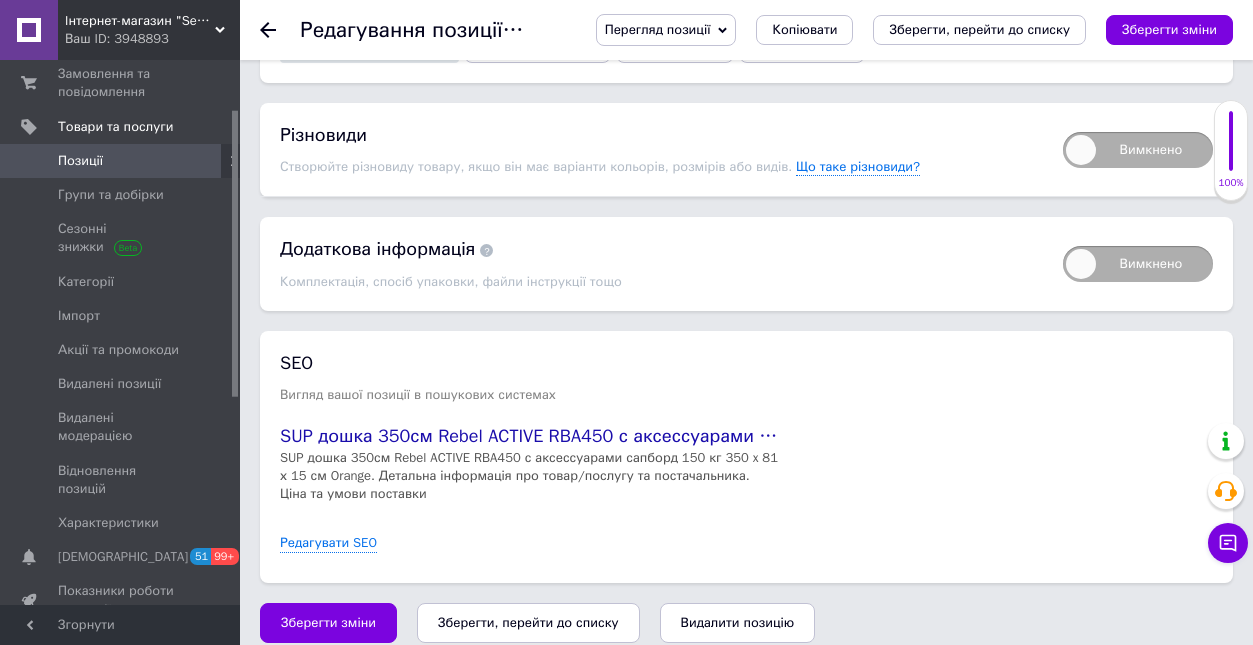 type on "170" 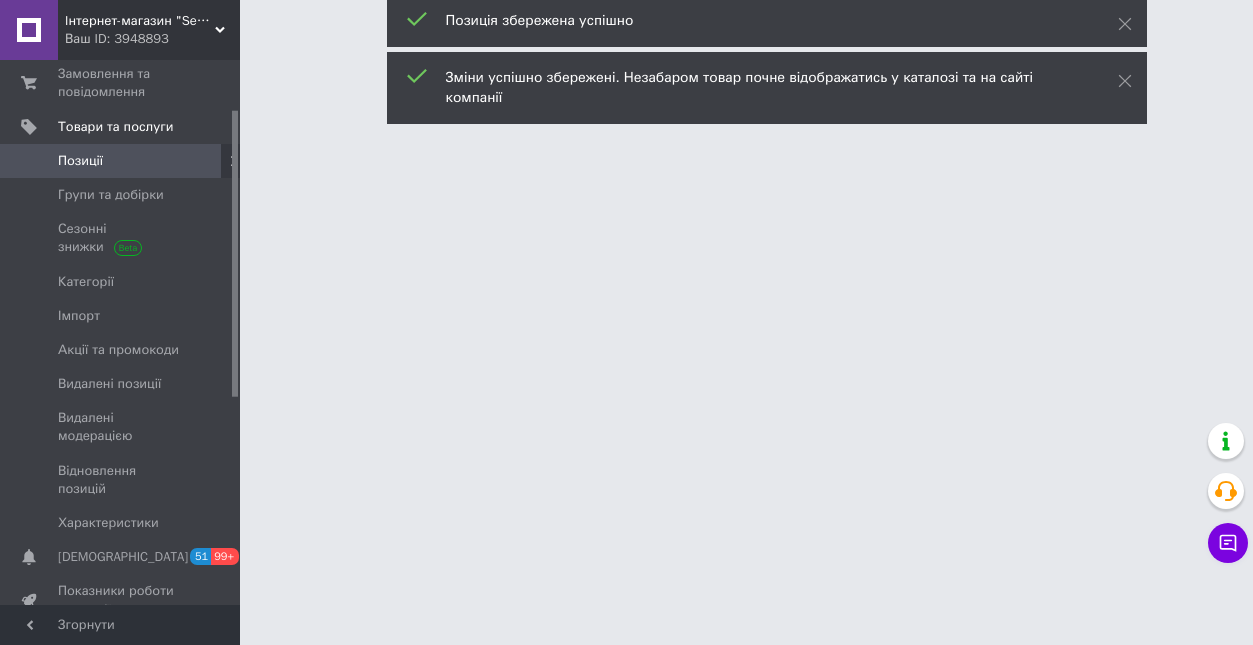 scroll, scrollTop: 0, scrollLeft: 0, axis: both 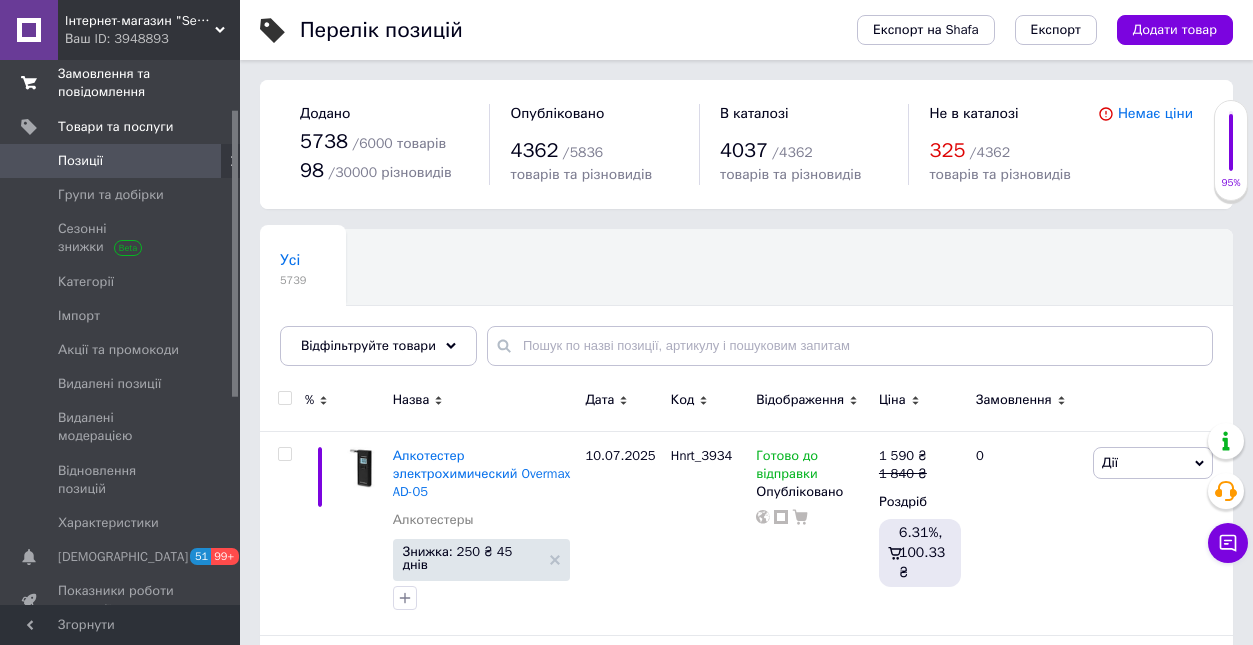 click on "Замовлення та повідомлення" at bounding box center [121, 83] 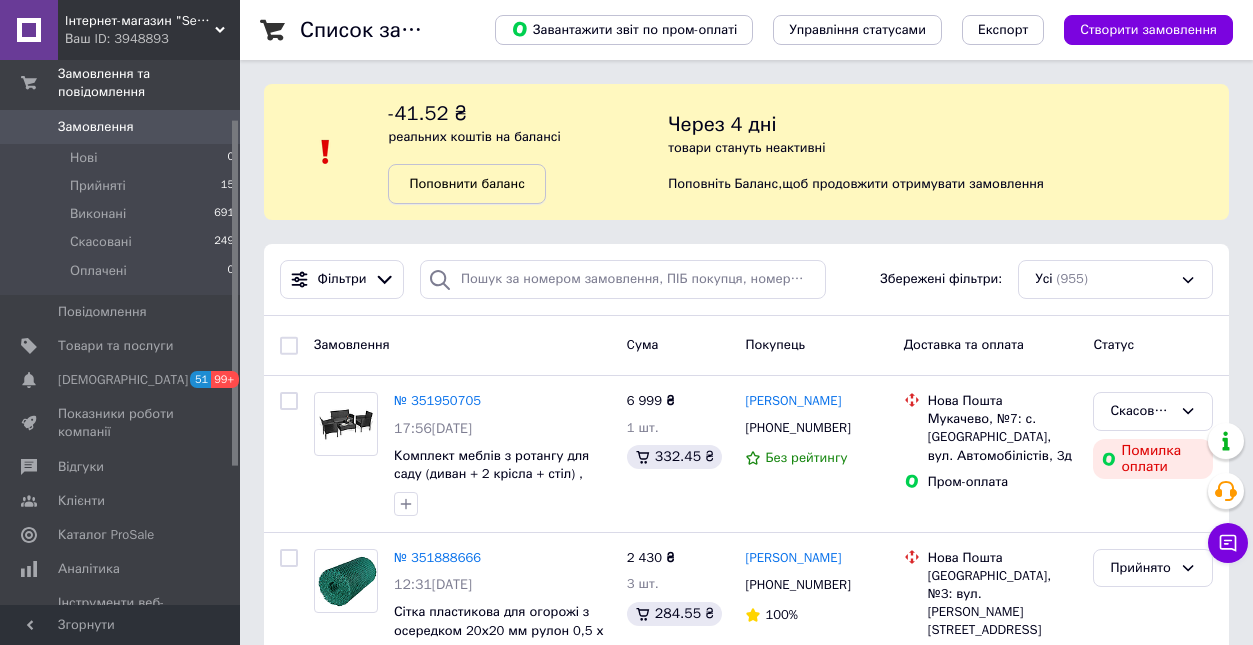 click on "Поповнити баланс" at bounding box center [466, 183] 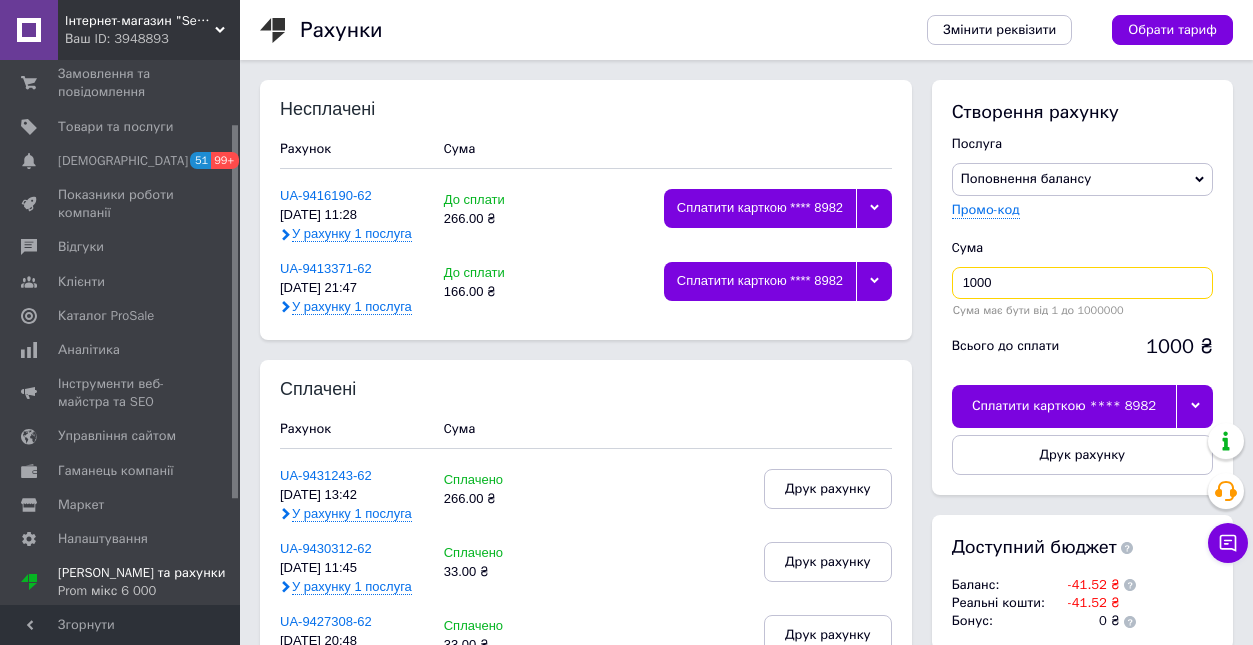 click on "1000" at bounding box center [1082, 283] 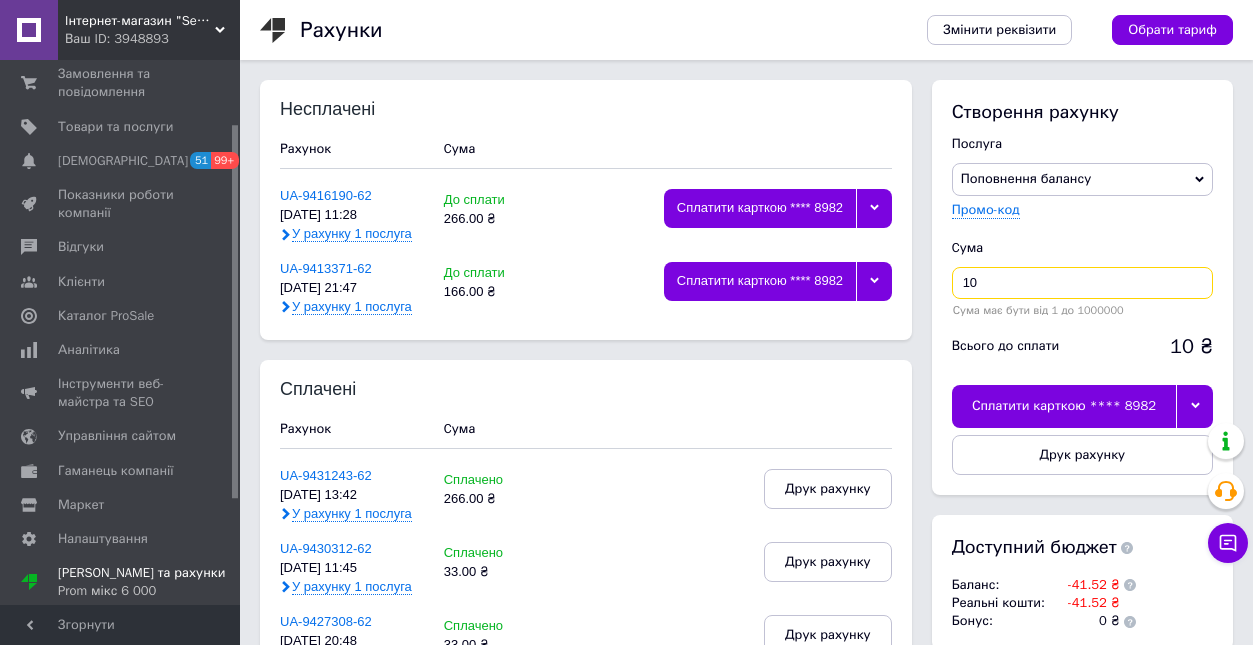 type on "1" 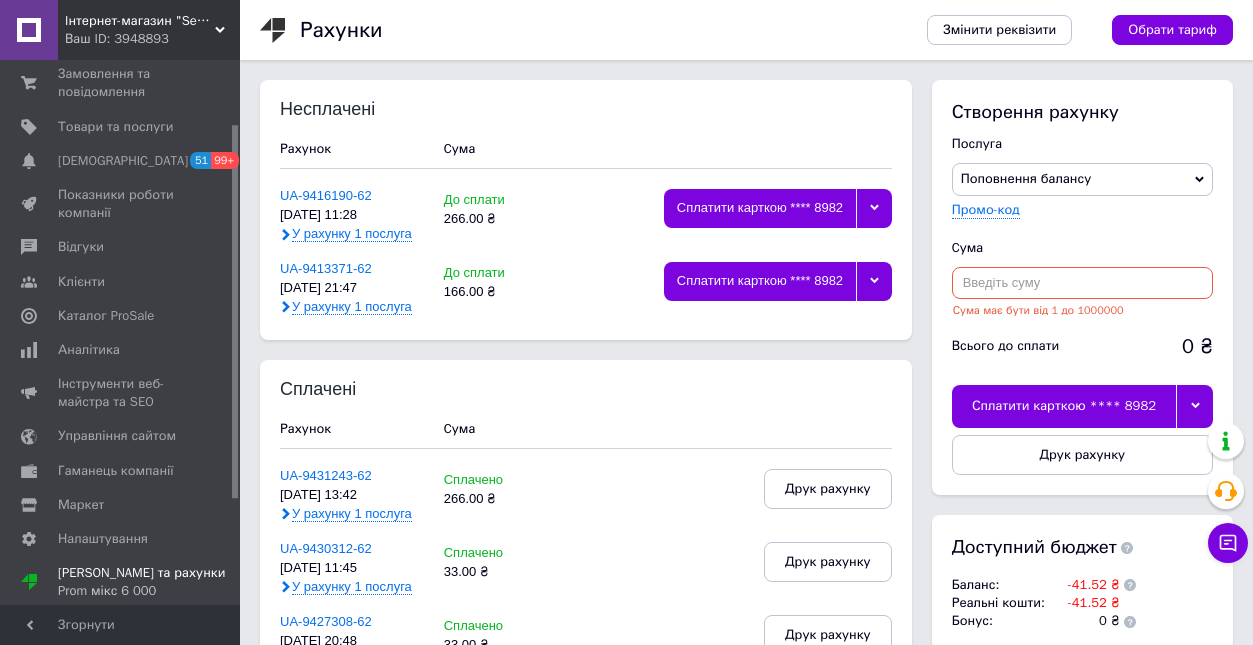 click at bounding box center [1082, 283] 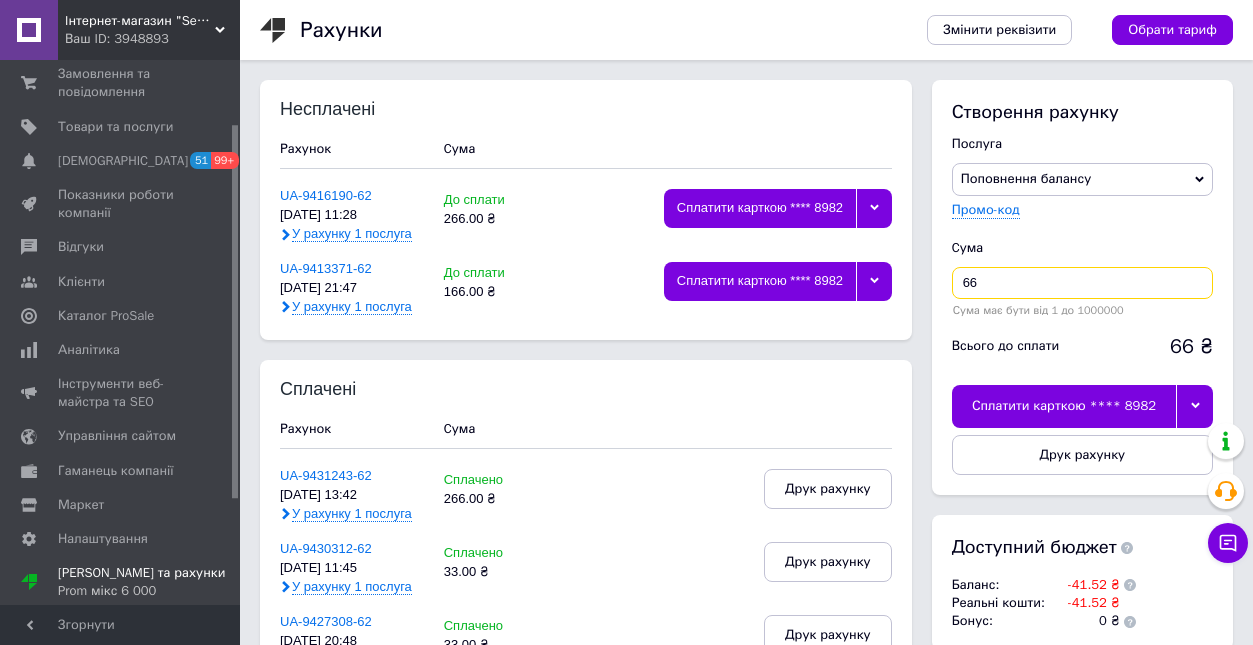 type on "66" 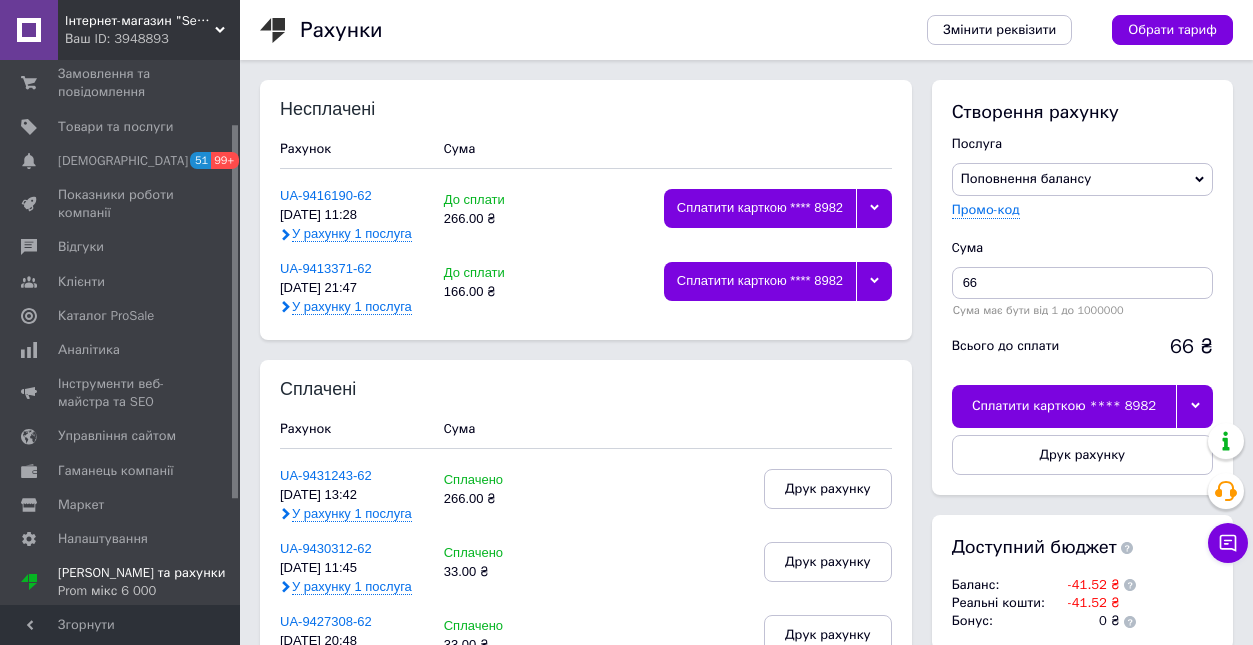 click on "Сплатити карткою  **** 8982" at bounding box center [1064, 406] 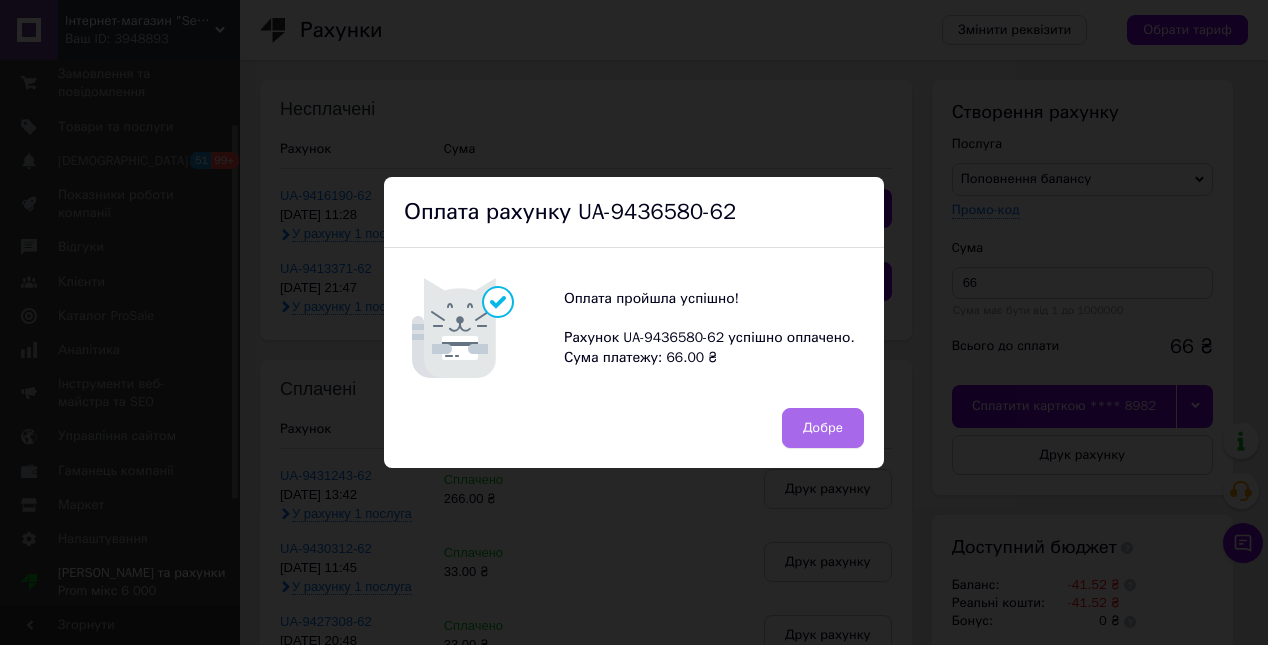 click on "Добре" at bounding box center [823, 428] 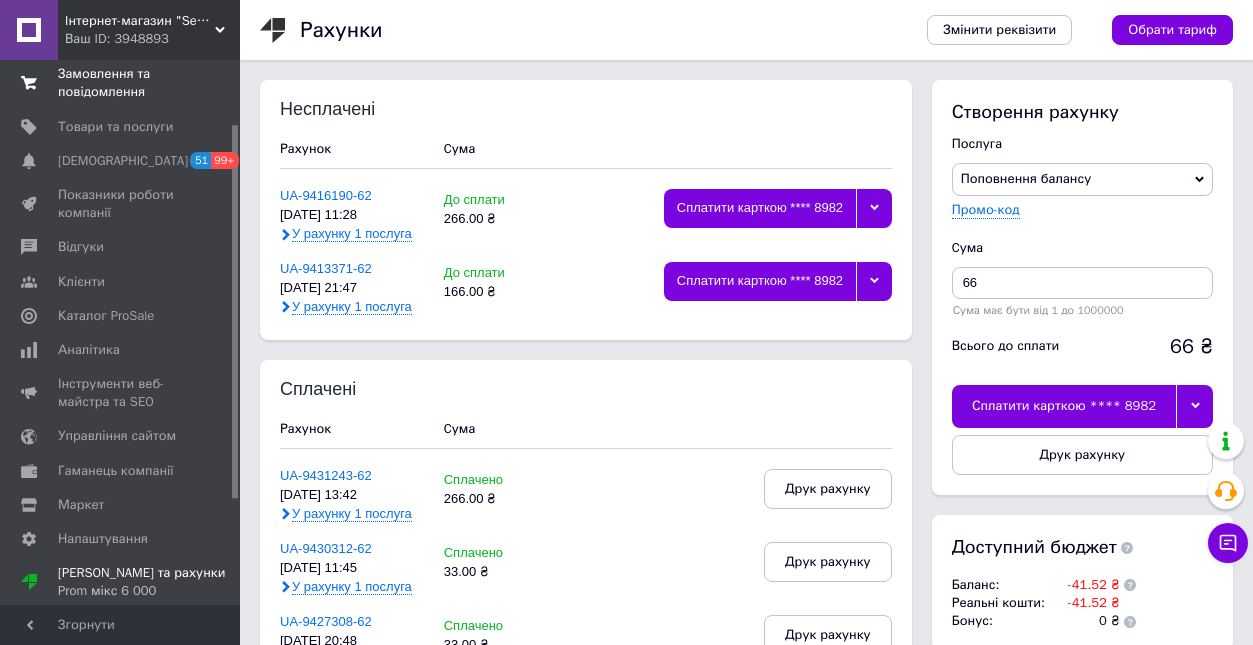 click on "Замовлення та повідомлення" at bounding box center [121, 83] 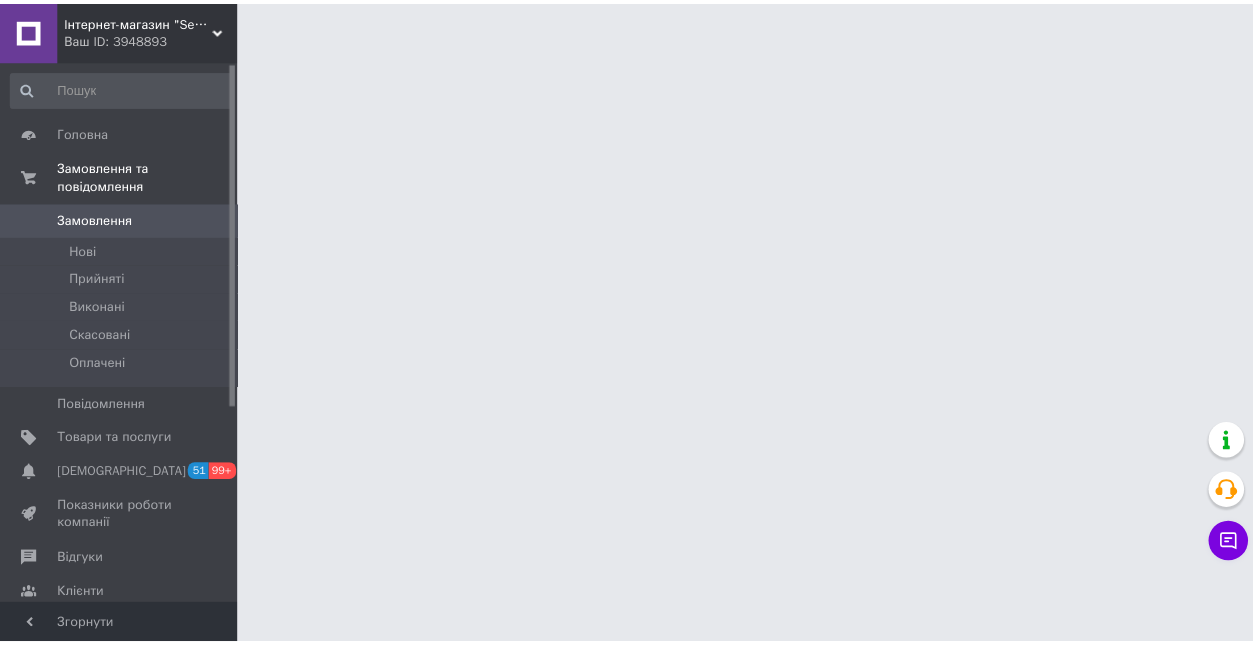 scroll, scrollTop: 0, scrollLeft: 0, axis: both 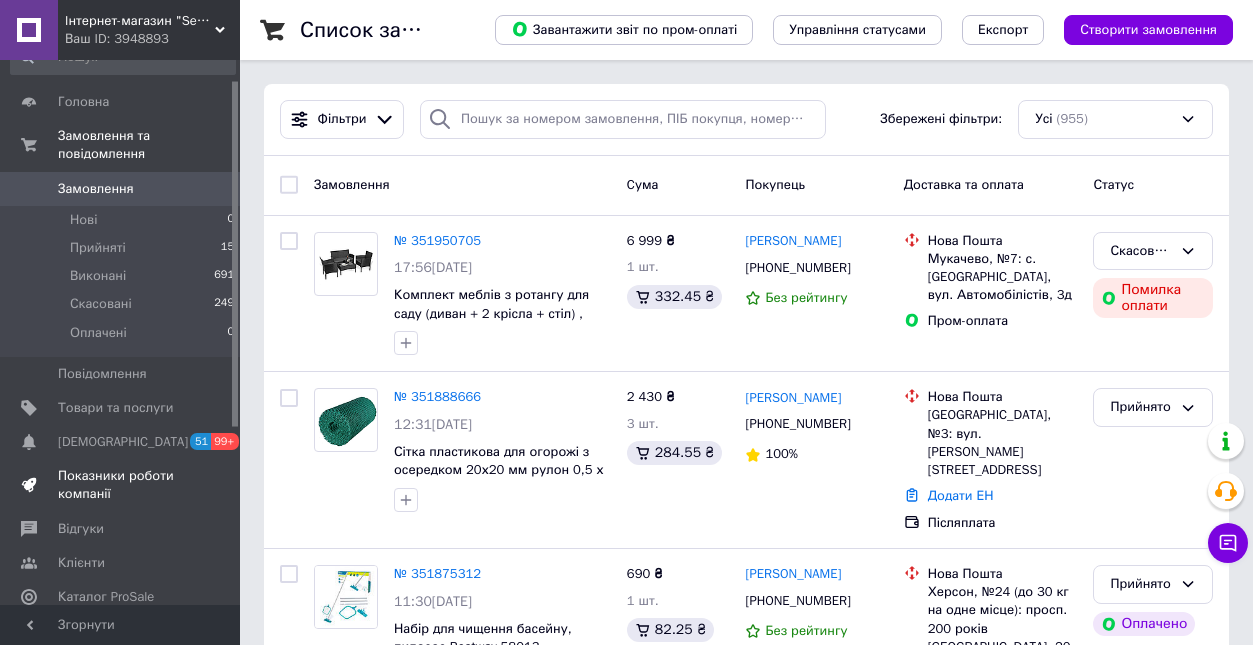 click on "Показники роботи компанії" at bounding box center [121, 485] 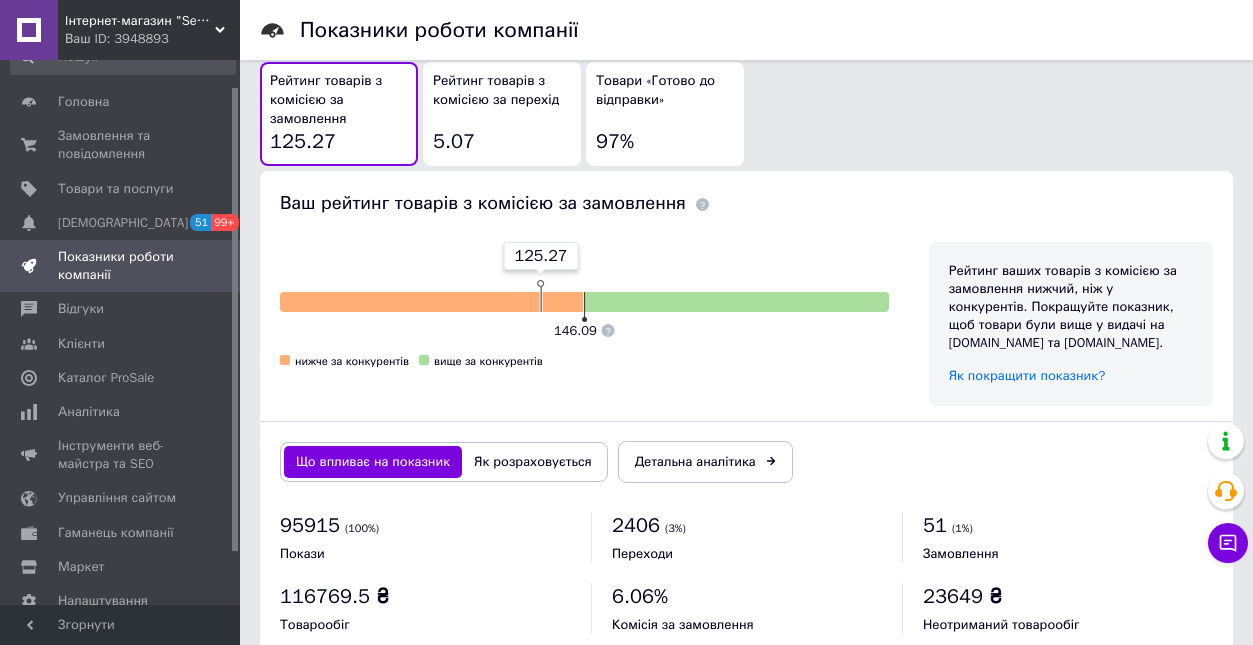 scroll, scrollTop: 1190, scrollLeft: 0, axis: vertical 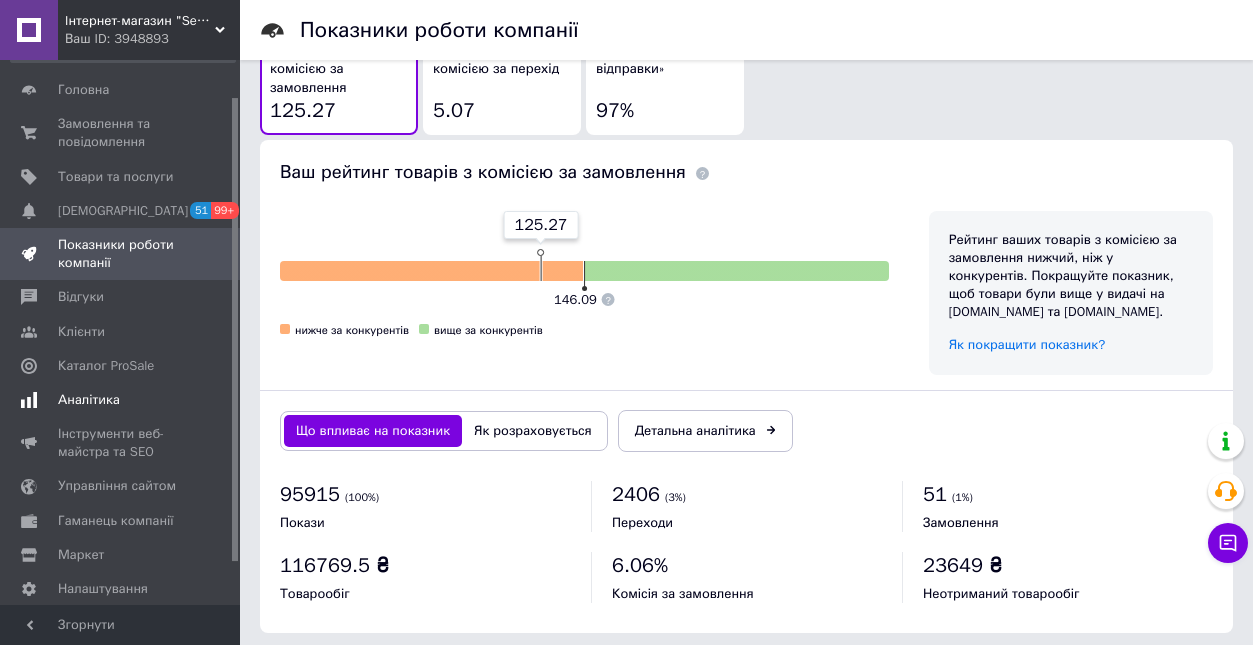 click on "Аналітика" at bounding box center [89, 400] 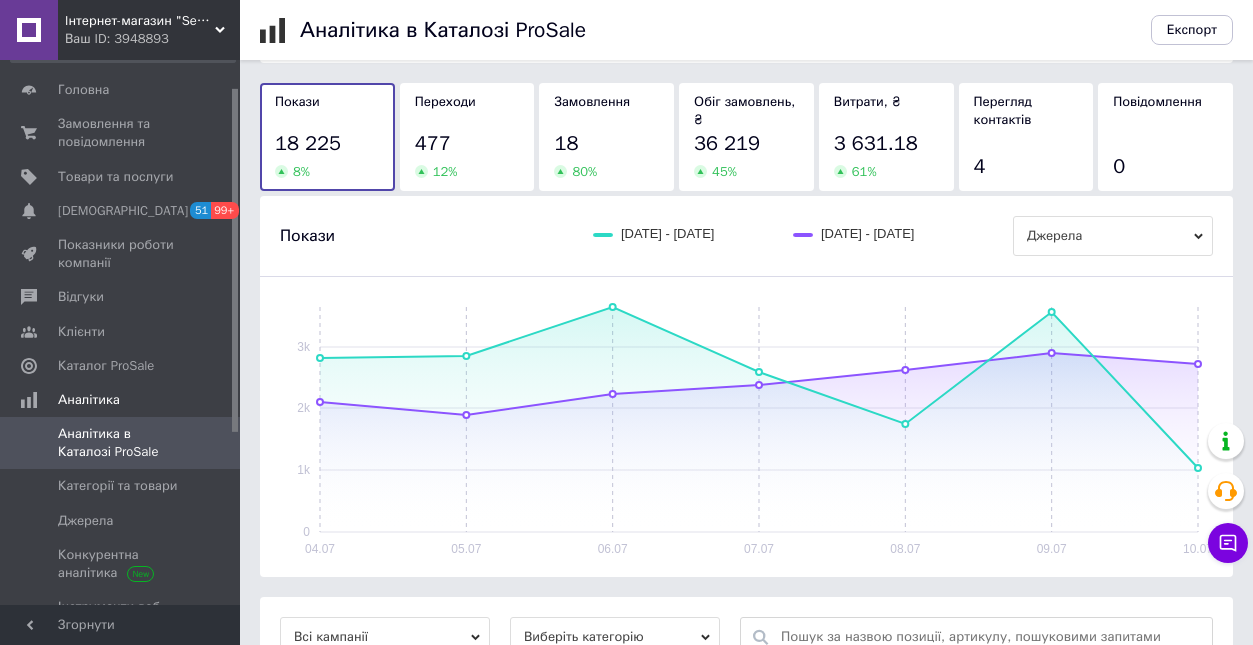 scroll, scrollTop: 0, scrollLeft: 0, axis: both 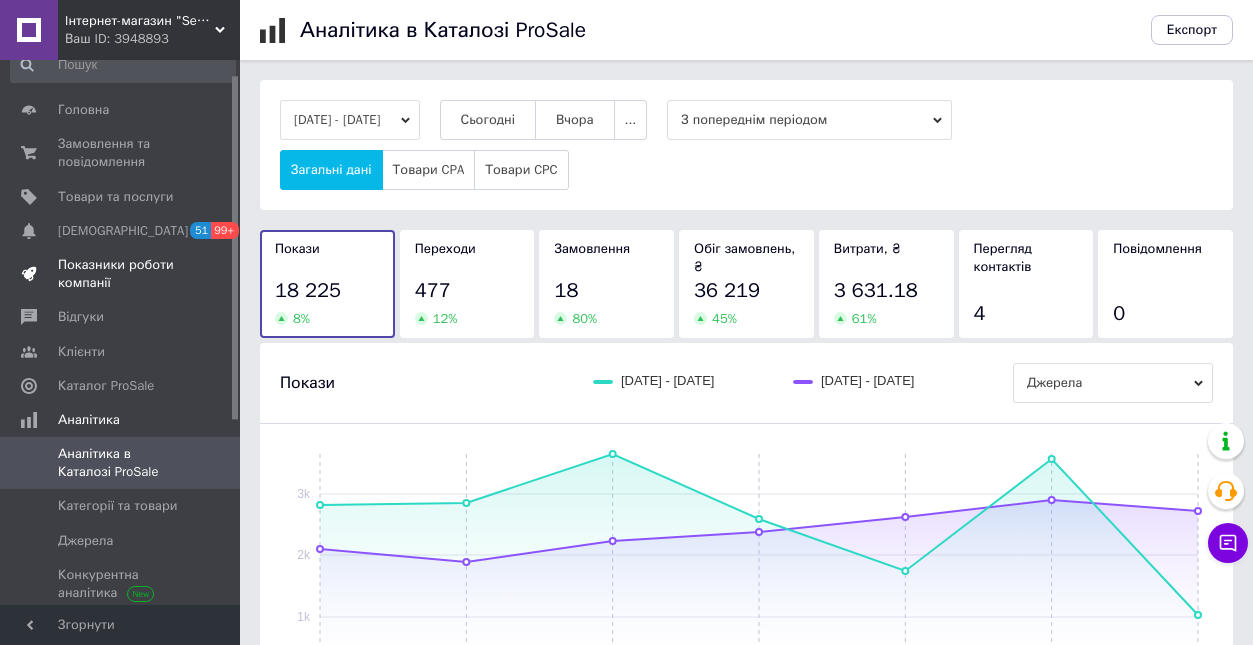 click on "Показники роботи компанії" at bounding box center (121, 274) 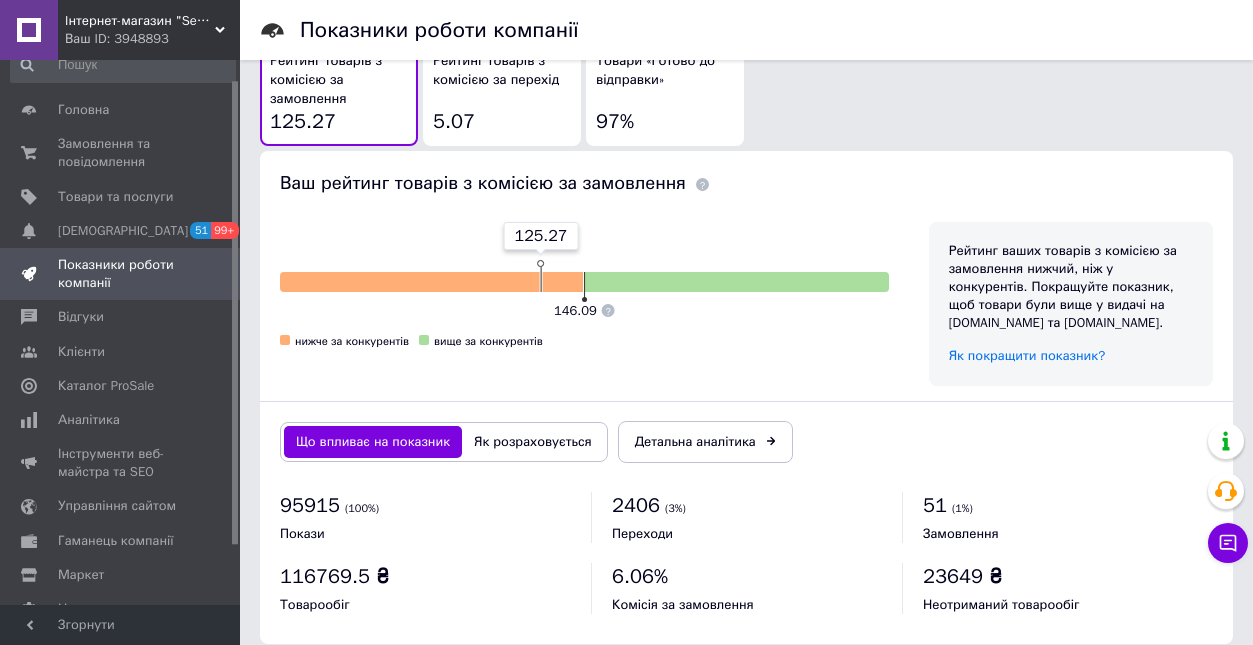 scroll, scrollTop: 1190, scrollLeft: 0, axis: vertical 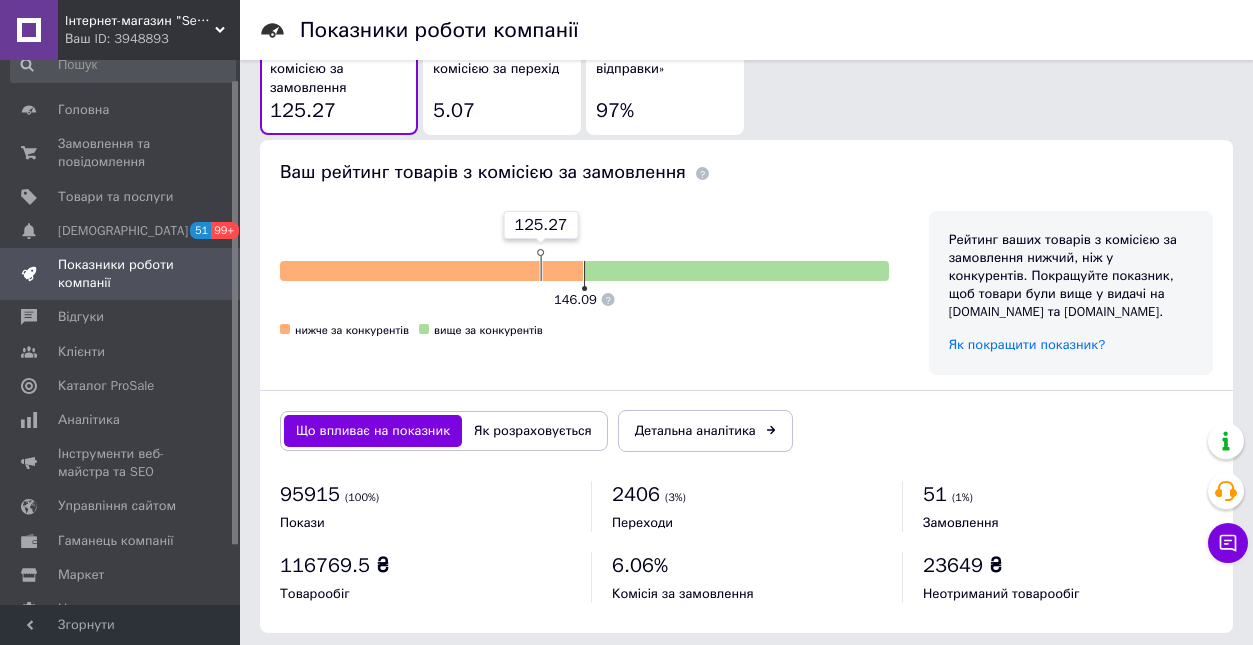 click on "Показники роботи компанії" at bounding box center (121, 274) 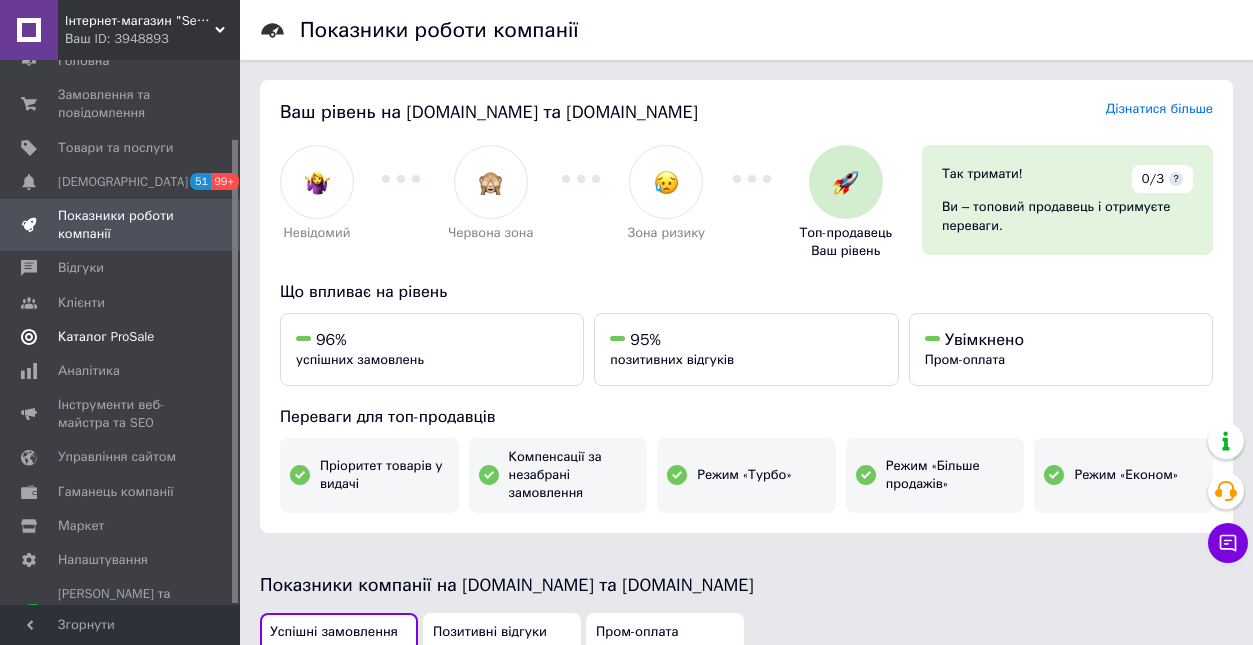 scroll, scrollTop: 93, scrollLeft: 0, axis: vertical 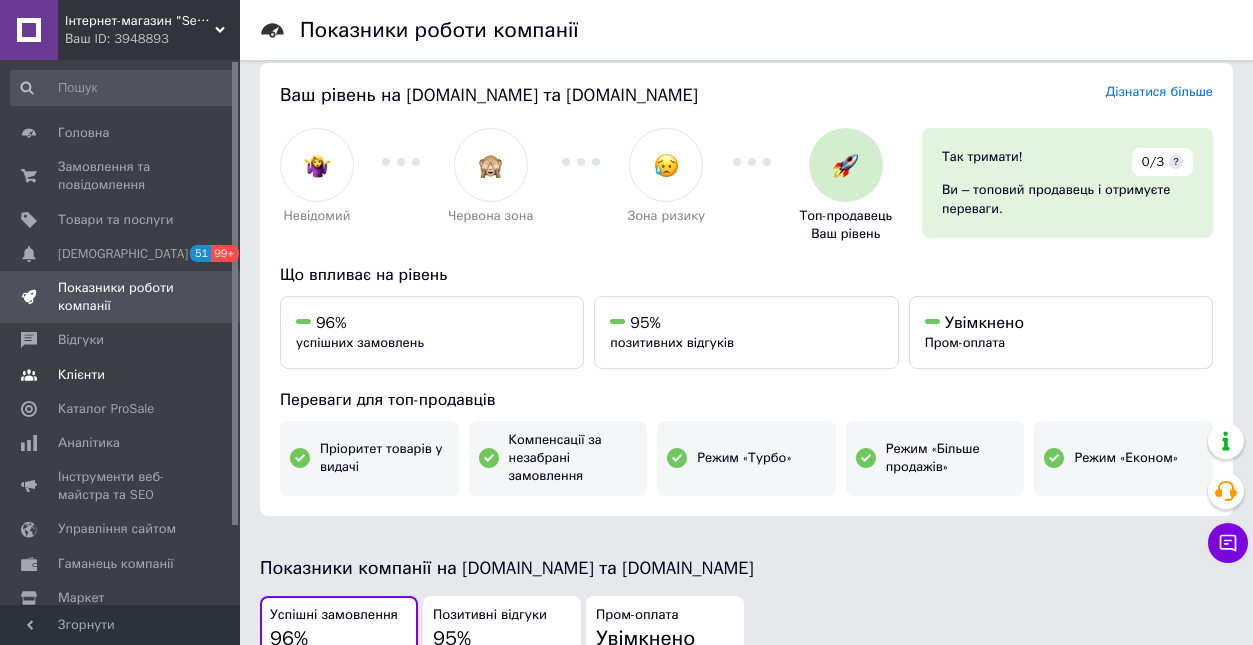 click on "Клієнти" at bounding box center (81, 375) 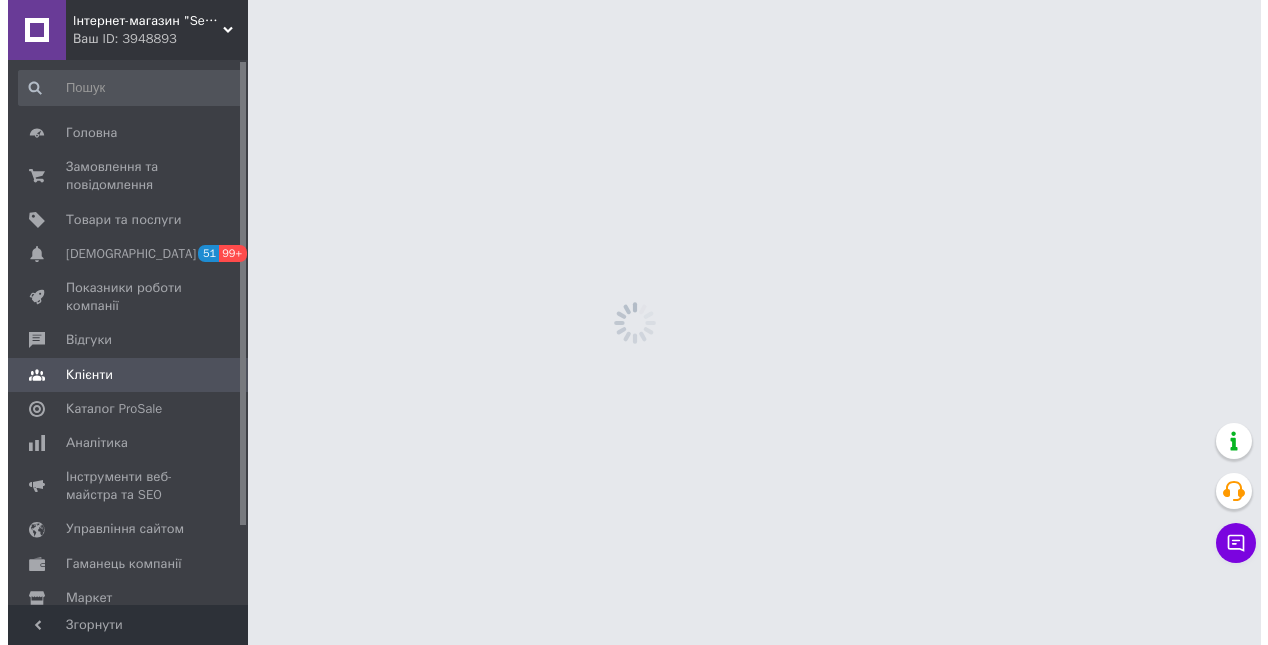 scroll, scrollTop: 0, scrollLeft: 0, axis: both 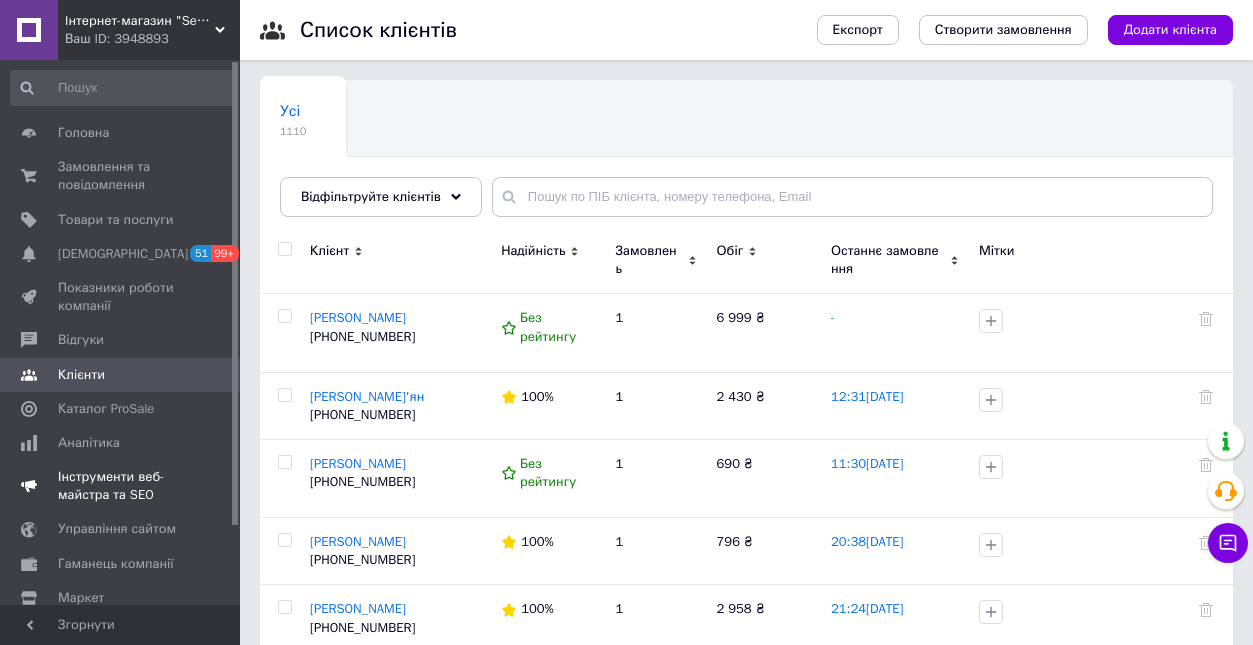 click on "Інструменти веб-майстра та SEO" at bounding box center [121, 486] 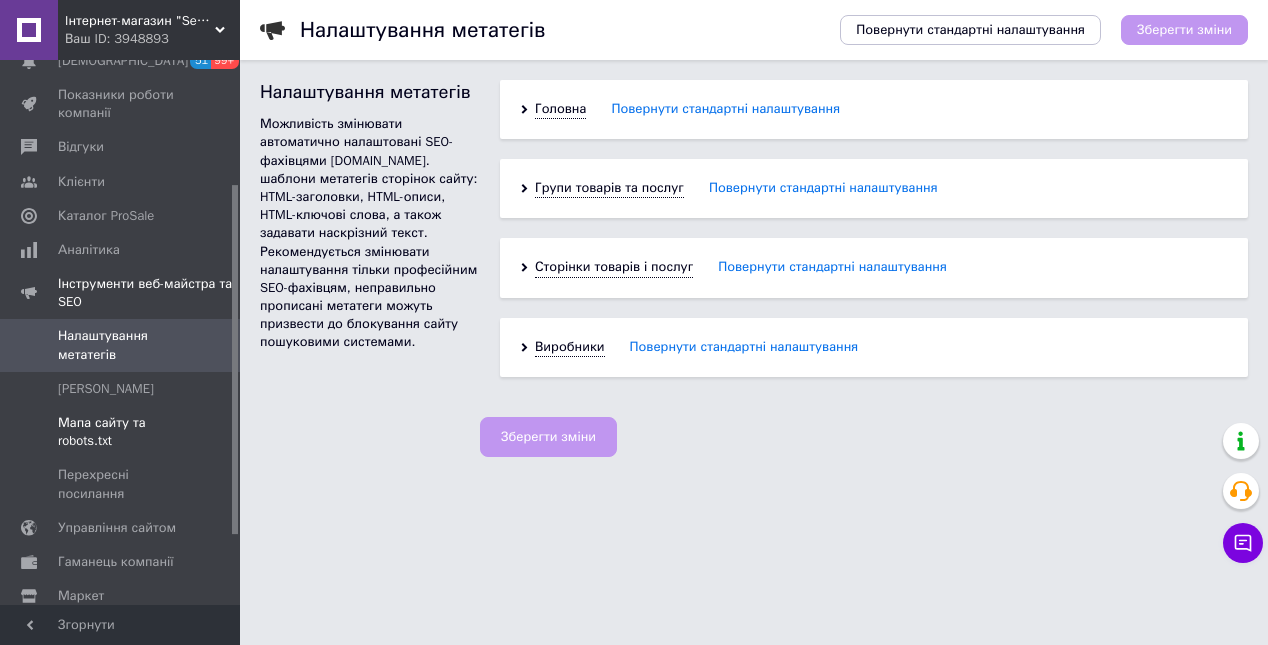 scroll, scrollTop: 197, scrollLeft: 0, axis: vertical 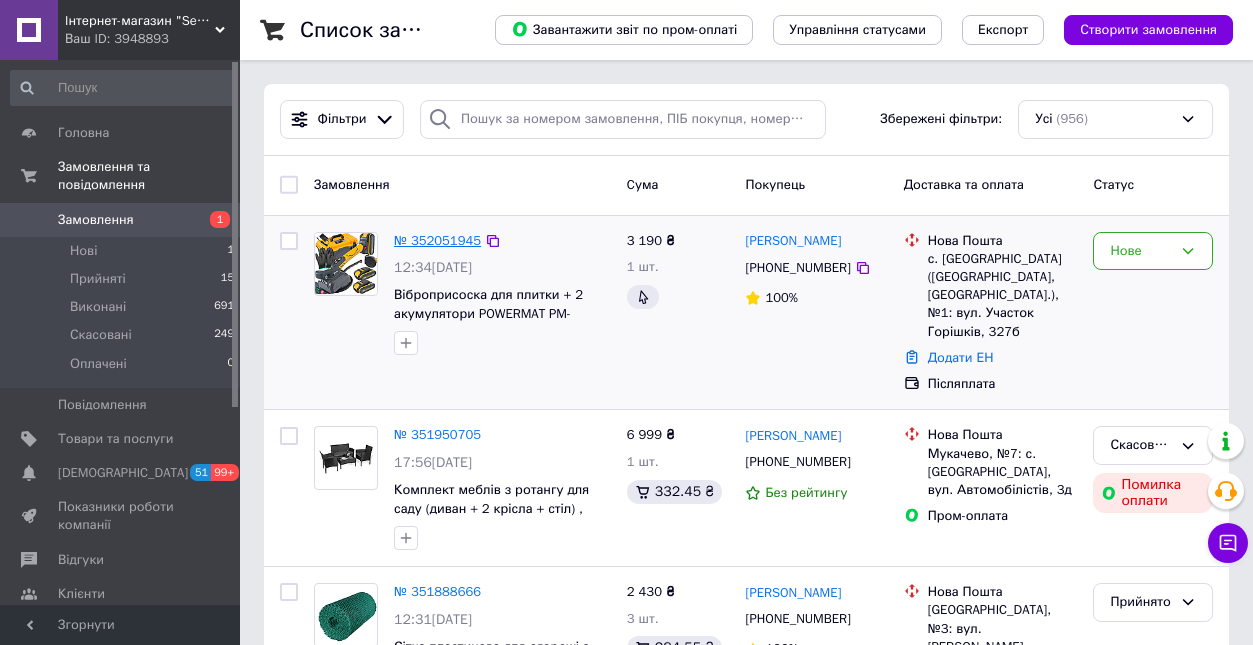 click on "№ 352051945" at bounding box center (437, 240) 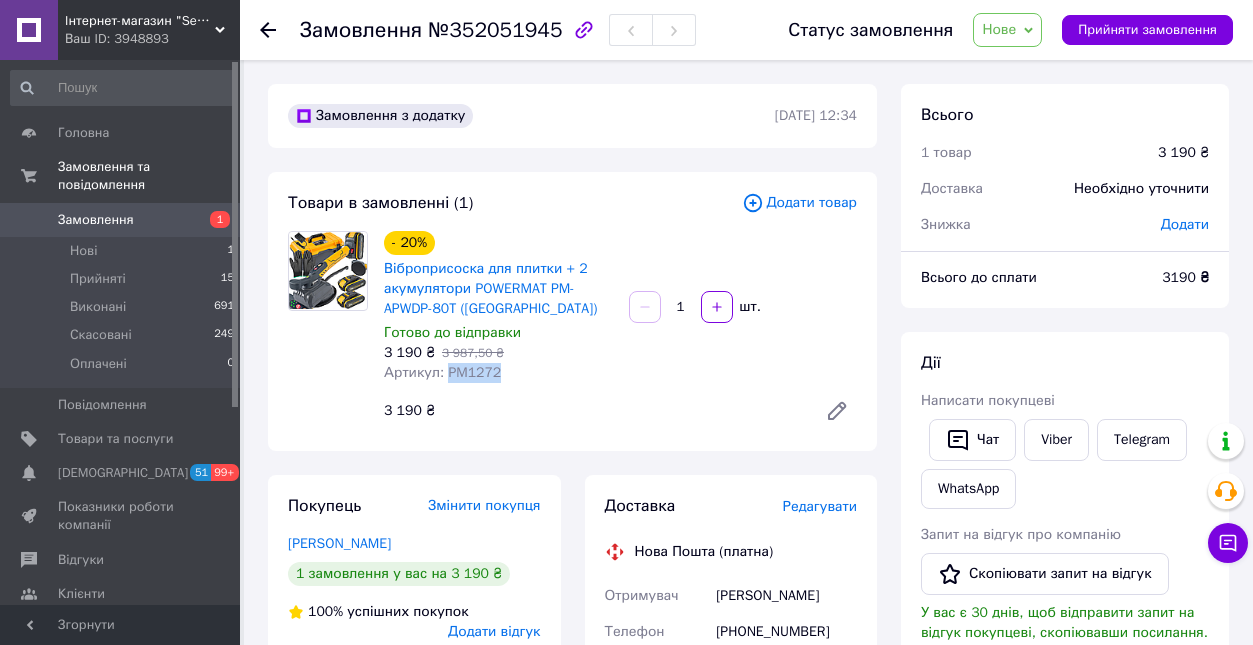 drag, startPoint x: 547, startPoint y: 386, endPoint x: 446, endPoint y: 381, distance: 101.12369 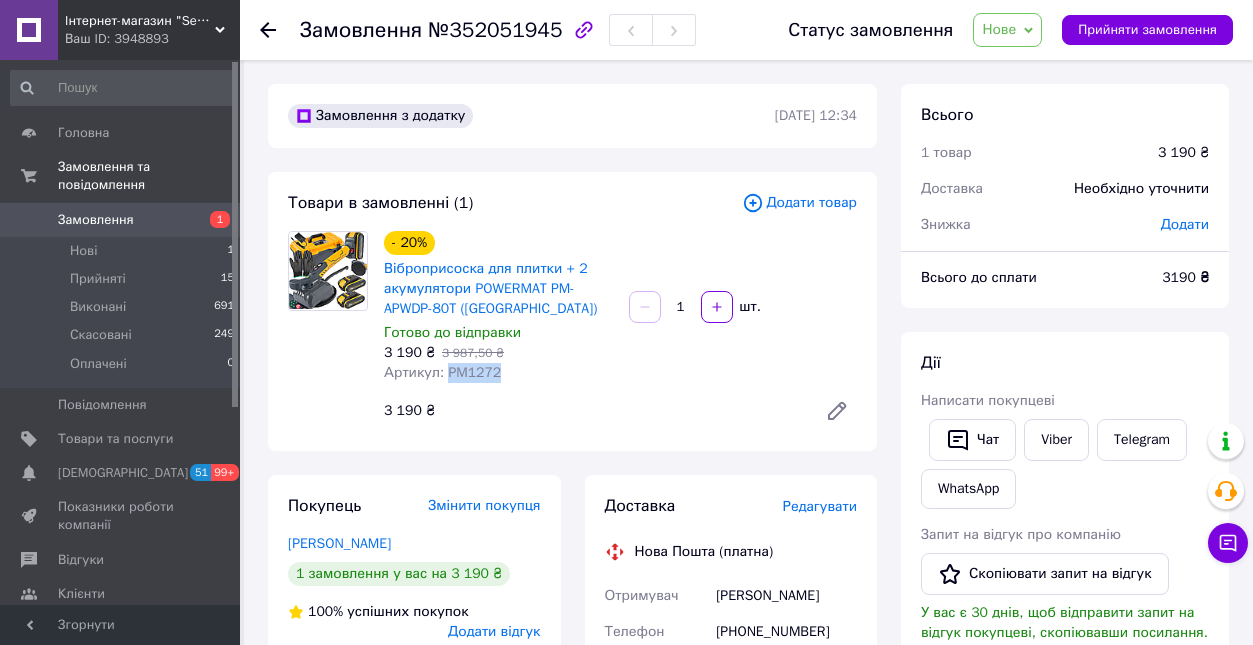 copy on "PM1272" 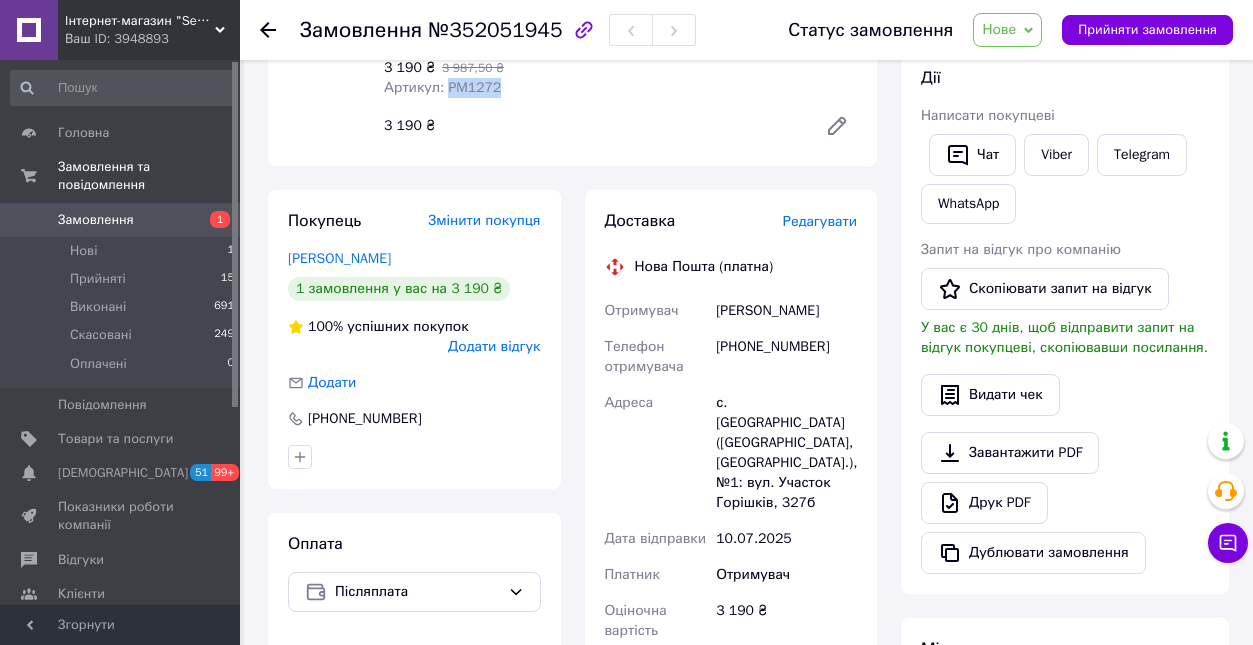 scroll, scrollTop: 289, scrollLeft: 0, axis: vertical 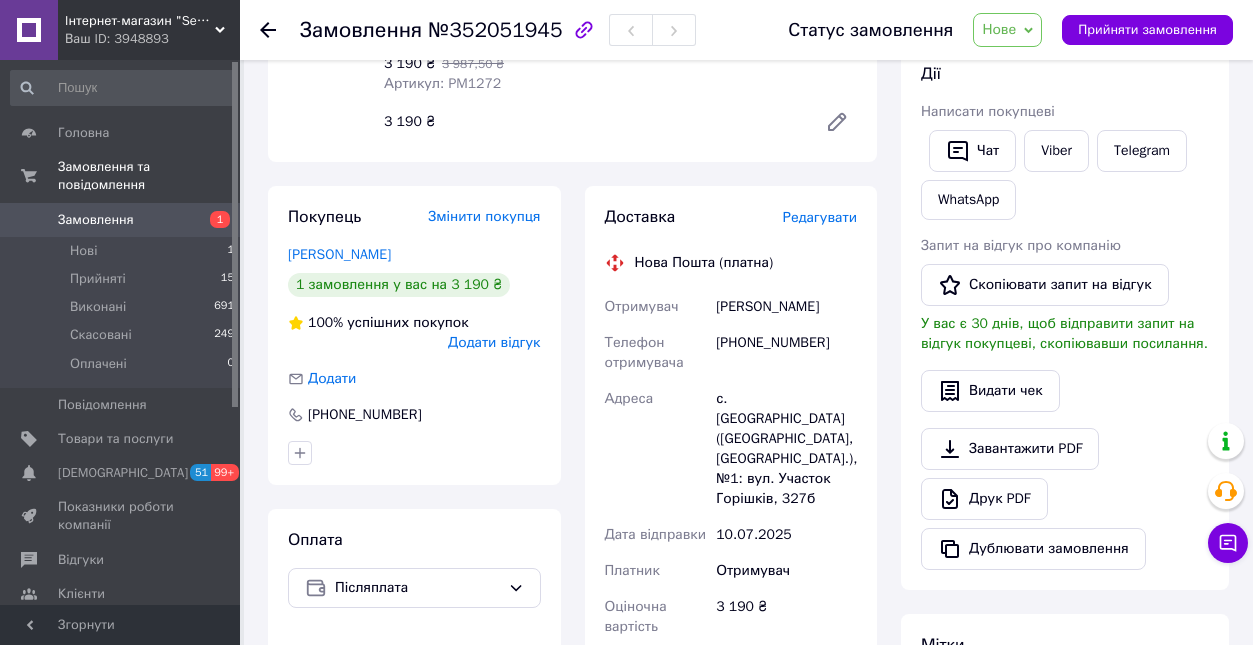 click on "Нове" at bounding box center [1007, 30] 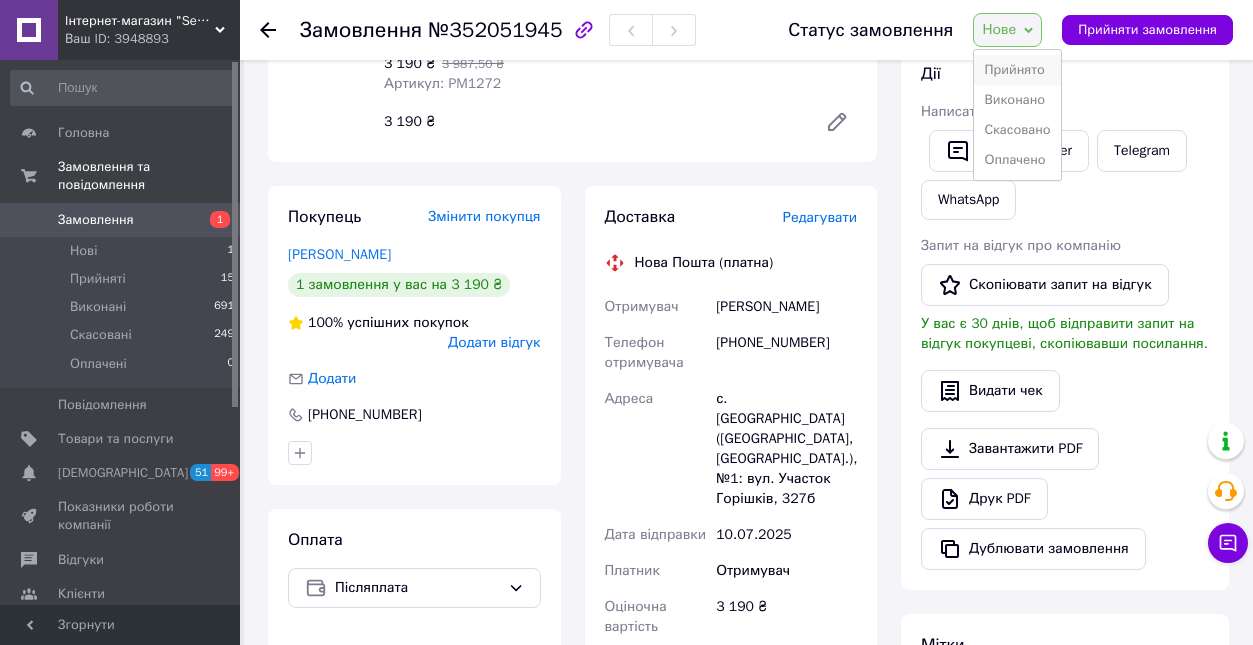 click on "Прийнято" at bounding box center [1017, 70] 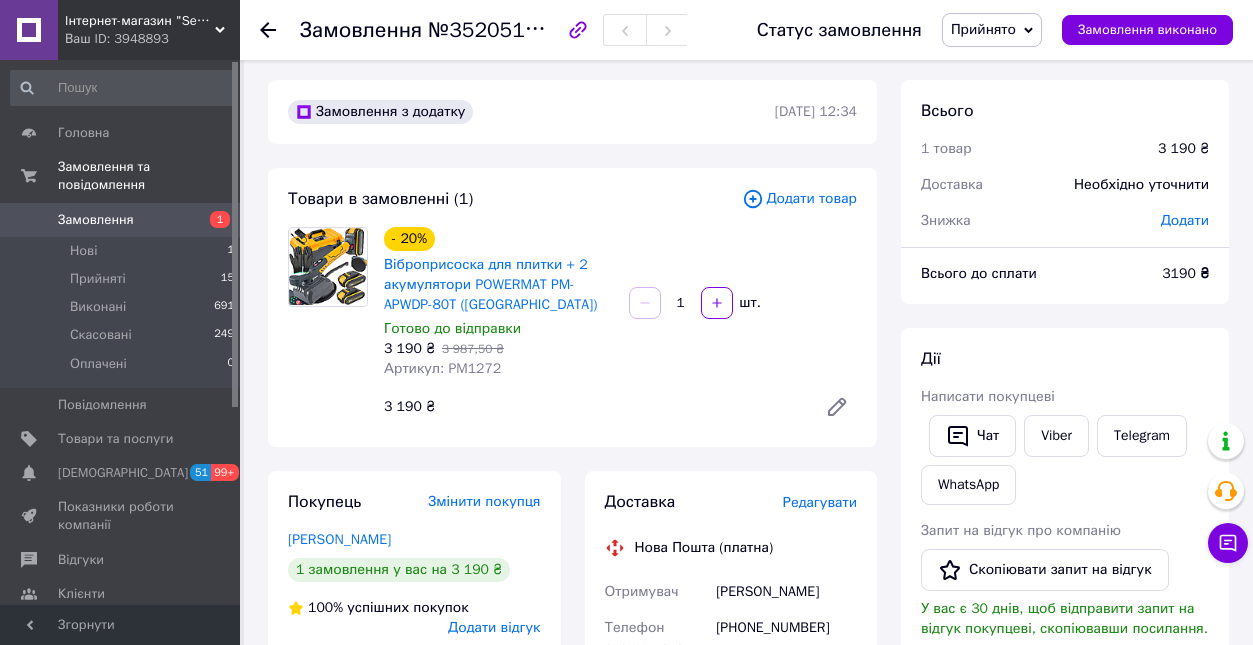scroll, scrollTop: 12, scrollLeft: 0, axis: vertical 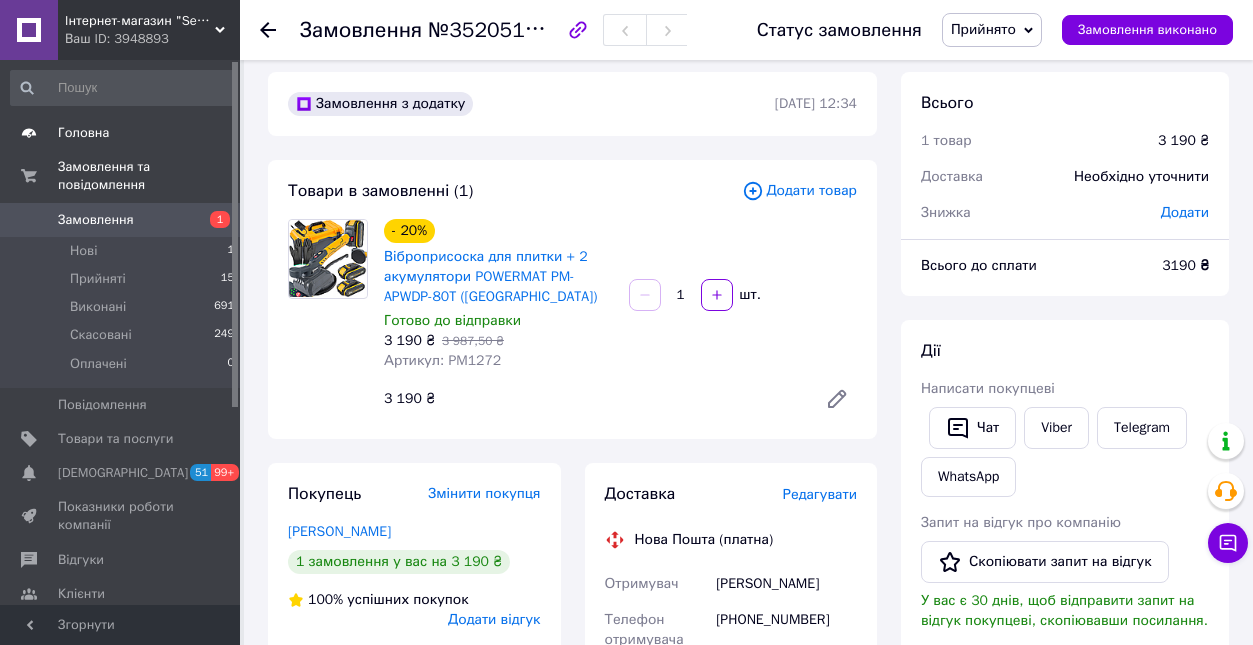 click on "Головна" at bounding box center [83, 133] 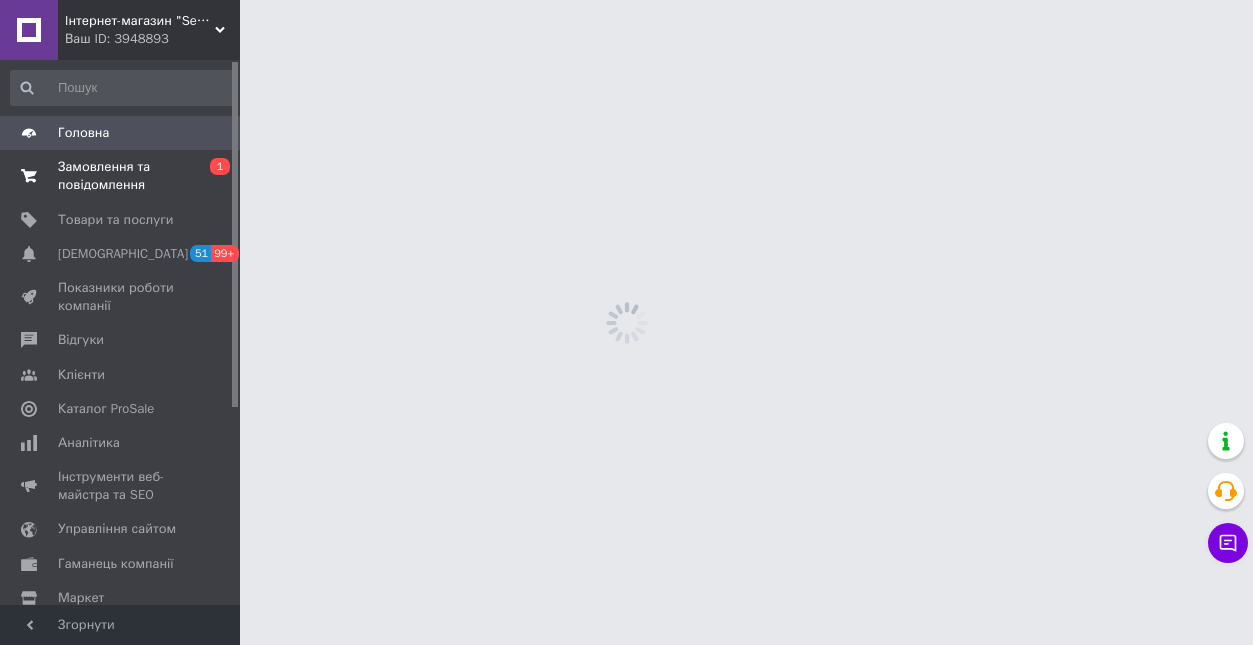 scroll, scrollTop: 0, scrollLeft: 0, axis: both 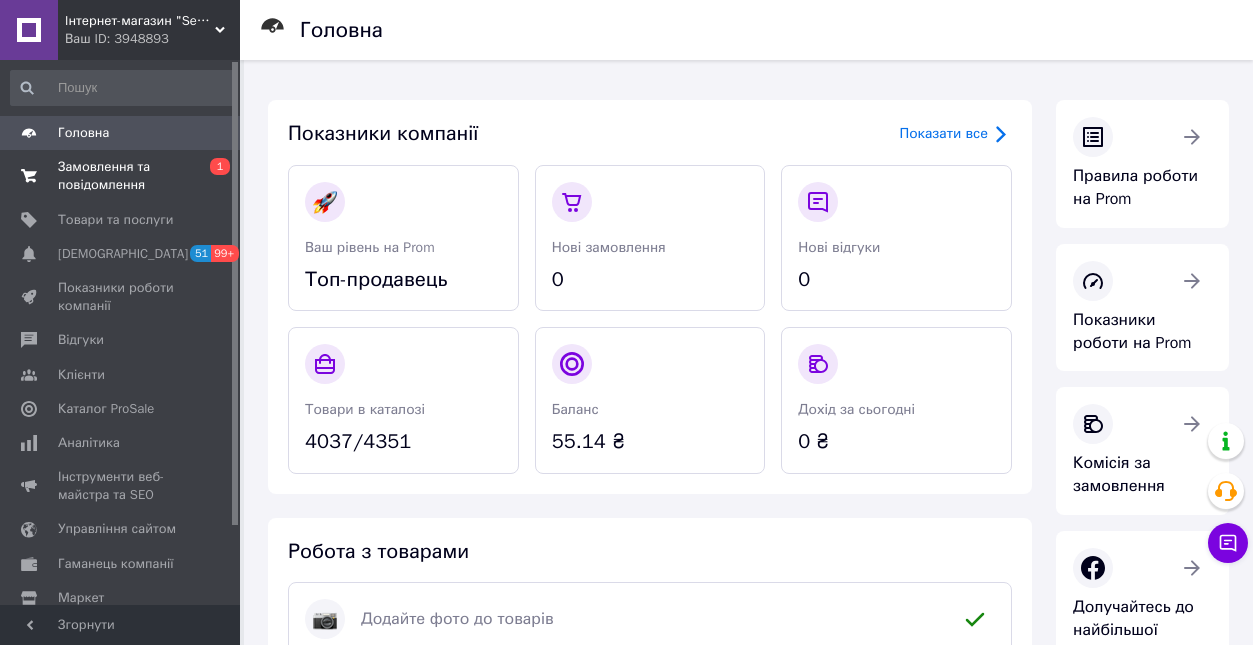 click on "Замовлення та повідомлення" at bounding box center [121, 176] 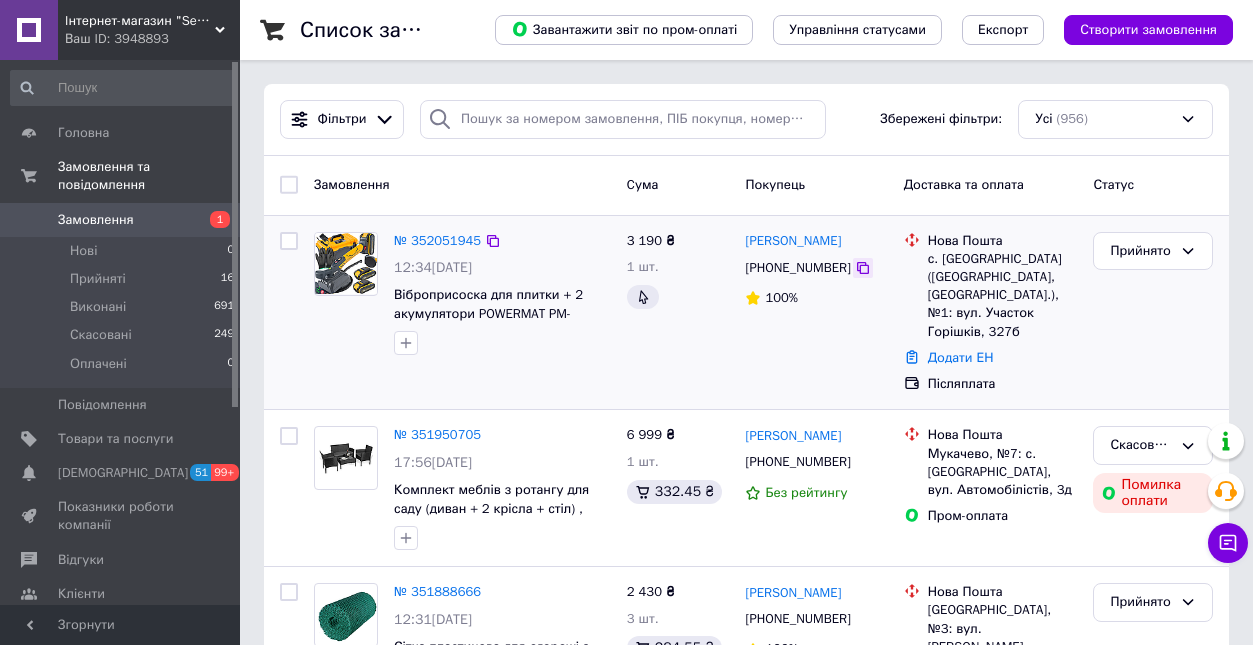 click 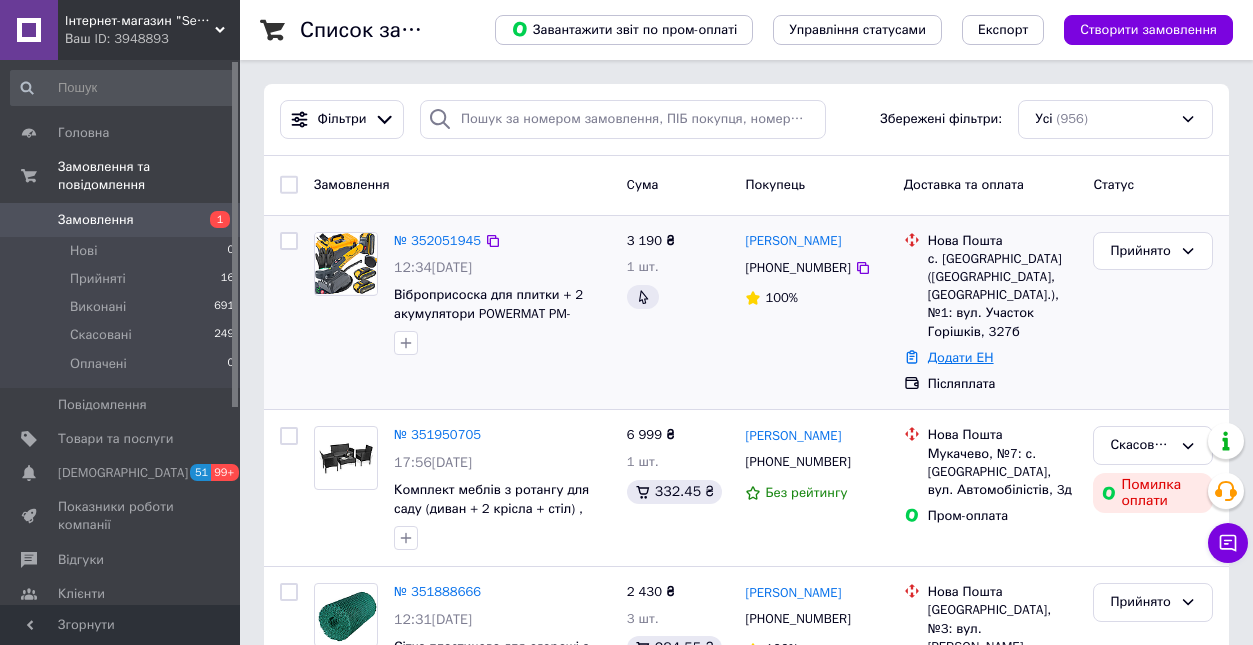 click on "Додати ЕН" at bounding box center (961, 357) 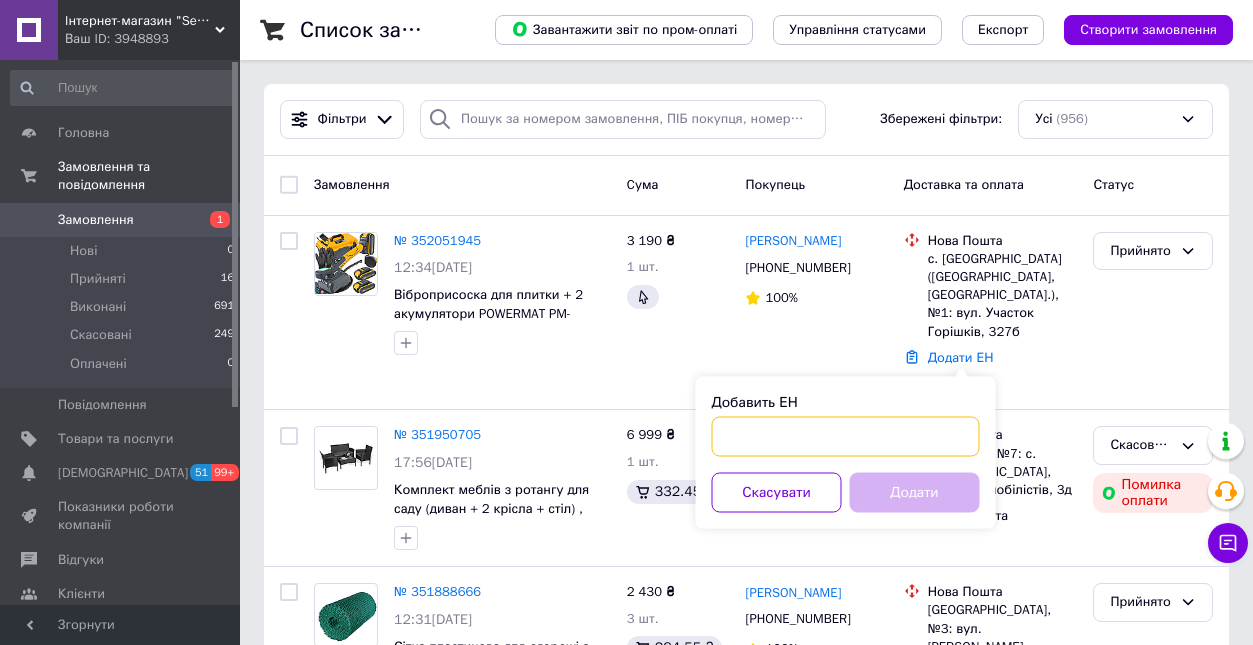 click on "Добавить ЕН" at bounding box center (846, 437) 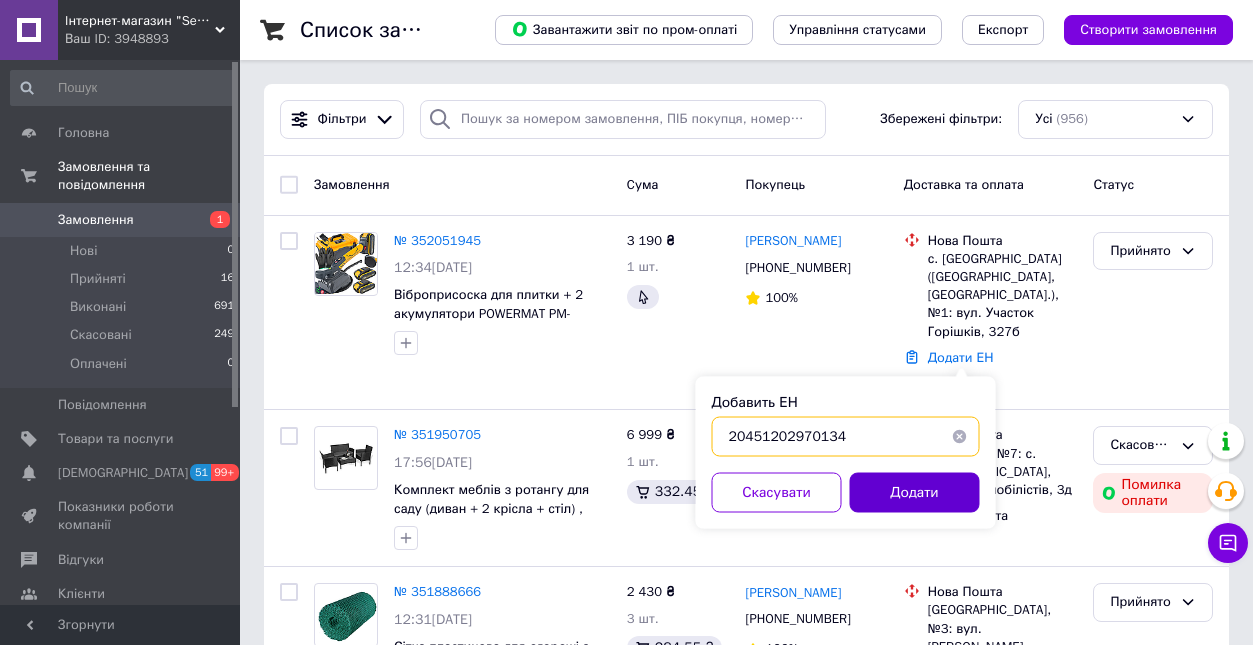 type on "20451202970134" 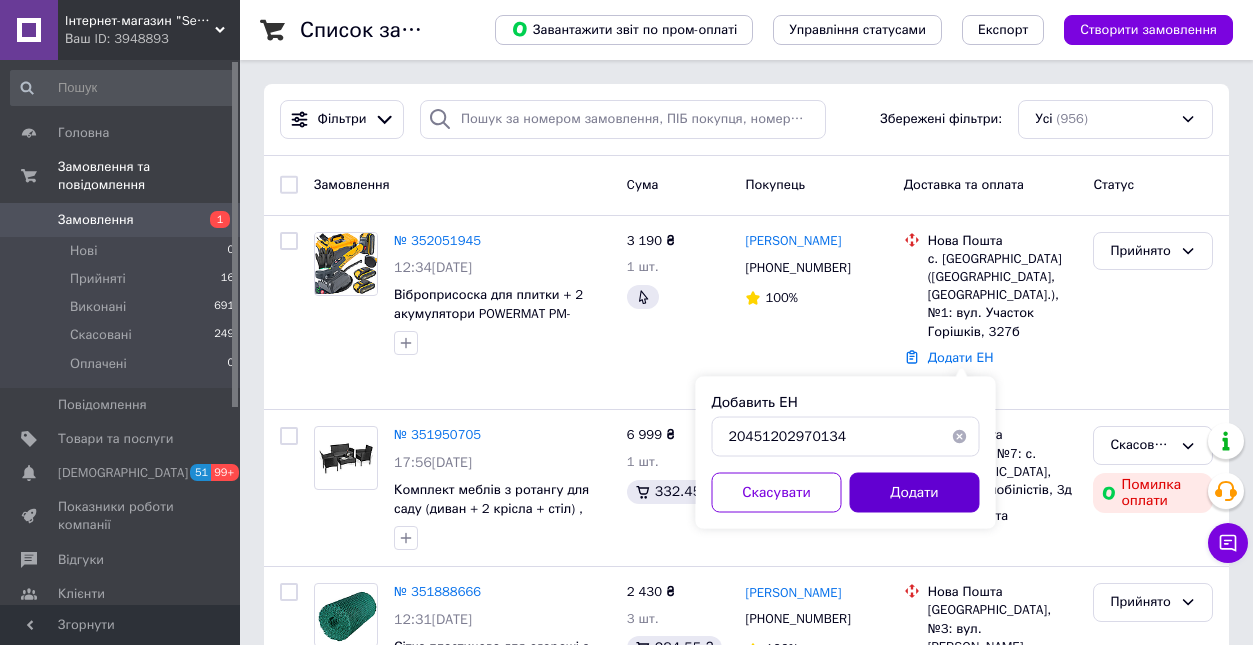 click on "Додати" at bounding box center [915, 493] 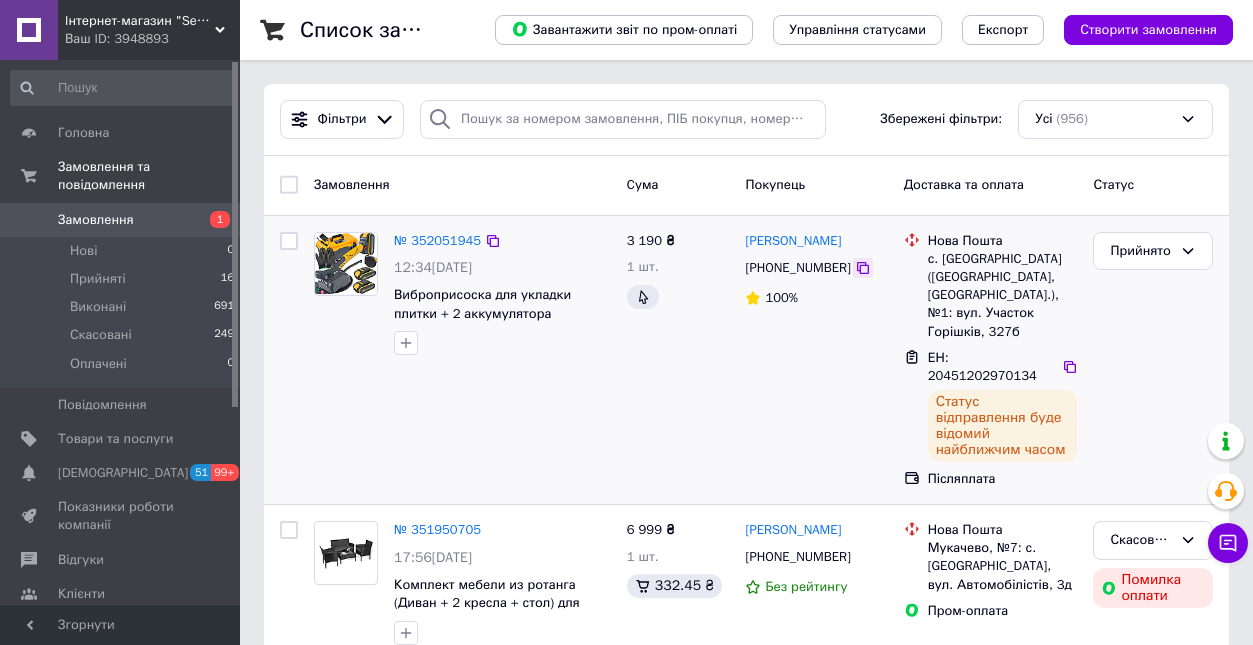 click 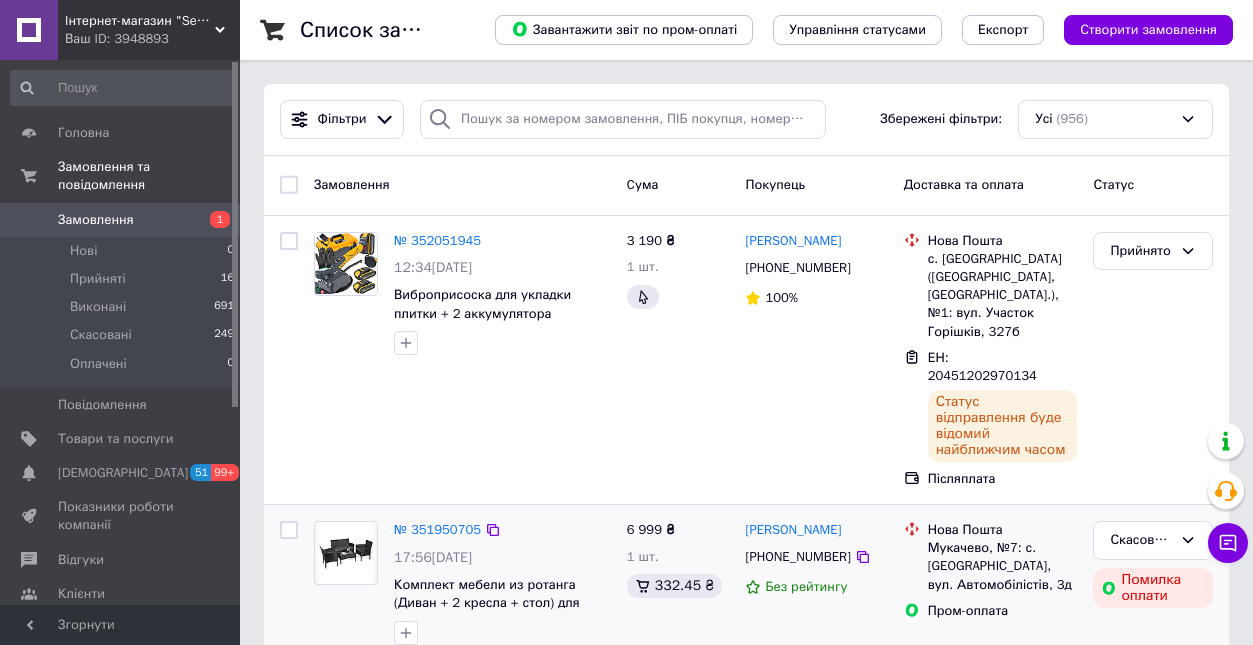 click on "№ 352051945" at bounding box center (437, 240) 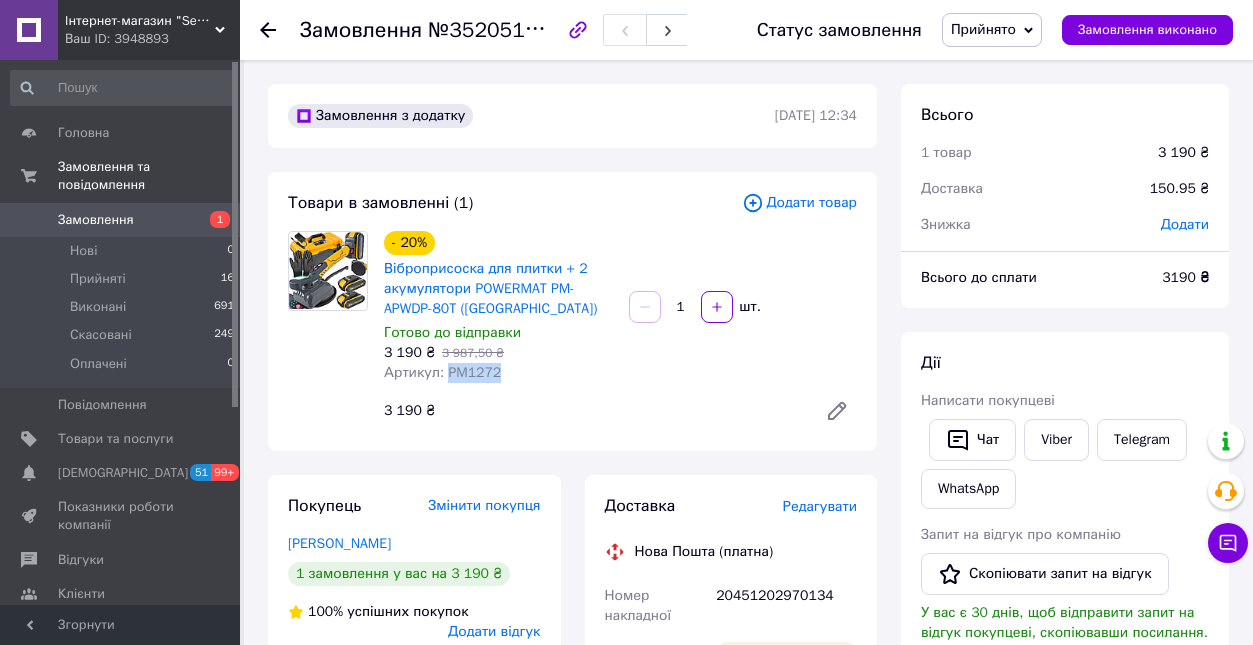 drag, startPoint x: 523, startPoint y: 382, endPoint x: 449, endPoint y: 382, distance: 74 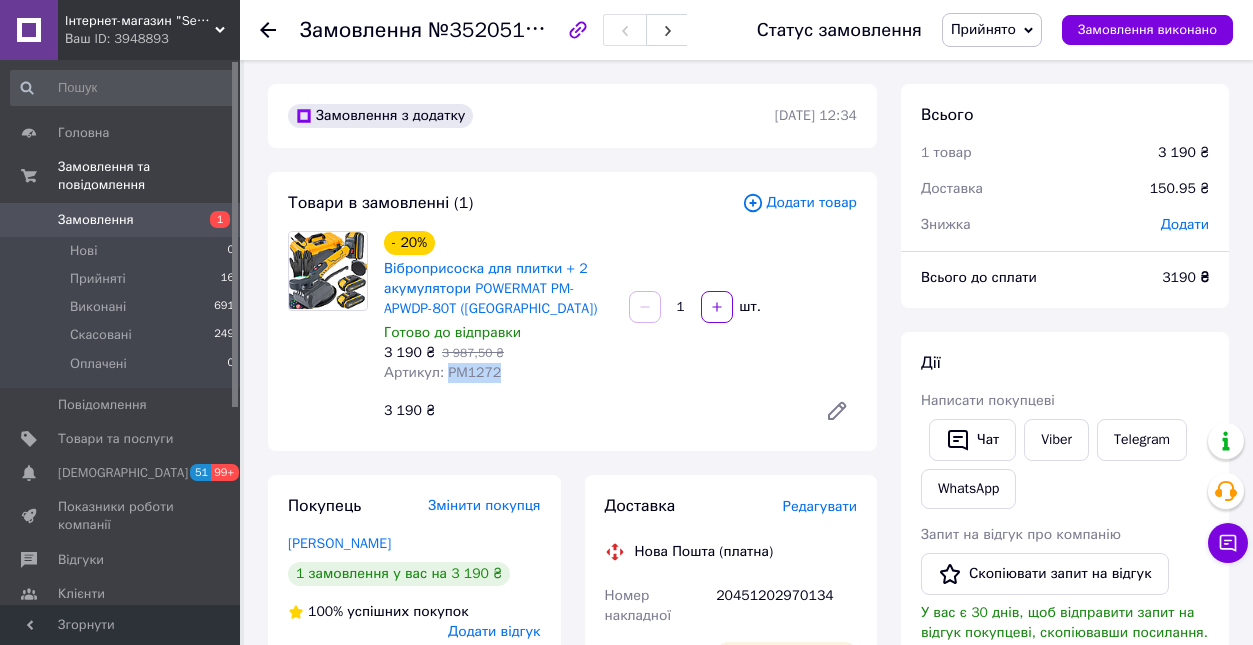 copy on "PM1272" 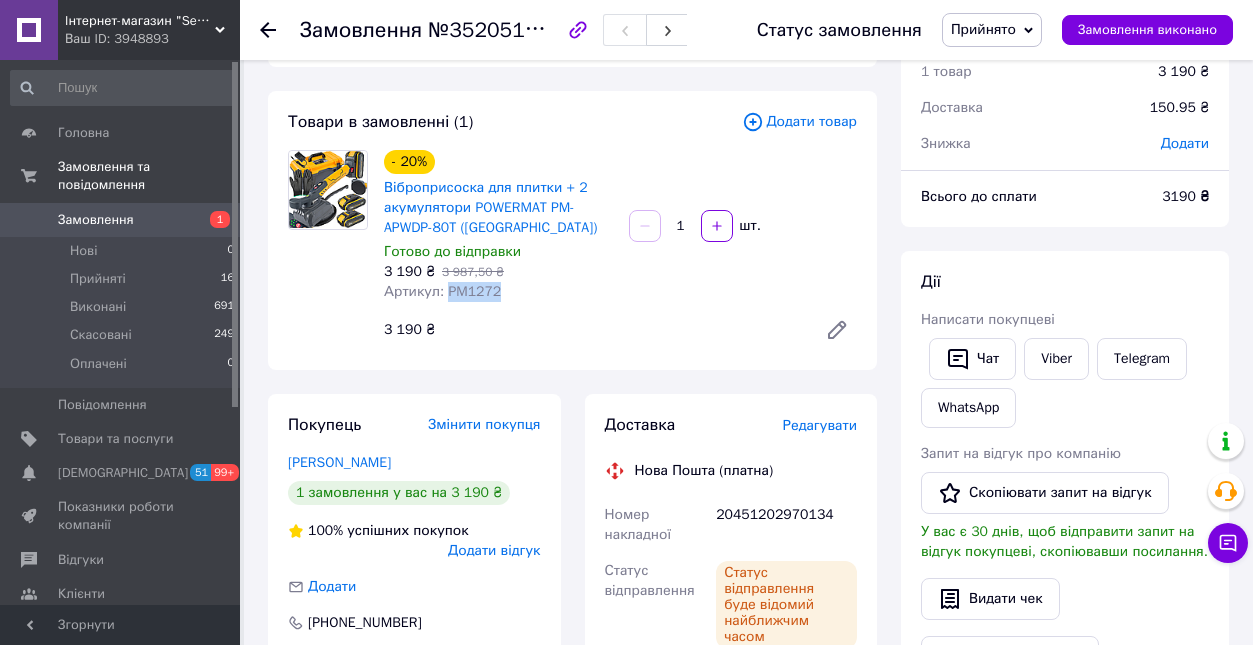 scroll, scrollTop: 85, scrollLeft: 0, axis: vertical 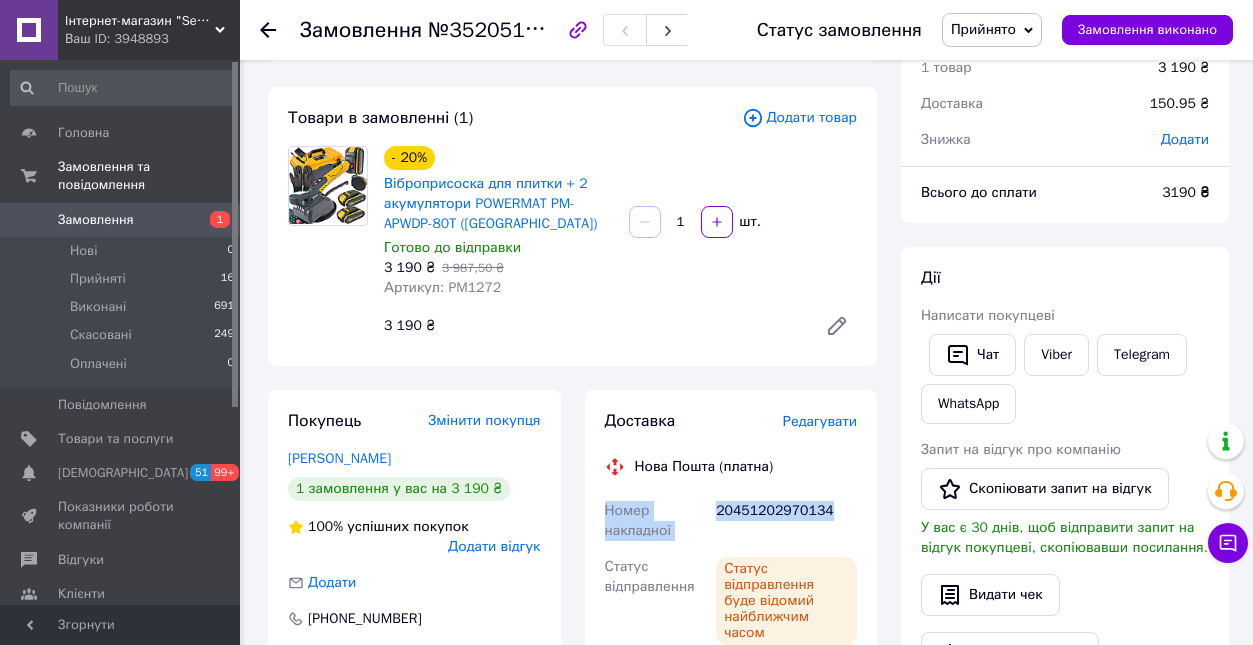 drag, startPoint x: 603, startPoint y: 515, endPoint x: 850, endPoint y: 523, distance: 247.12952 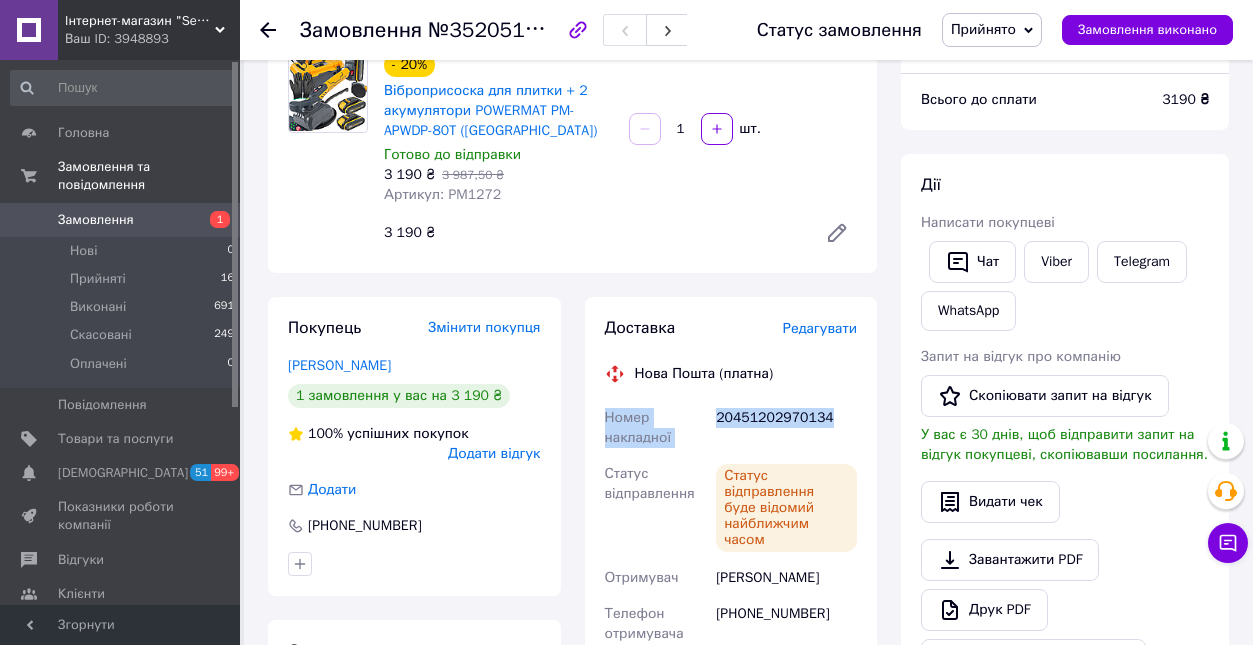 scroll, scrollTop: 213, scrollLeft: 0, axis: vertical 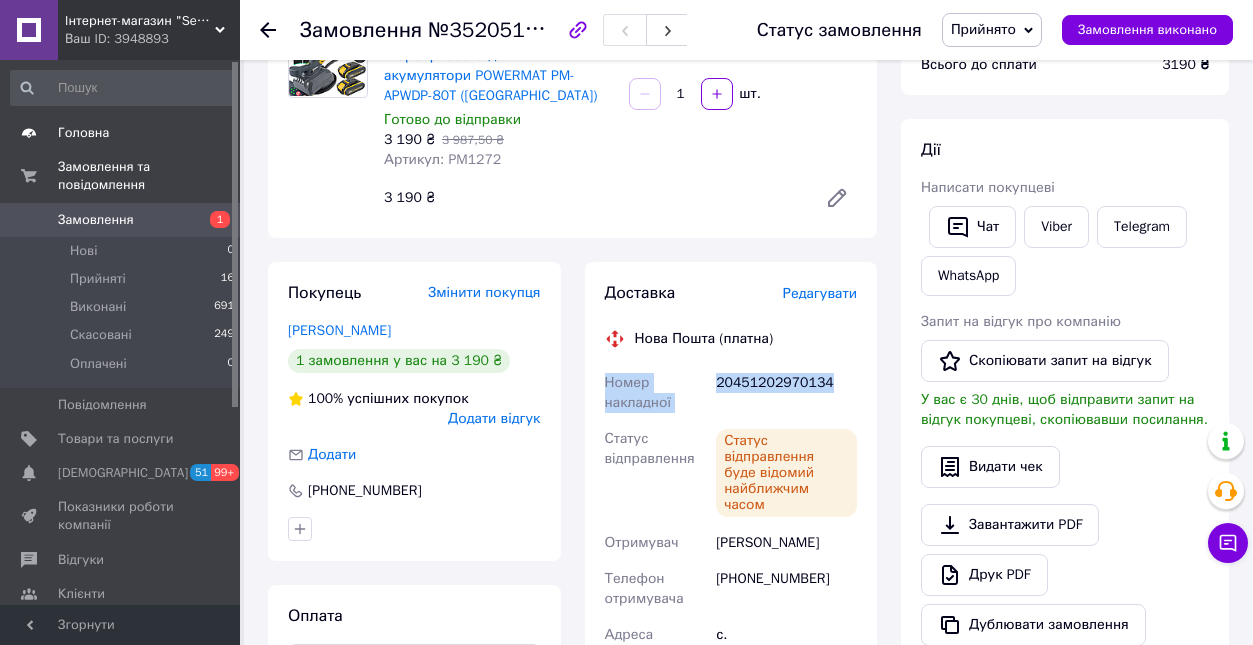 click on "Головна" at bounding box center (83, 133) 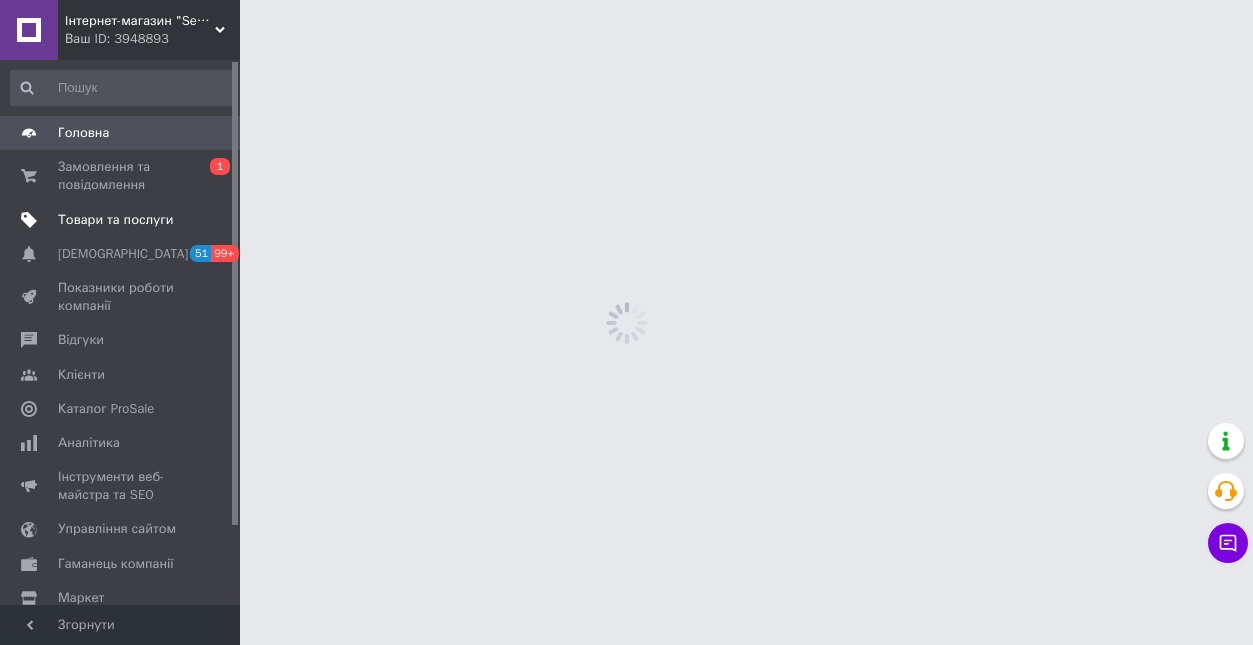 scroll, scrollTop: 0, scrollLeft: 0, axis: both 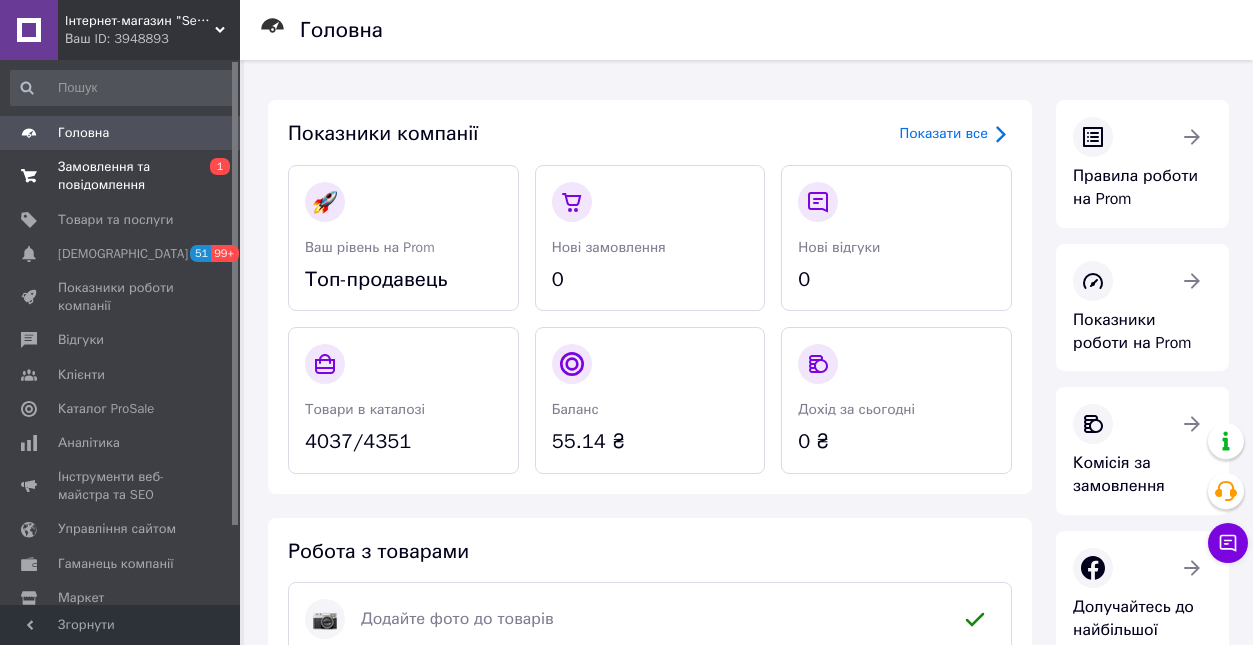 click on "Замовлення та повідомлення" at bounding box center (121, 176) 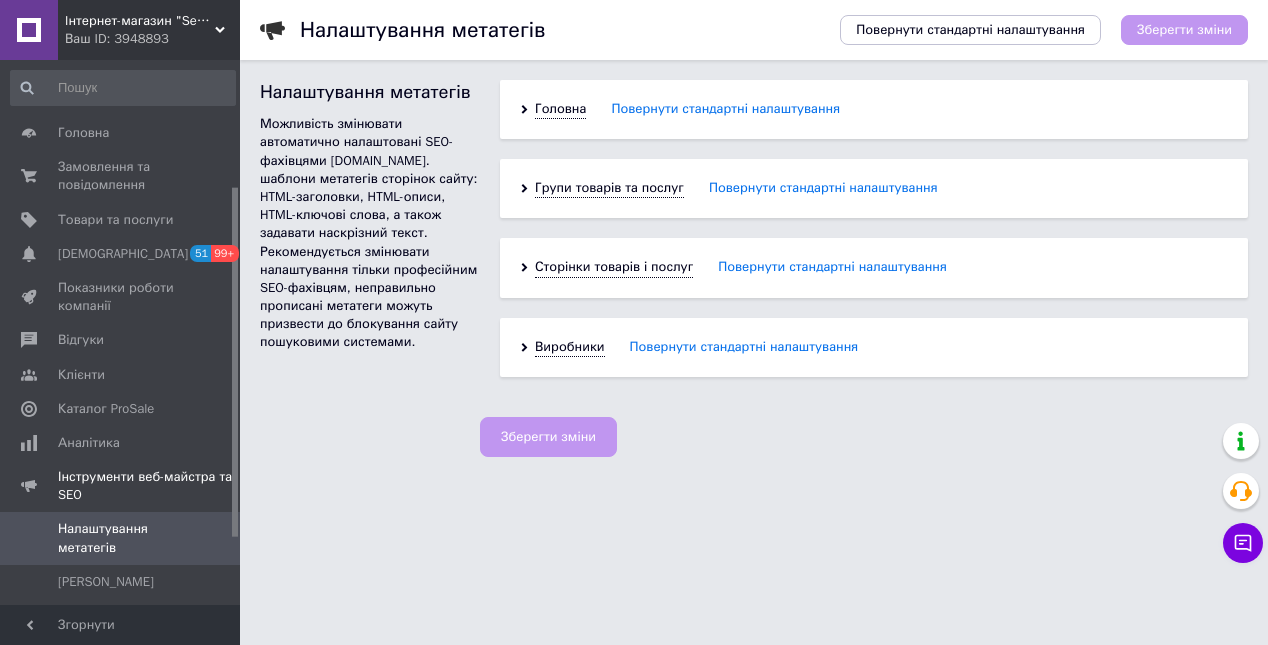 scroll, scrollTop: 0, scrollLeft: 0, axis: both 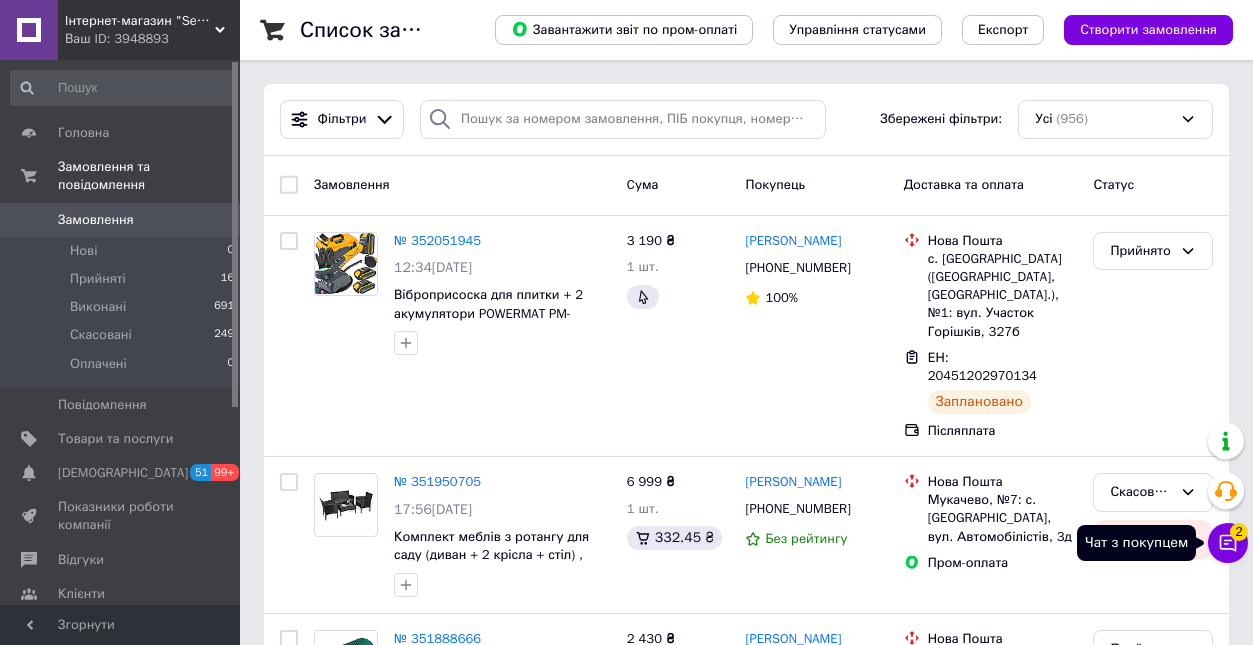 click 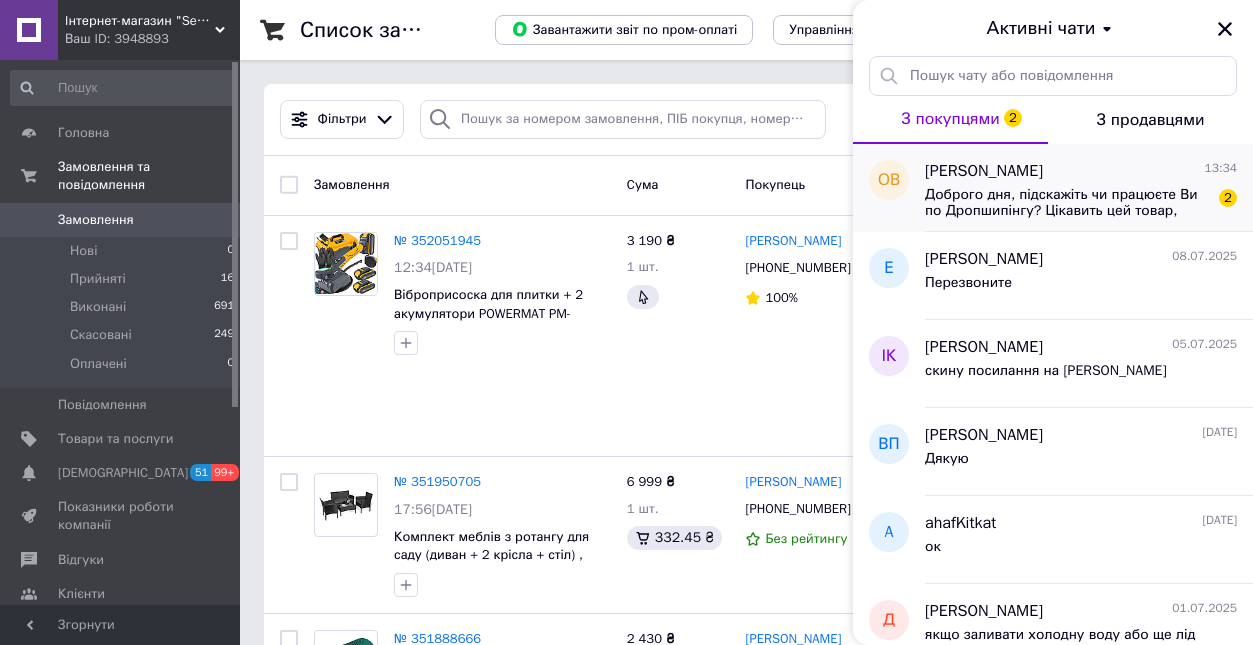 click on "Доброго дня, підскажіть чи працюєте Ви по Дропшипінгу? Цікавить цей товар, шукаю поставщика, так як в мого закінчилилась наявність(" at bounding box center (1067, 203) 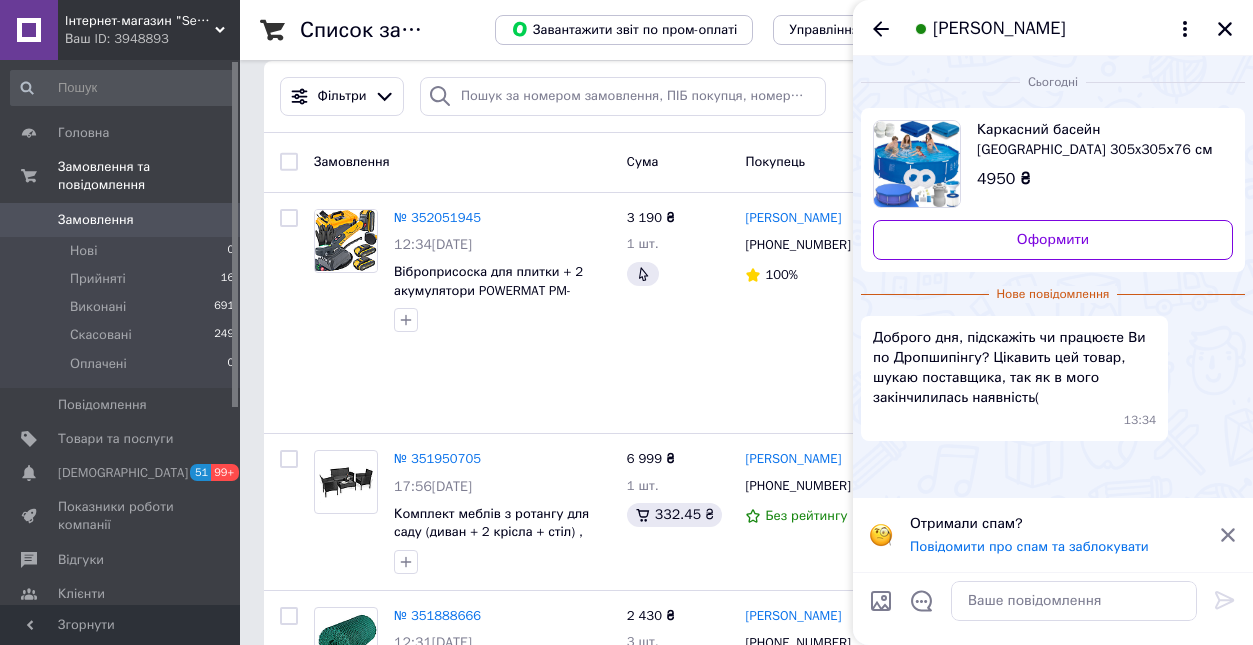 scroll, scrollTop: 27, scrollLeft: 0, axis: vertical 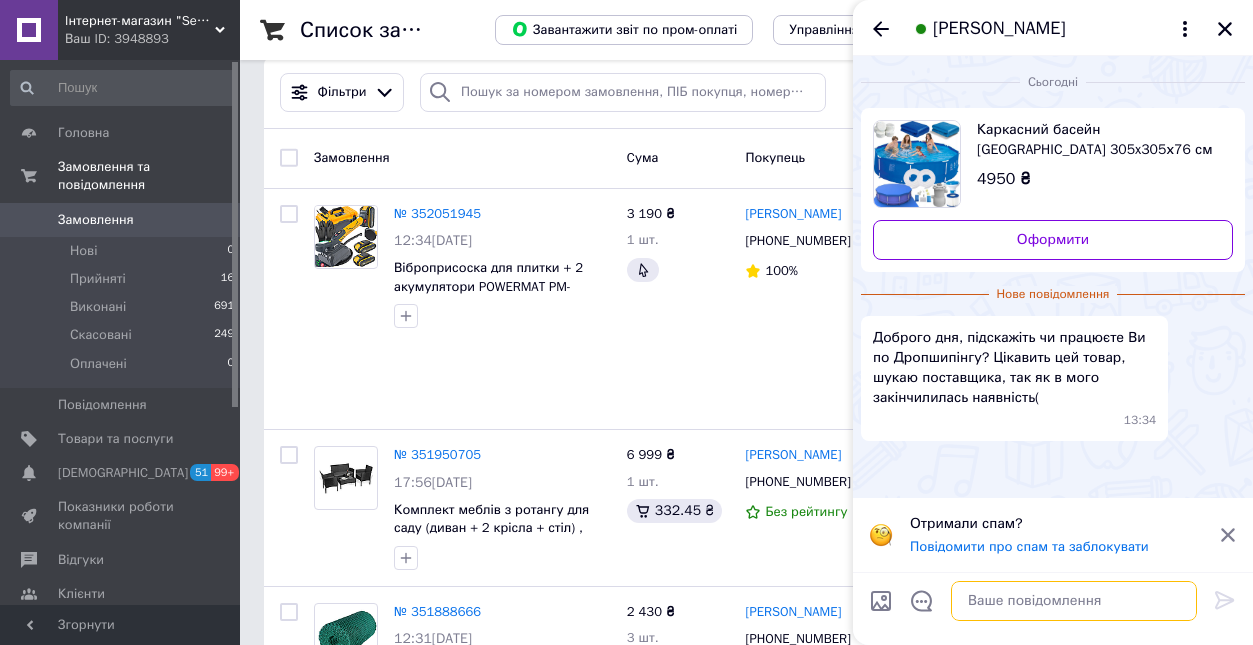 click at bounding box center (1074, 601) 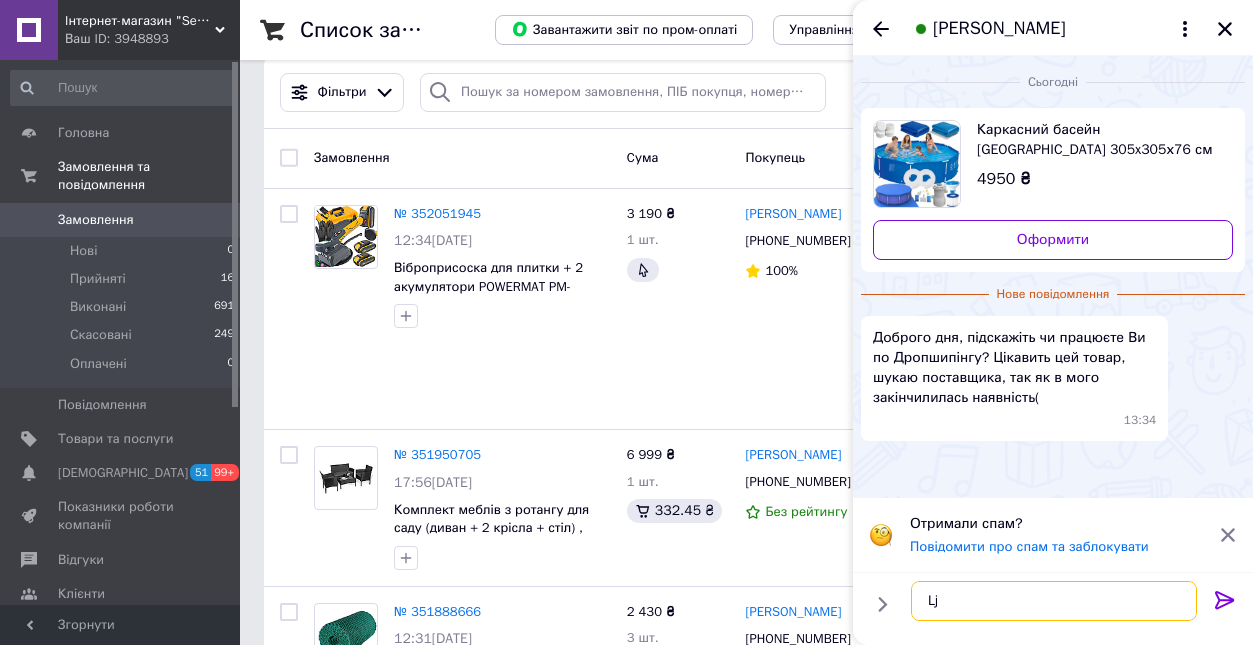 type on "L" 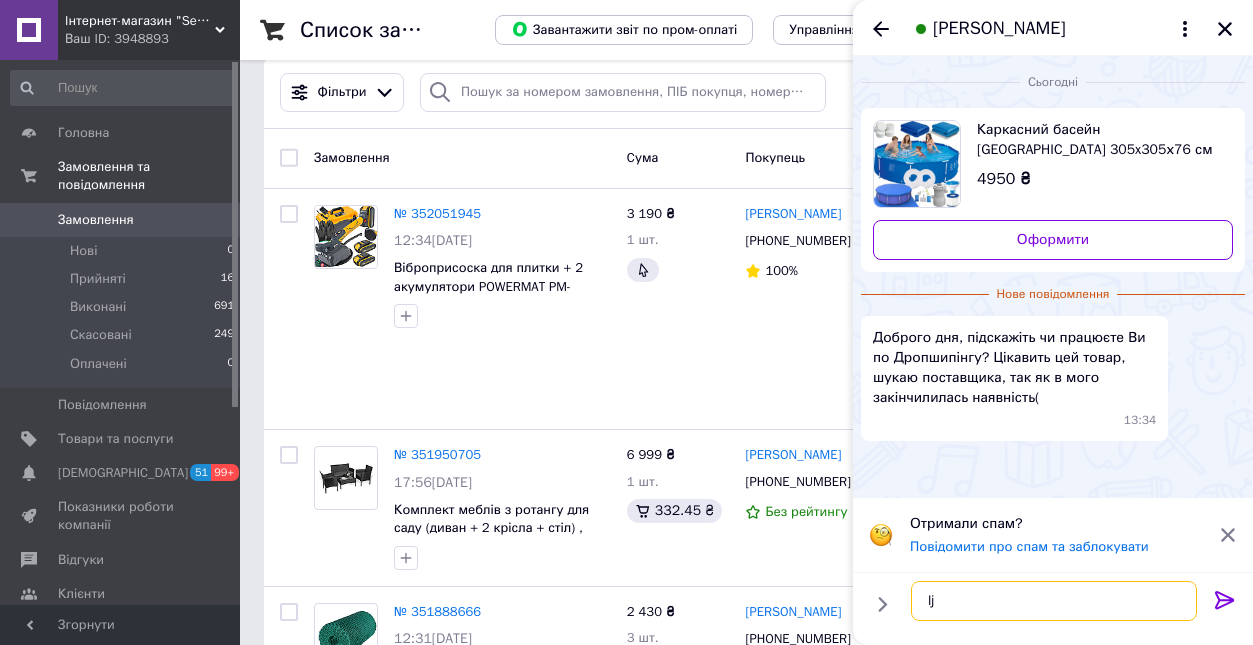 type on "l" 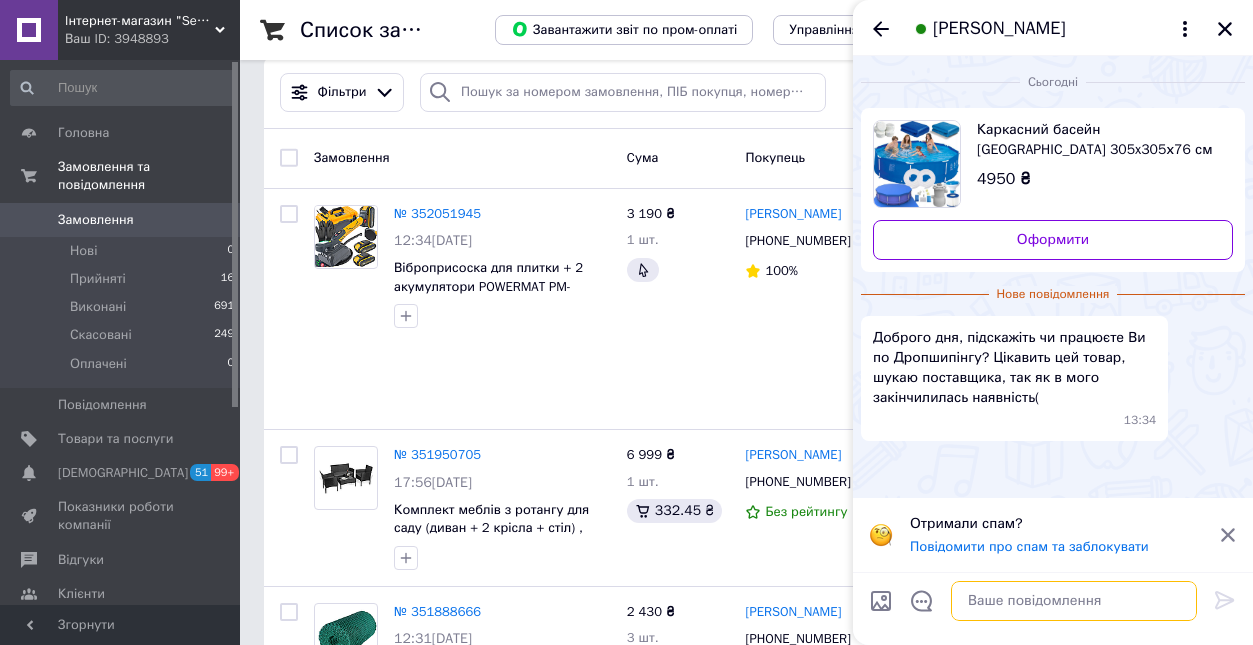 click at bounding box center [1074, 601] 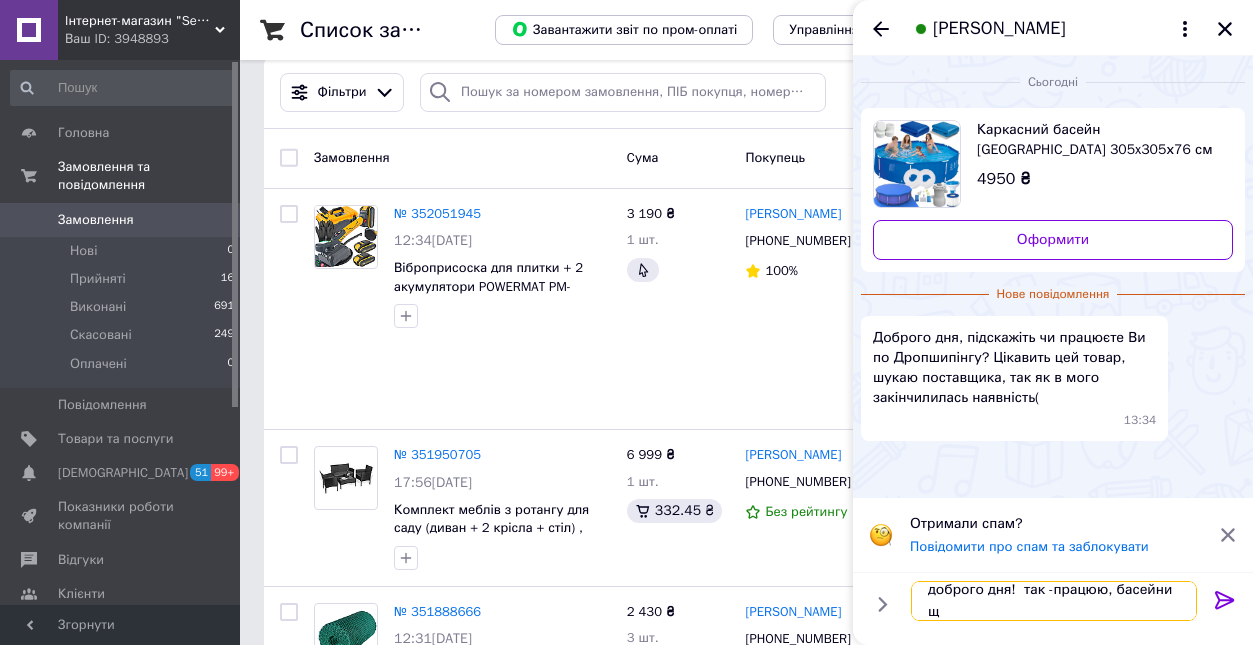scroll, scrollTop: 2, scrollLeft: 0, axis: vertical 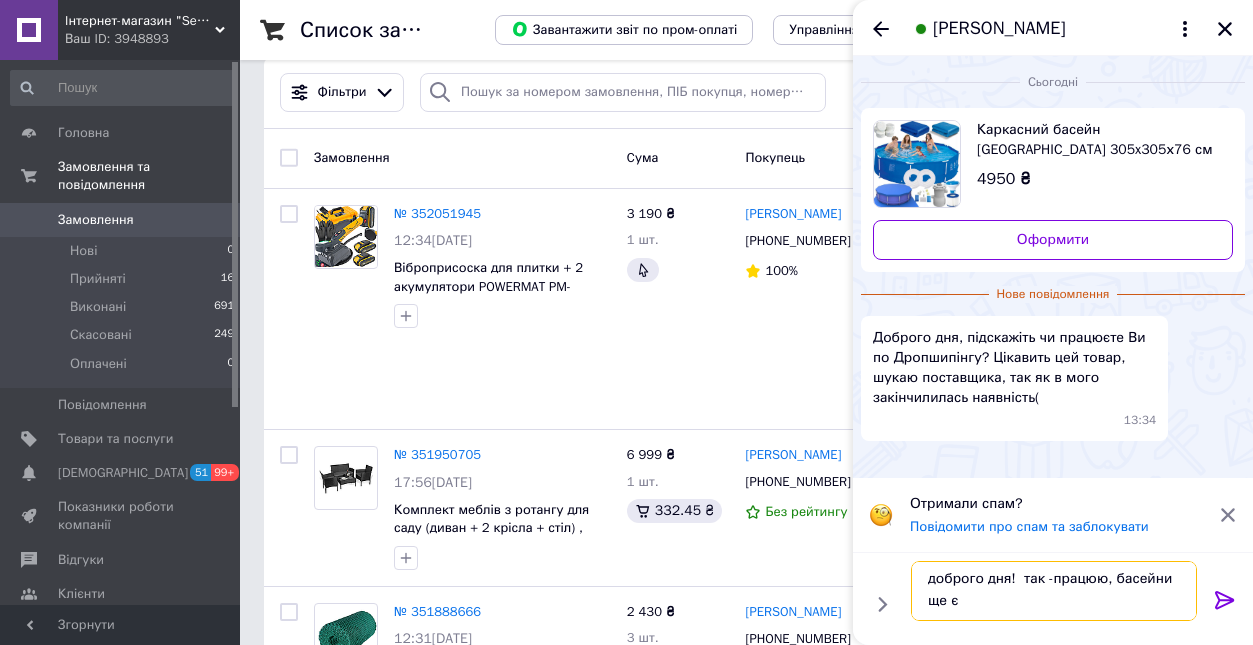 type on "доброго дня!  так -працюю, басейни  ще є" 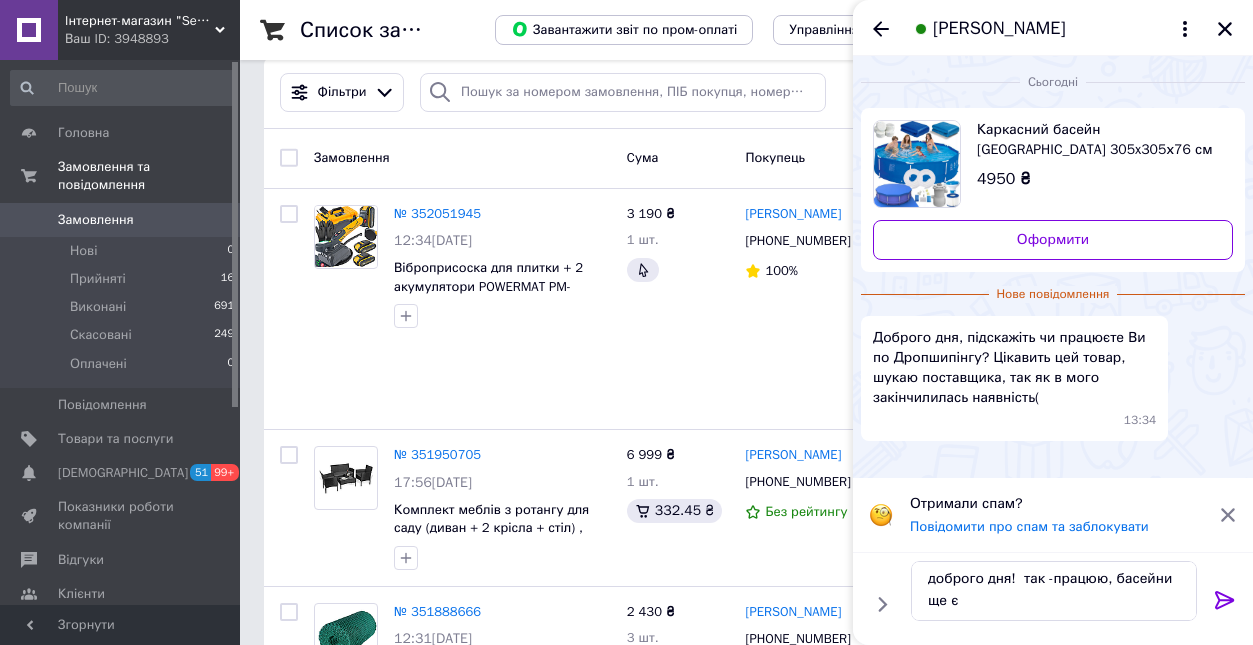 click 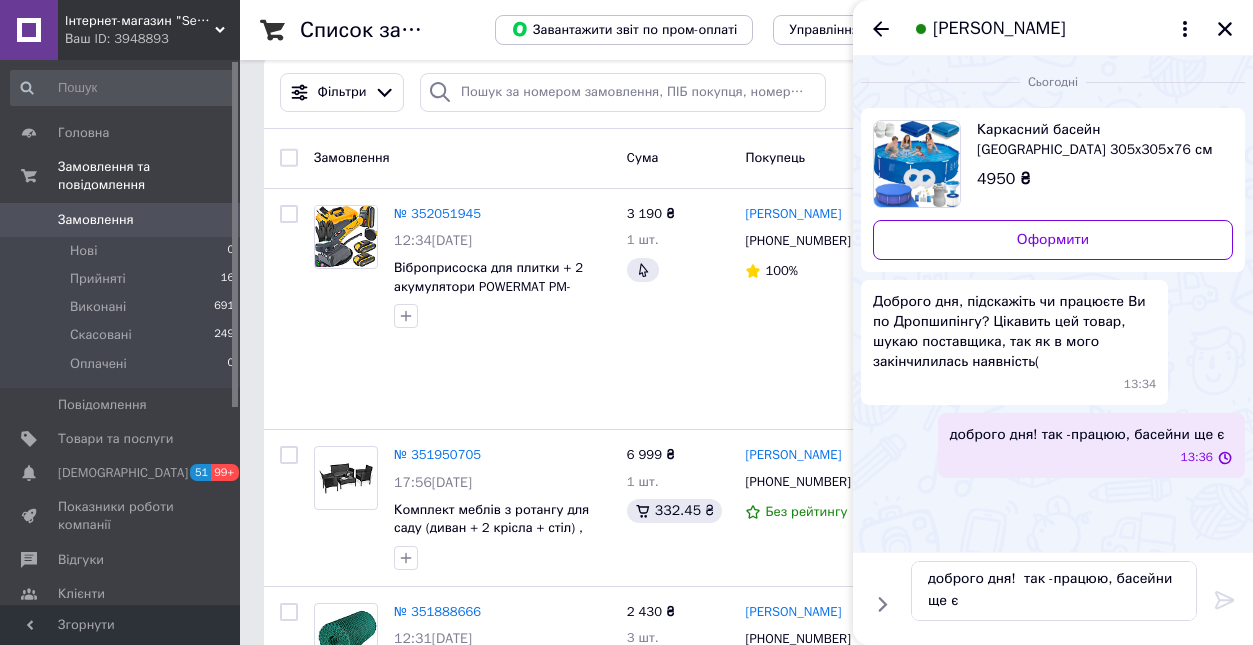 type 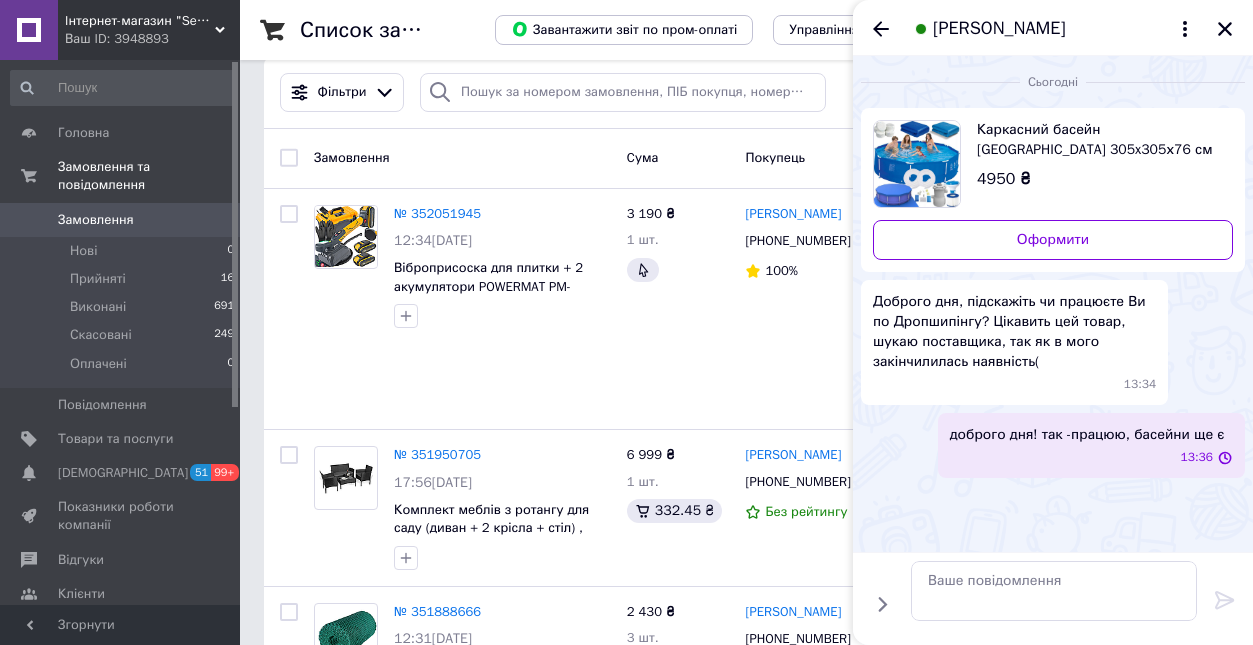 scroll, scrollTop: 0, scrollLeft: 0, axis: both 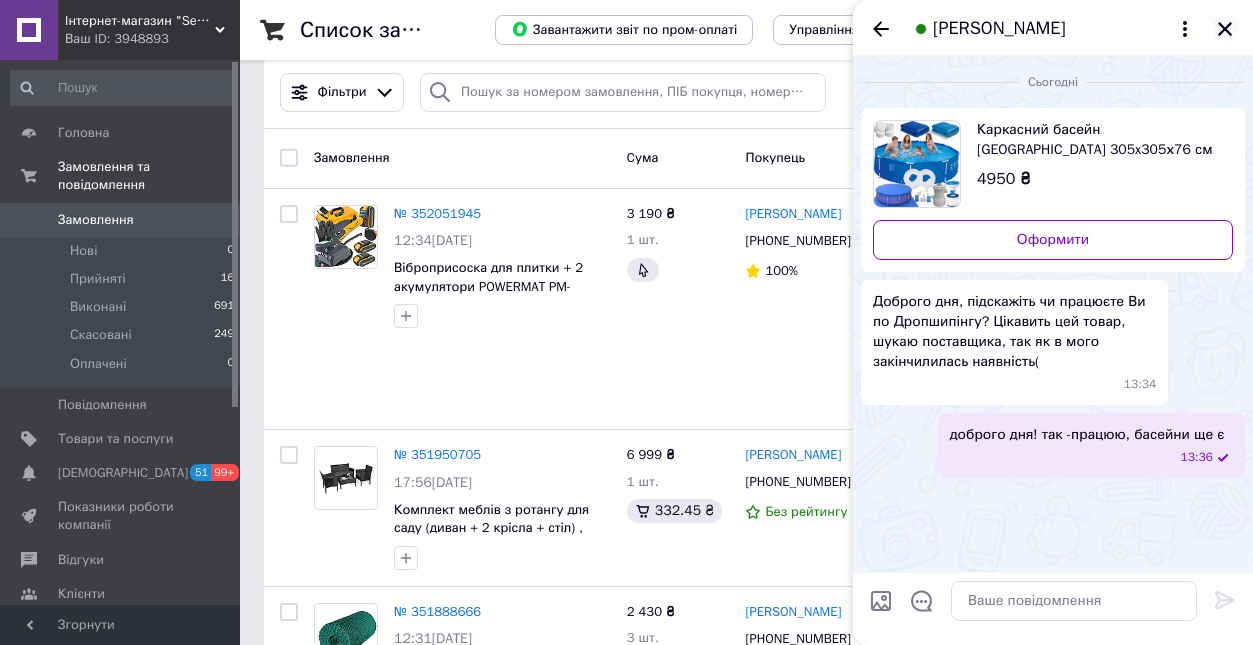 click 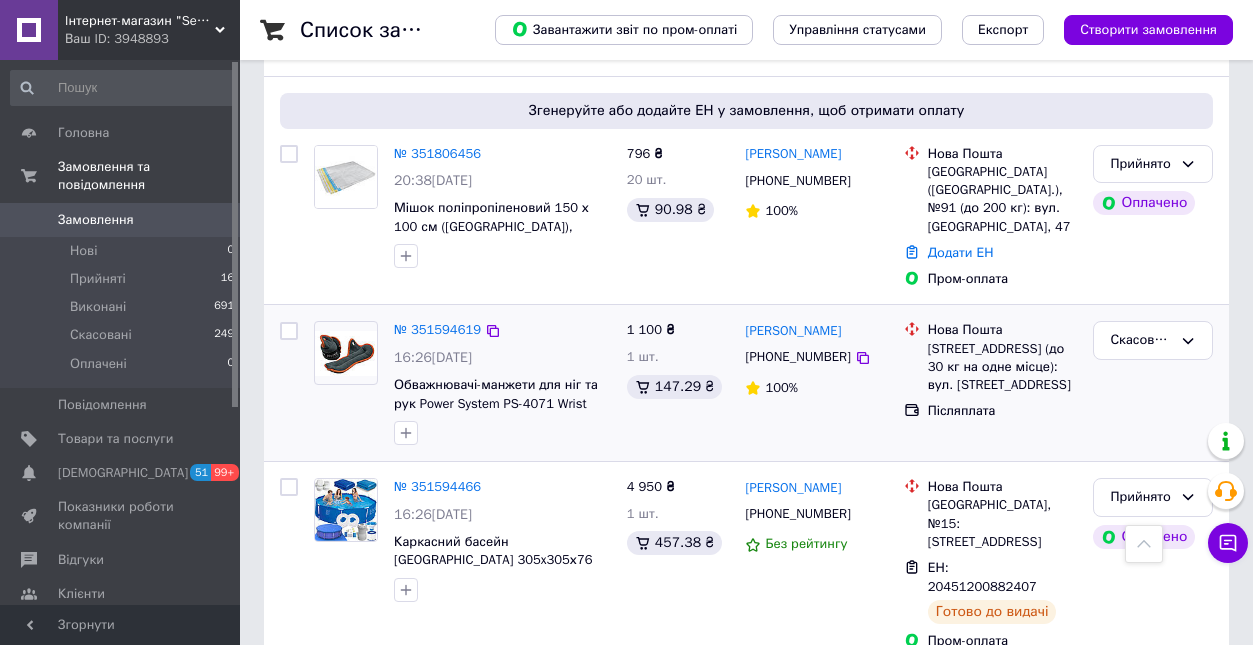 scroll, scrollTop: 957, scrollLeft: 0, axis: vertical 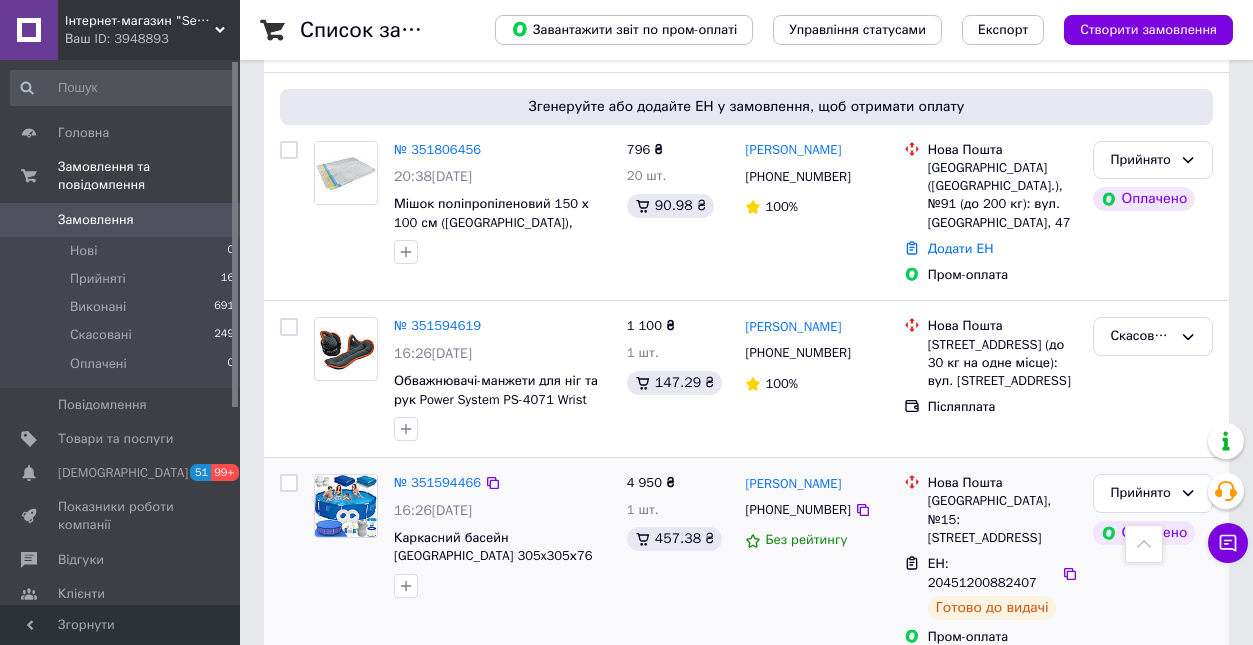 click on "№ 351594466 16:26[DATE] Каркасний басейн [GEOGRAPHIC_DATA] см 4675л.([GEOGRAPHIC_DATA])" at bounding box center [502, 536] 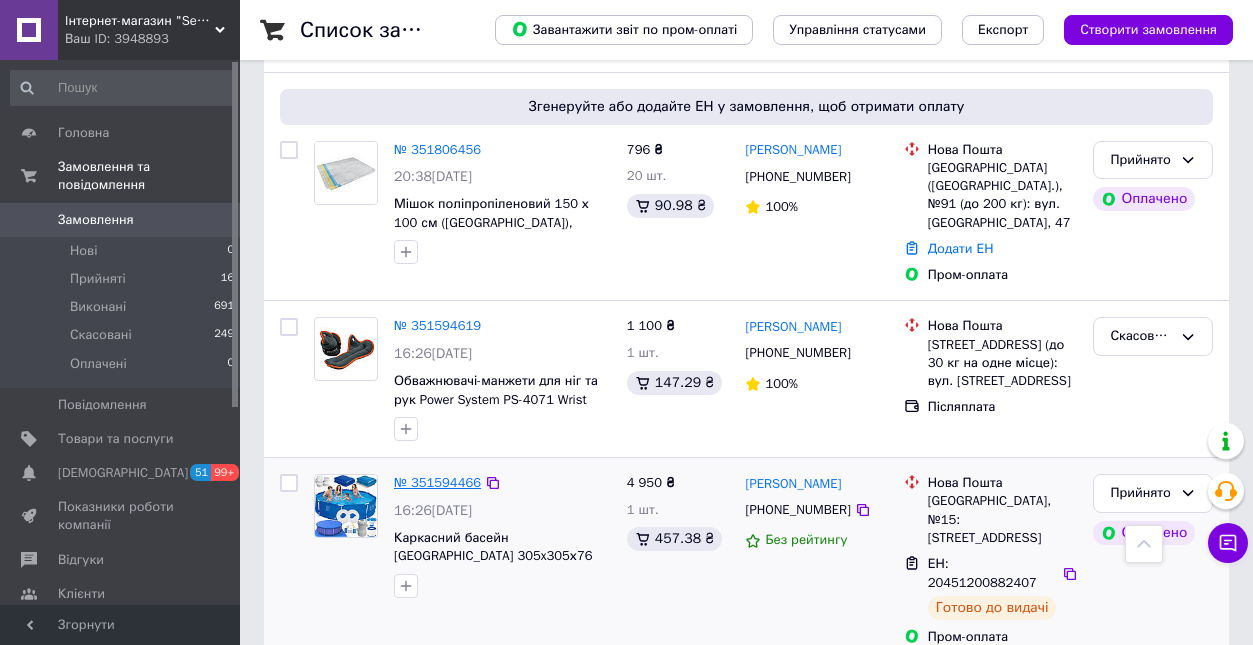 click on "№ 351594466" at bounding box center (437, 482) 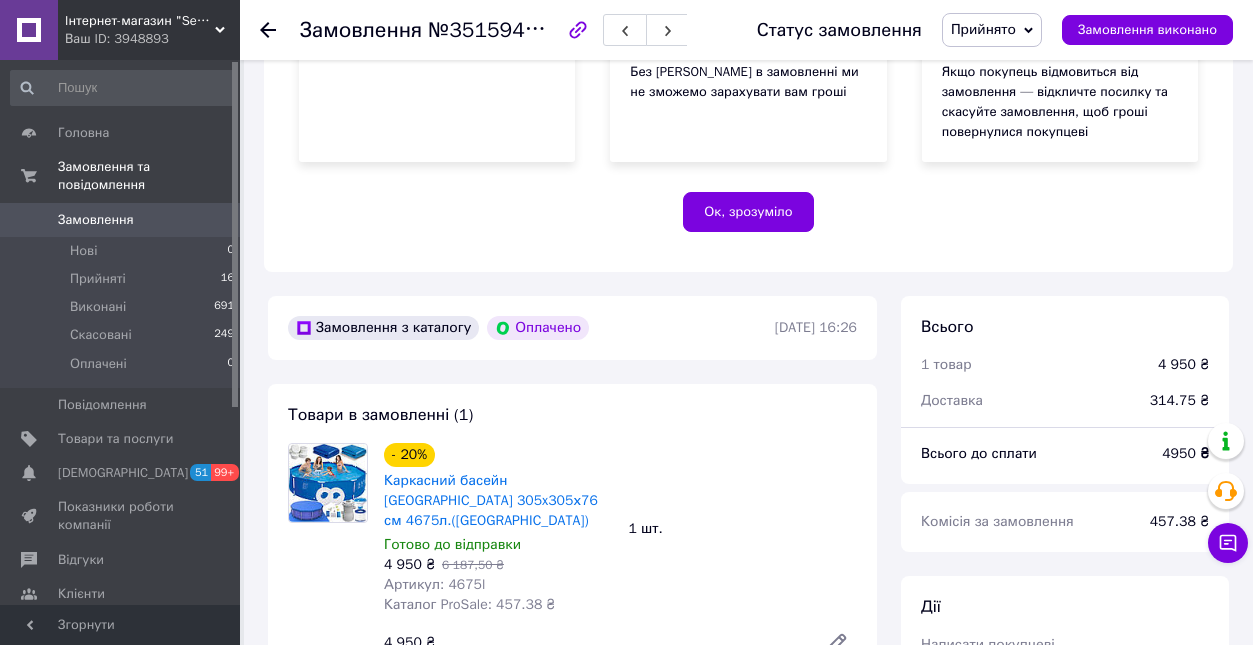 scroll, scrollTop: 434, scrollLeft: 0, axis: vertical 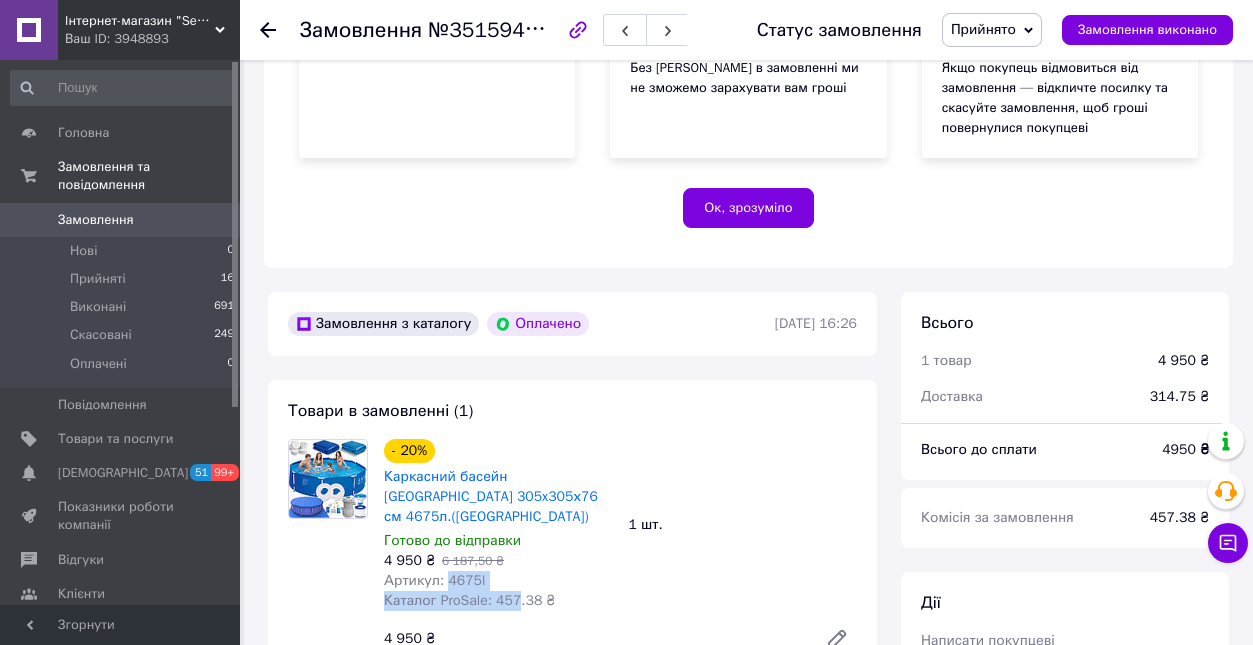 drag, startPoint x: 512, startPoint y: 575, endPoint x: 449, endPoint y: 568, distance: 63.387695 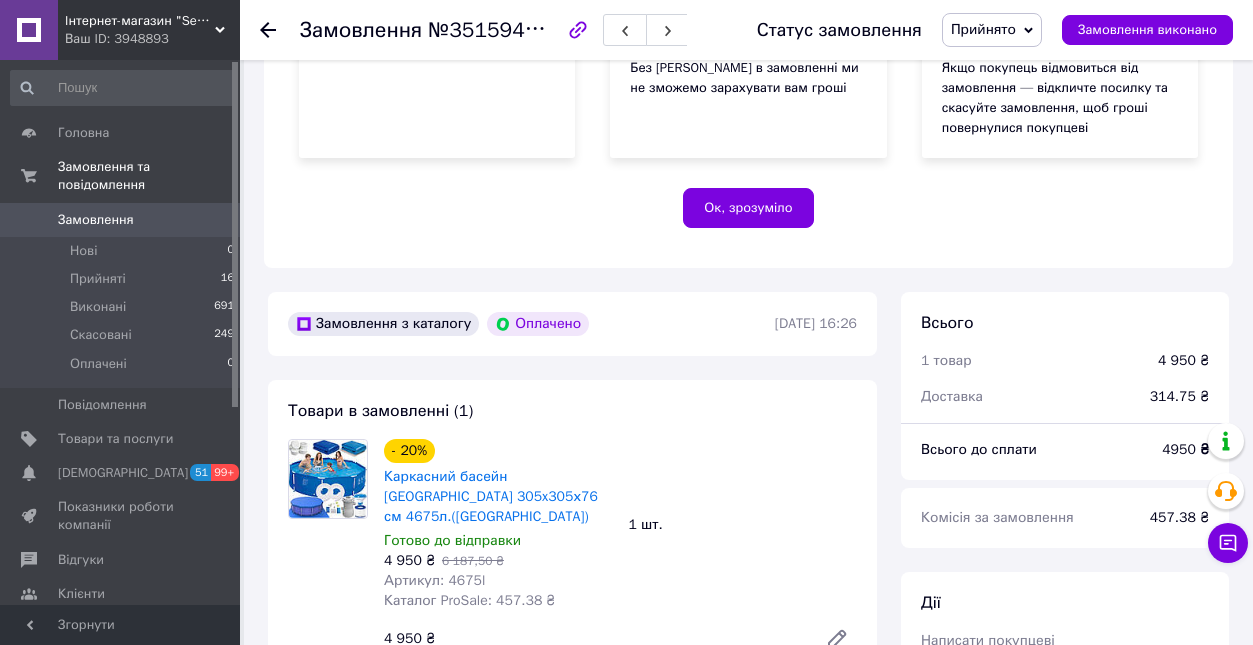 click on "Артикул: 4675l" at bounding box center (498, 581) 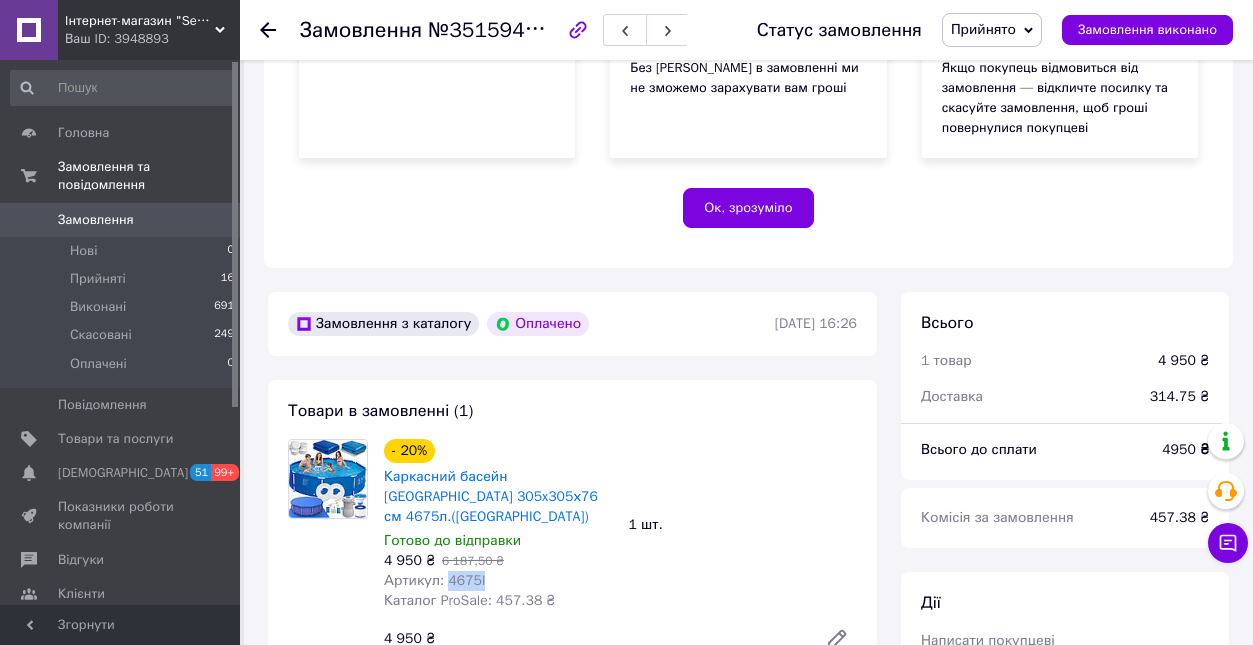 drag, startPoint x: 502, startPoint y: 563, endPoint x: 450, endPoint y: 566, distance: 52.086468 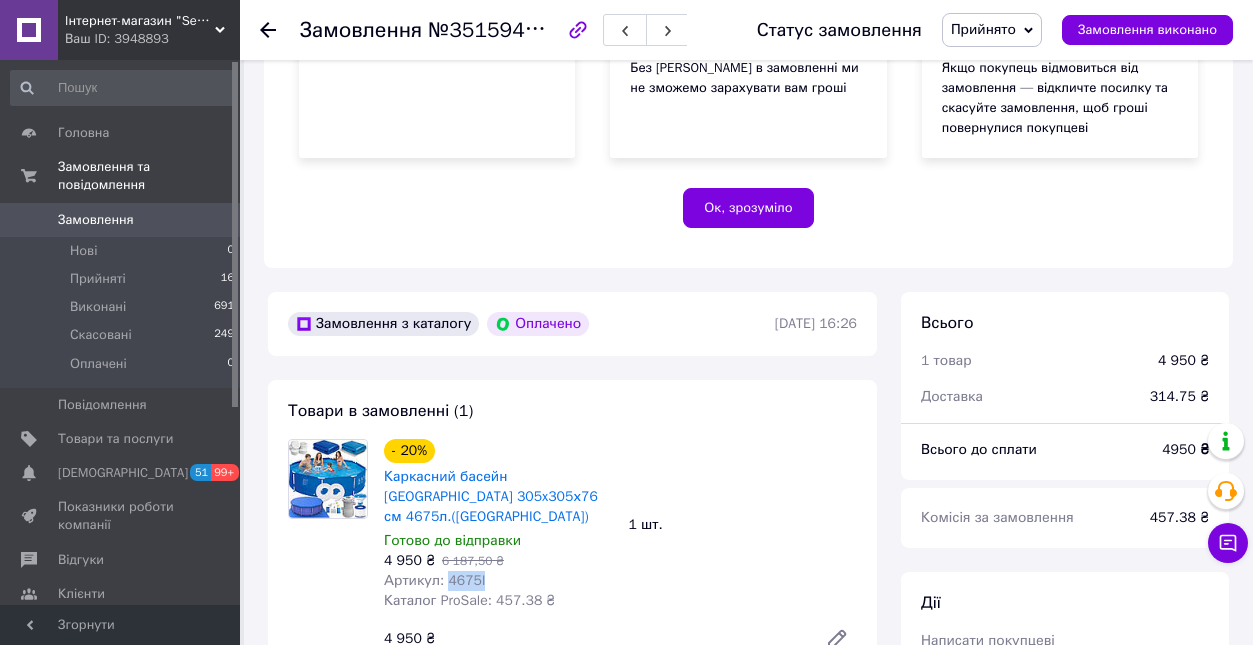 copy on "4675l" 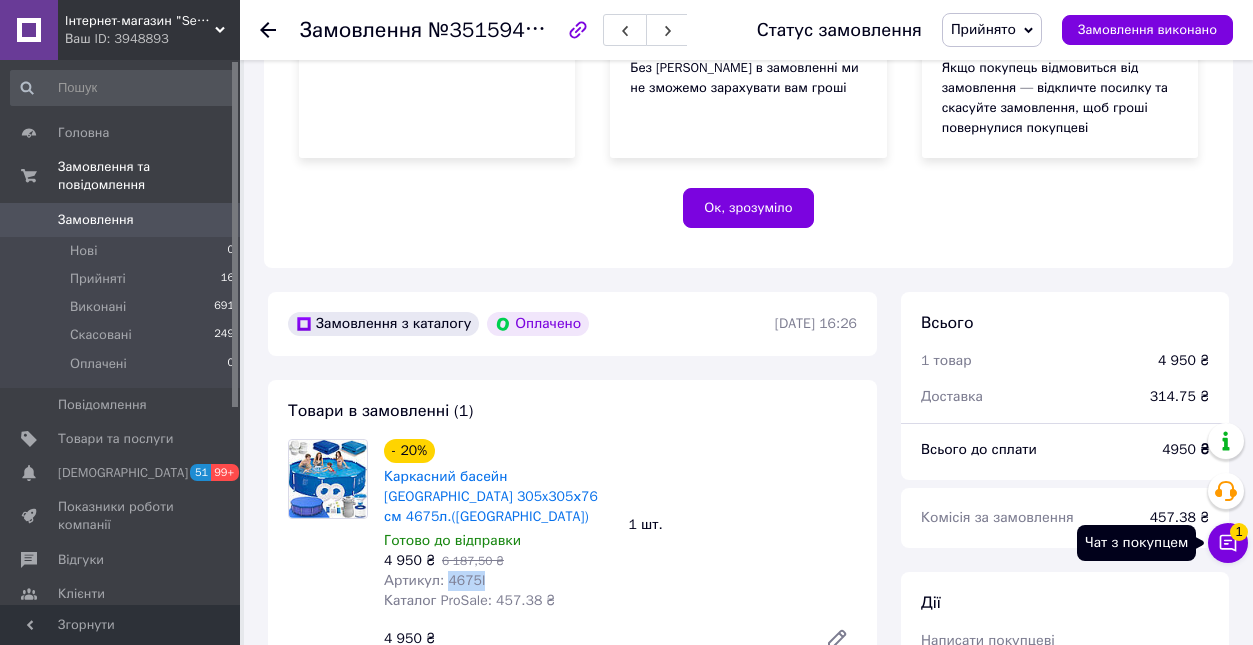 click 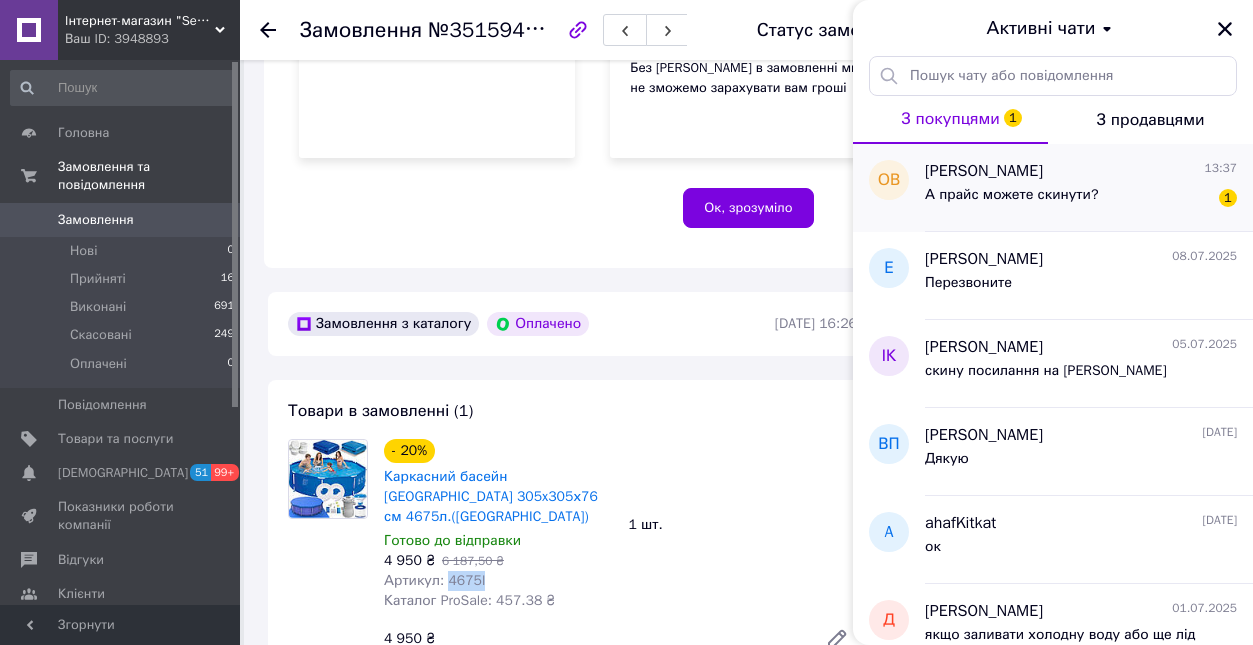 click on "А прайс можете скинути?" at bounding box center [1011, 201] 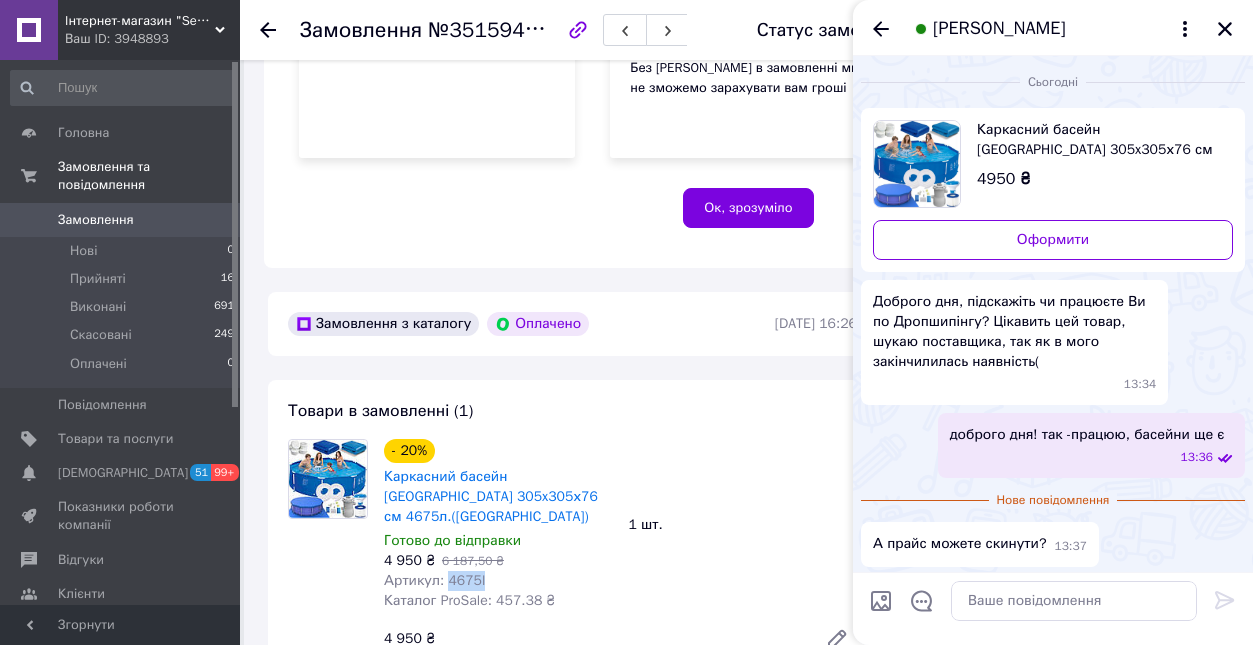 scroll, scrollTop: 3, scrollLeft: 0, axis: vertical 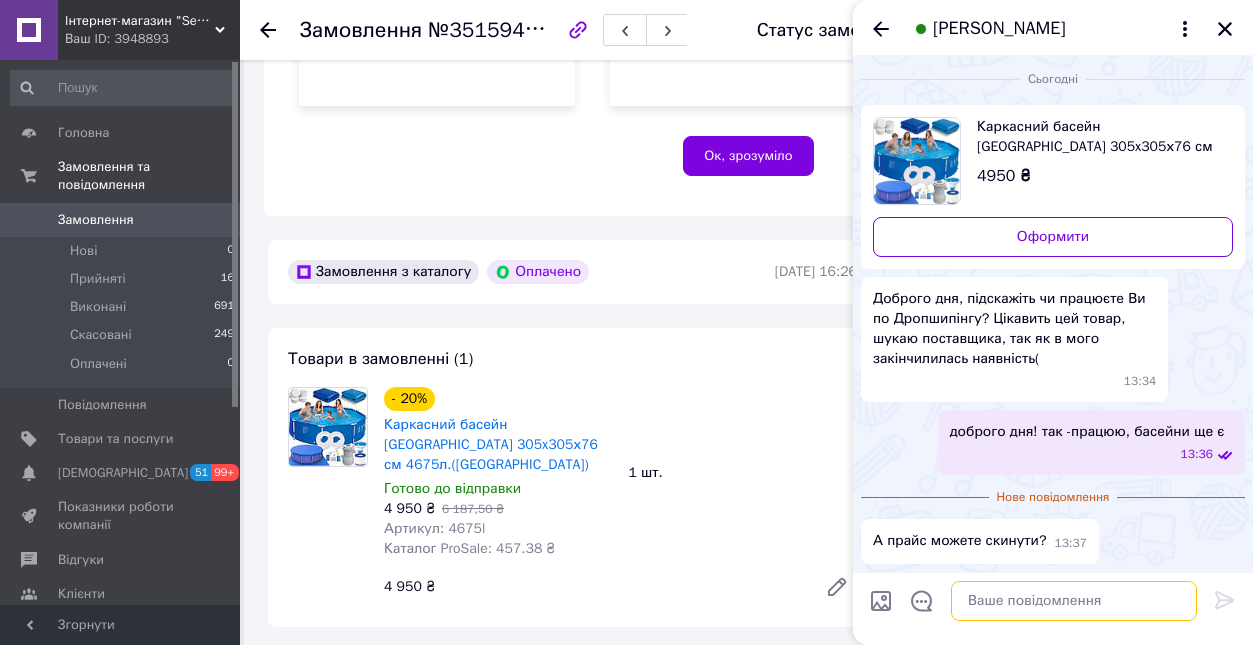click at bounding box center (1074, 601) 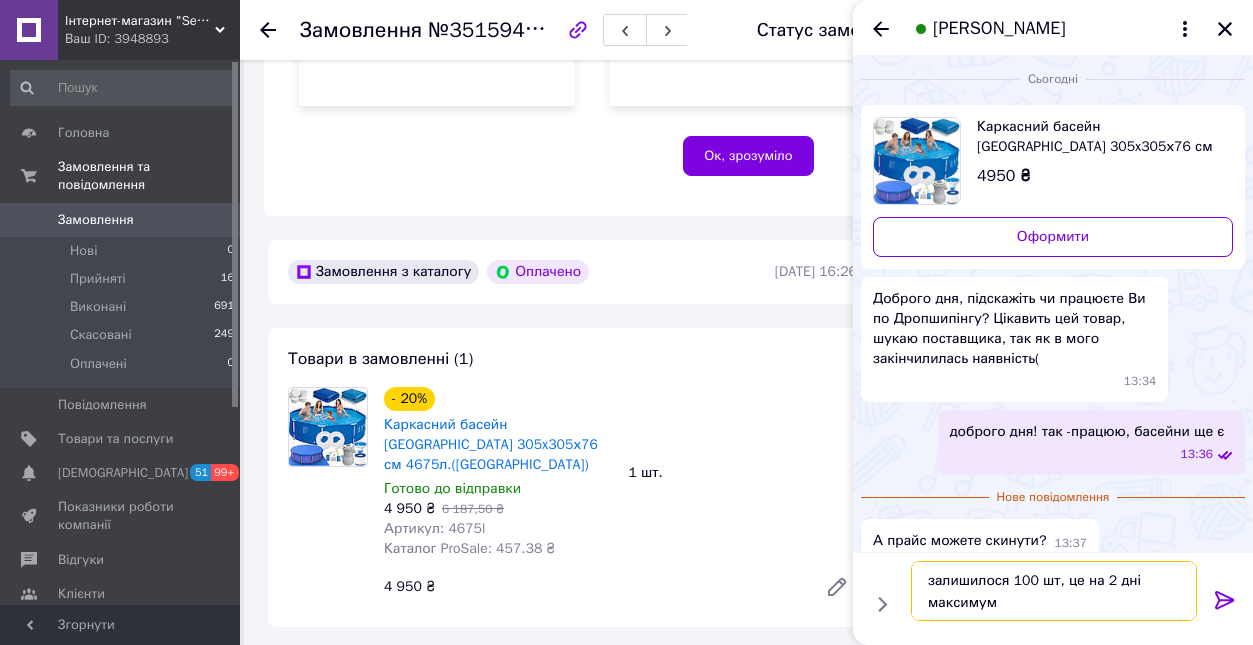 click on "залишилося 100 шт, це на 2 дні максимум" at bounding box center (1054, 591) 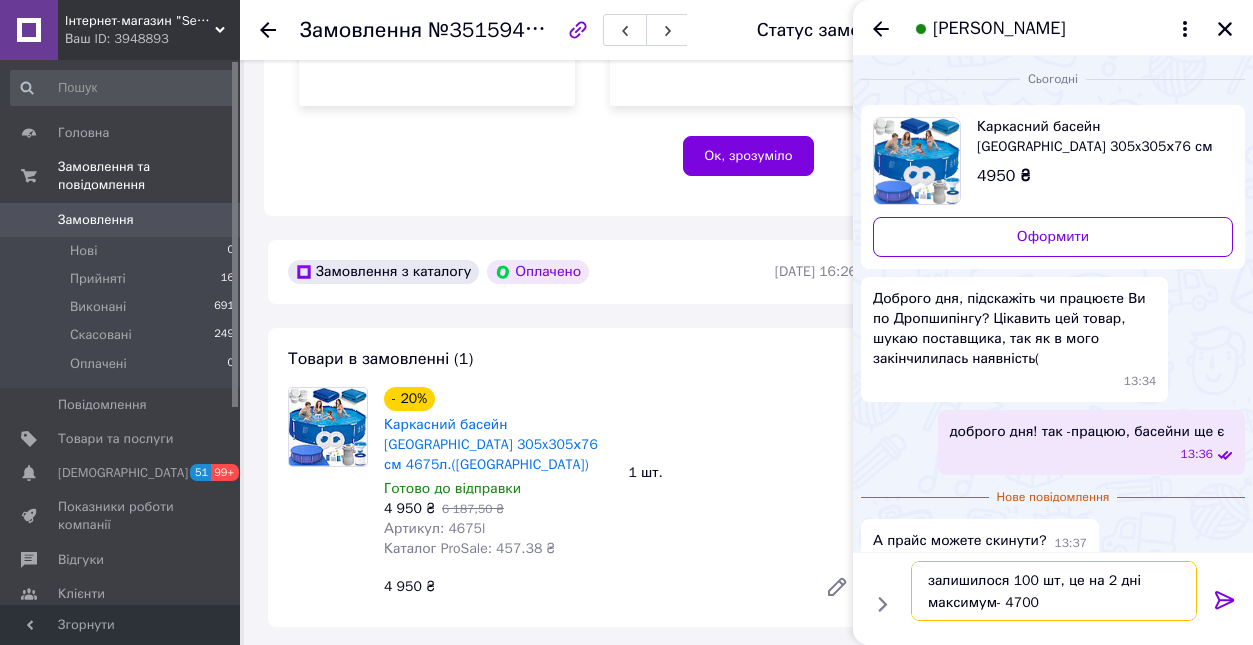 type on "залишилося 100 шт, це на 2 дні максимум- 4700" 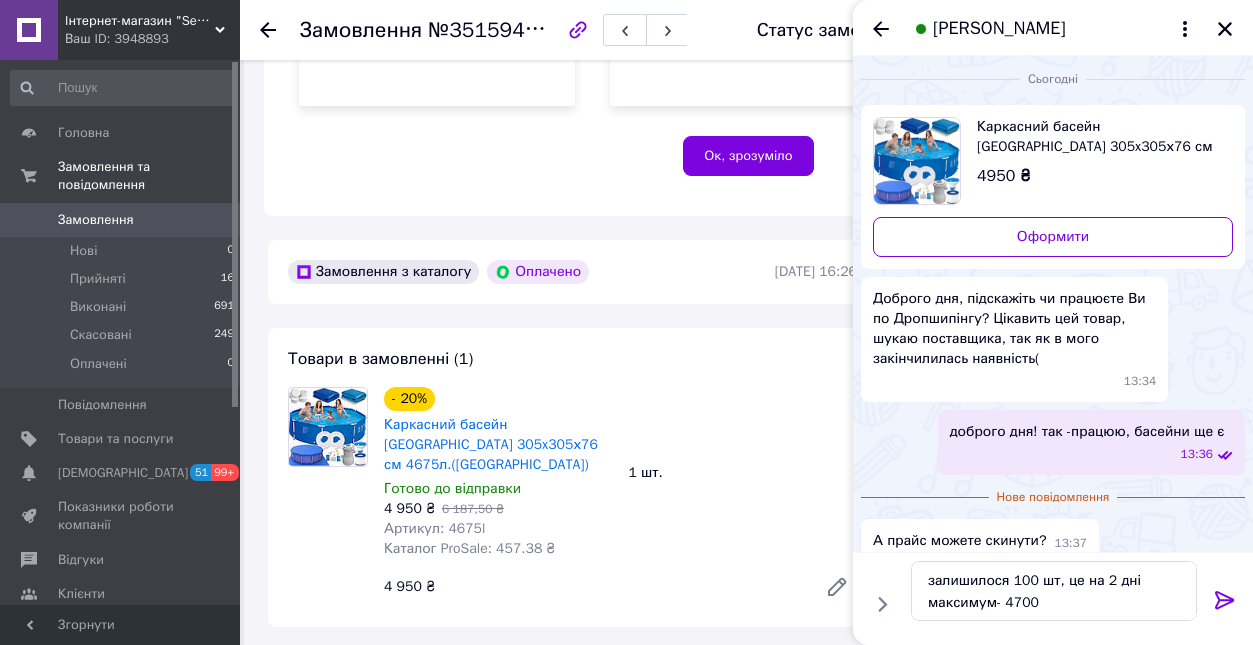 click 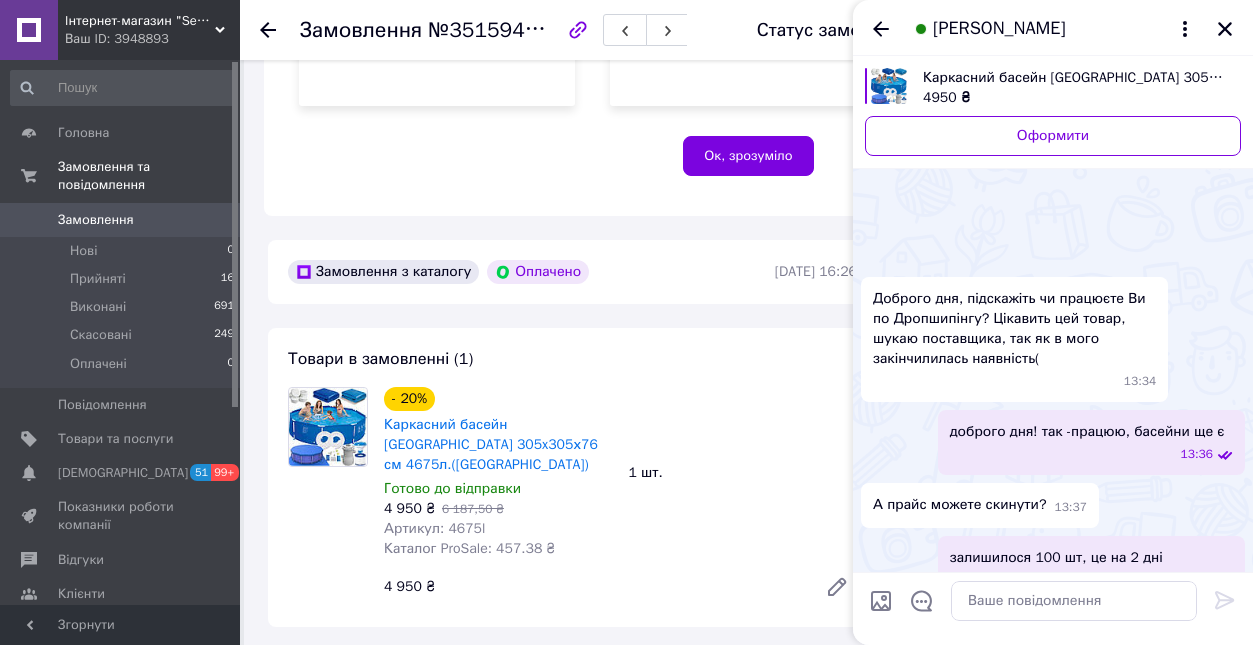 scroll, scrollTop: 60, scrollLeft: 0, axis: vertical 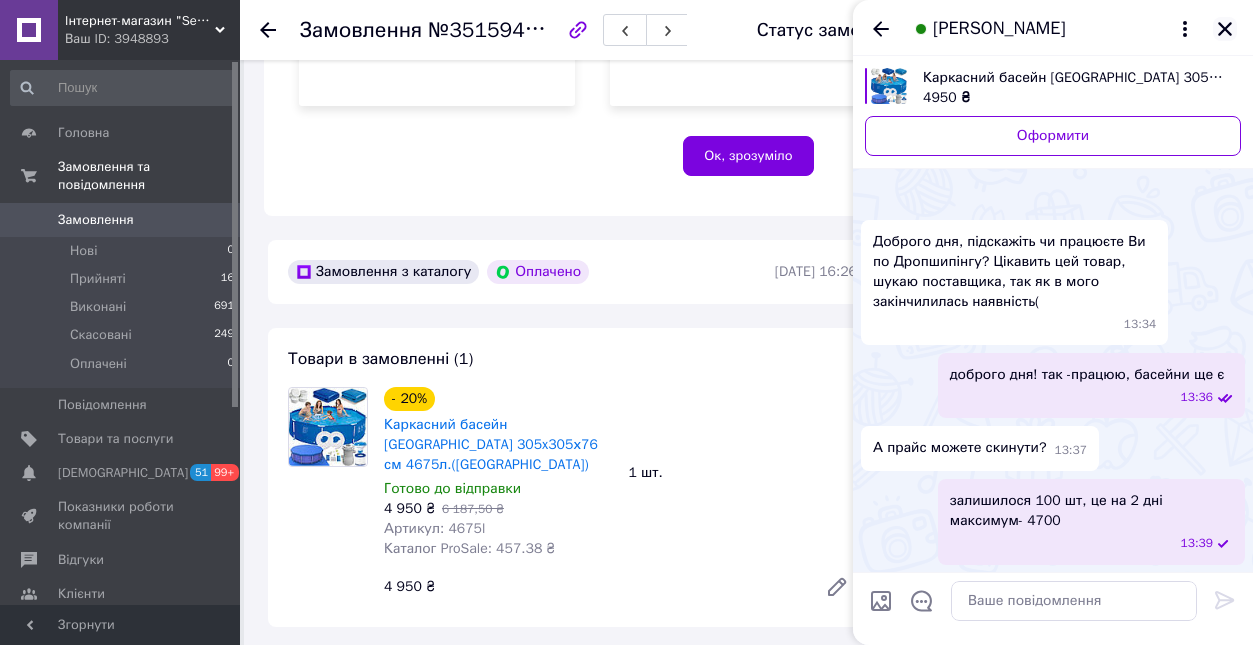 click 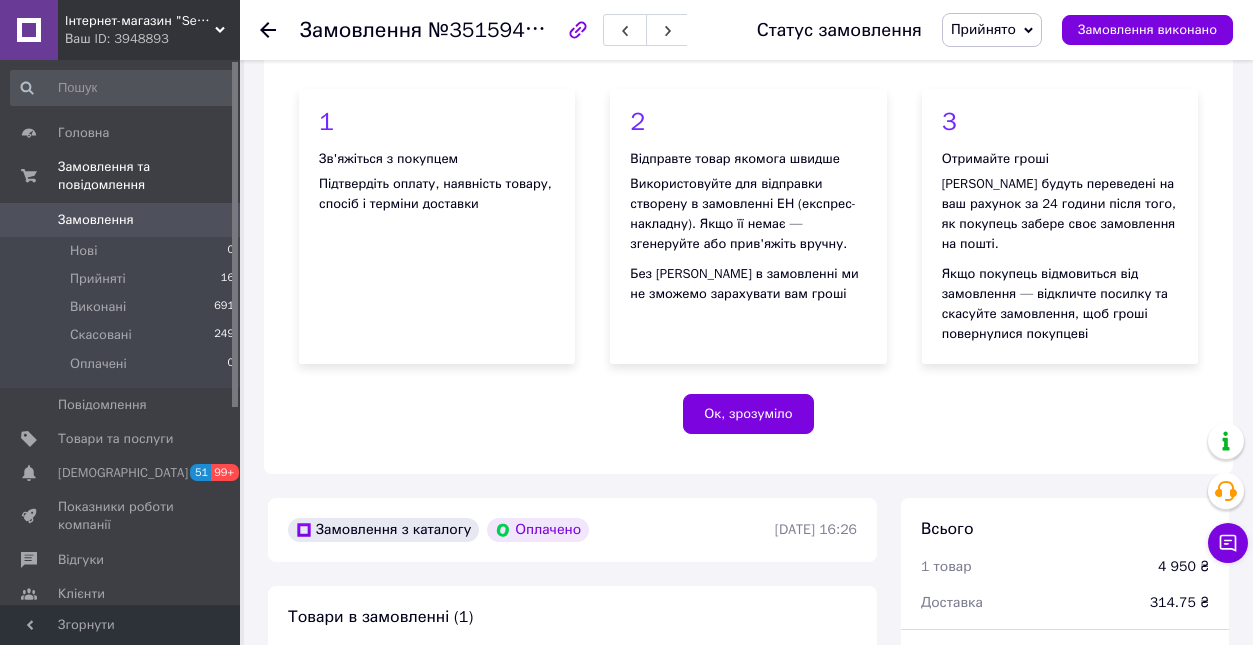 scroll, scrollTop: 0, scrollLeft: 0, axis: both 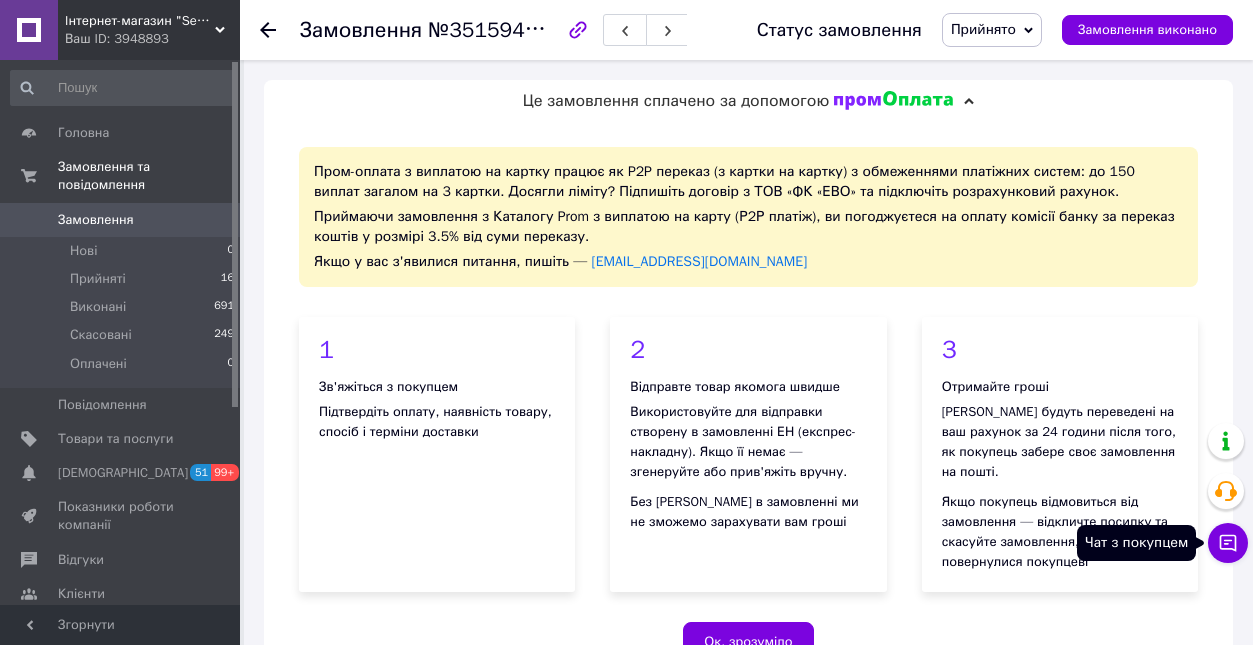 click 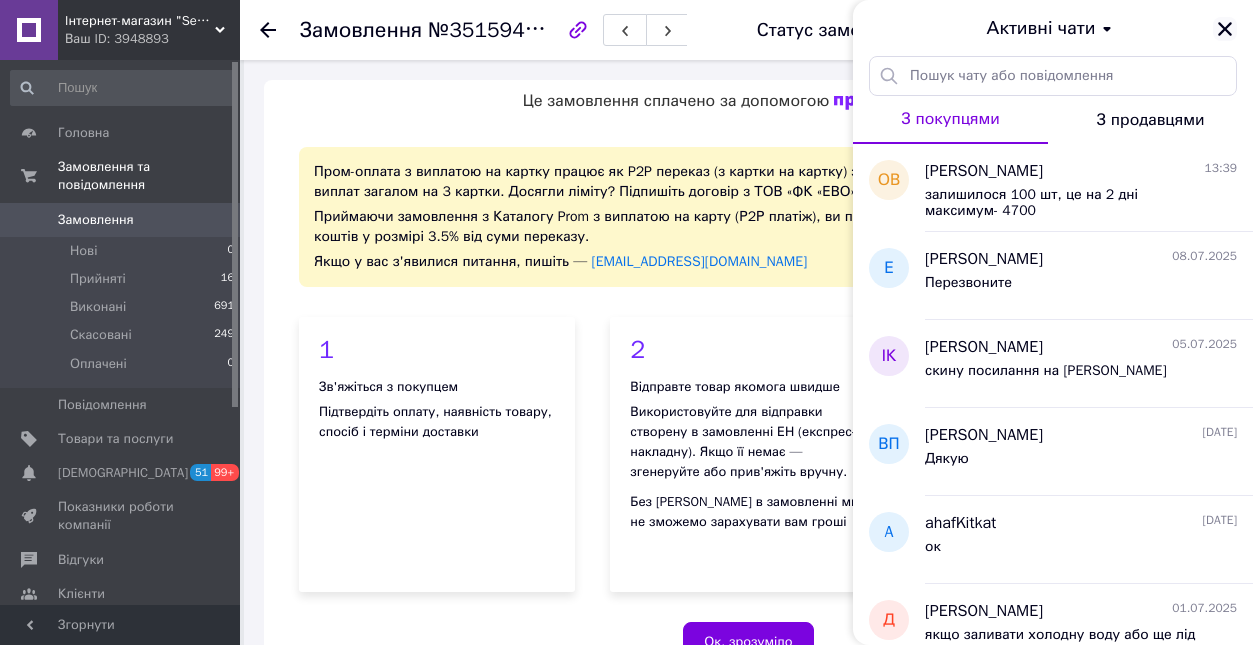 click 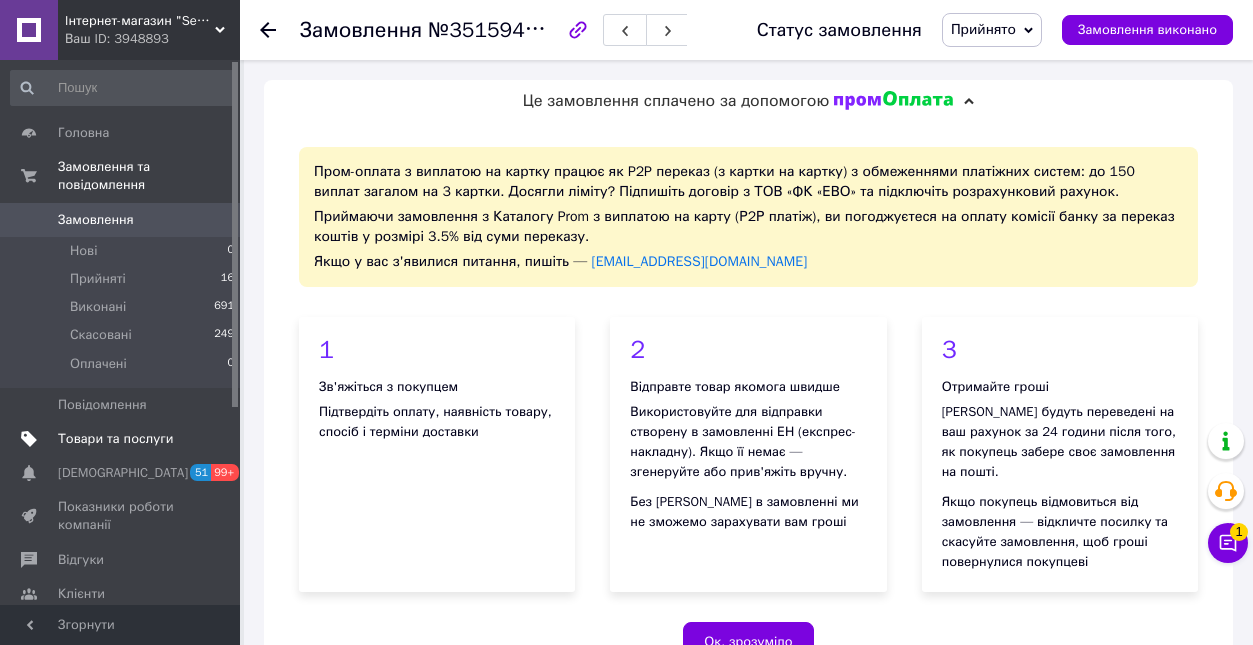 click on "Товари та послуги" at bounding box center [115, 439] 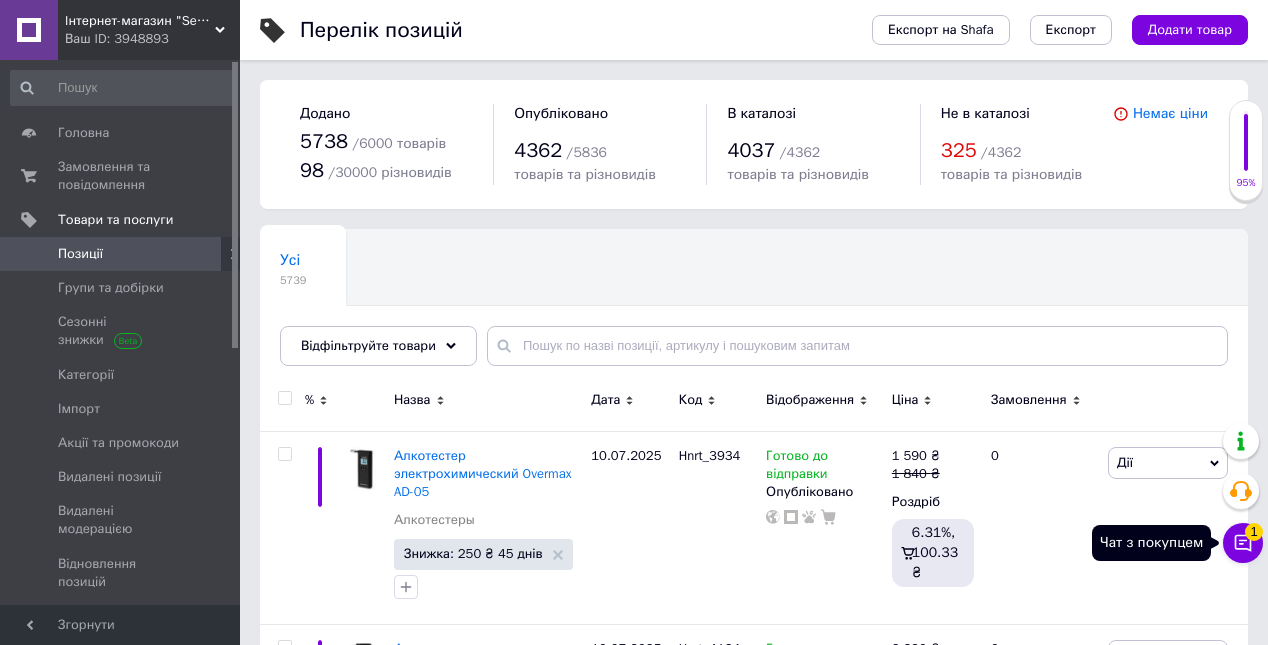 click on "1" at bounding box center [1254, 529] 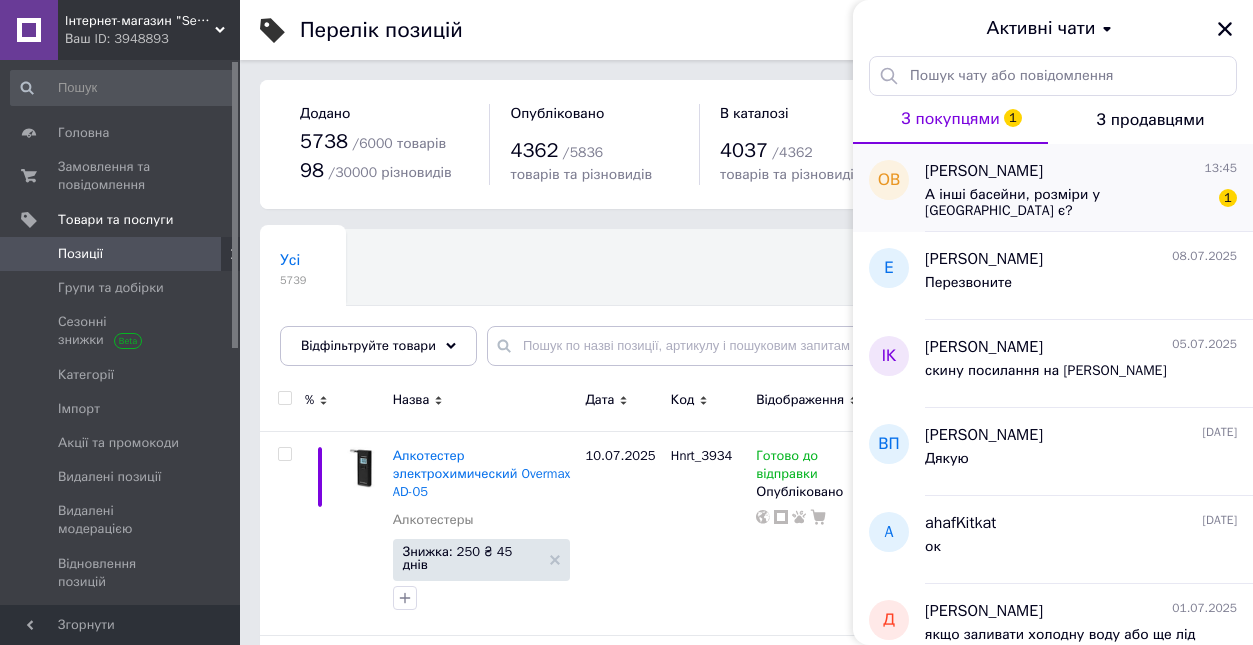 click on "А інші басейни, розміри у [GEOGRAPHIC_DATA] є?" at bounding box center (1067, 203) 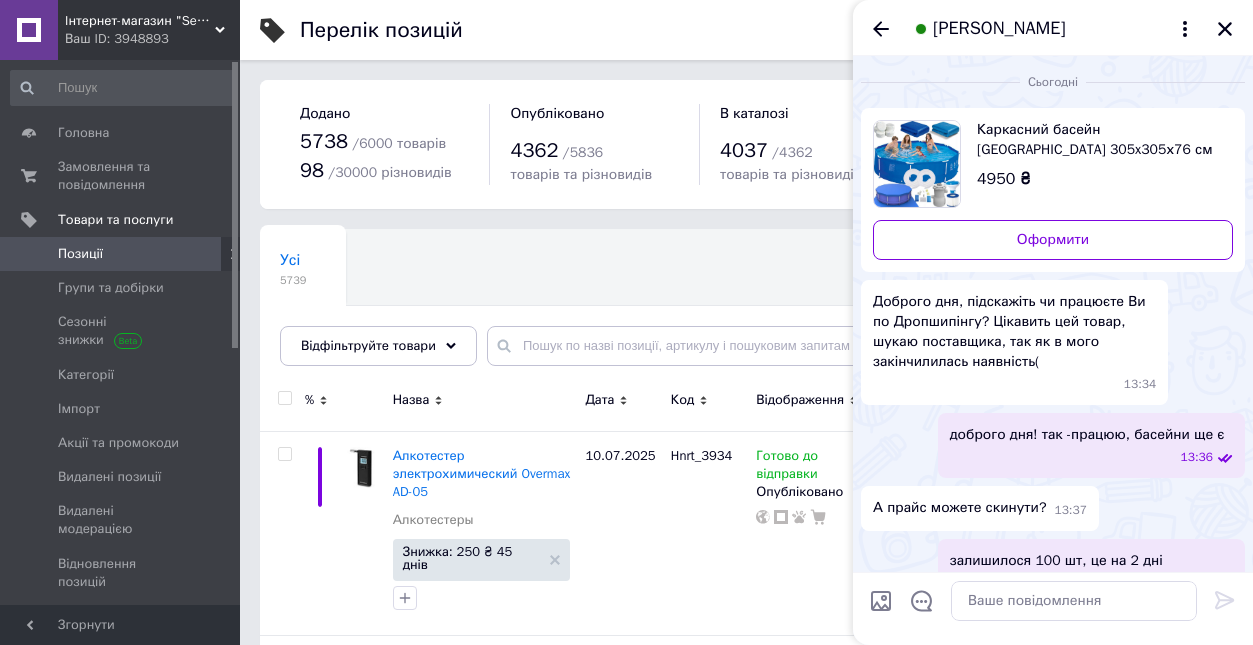 scroll, scrollTop: 149, scrollLeft: 0, axis: vertical 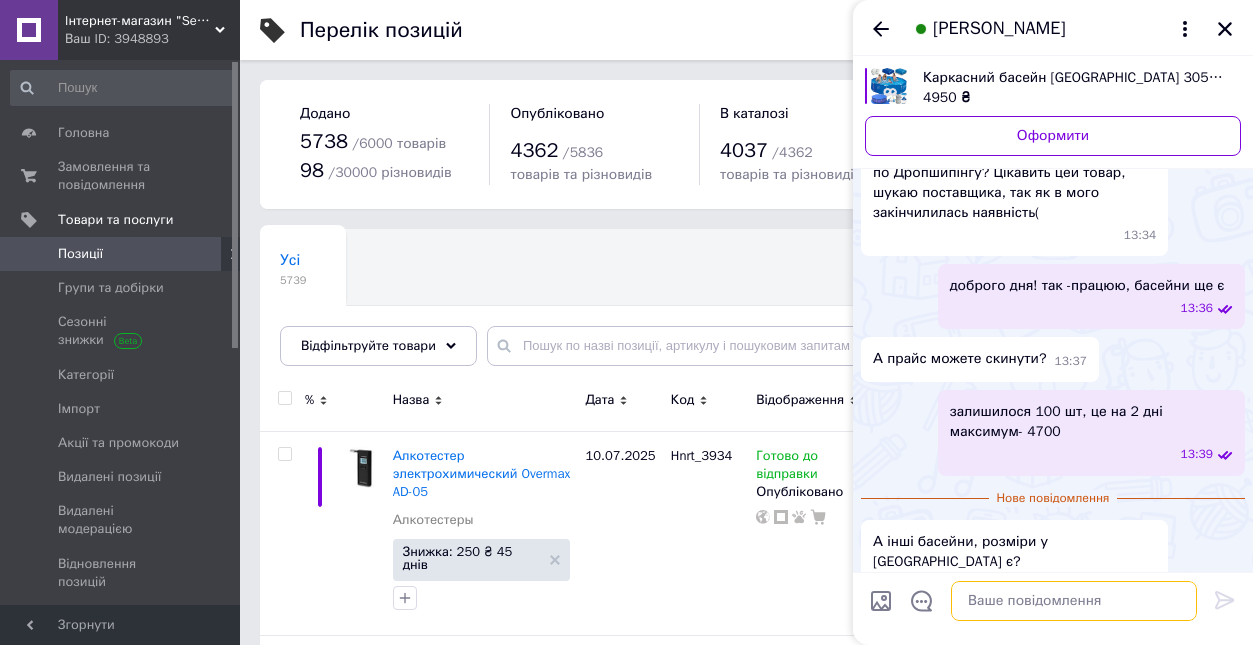 click at bounding box center (1074, 601) 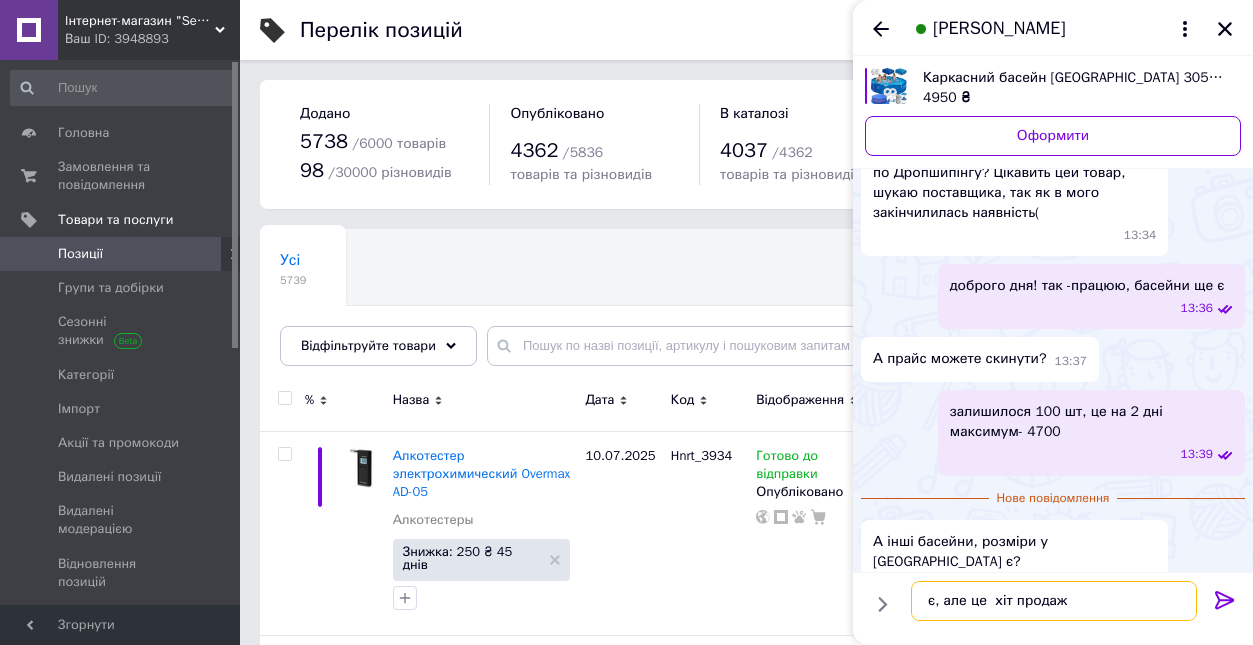 type on "є, але це  хіт продаж" 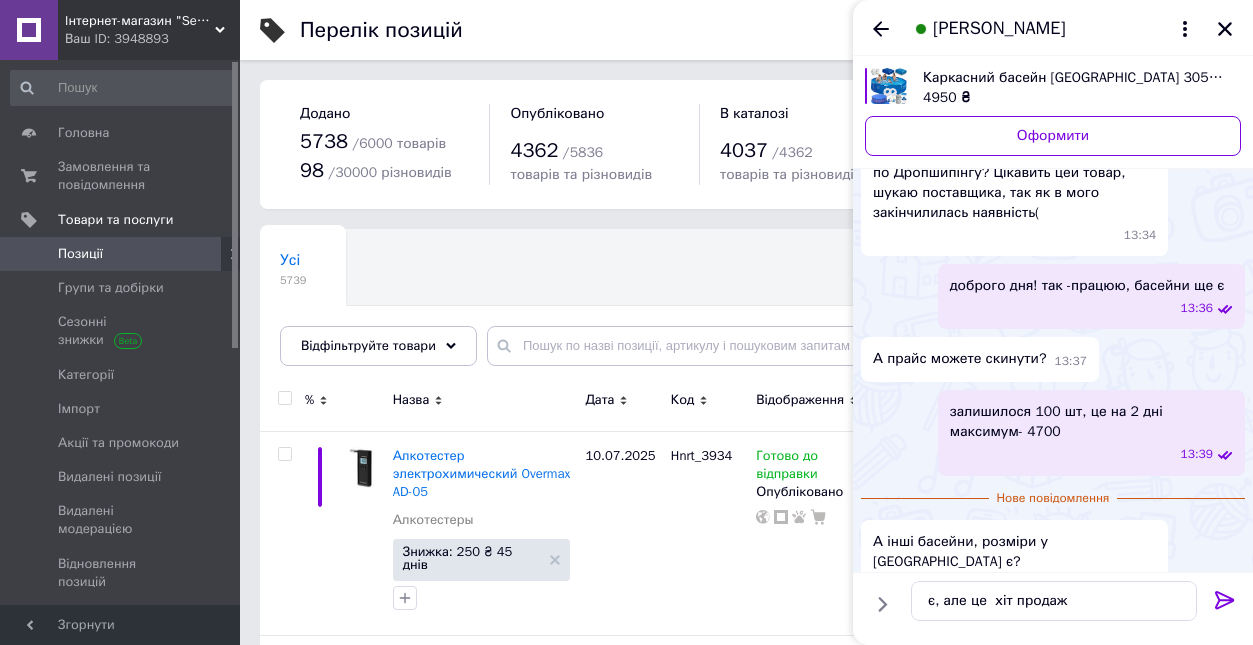 click 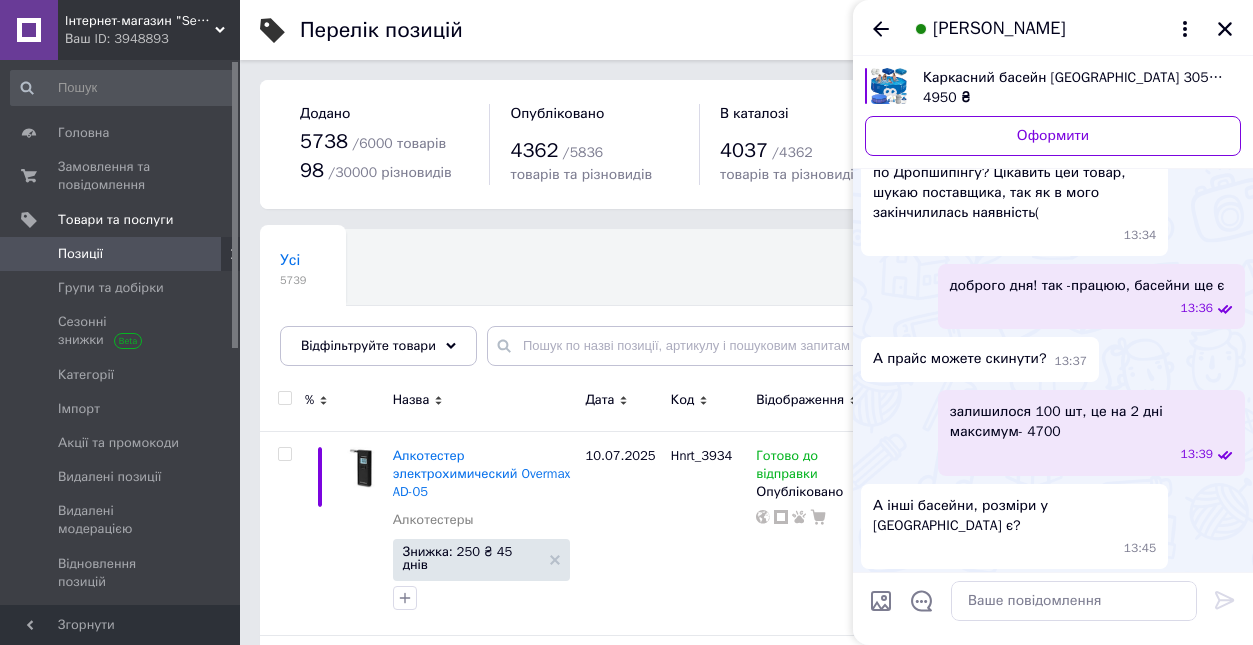 scroll, scrollTop: 115, scrollLeft: 0, axis: vertical 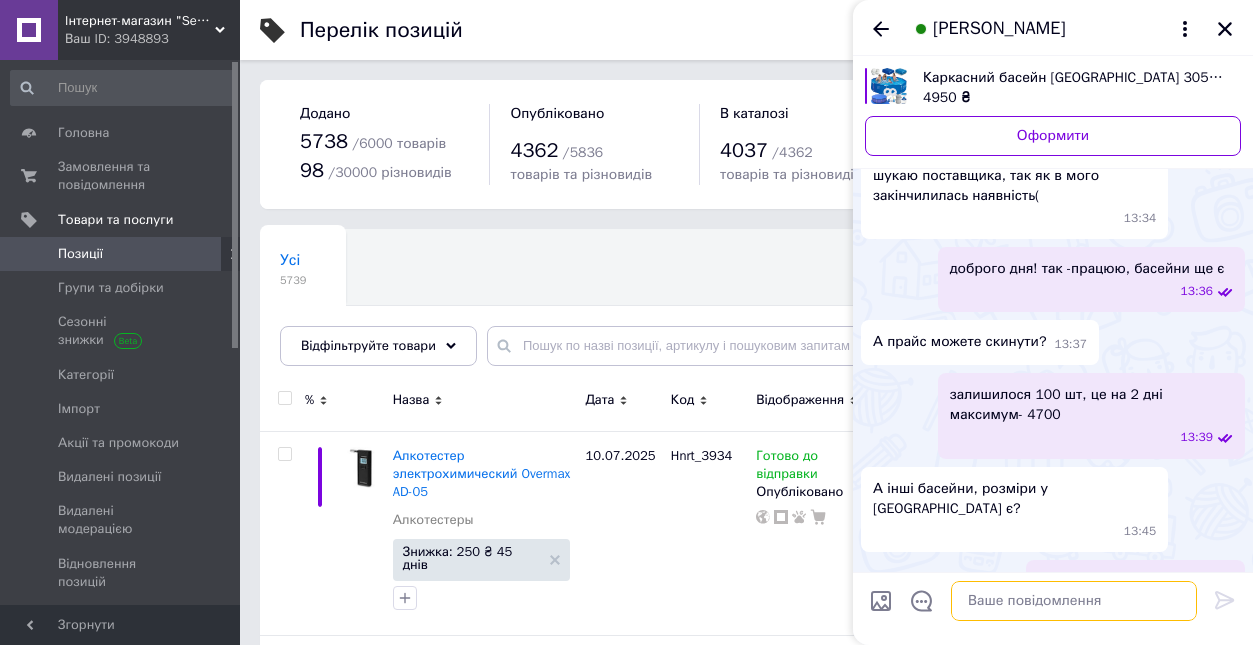 click at bounding box center [1074, 601] 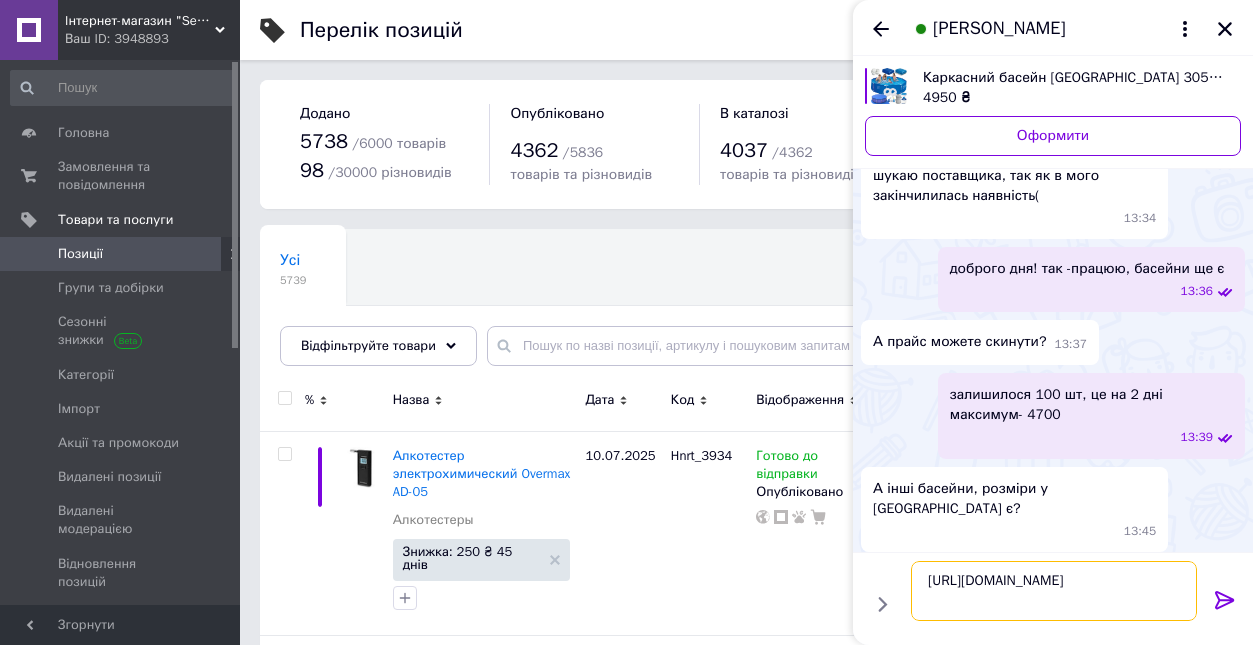 type on "[URL][DOMAIN_NAME]" 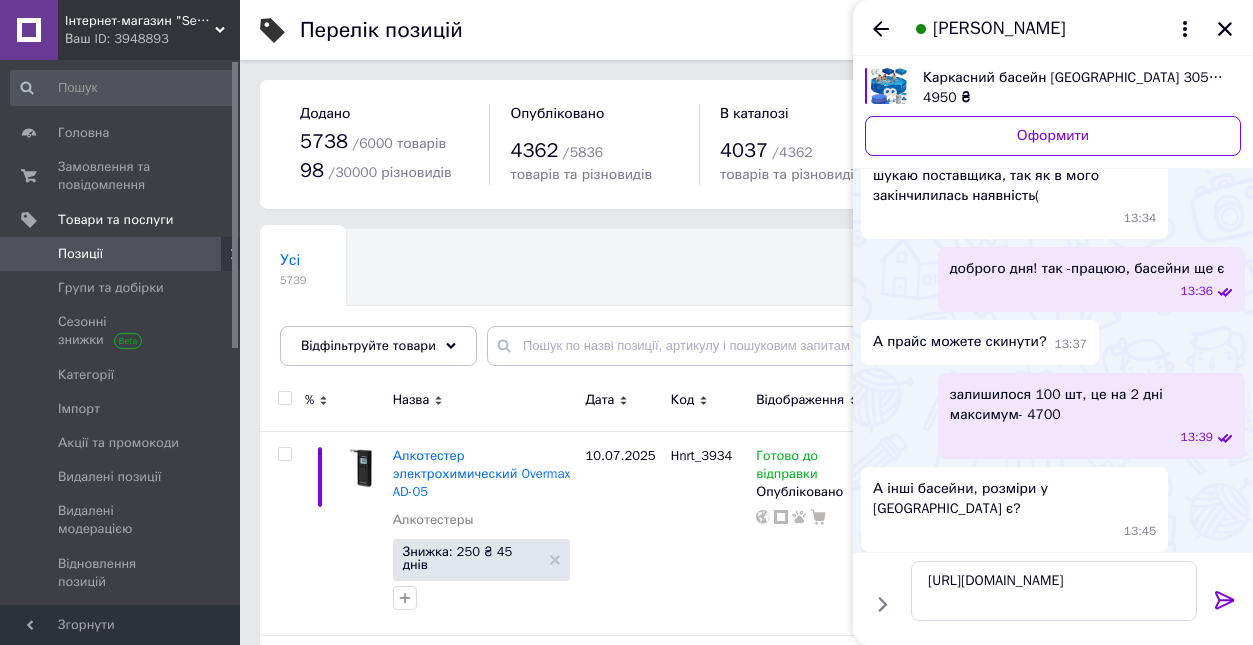 click 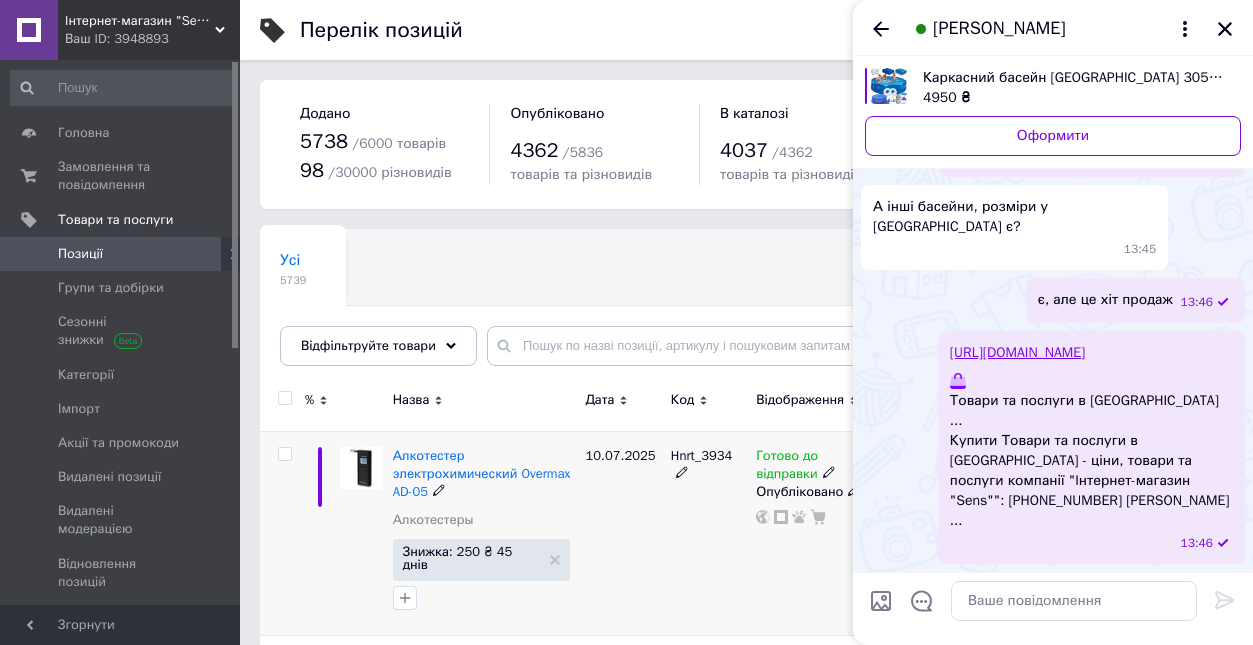 scroll, scrollTop: 316, scrollLeft: 0, axis: vertical 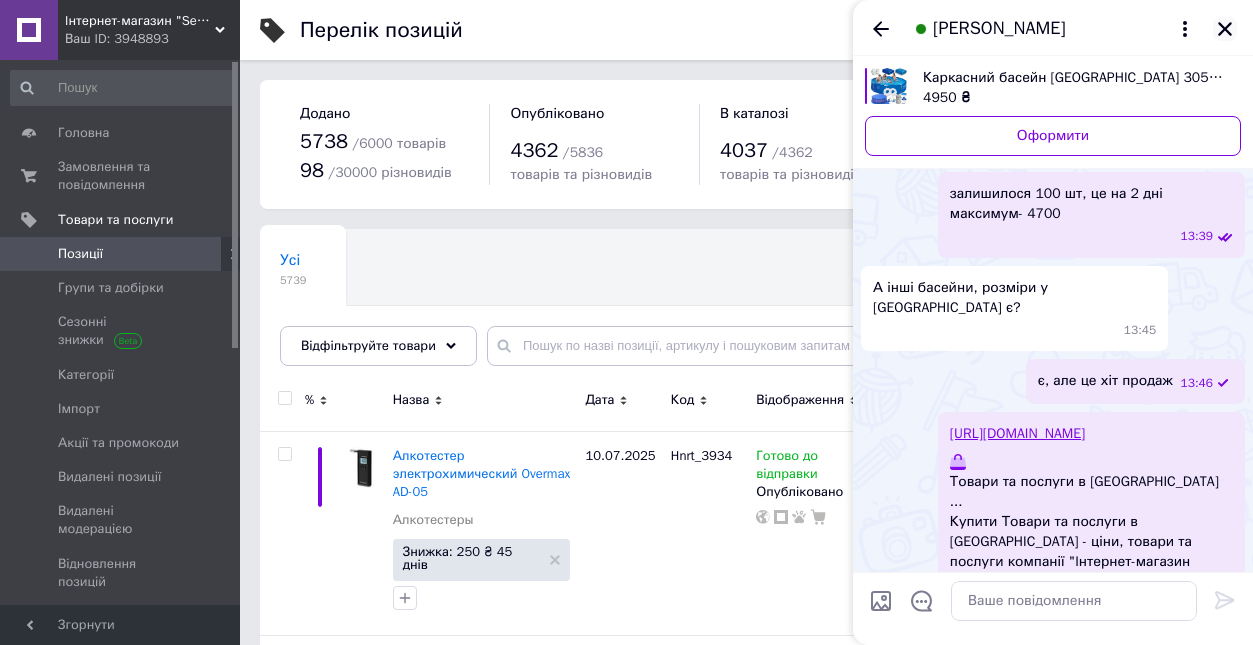 click 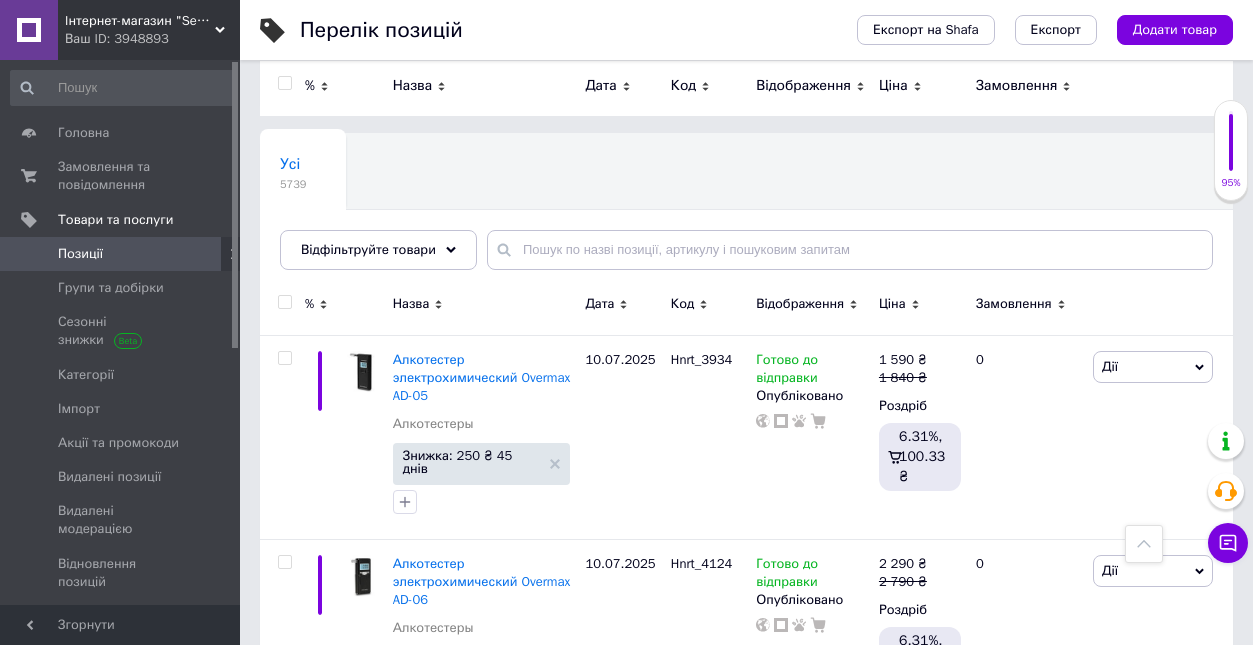 scroll, scrollTop: 0, scrollLeft: 0, axis: both 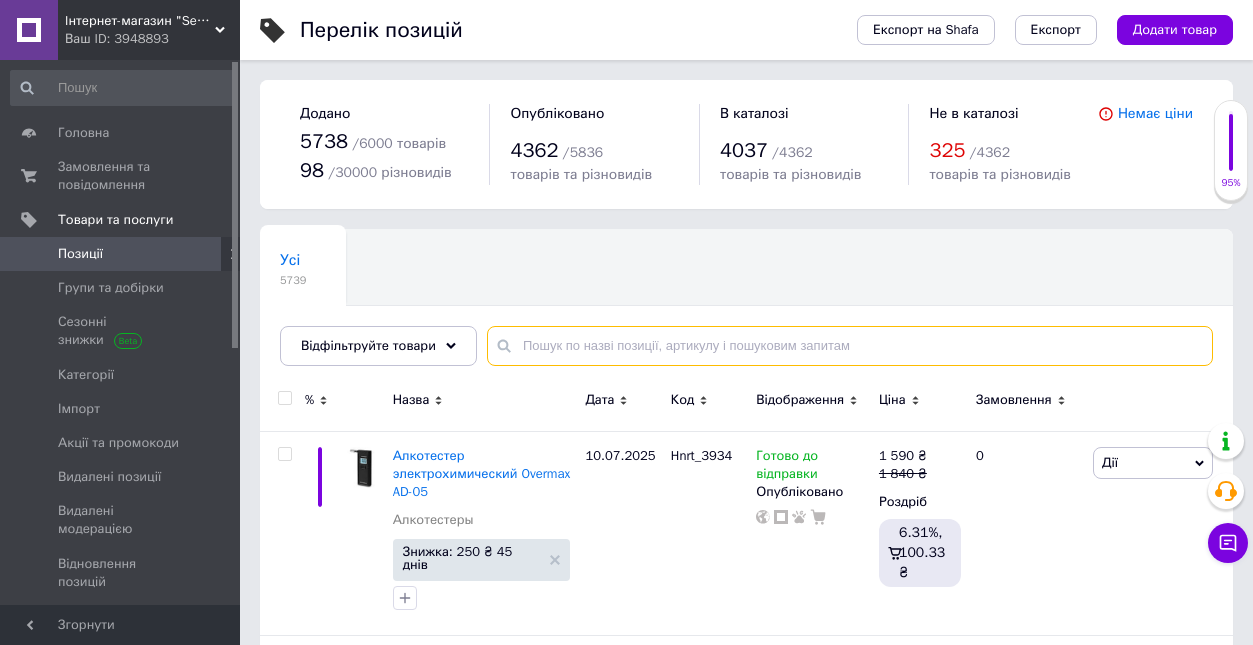 click at bounding box center [850, 346] 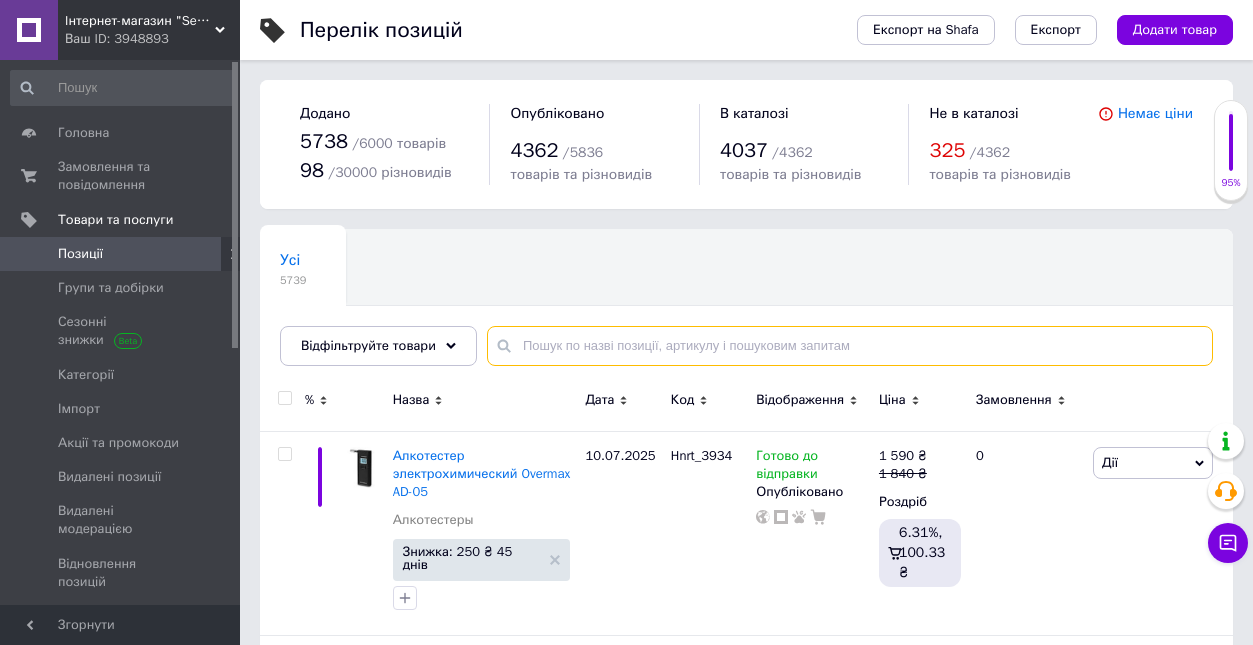 paste on "[URL][DOMAIN_NAME]" 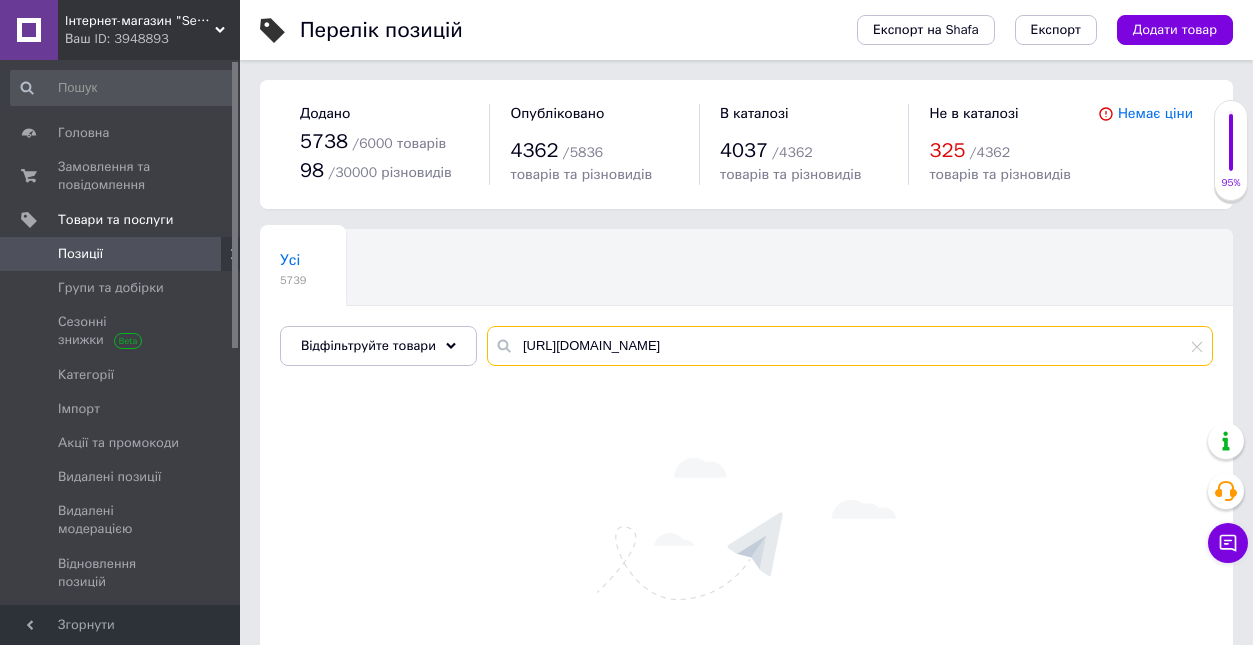 drag, startPoint x: 815, startPoint y: 338, endPoint x: 515, endPoint y: 346, distance: 300.10666 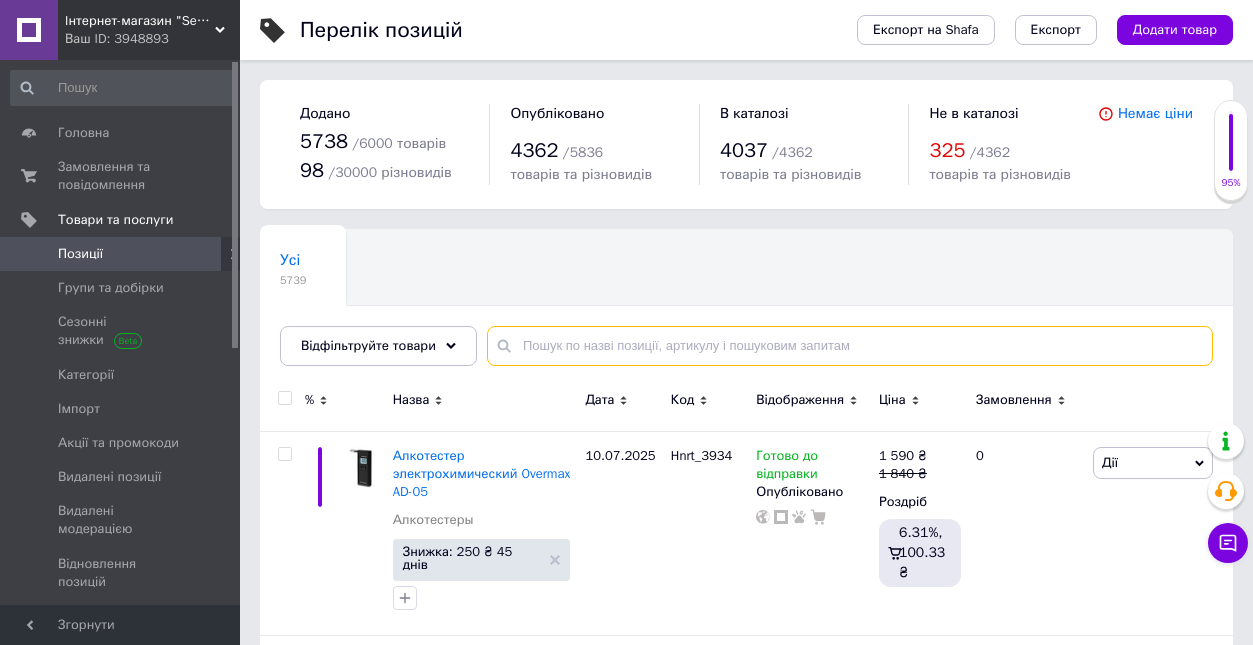 click at bounding box center [850, 346] 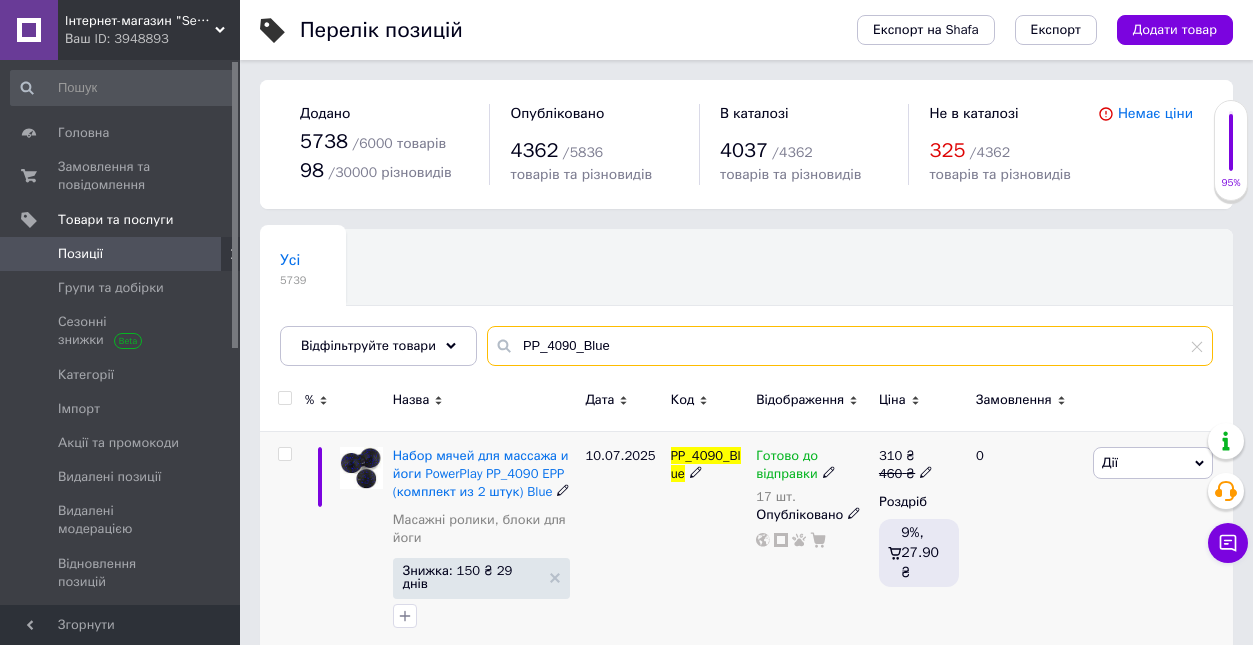 type on "PP_4090_Blue" 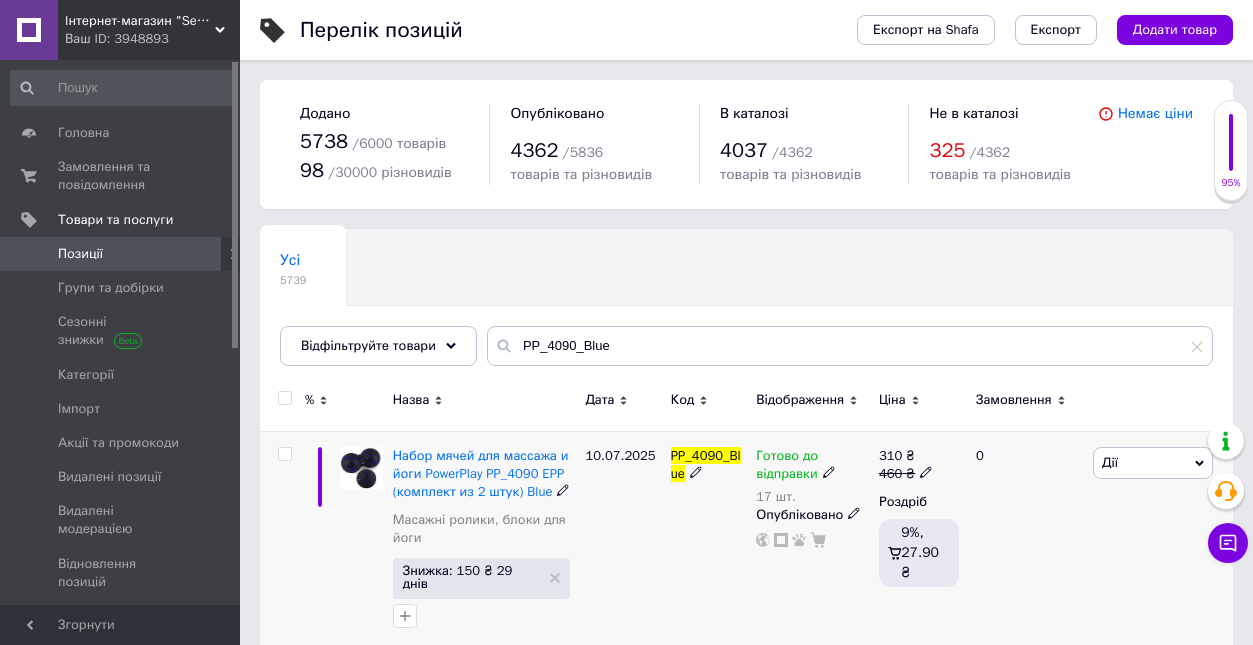 click 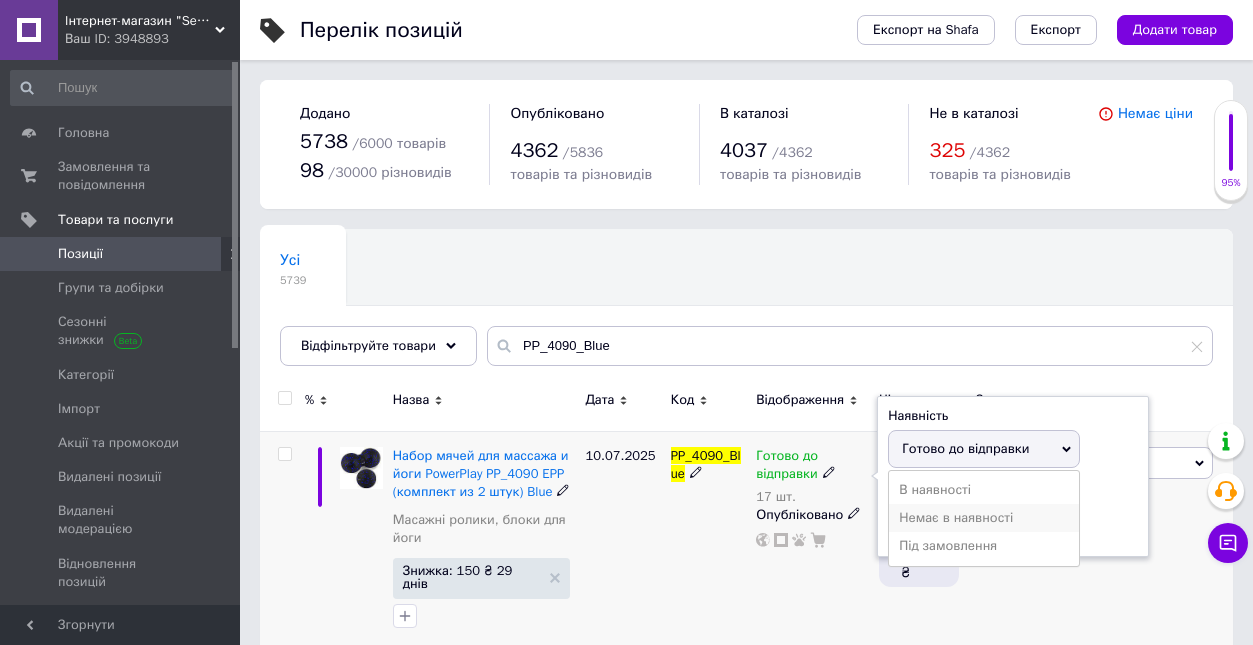 click on "Немає в наявності" at bounding box center [984, 518] 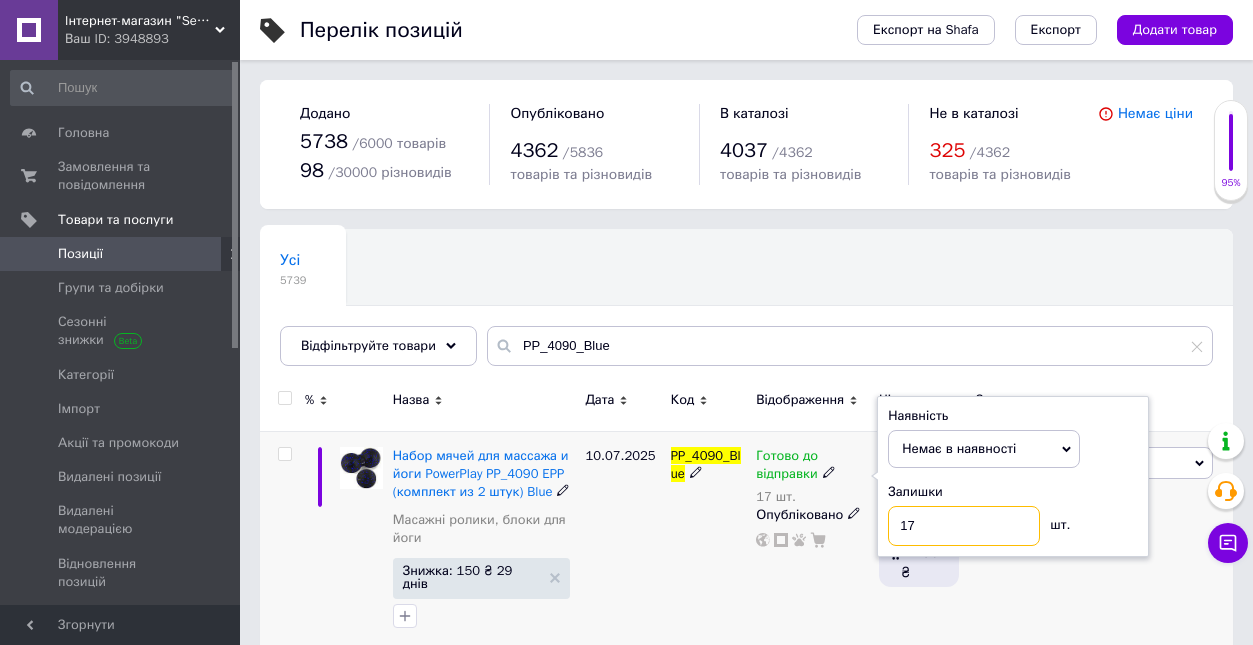 click on "17" at bounding box center [964, 526] 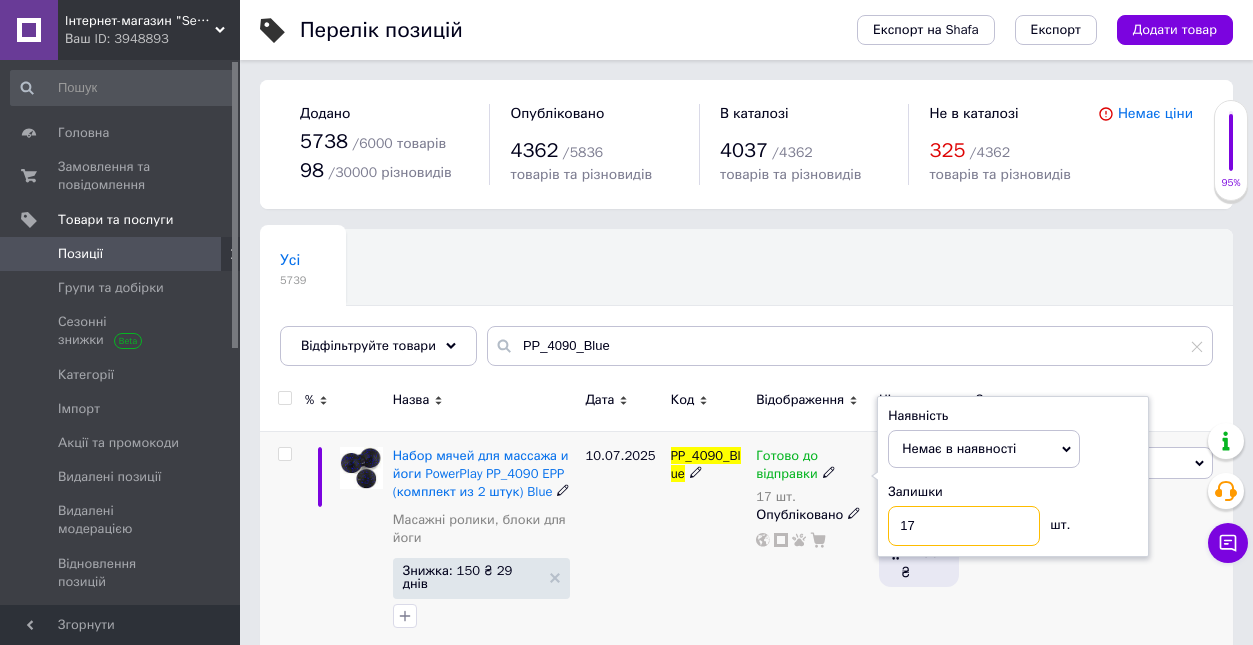 type on "1" 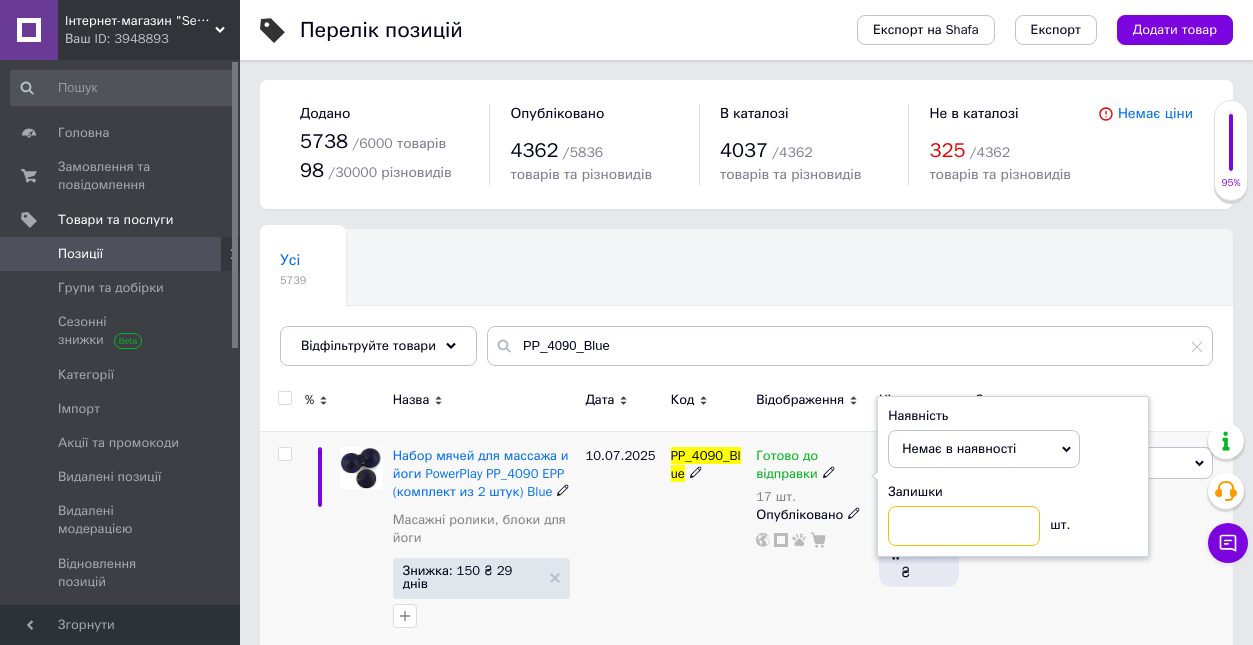 type 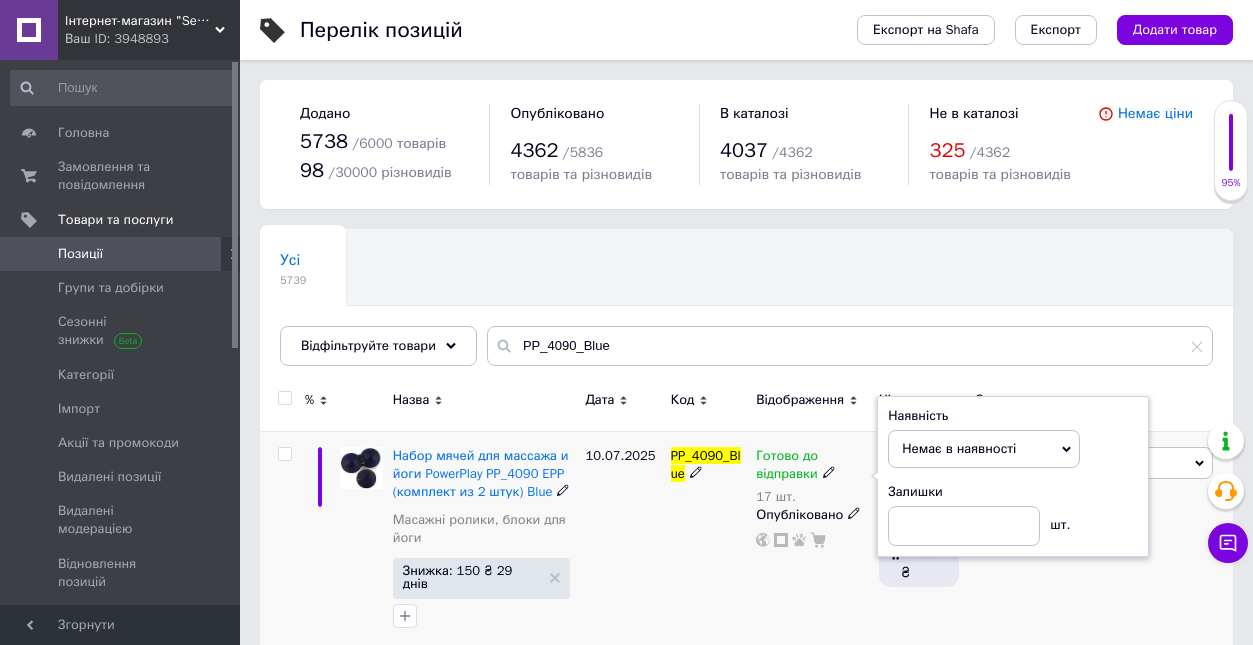 click on "310   ₴ 460   ₴ Роздріб 9%, 27.90 ₴" at bounding box center [919, 542] 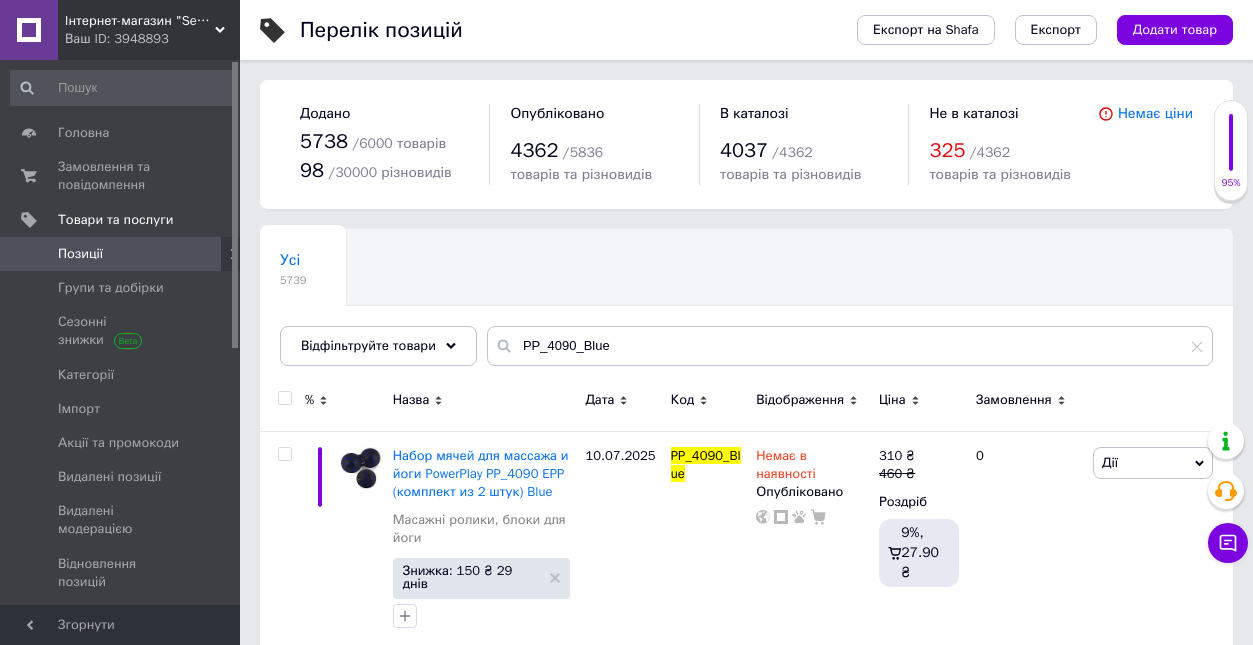 scroll, scrollTop: 15, scrollLeft: 0, axis: vertical 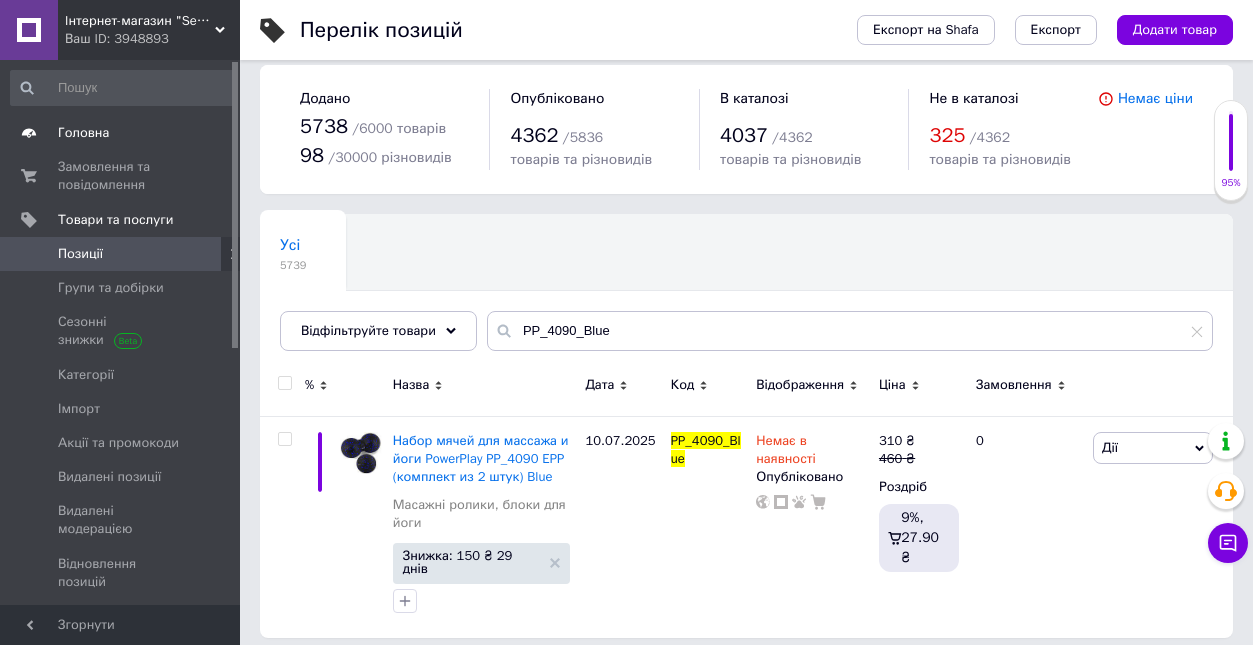 click on "Головна" at bounding box center (83, 133) 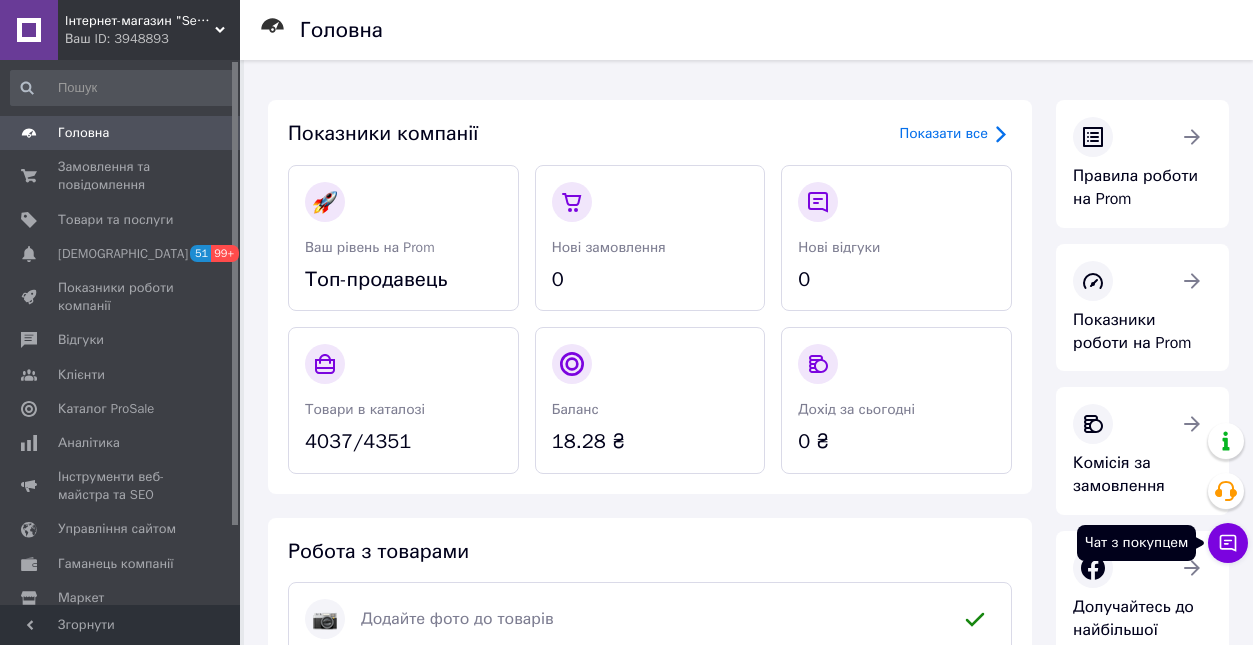 click 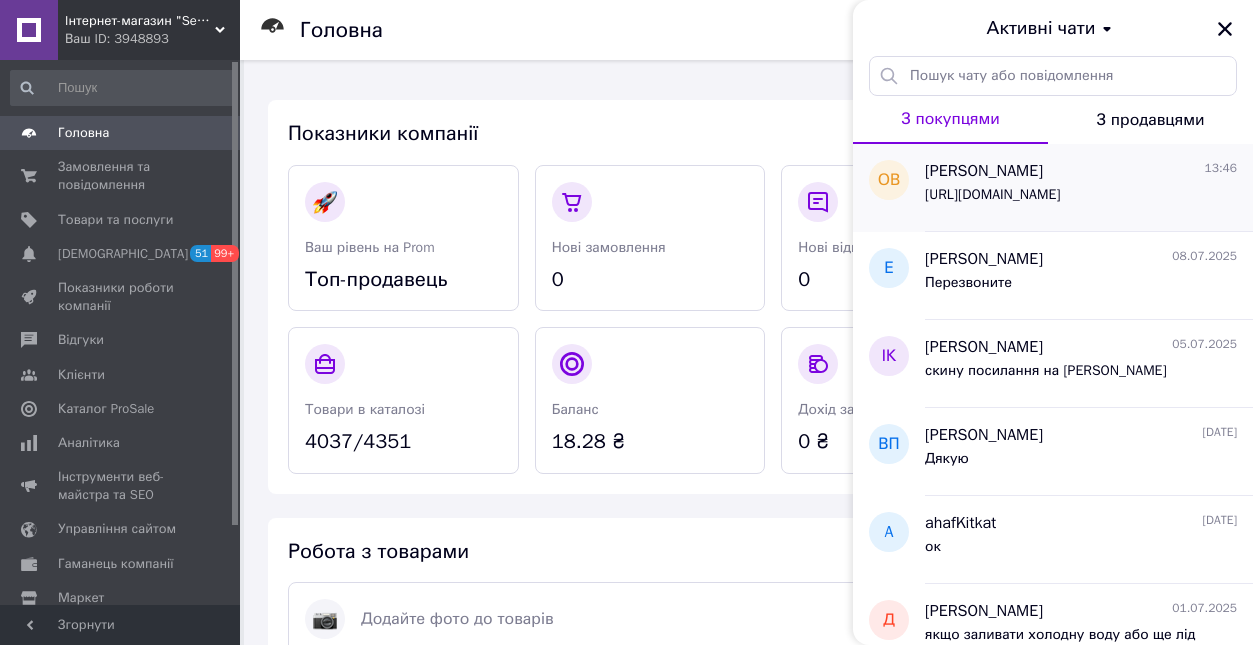 click on "[URL][DOMAIN_NAME]" at bounding box center (992, 195) 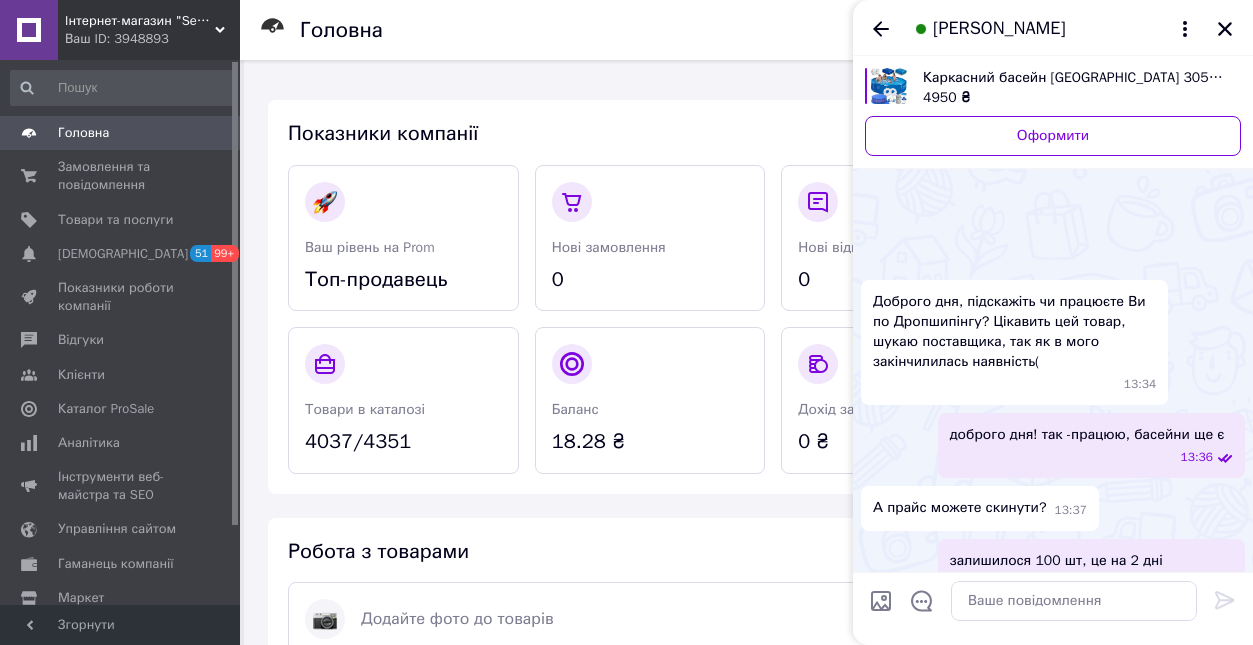 scroll, scrollTop: 367, scrollLeft: 0, axis: vertical 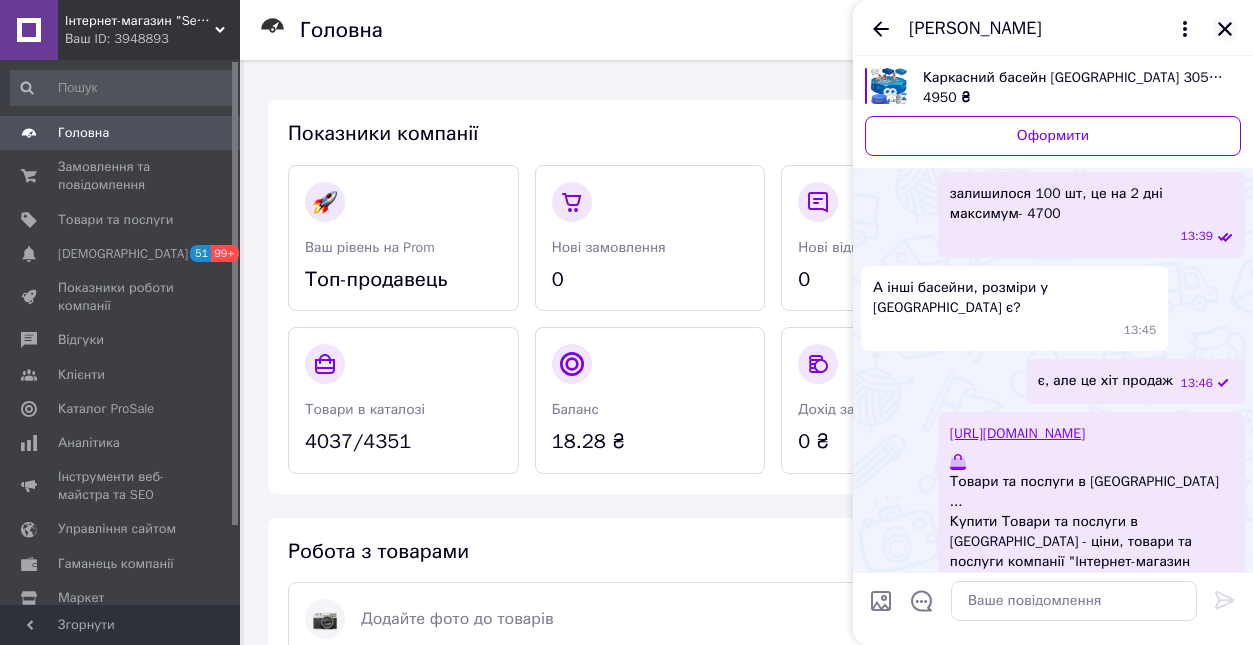 click 